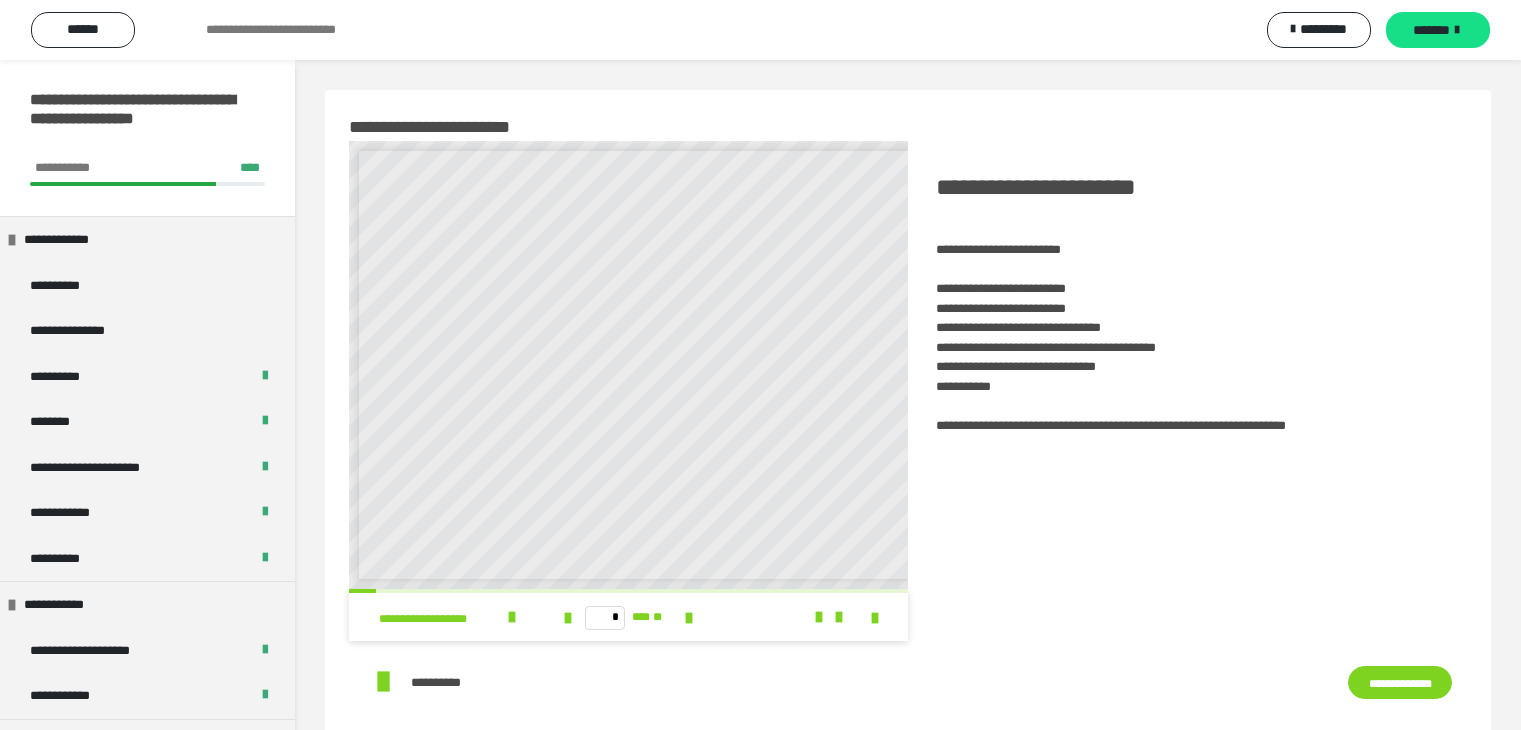 scroll, scrollTop: 0, scrollLeft: 0, axis: both 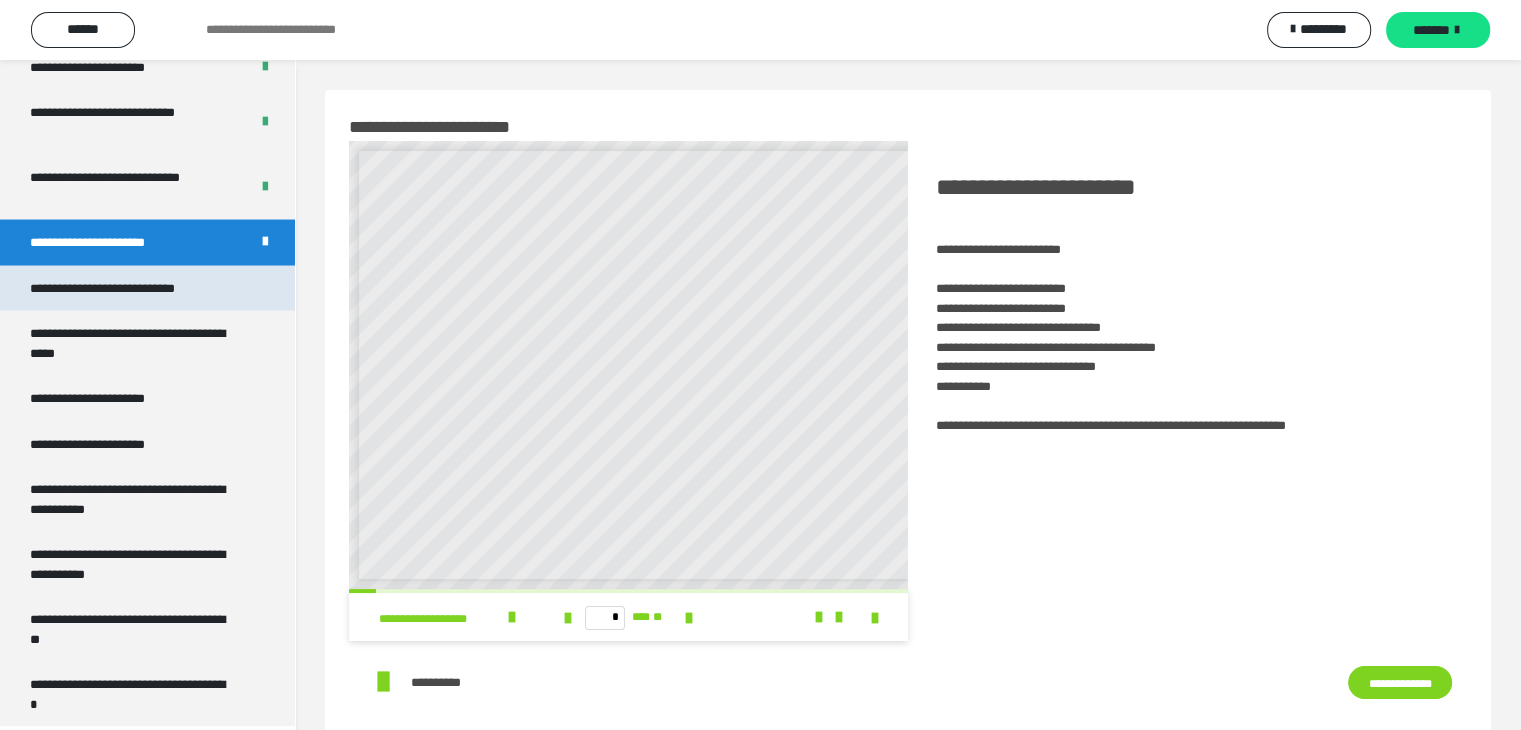 click on "**********" at bounding box center [129, 289] 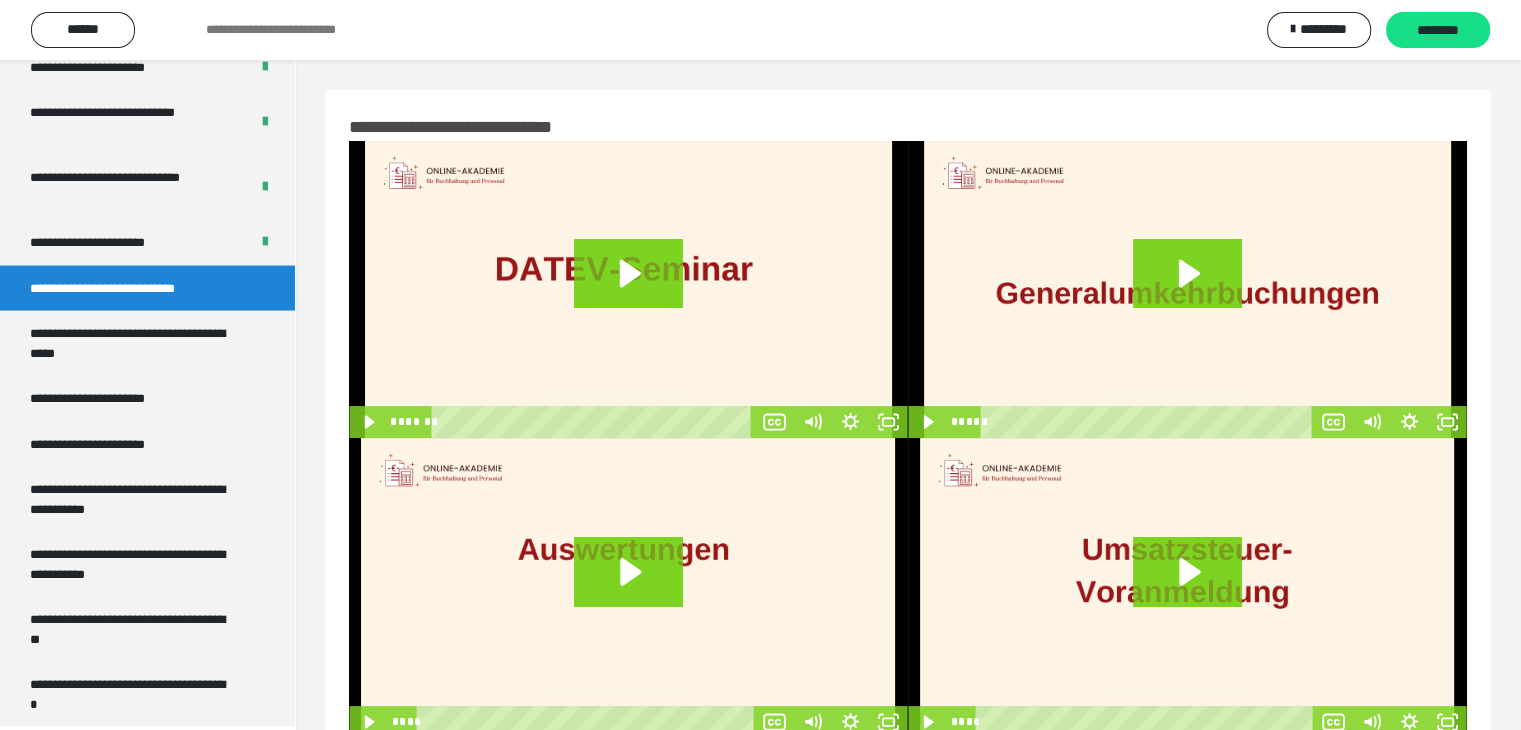 click at bounding box center (628, 588) 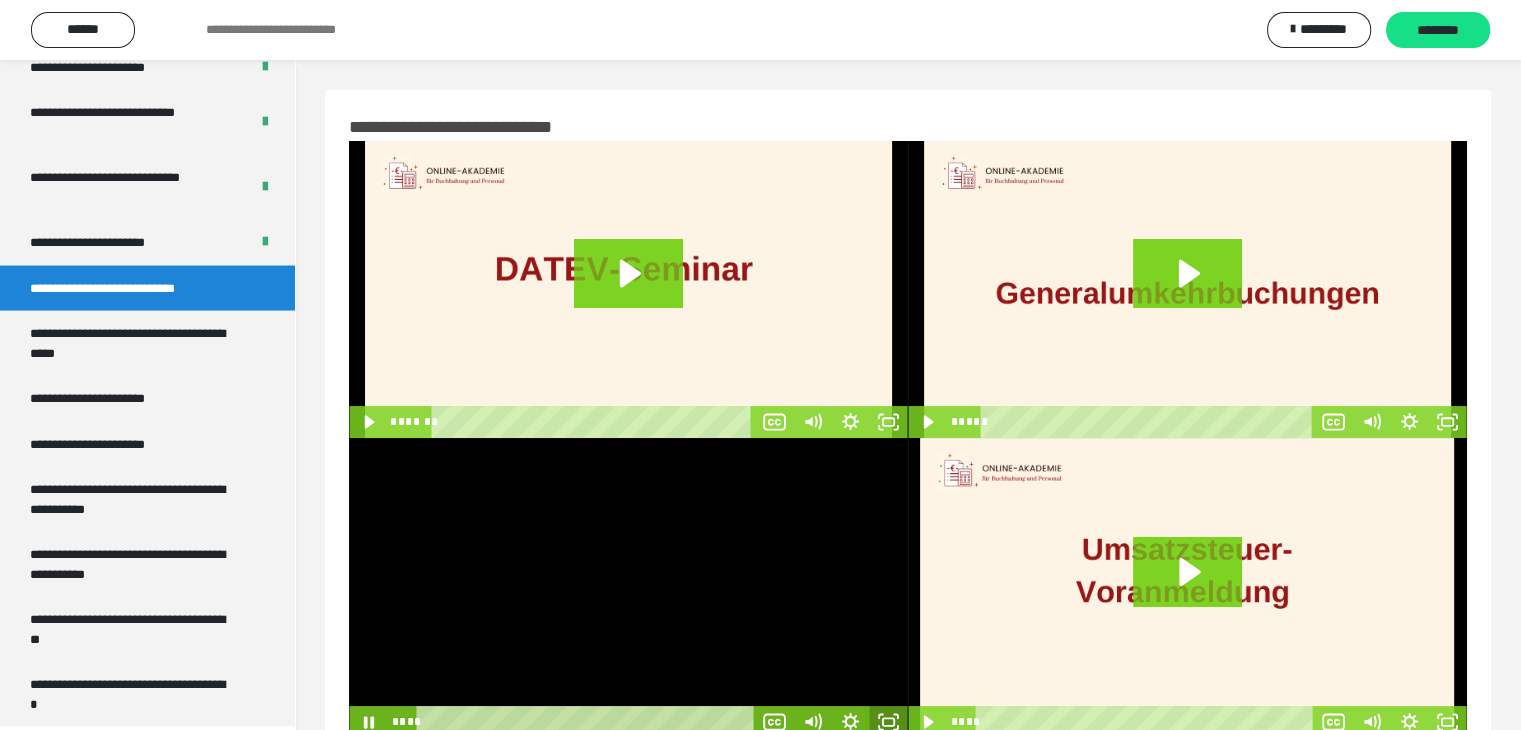 click 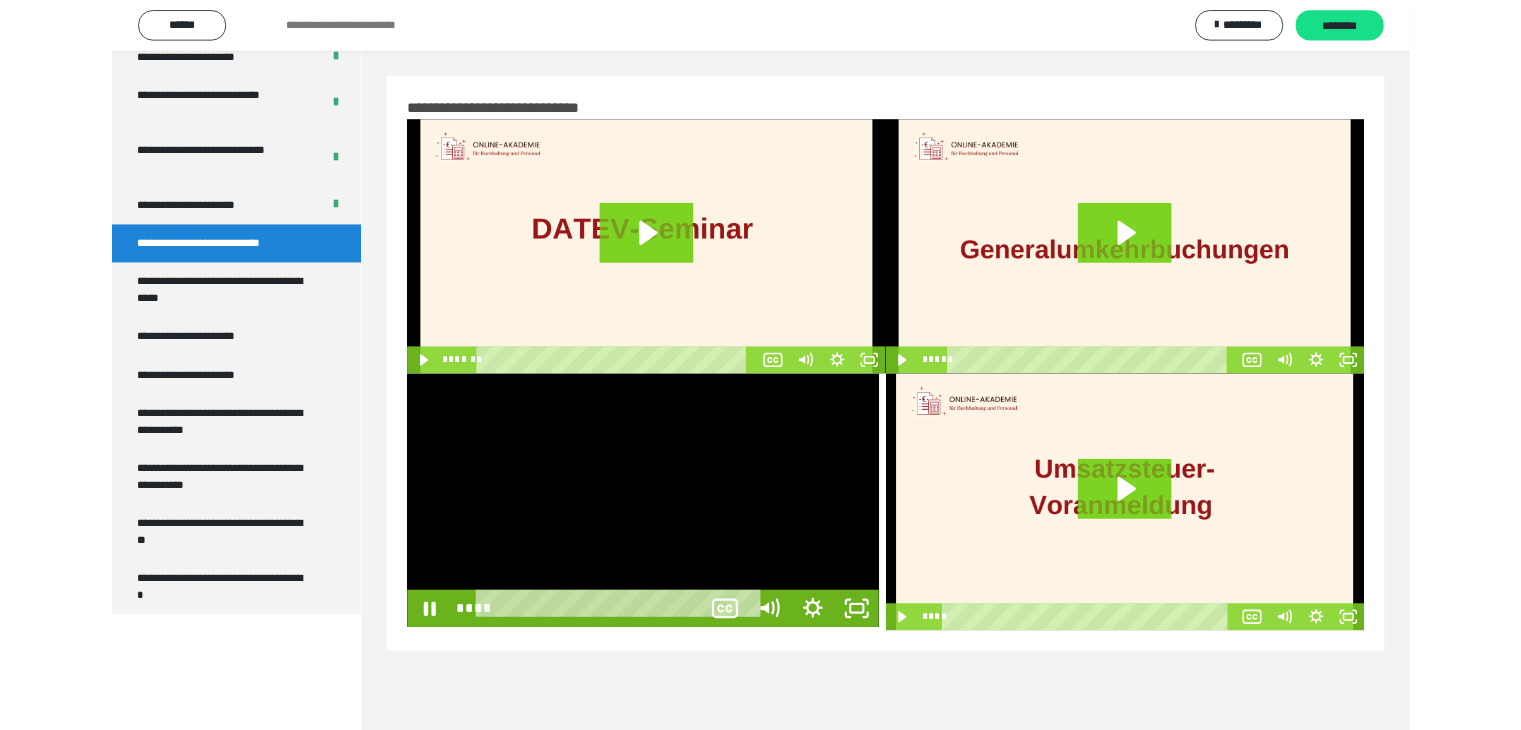 scroll, scrollTop: 3758, scrollLeft: 0, axis: vertical 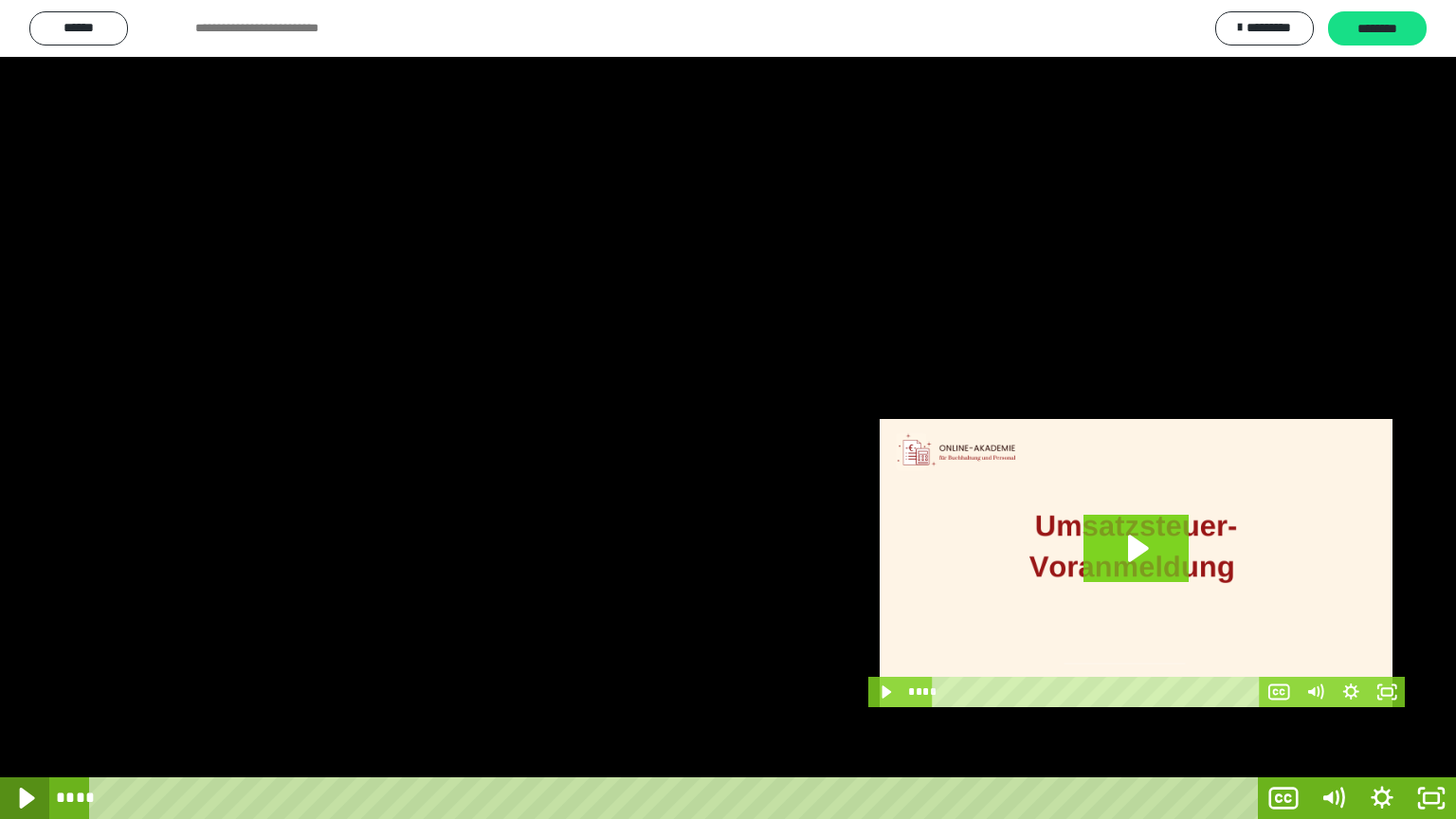 click 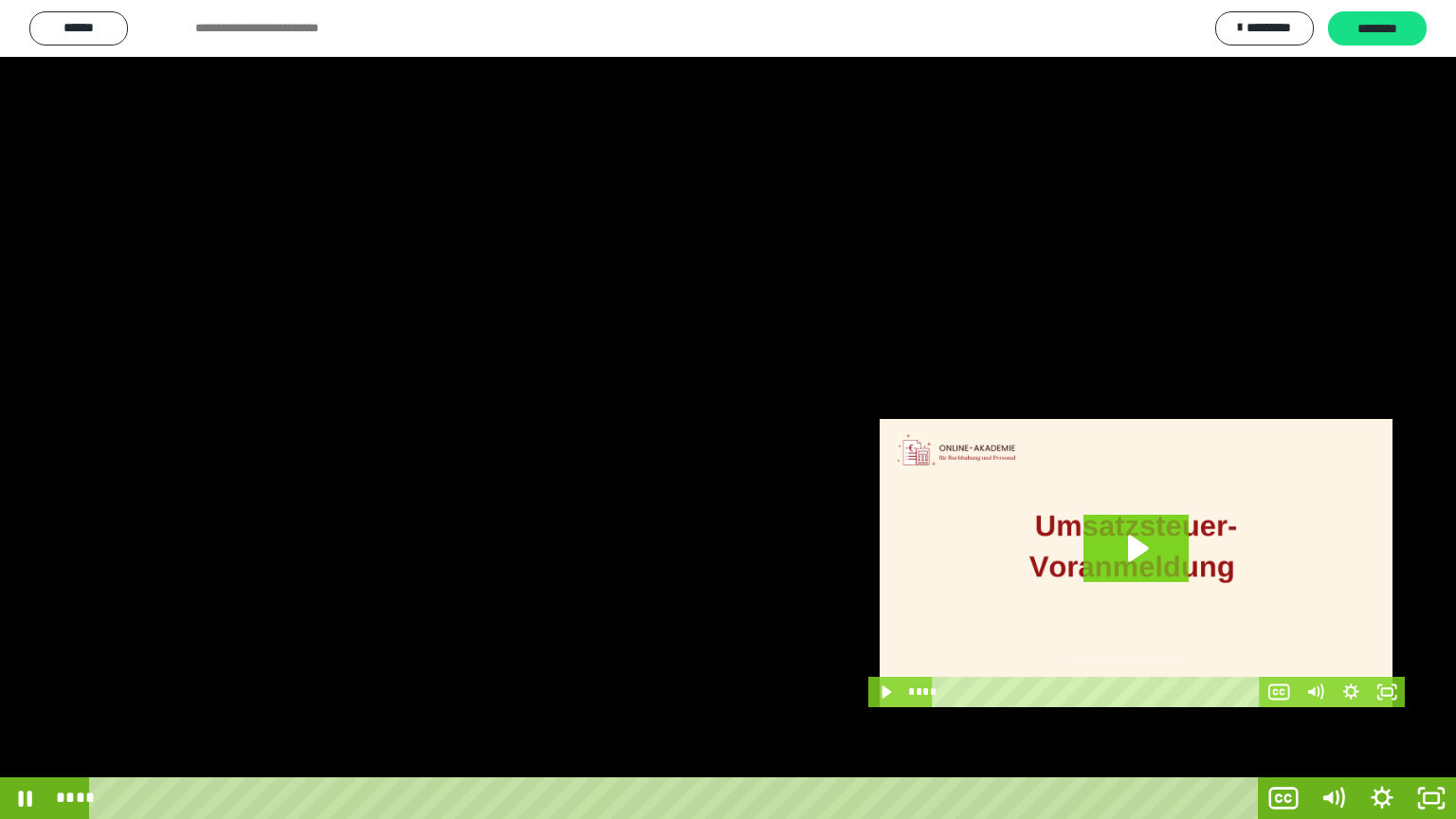 click at bounding box center (728, 410) 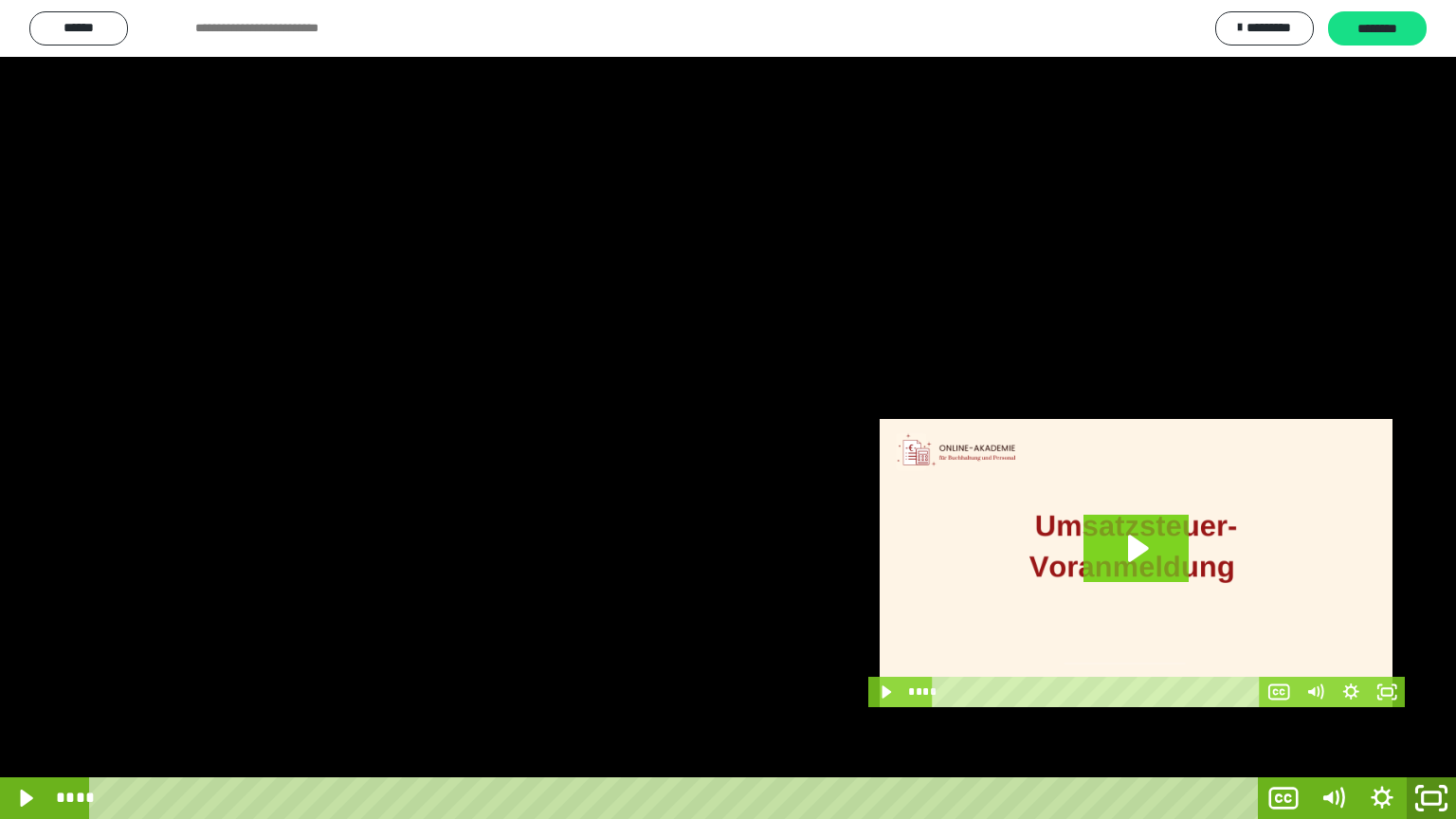click 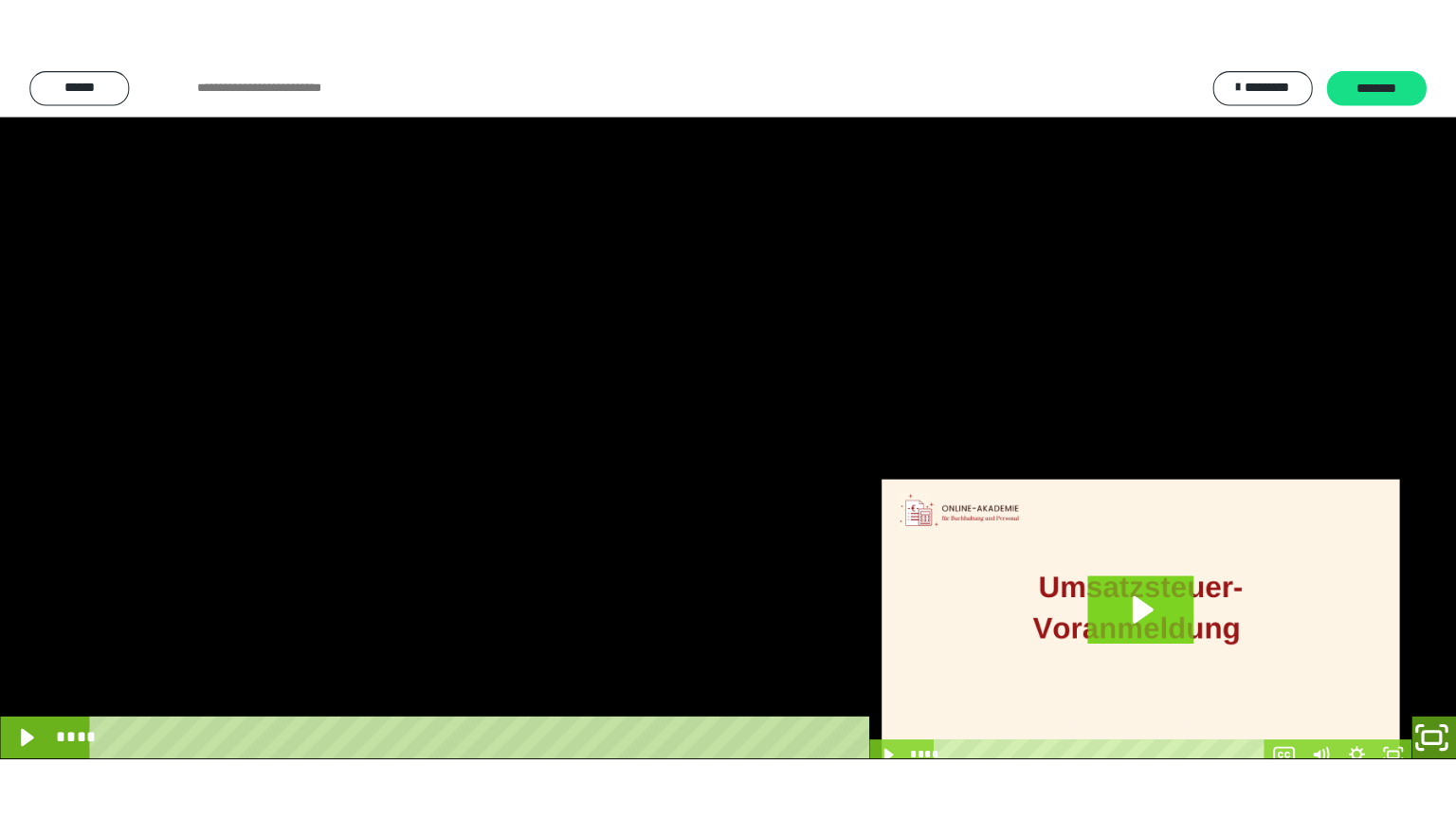 scroll, scrollTop: 3689, scrollLeft: 0, axis: vertical 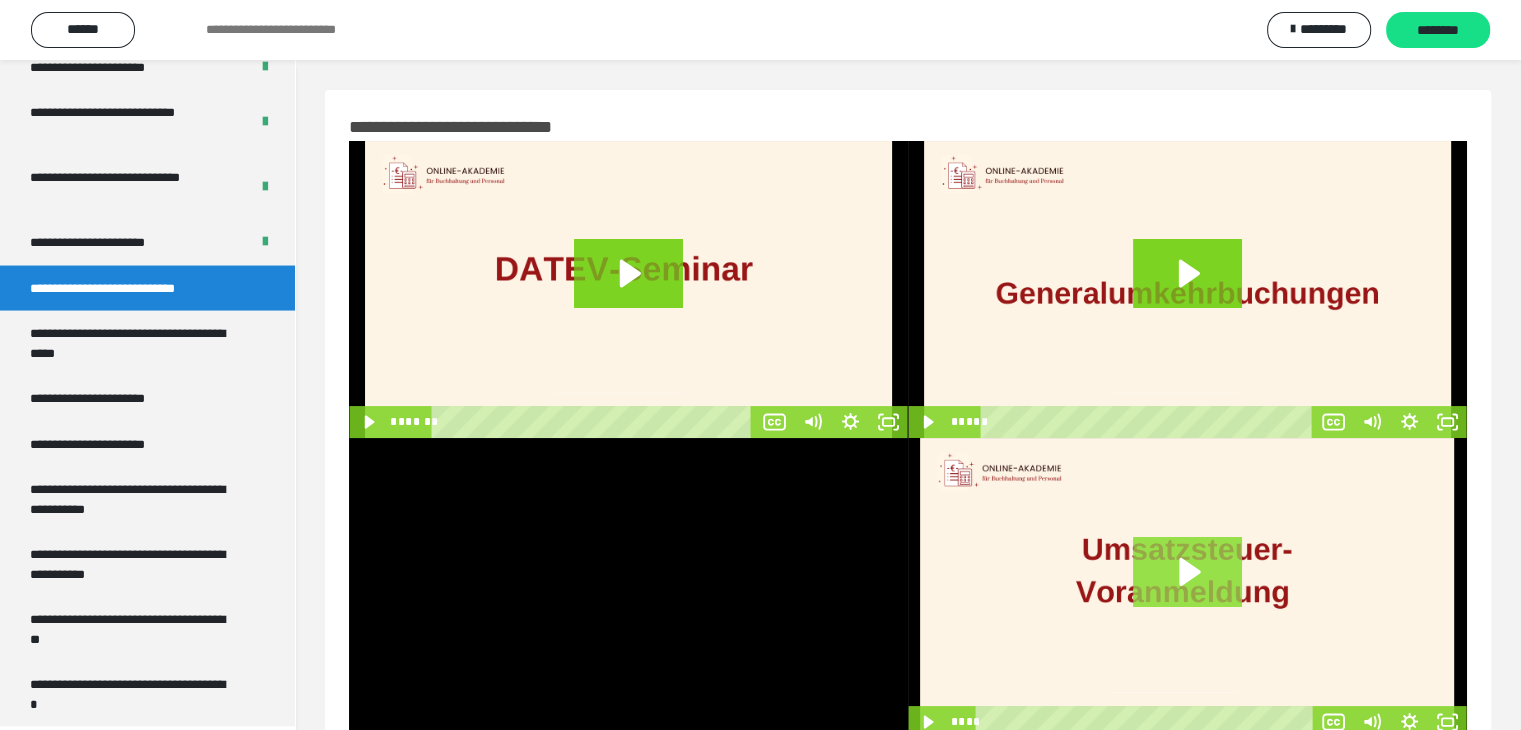 click 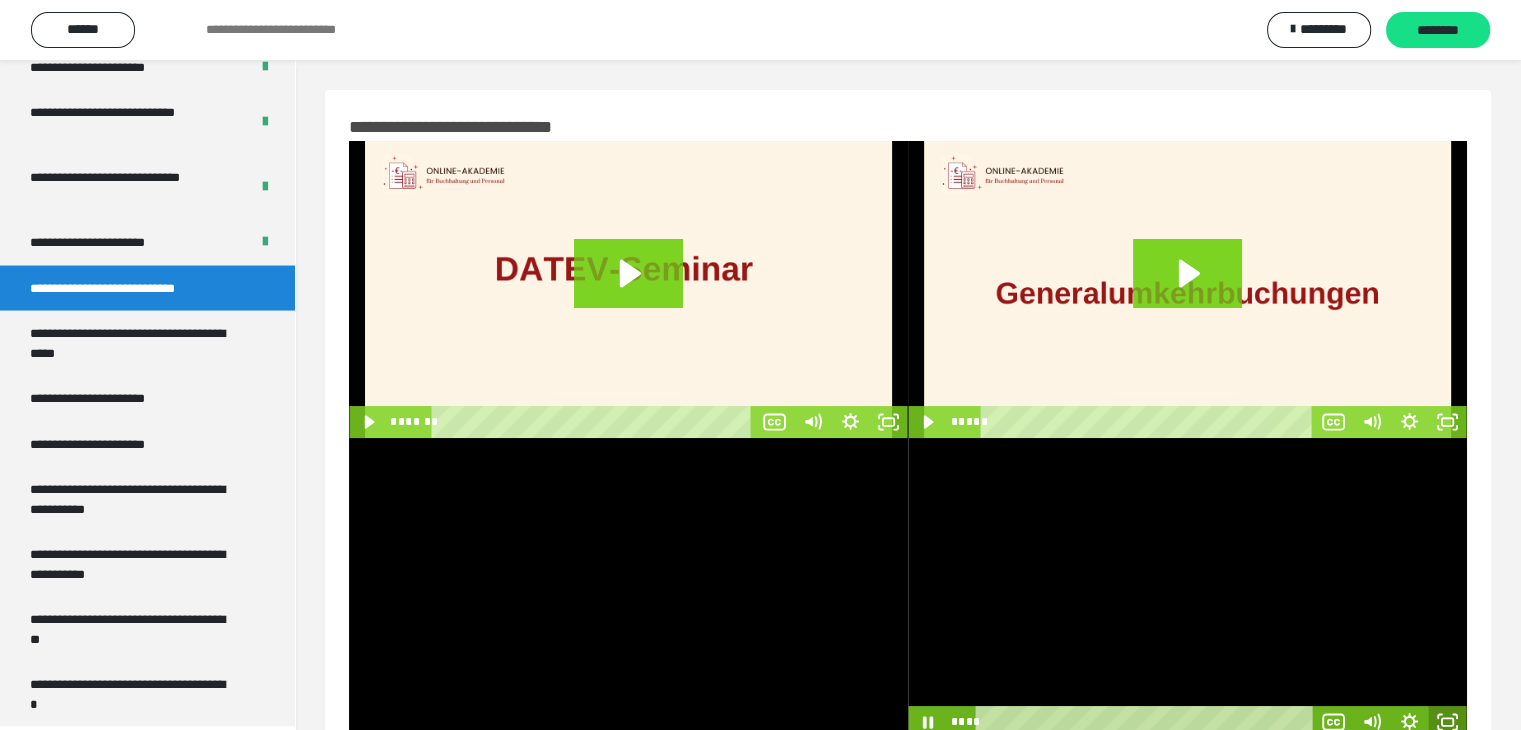 click 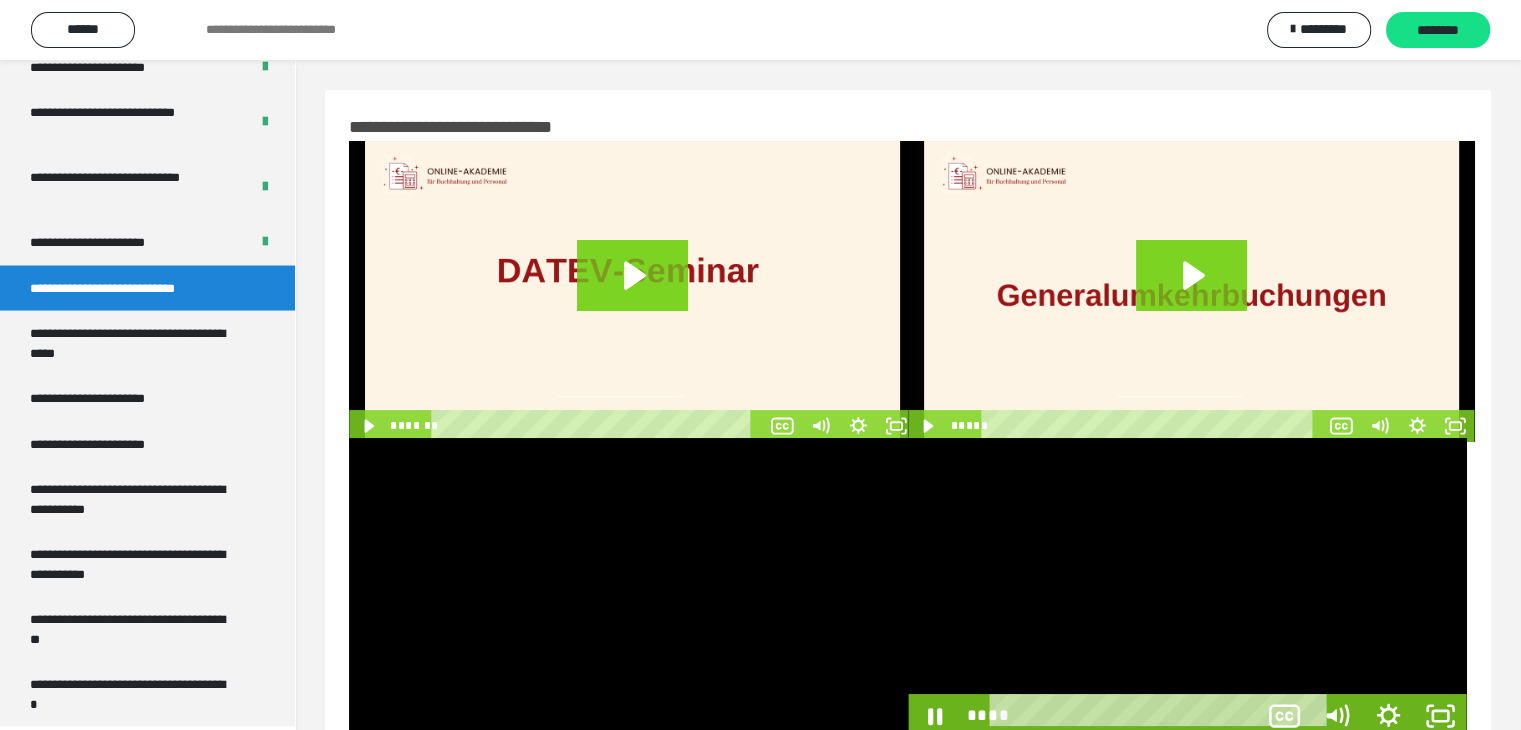 scroll, scrollTop: 3758, scrollLeft: 0, axis: vertical 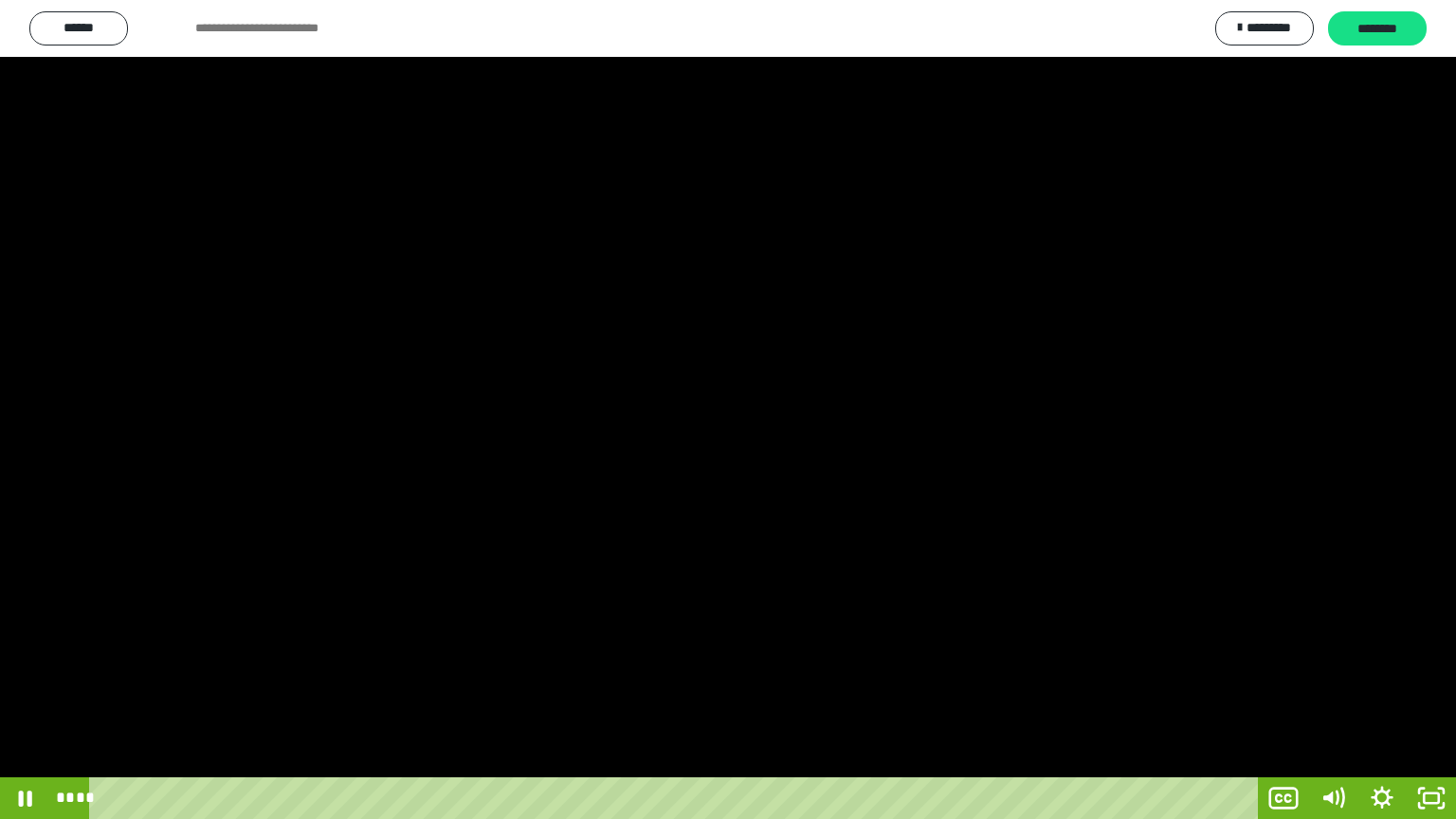 click at bounding box center (728, 410) 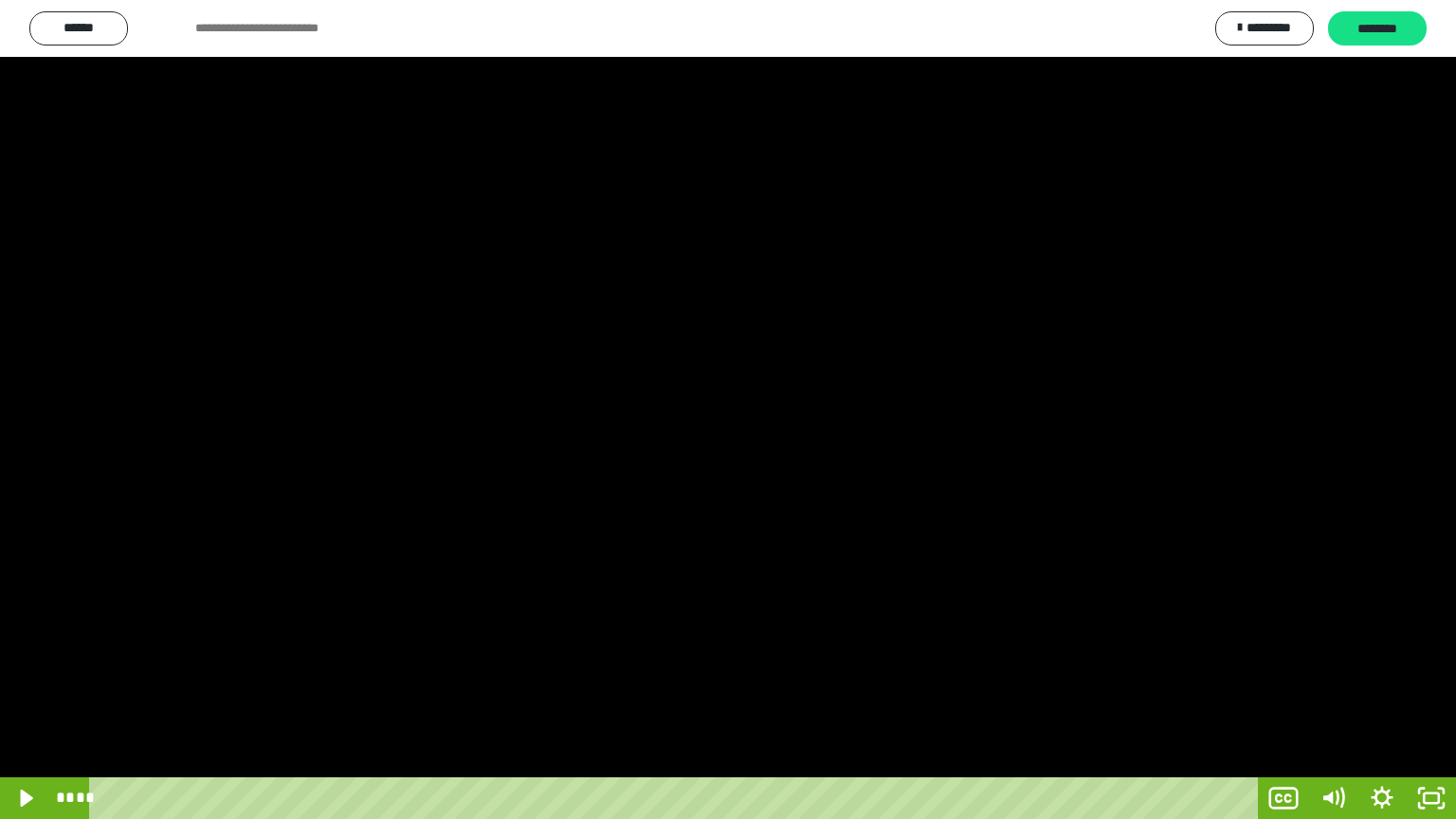 click at bounding box center (728, 410) 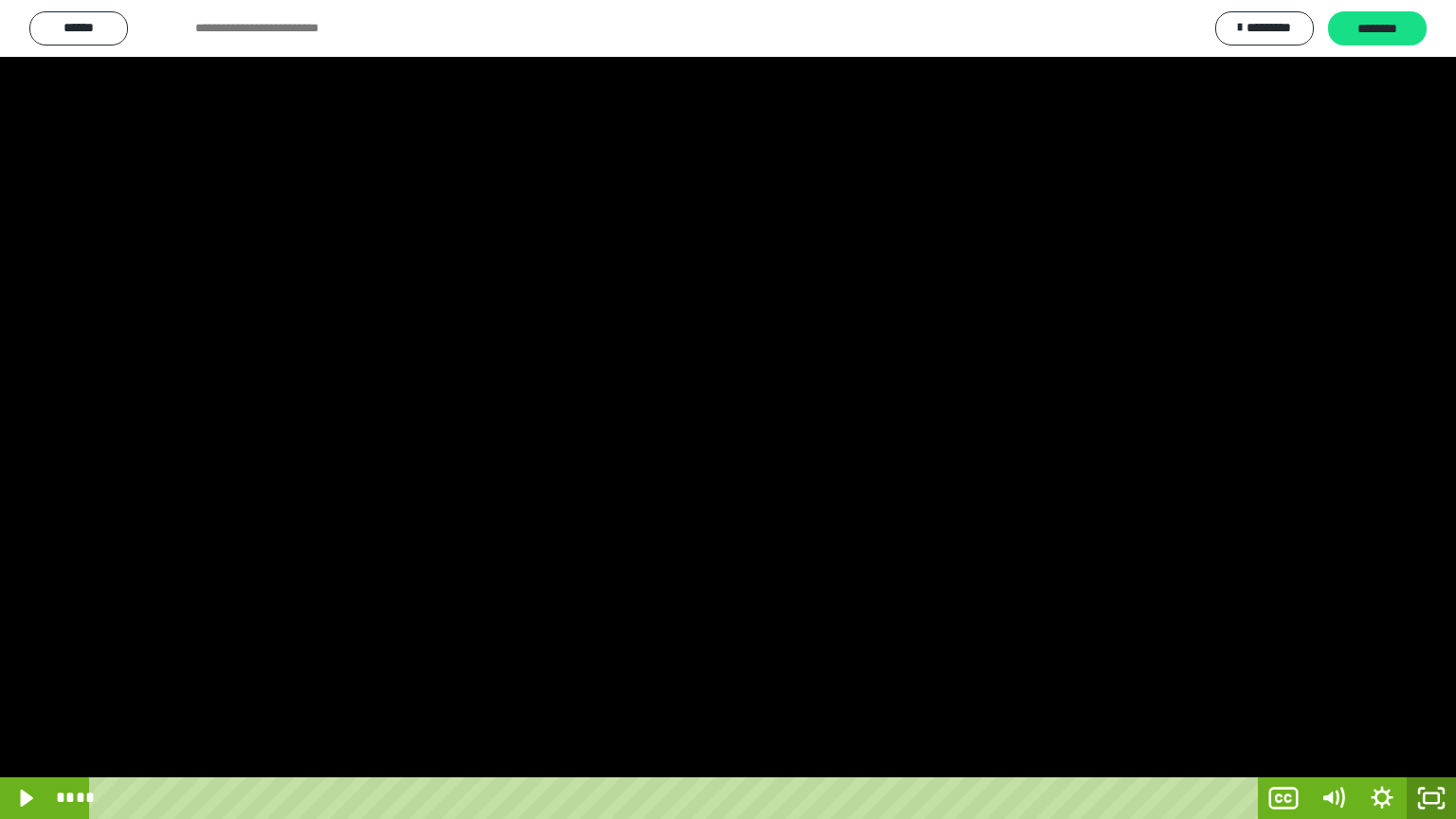 click 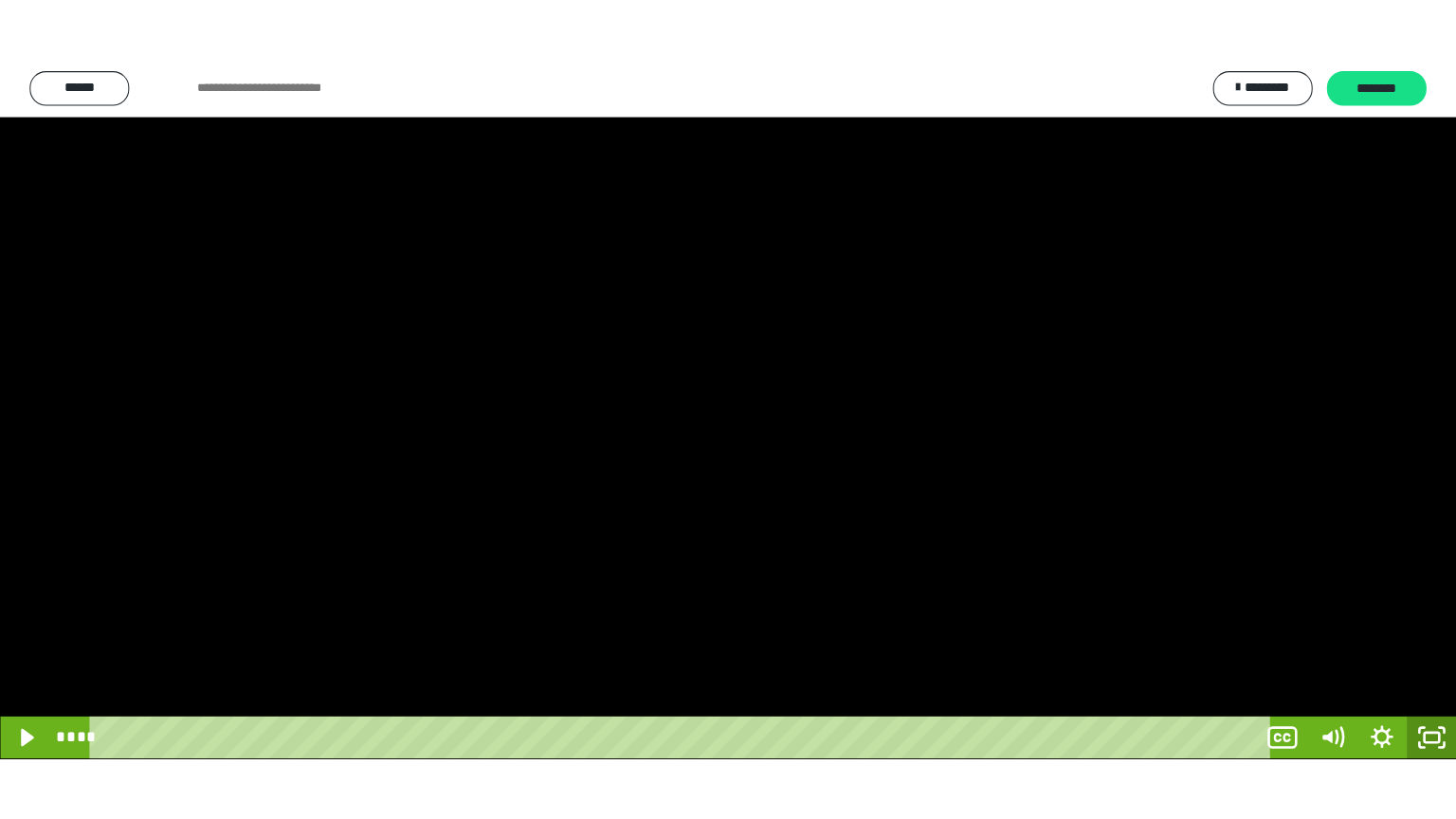 scroll, scrollTop: 3689, scrollLeft: 0, axis: vertical 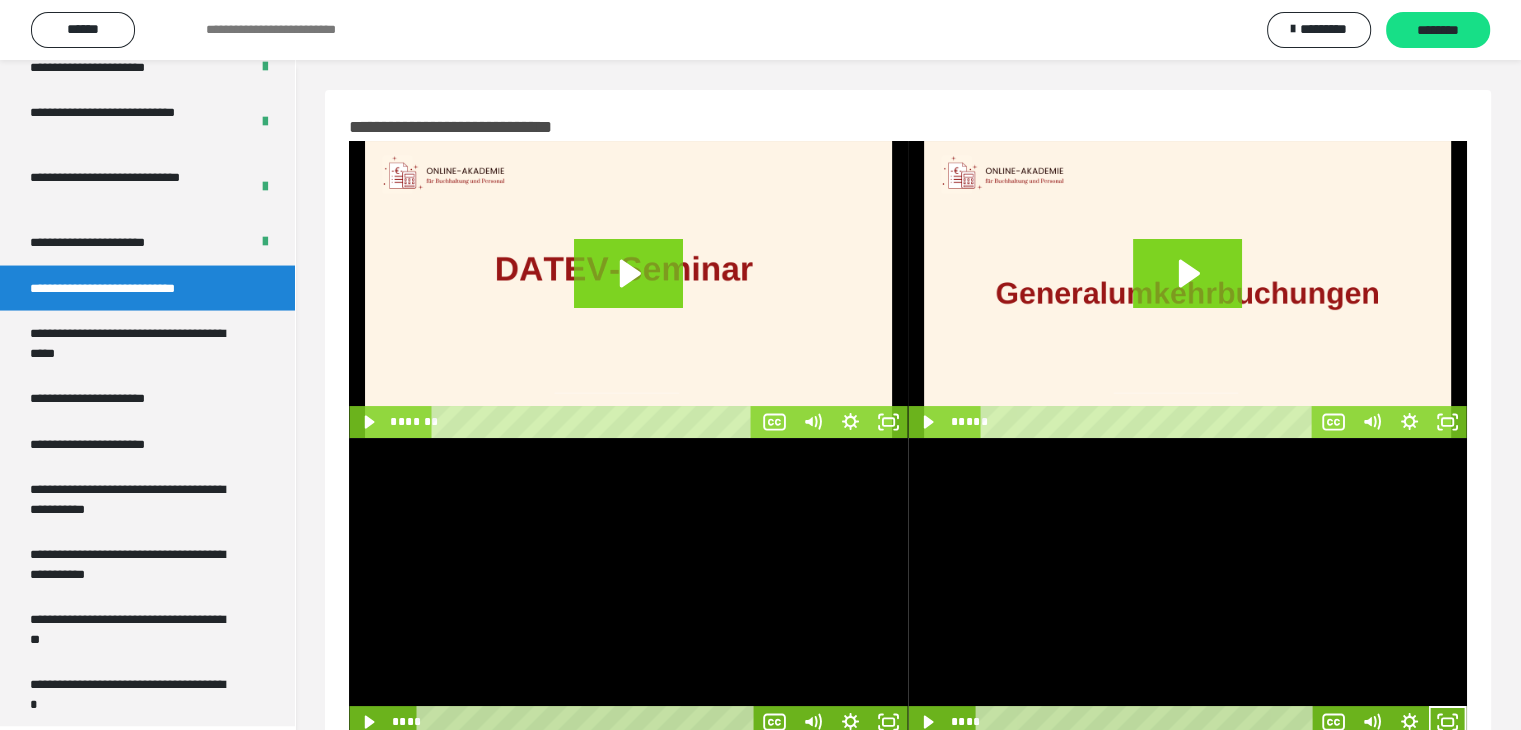 click at bounding box center [628, 588] 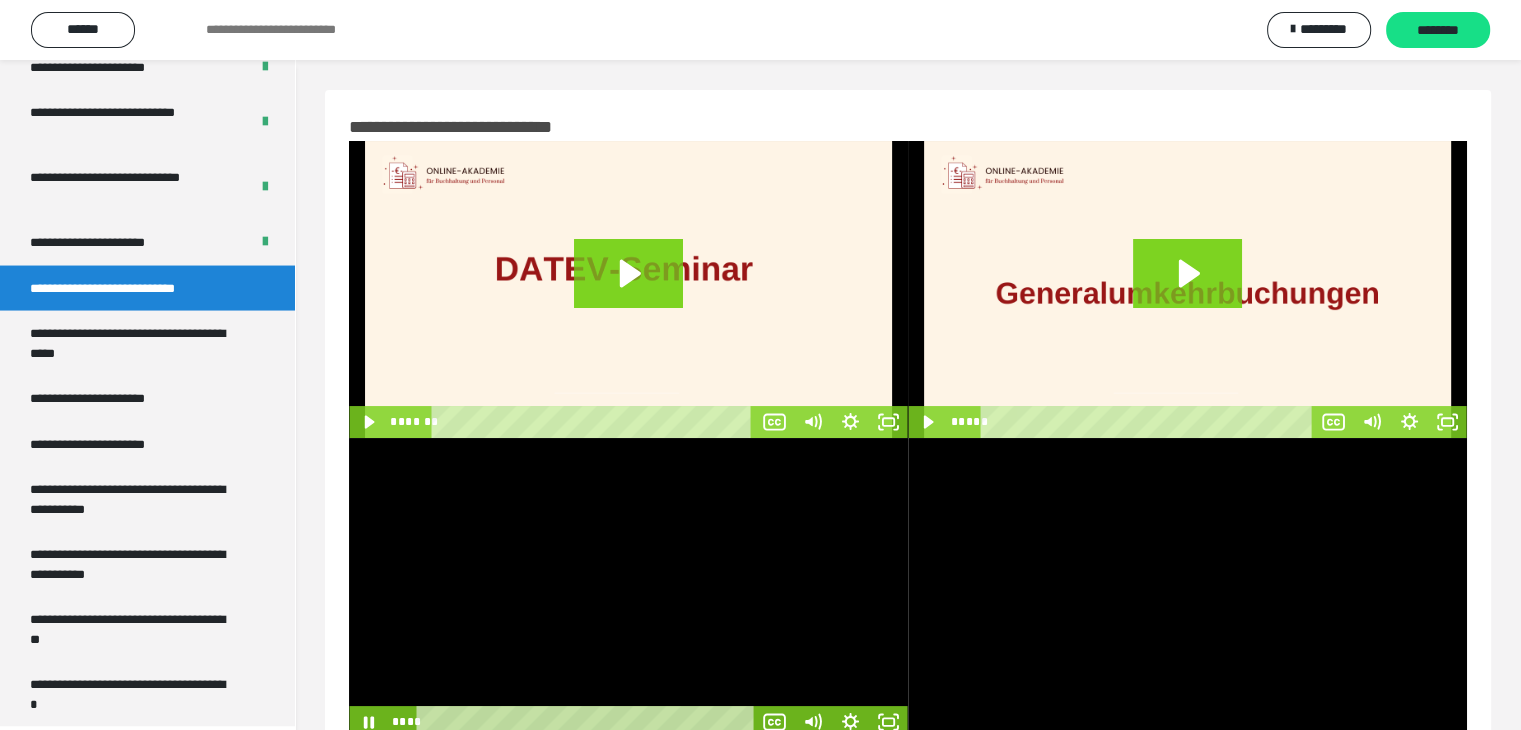click at bounding box center [628, 588] 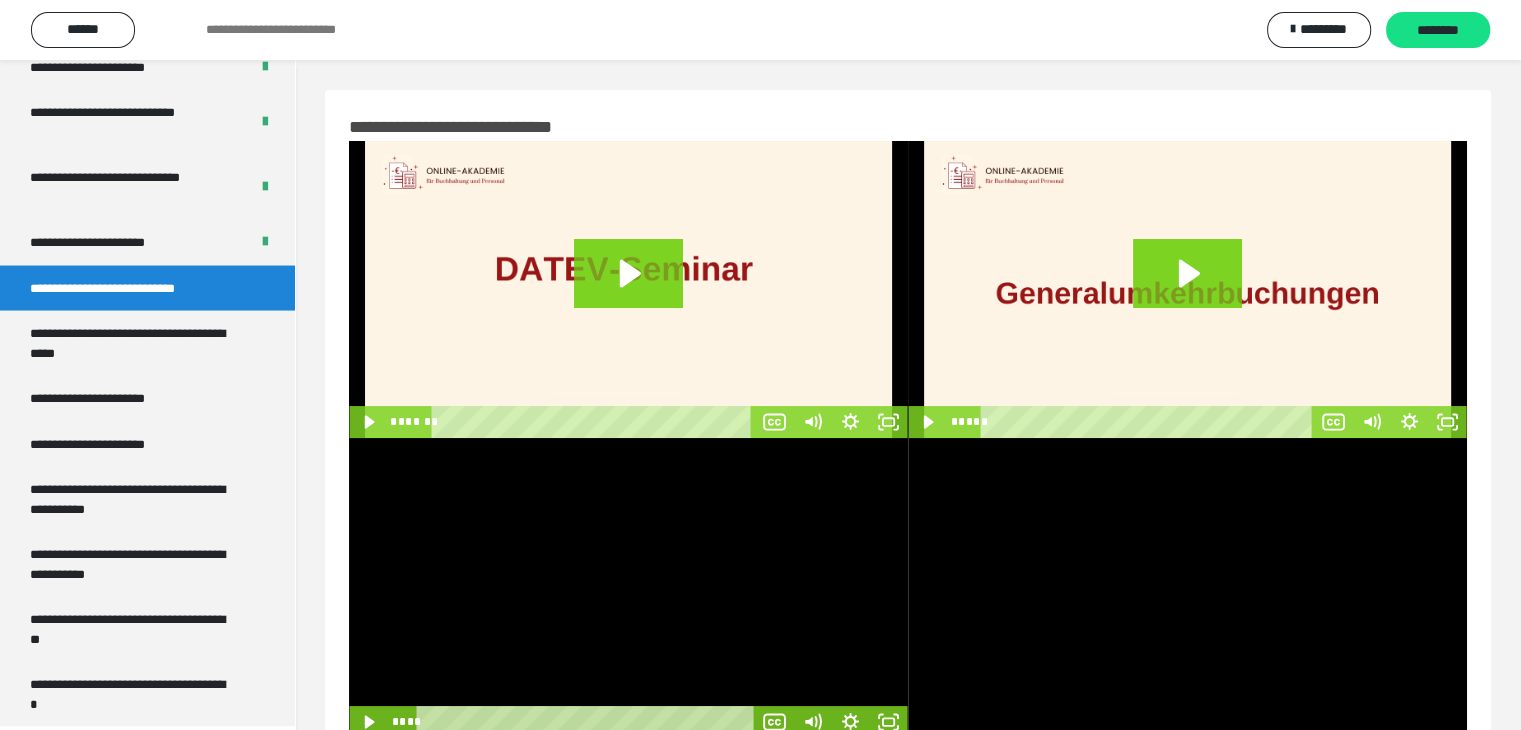 click at bounding box center (628, 588) 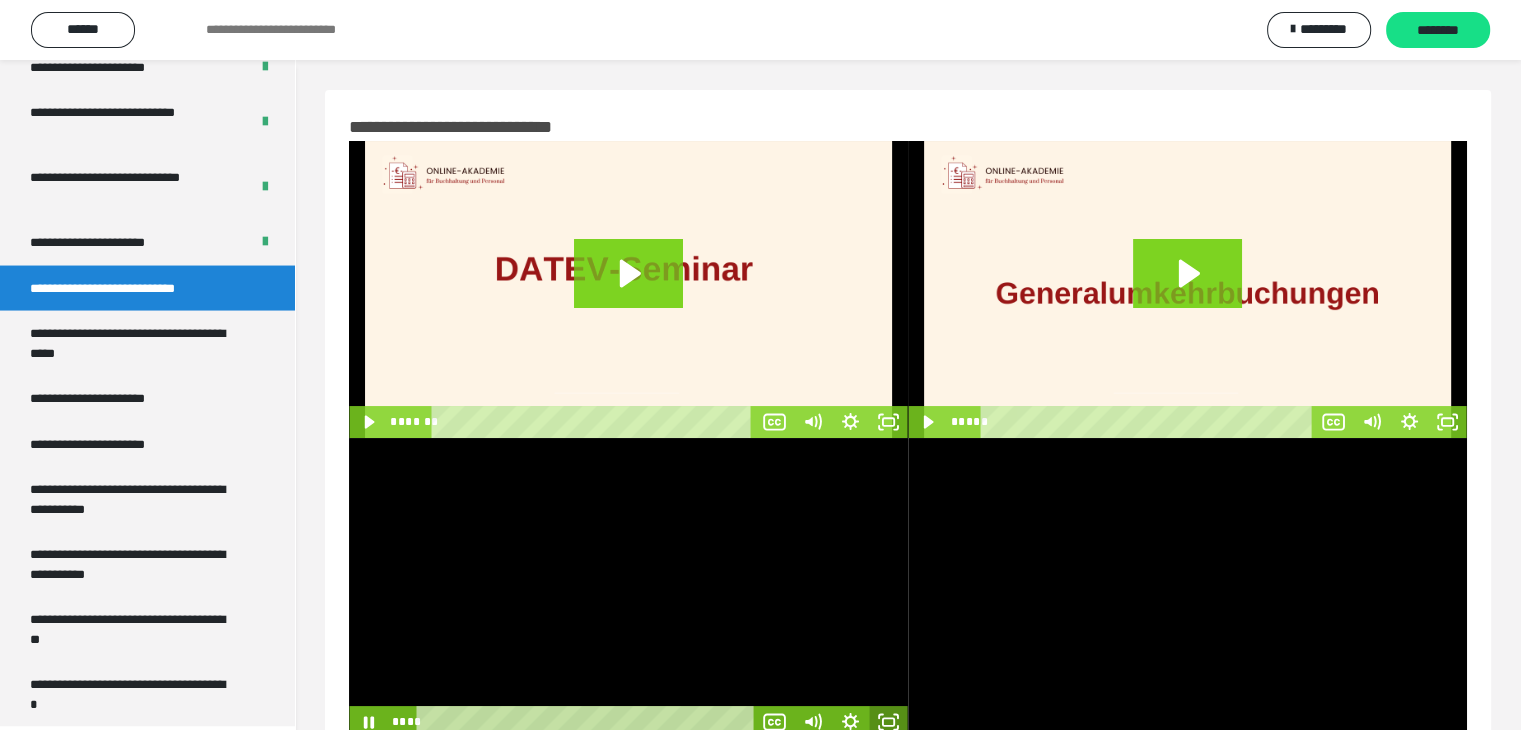 click 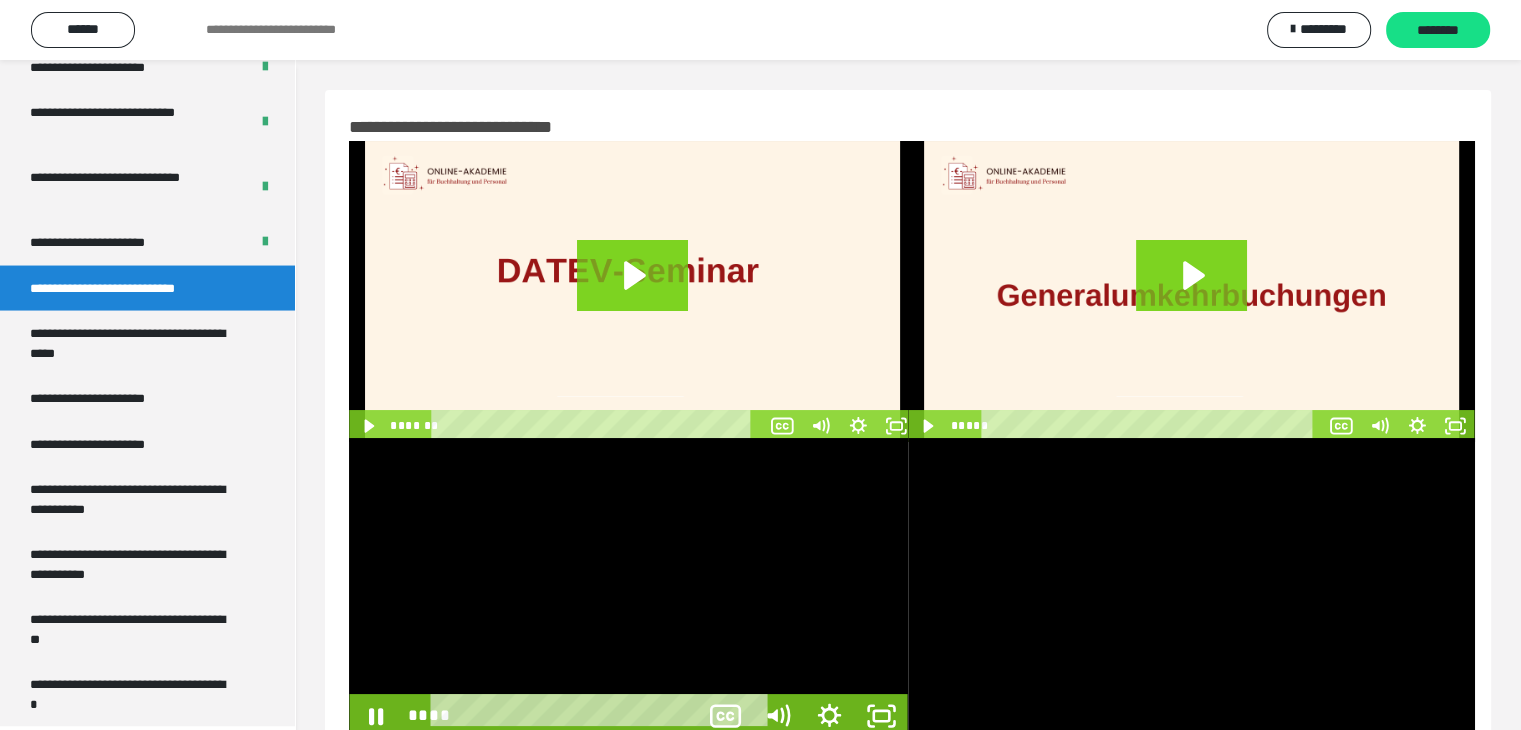 scroll, scrollTop: 3758, scrollLeft: 0, axis: vertical 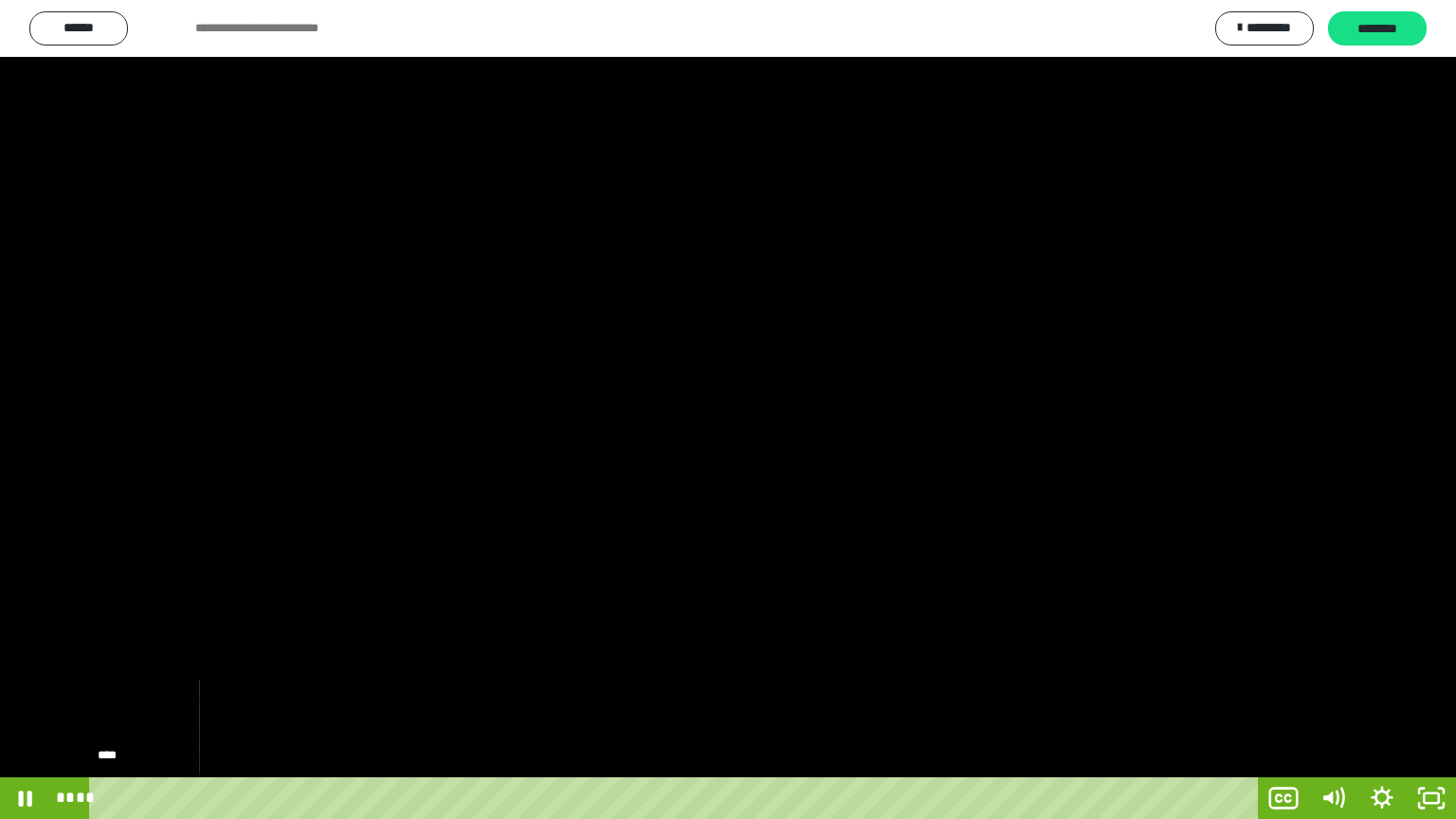 click on "****" at bounding box center [677, 798] 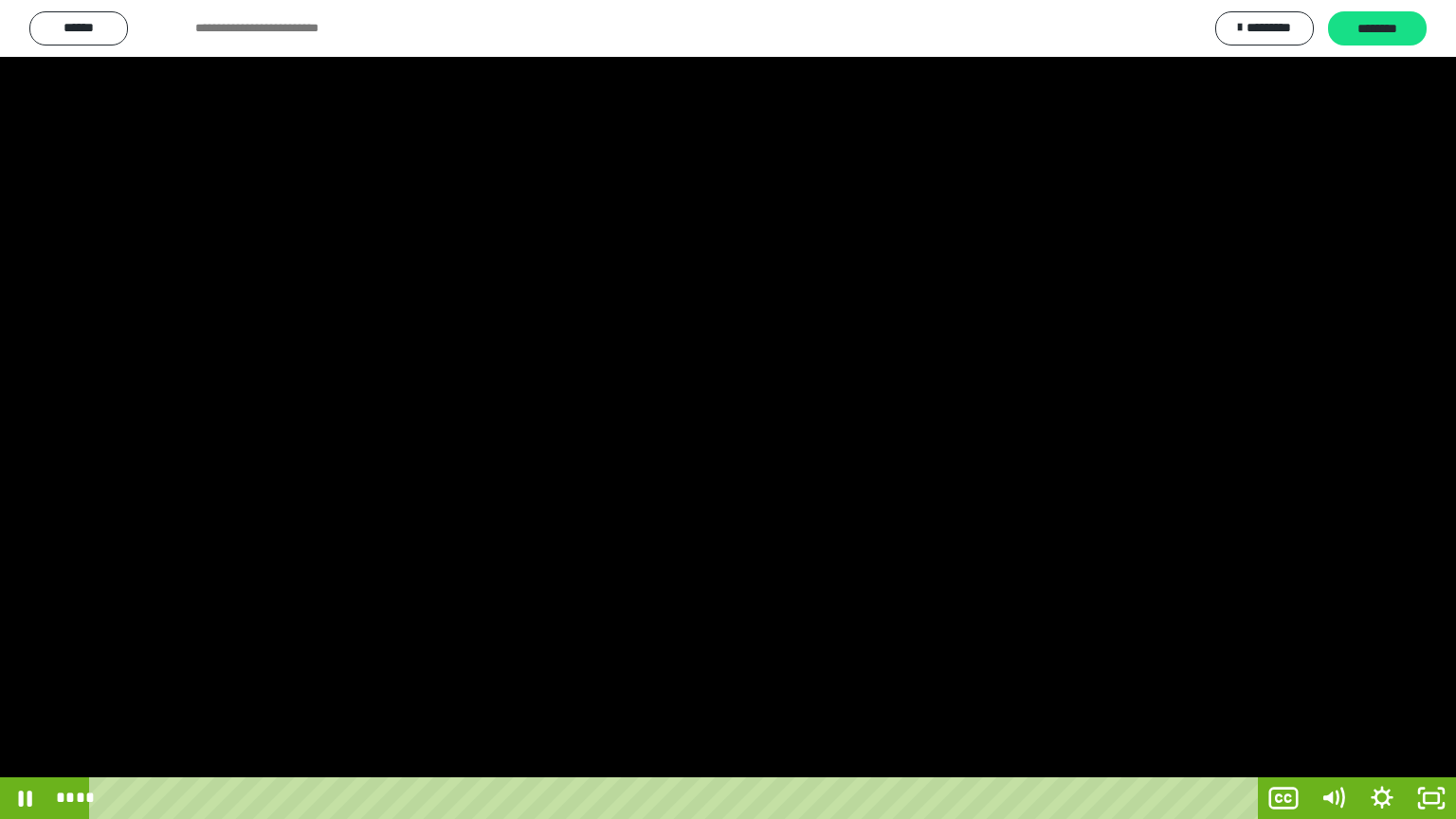 click at bounding box center (728, 410) 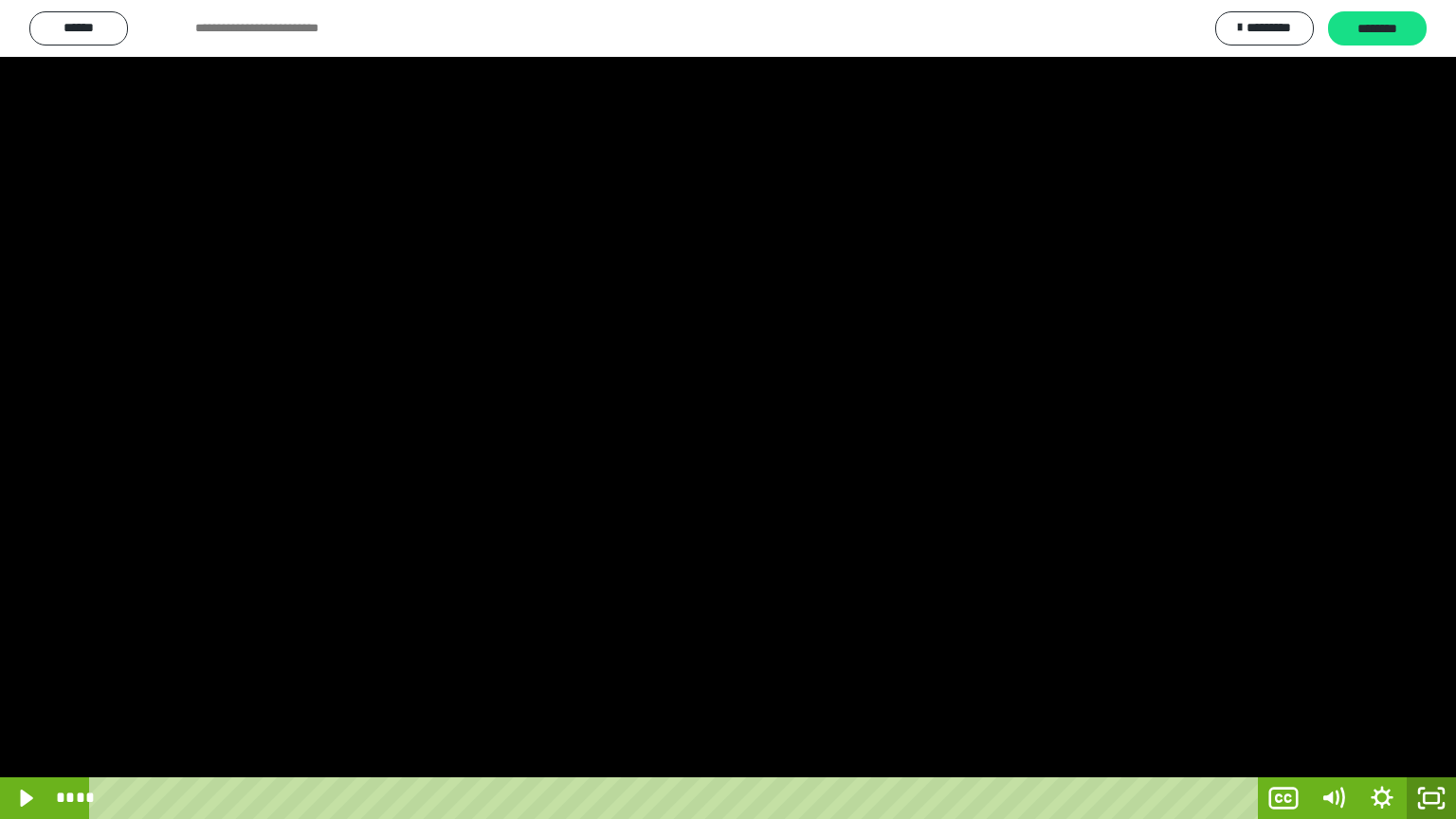 click 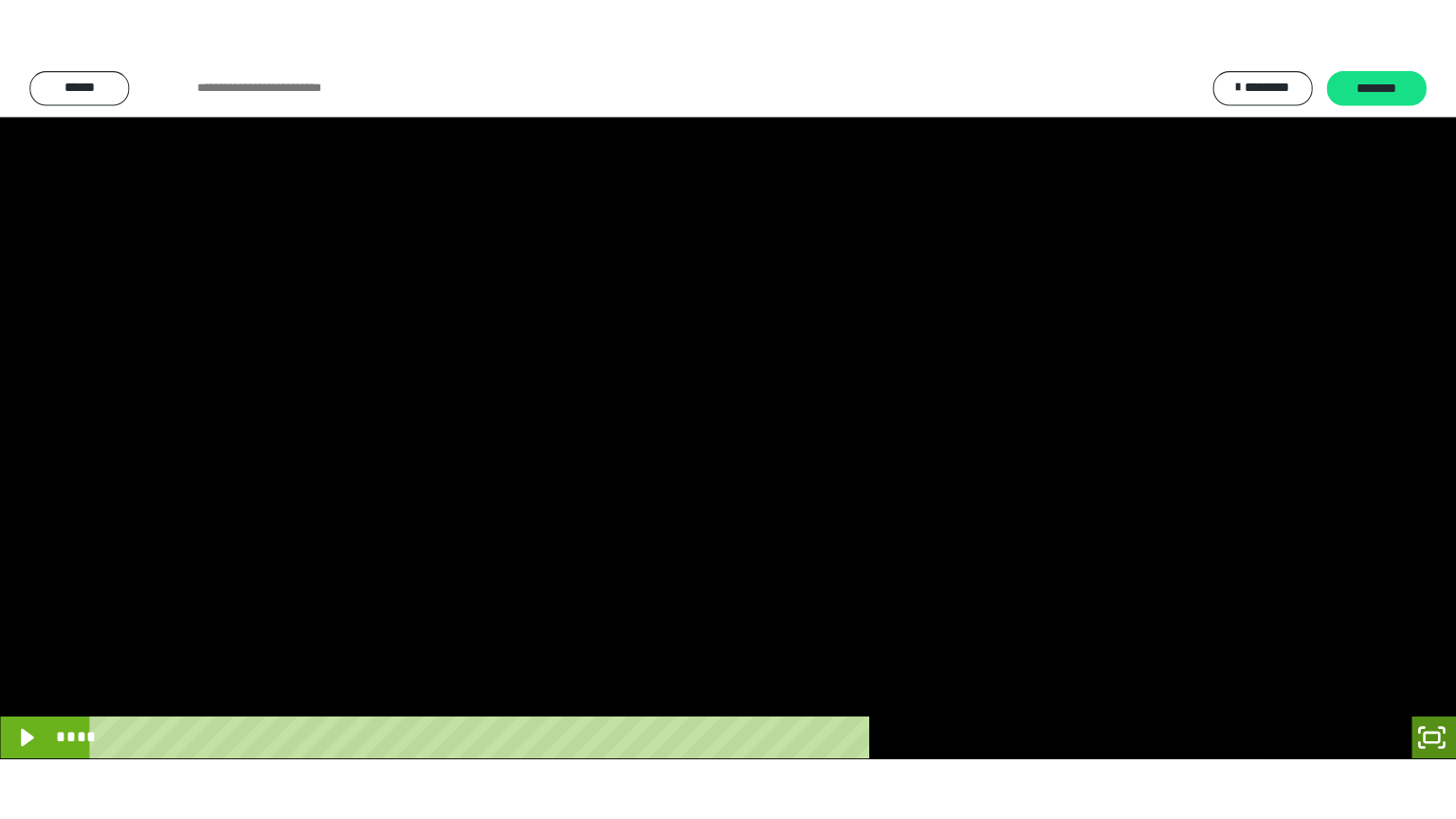 scroll, scrollTop: 3689, scrollLeft: 0, axis: vertical 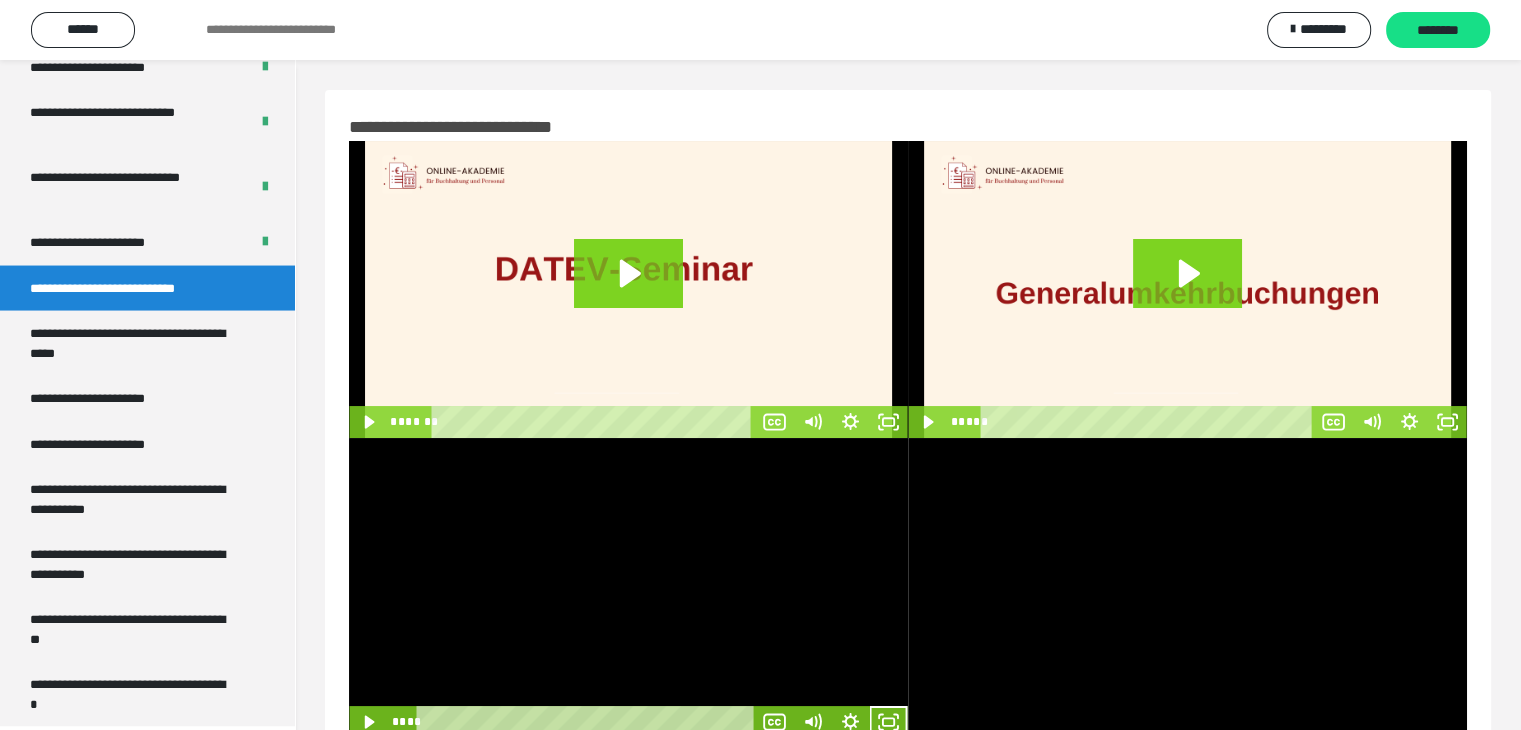 click at bounding box center (628, 588) 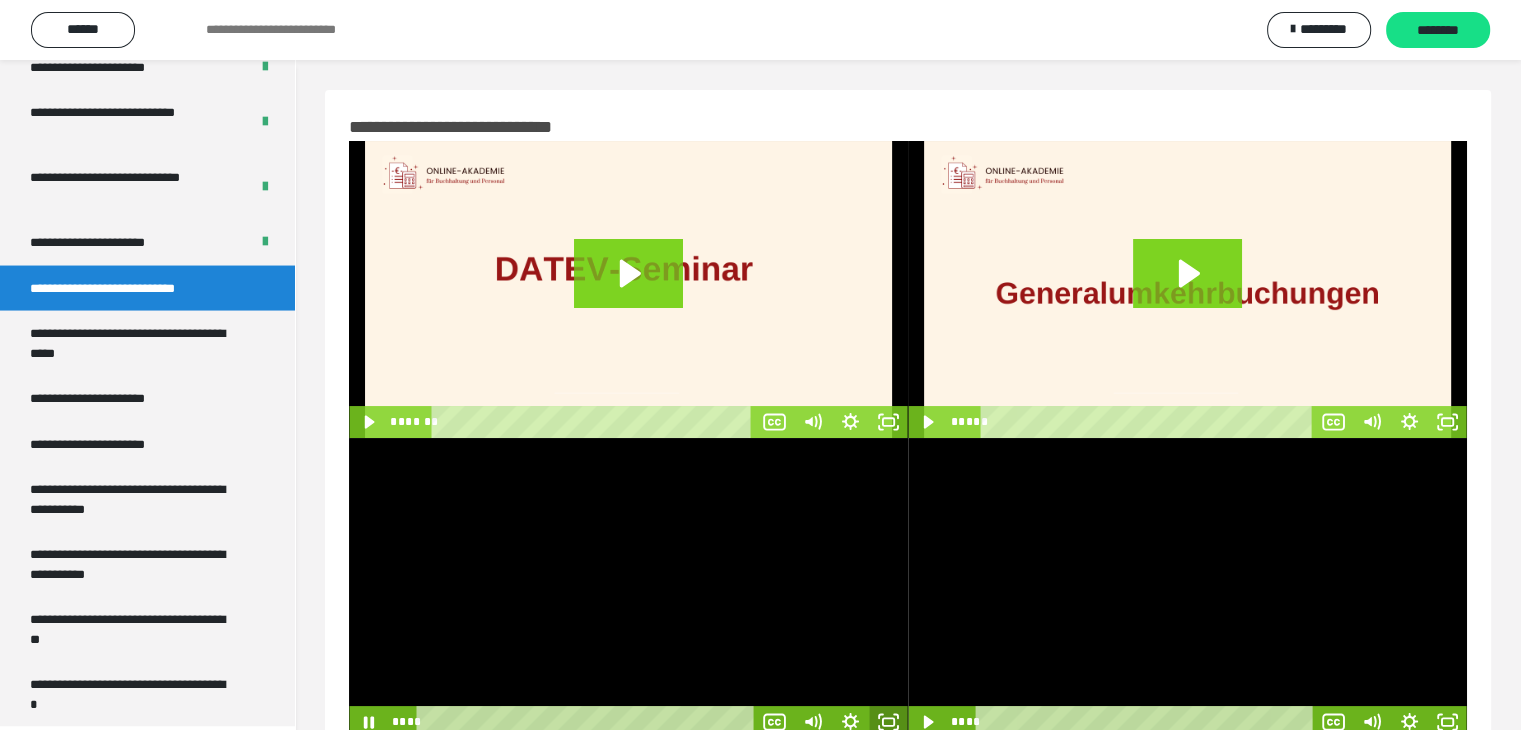 drag, startPoint x: 891, startPoint y: 717, endPoint x: 889, endPoint y: 804, distance: 87.02299 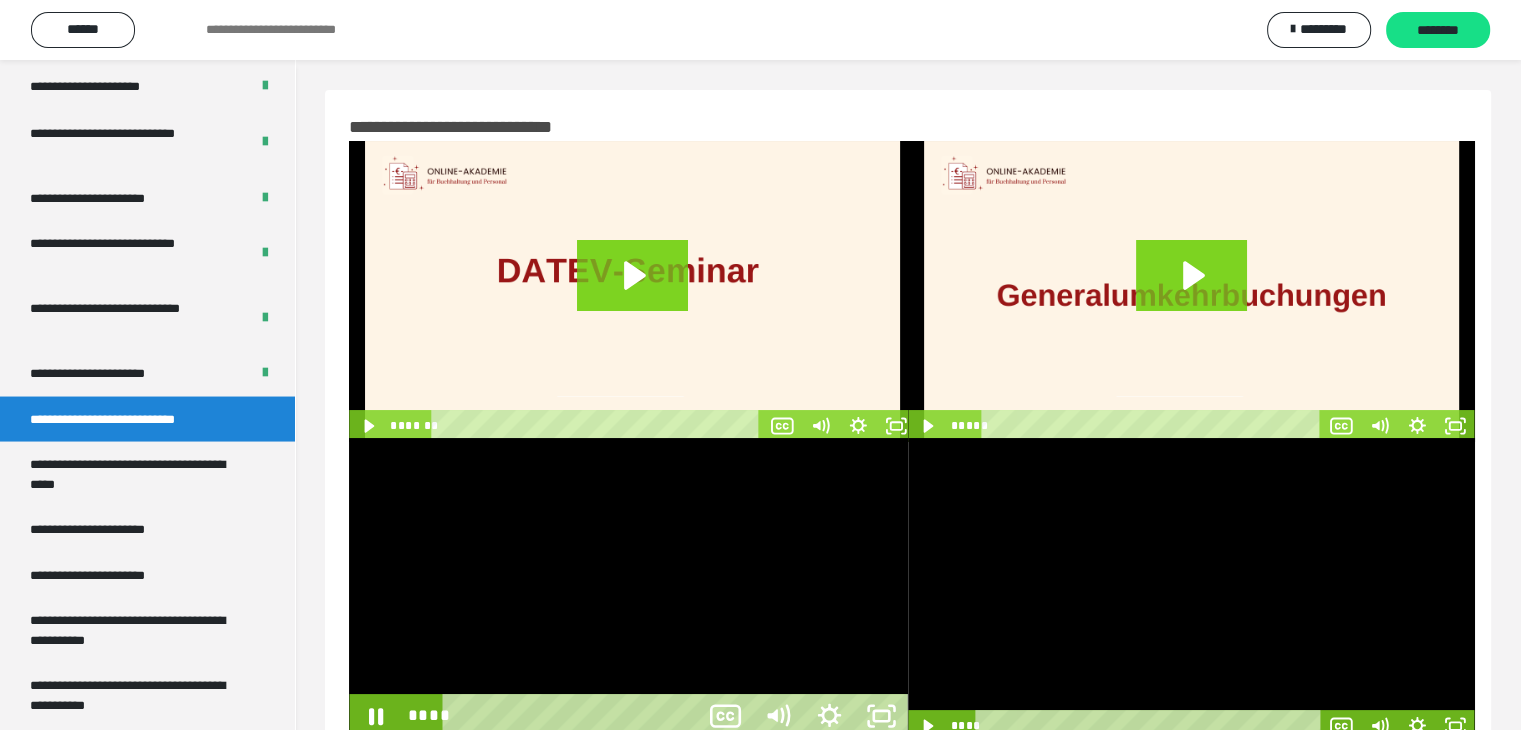 scroll, scrollTop: 3758, scrollLeft: 0, axis: vertical 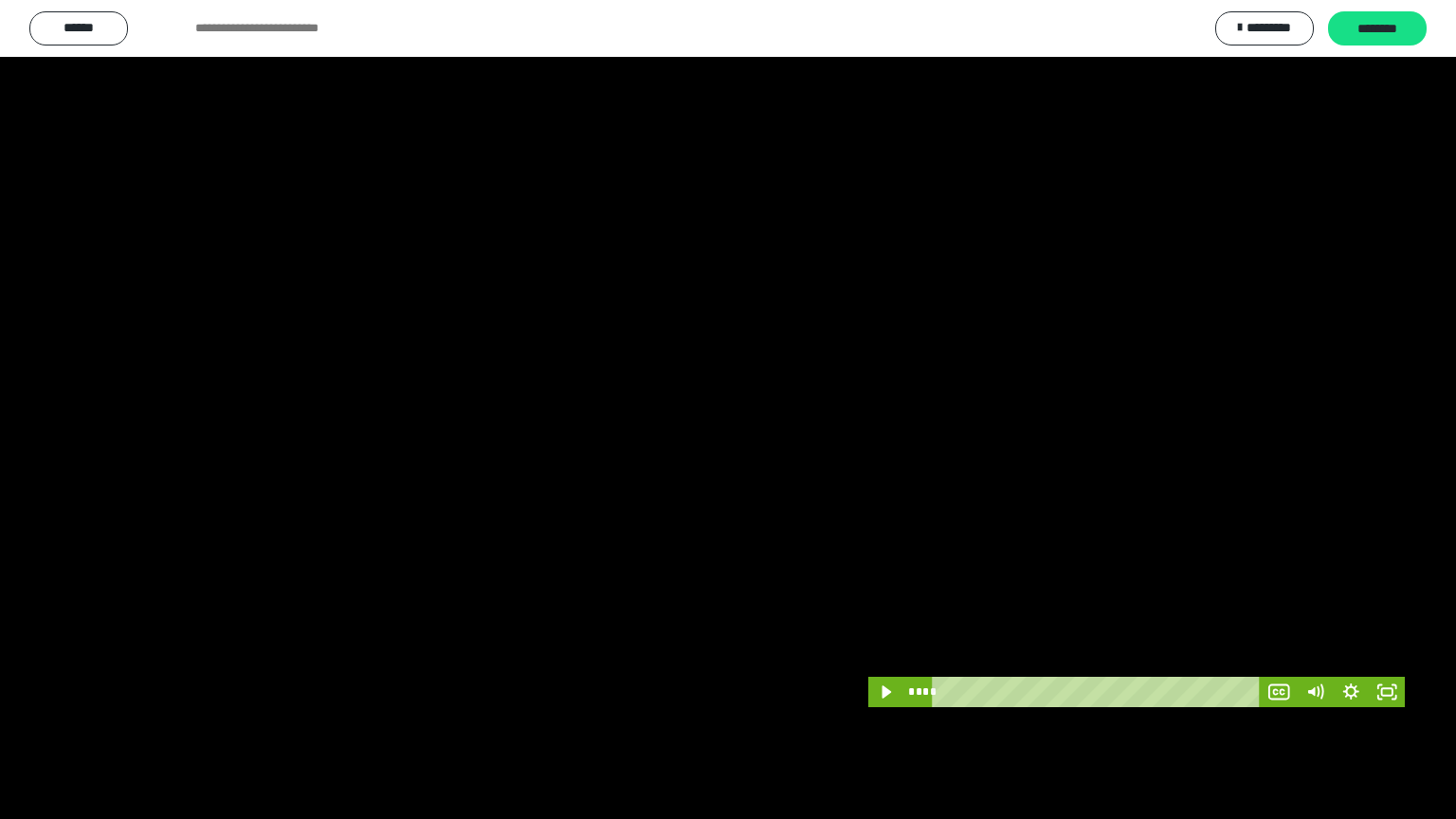 click at bounding box center [728, 410] 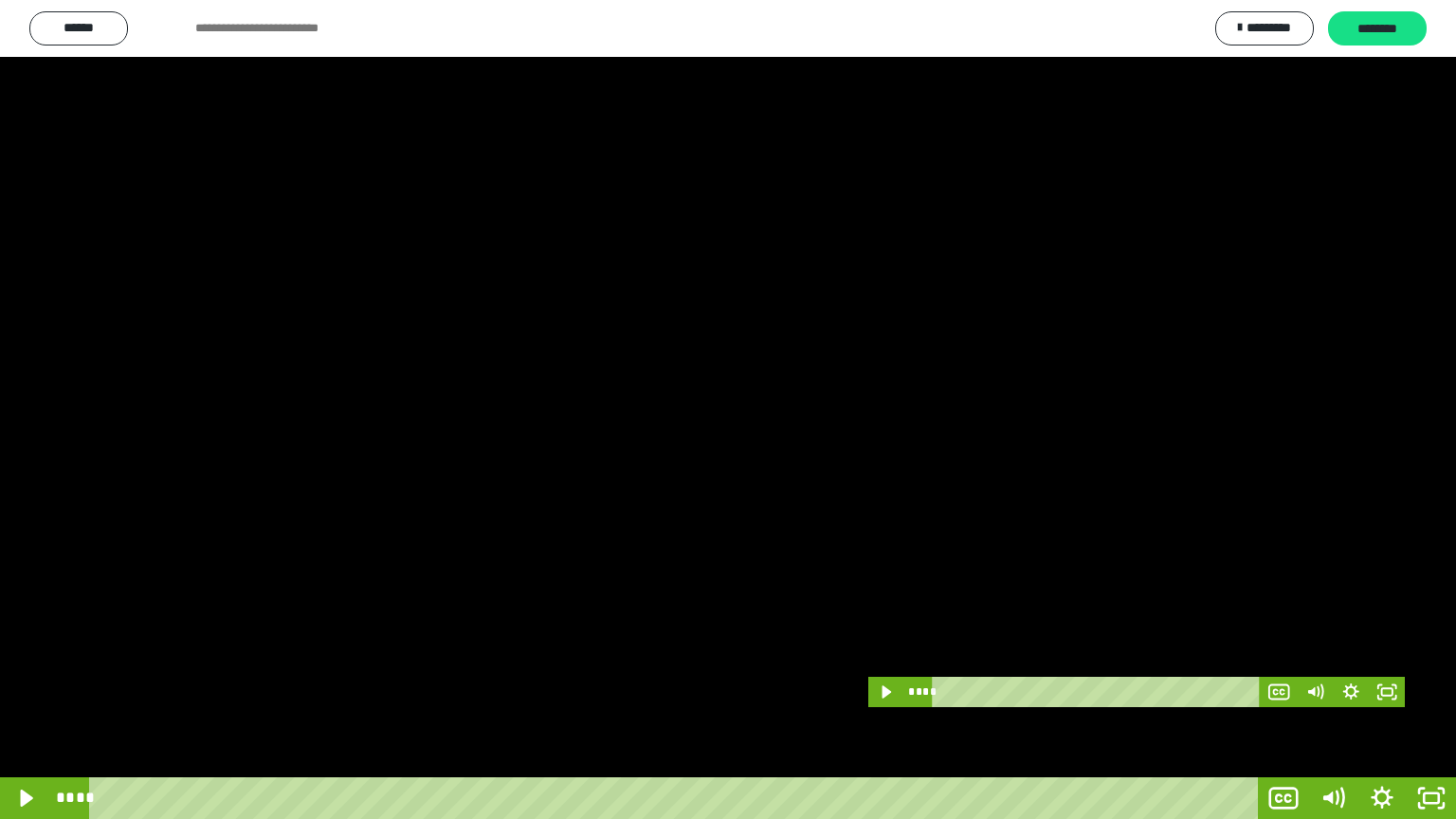 click at bounding box center [728, 410] 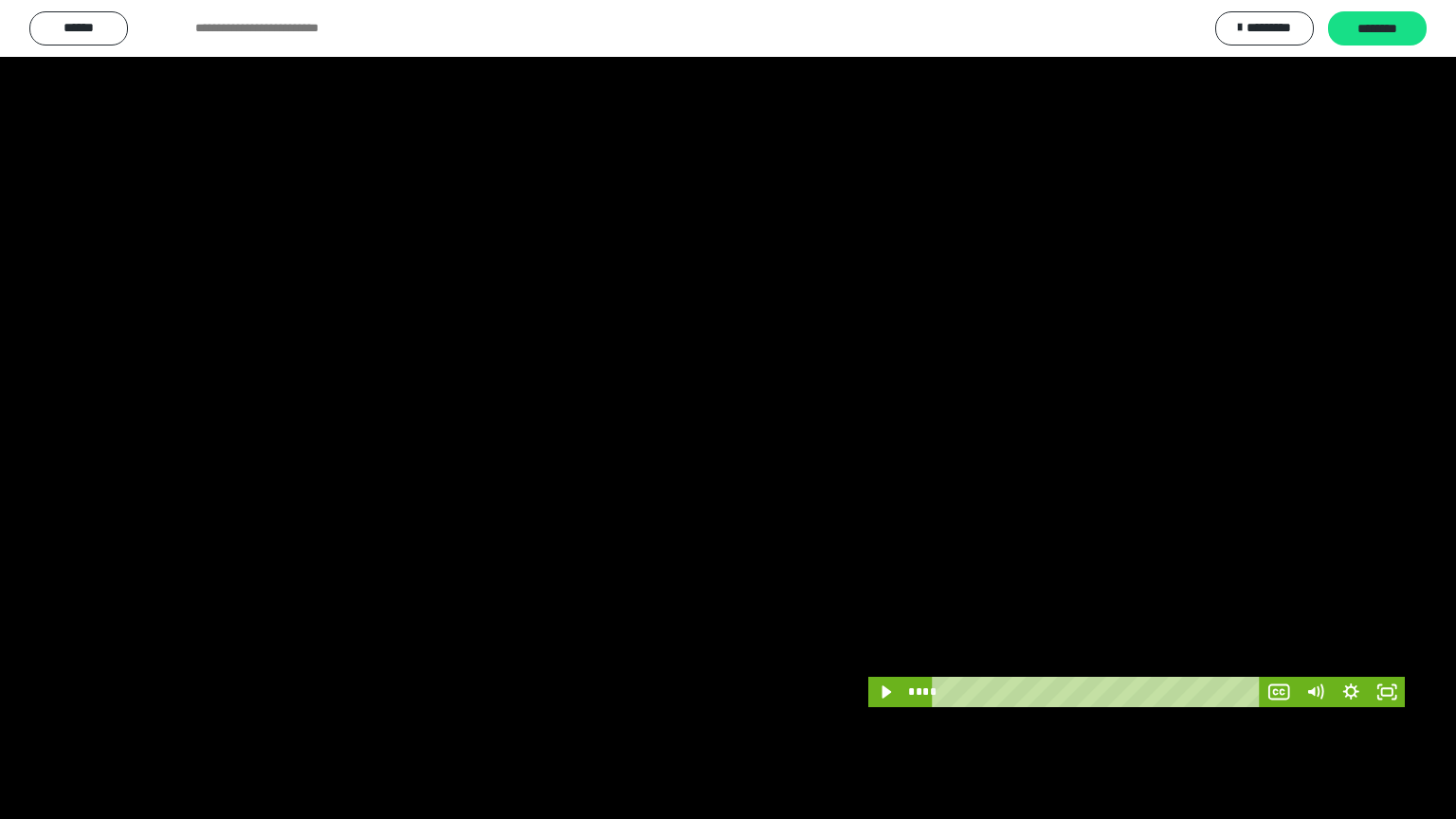 click at bounding box center (728, 410) 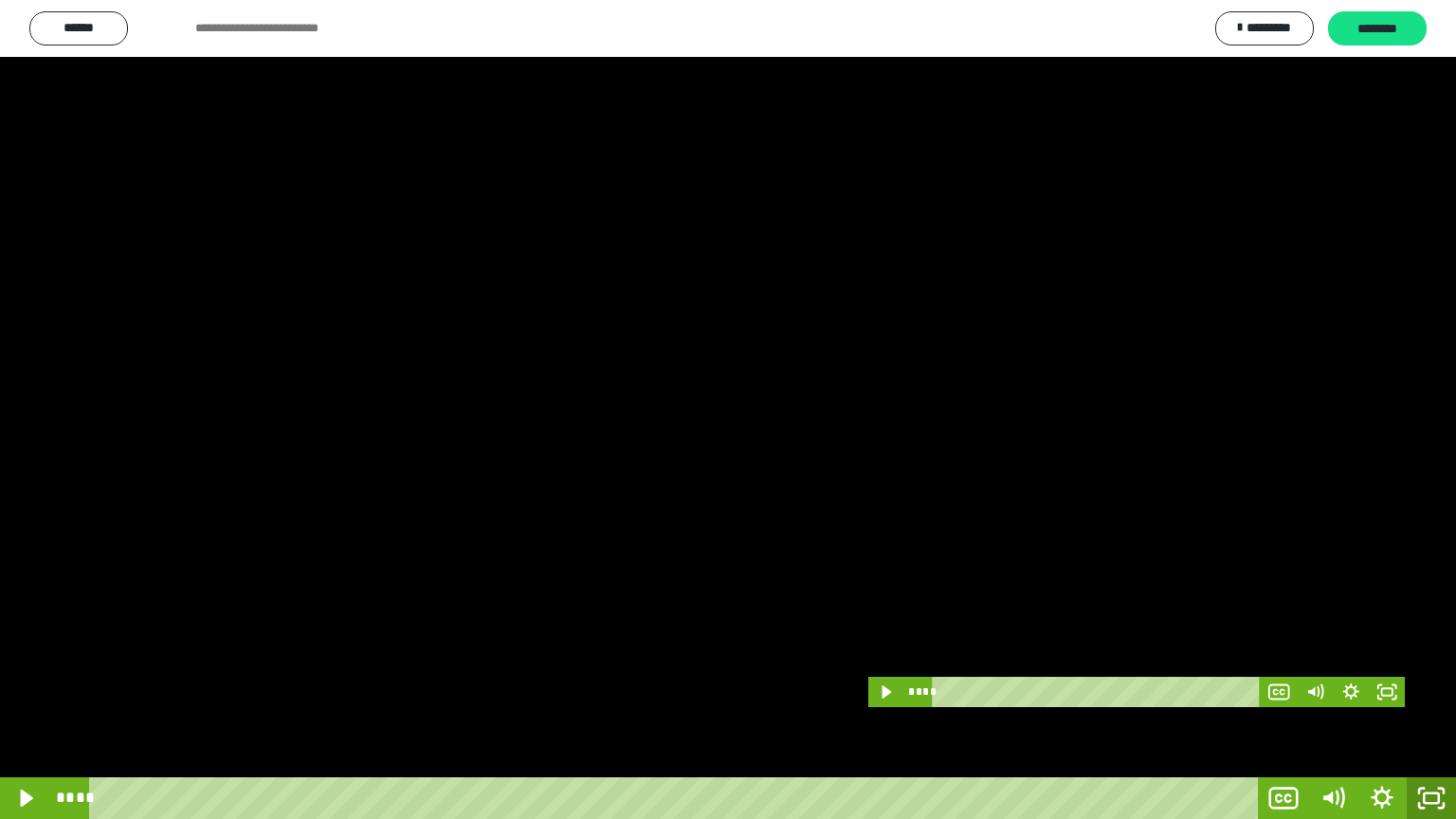 click 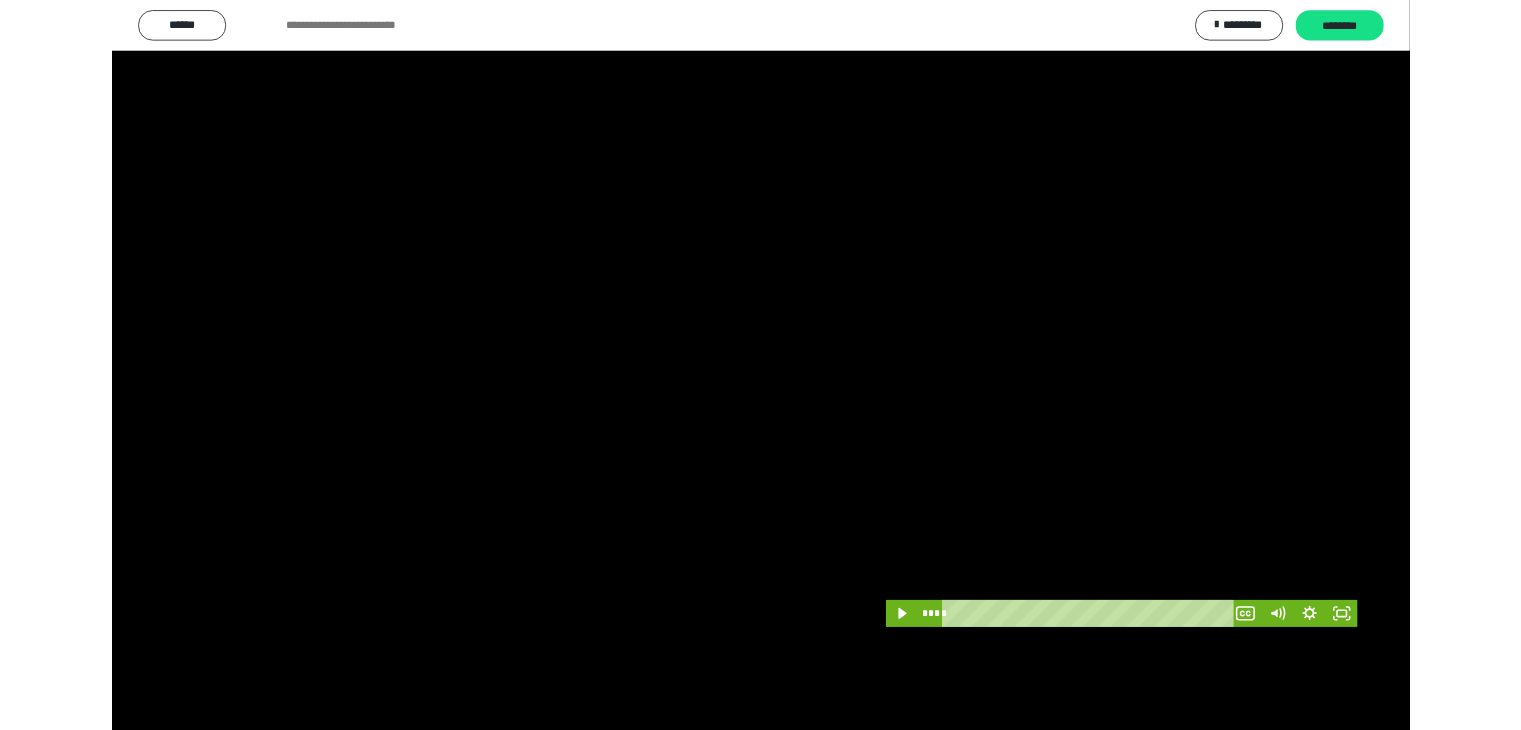 scroll, scrollTop: 3892, scrollLeft: 0, axis: vertical 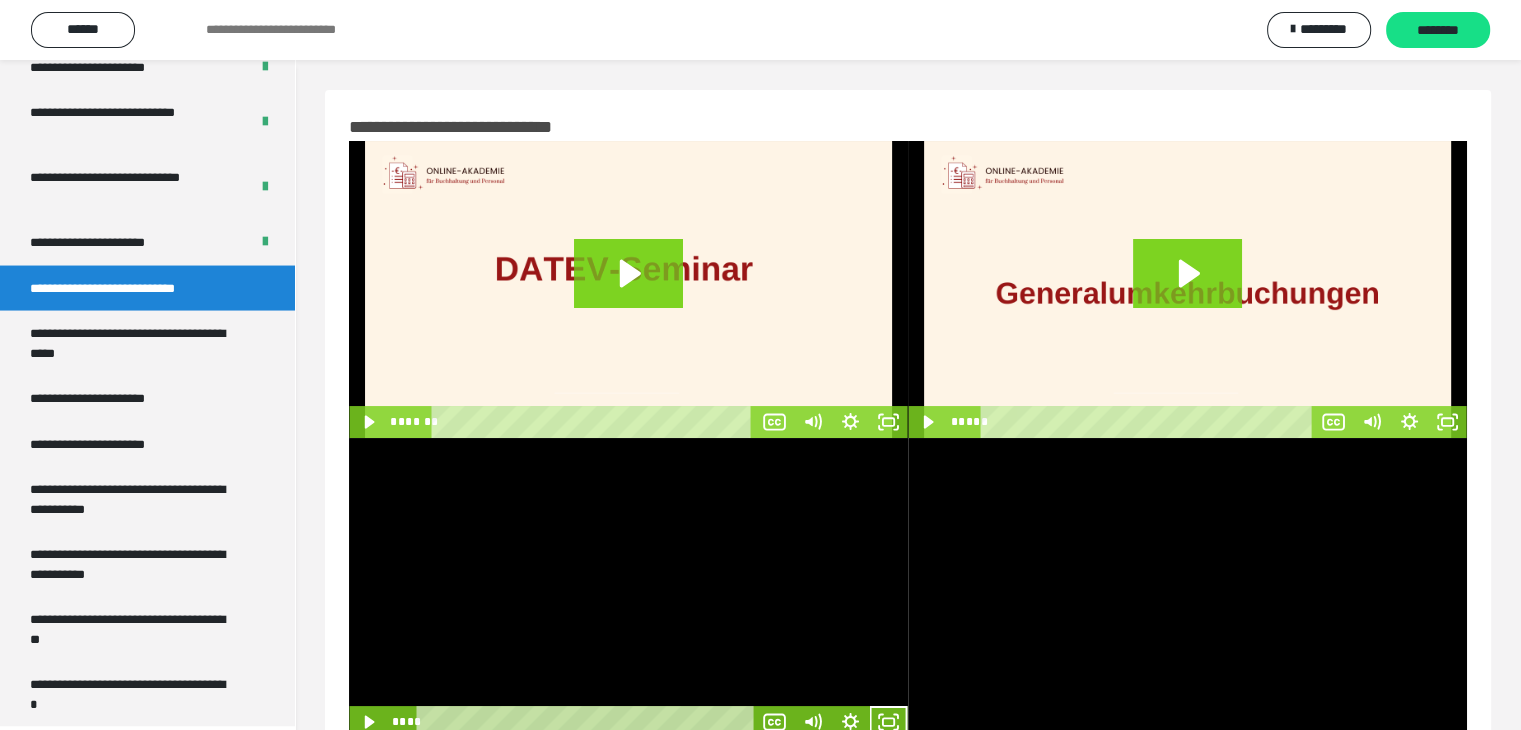 click at bounding box center (628, 588) 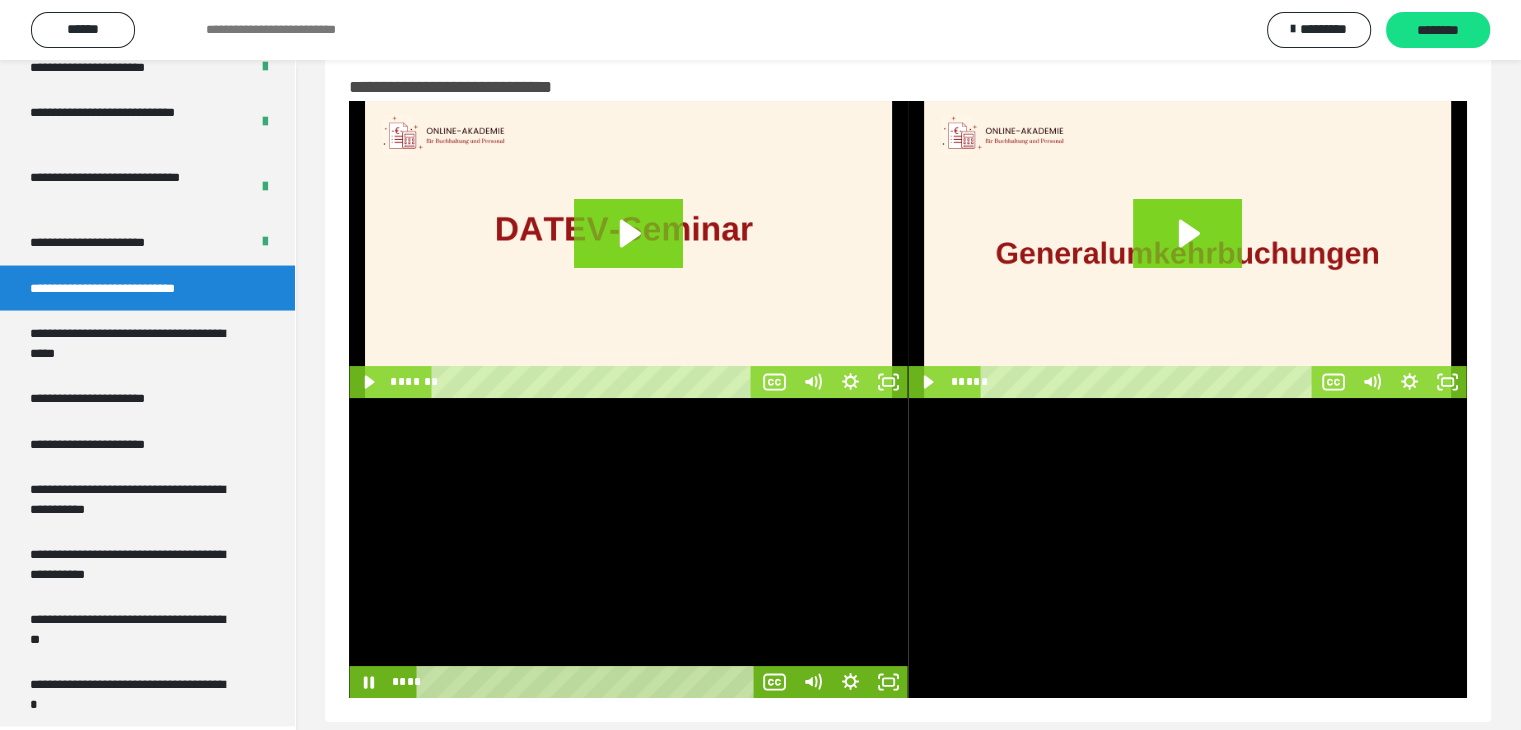 scroll, scrollTop: 62, scrollLeft: 0, axis: vertical 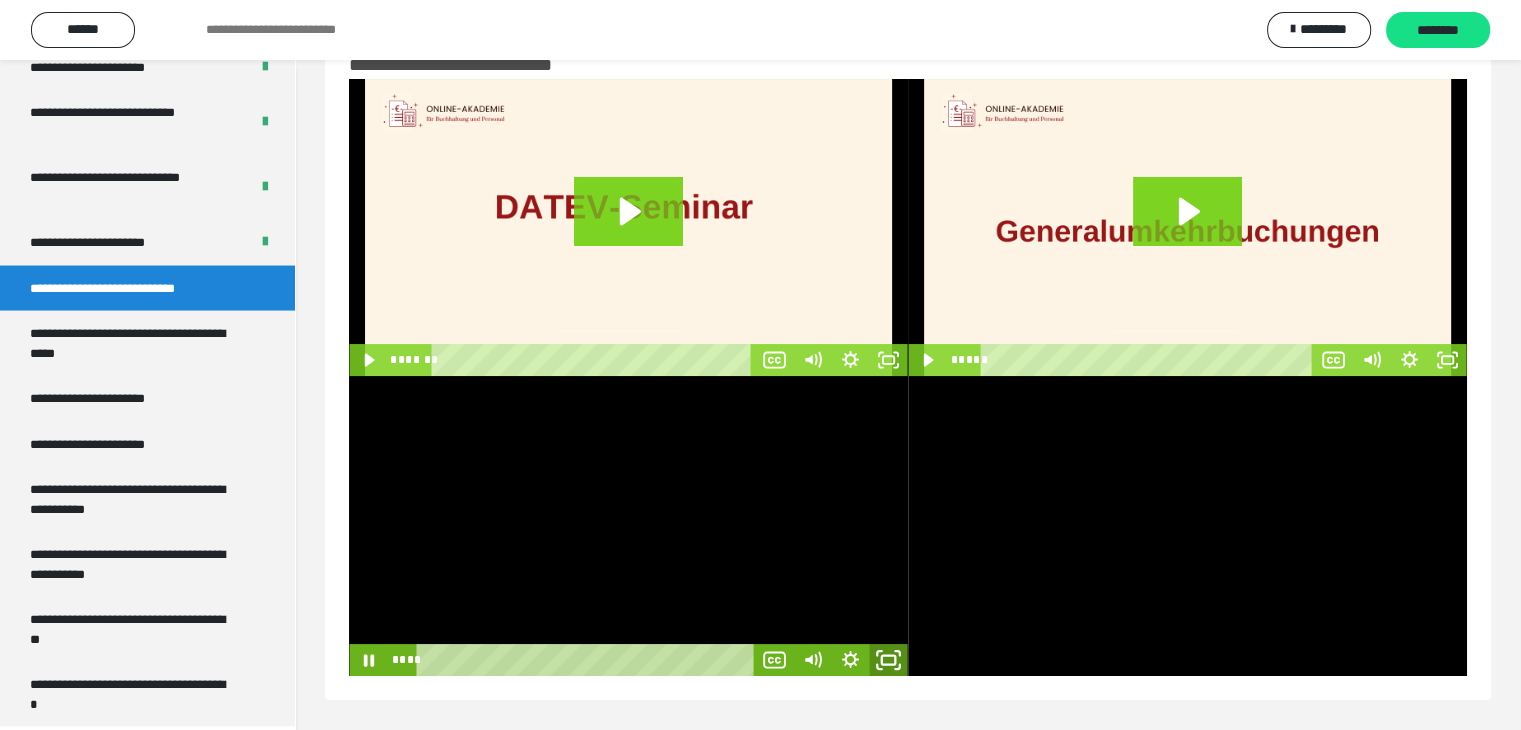 click 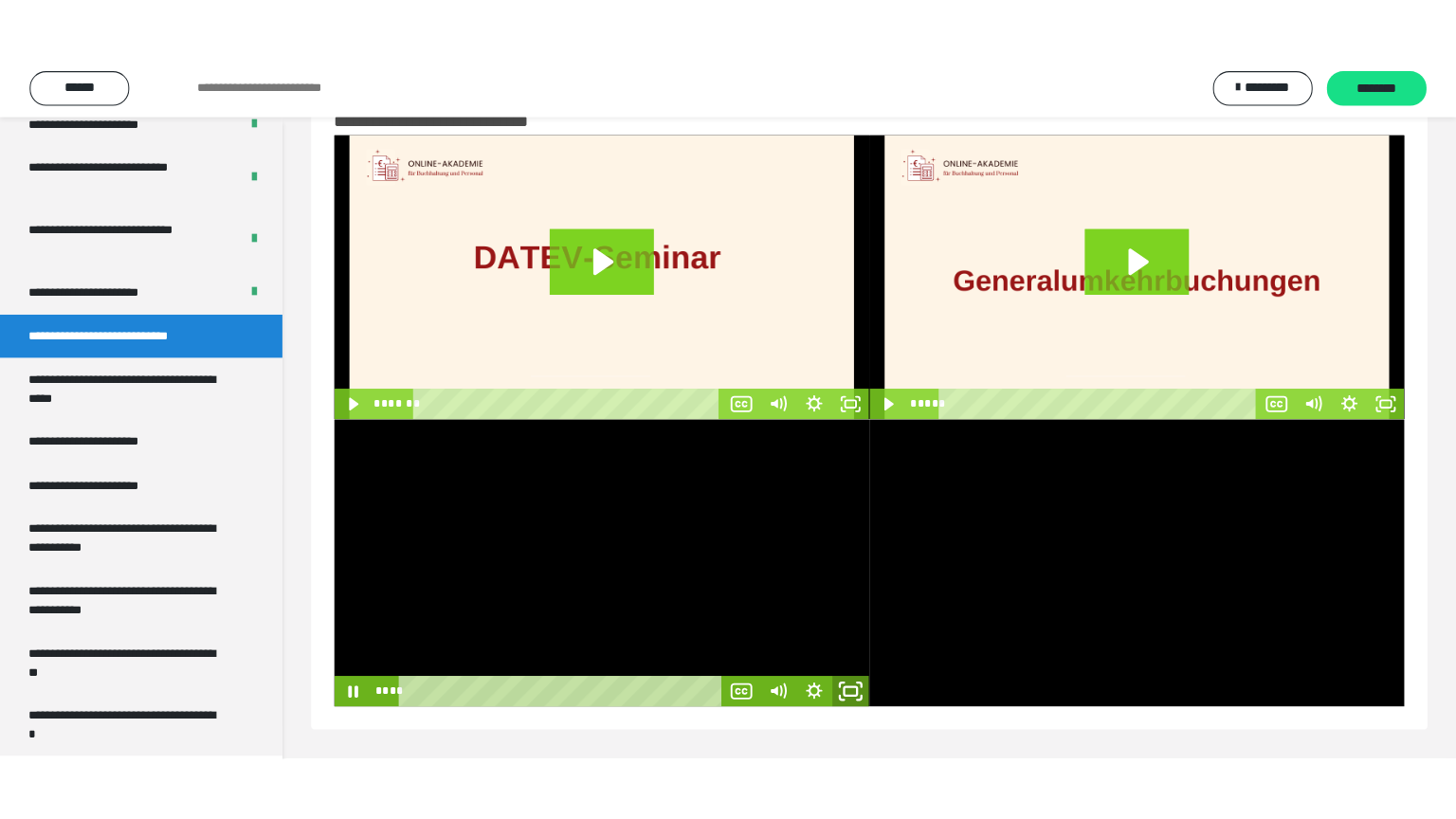 scroll, scrollTop: 57, scrollLeft: 0, axis: vertical 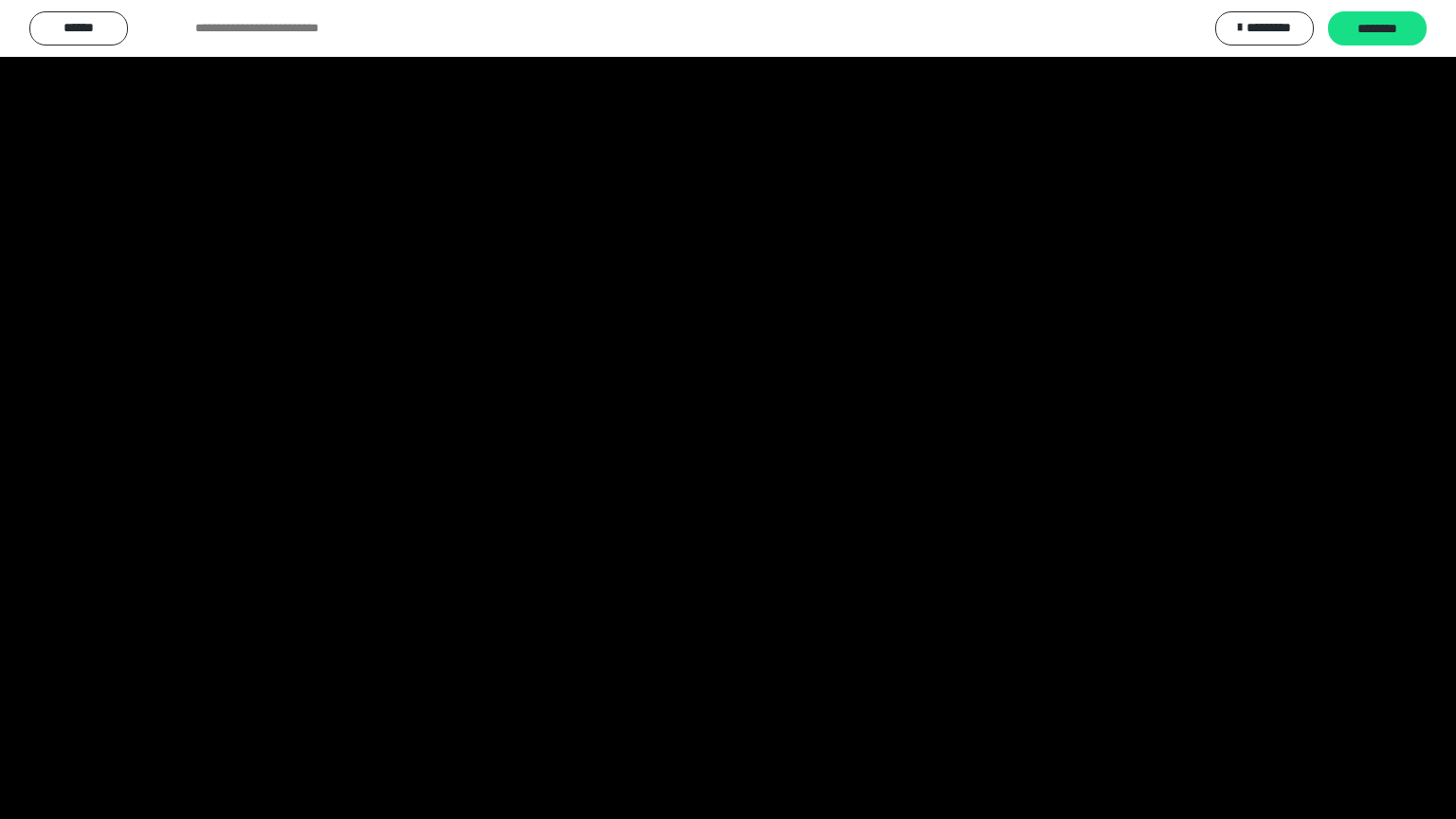 click at bounding box center [728, 410] 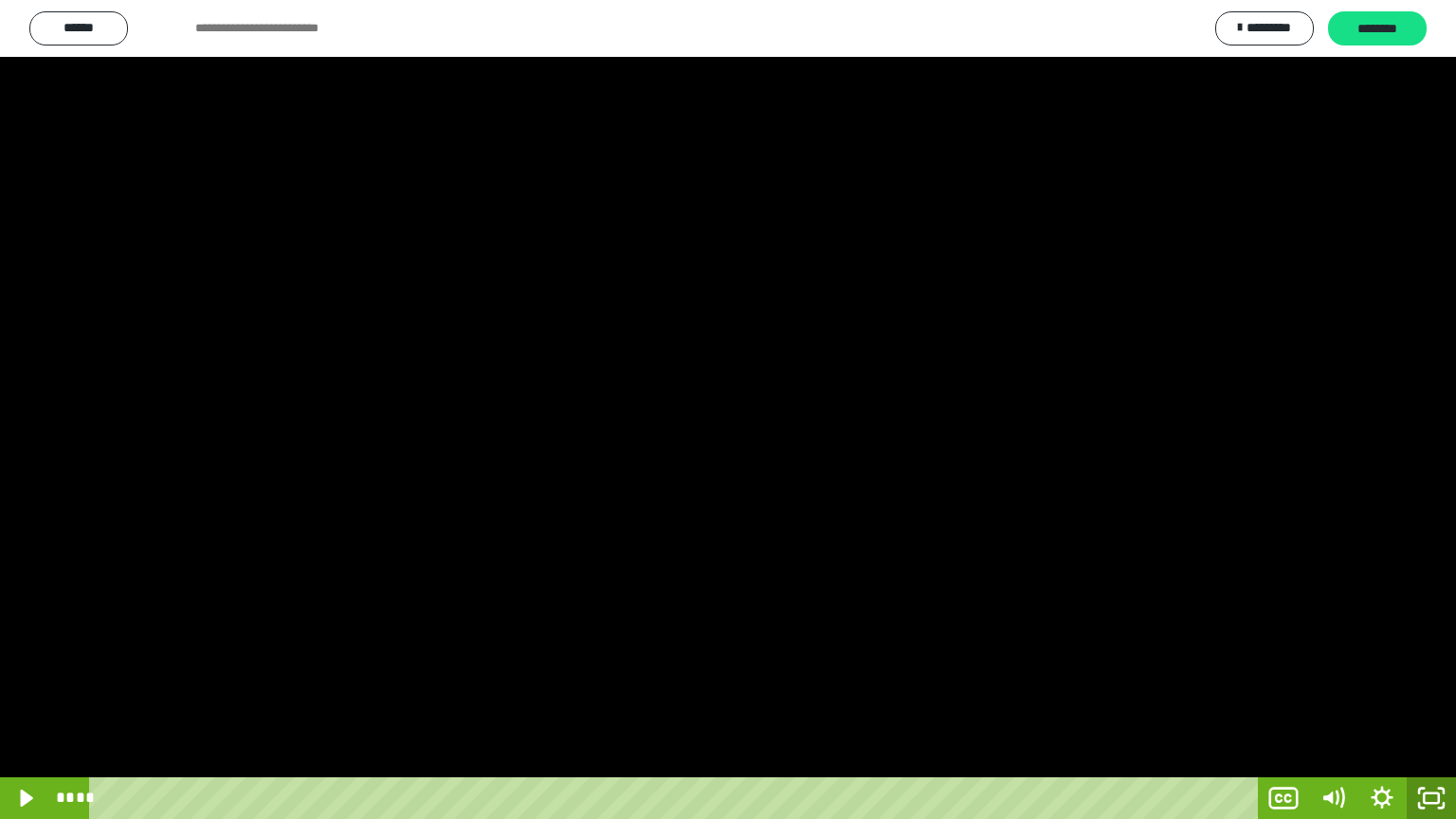 click 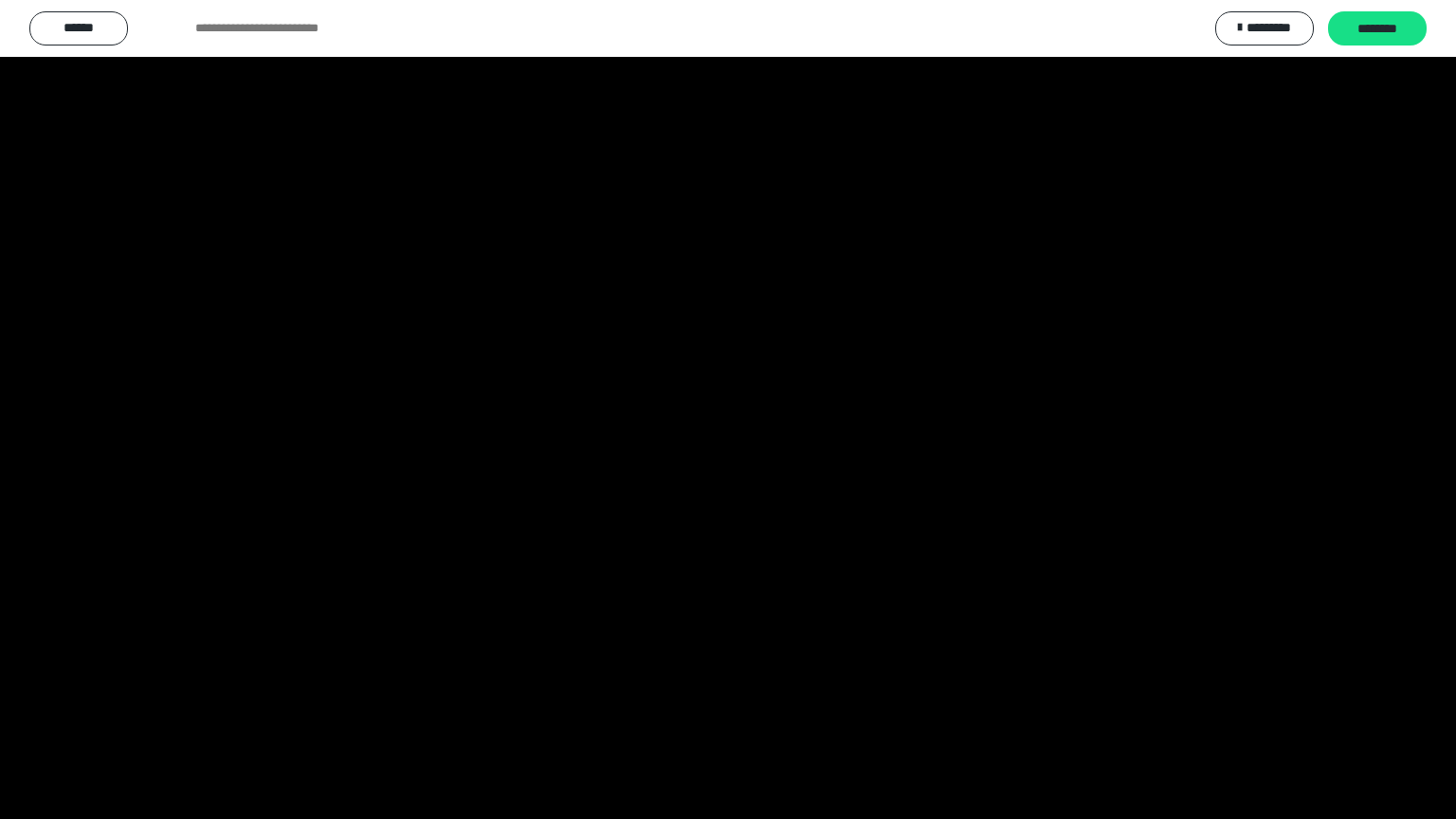 scroll, scrollTop: 3689, scrollLeft: 0, axis: vertical 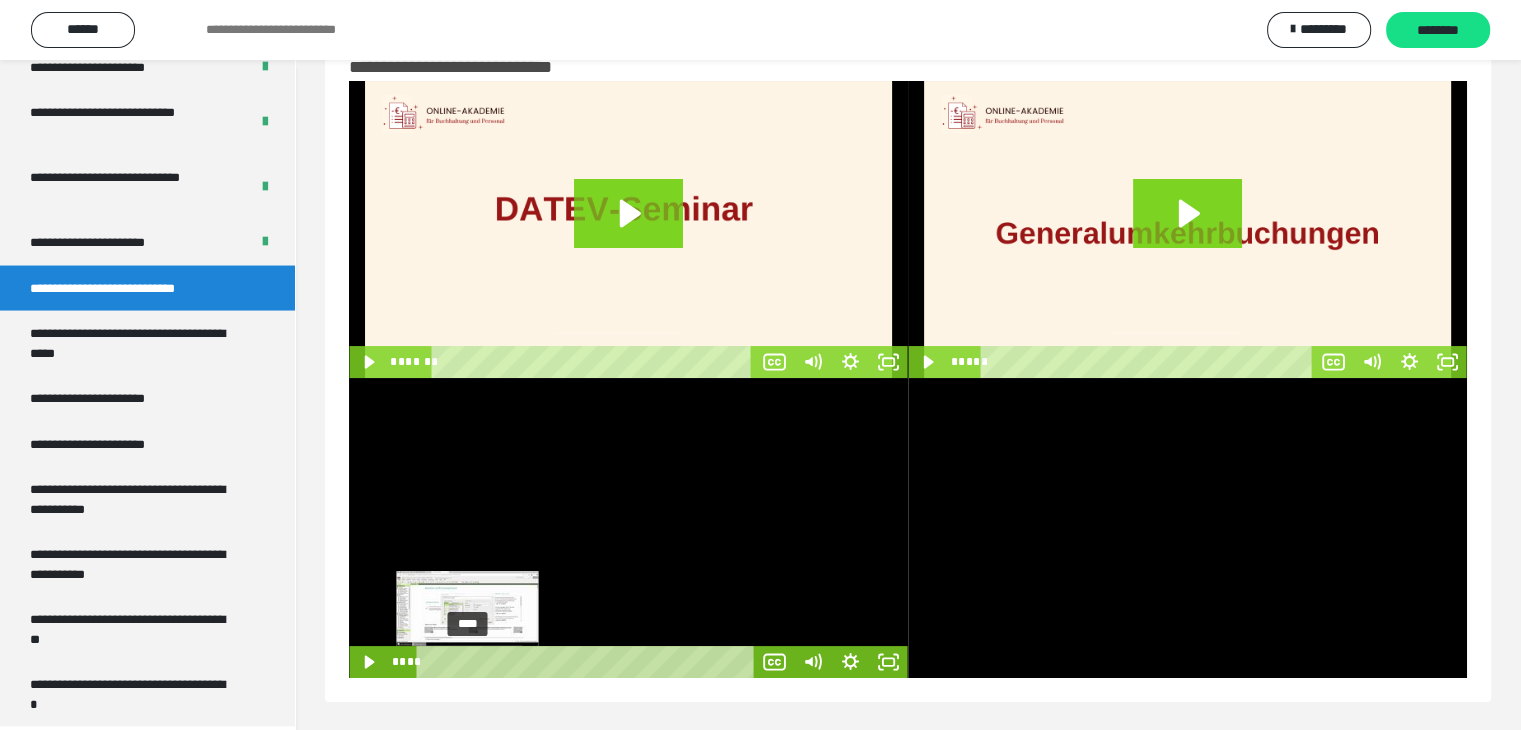 click on "****" at bounding box center (588, 662) 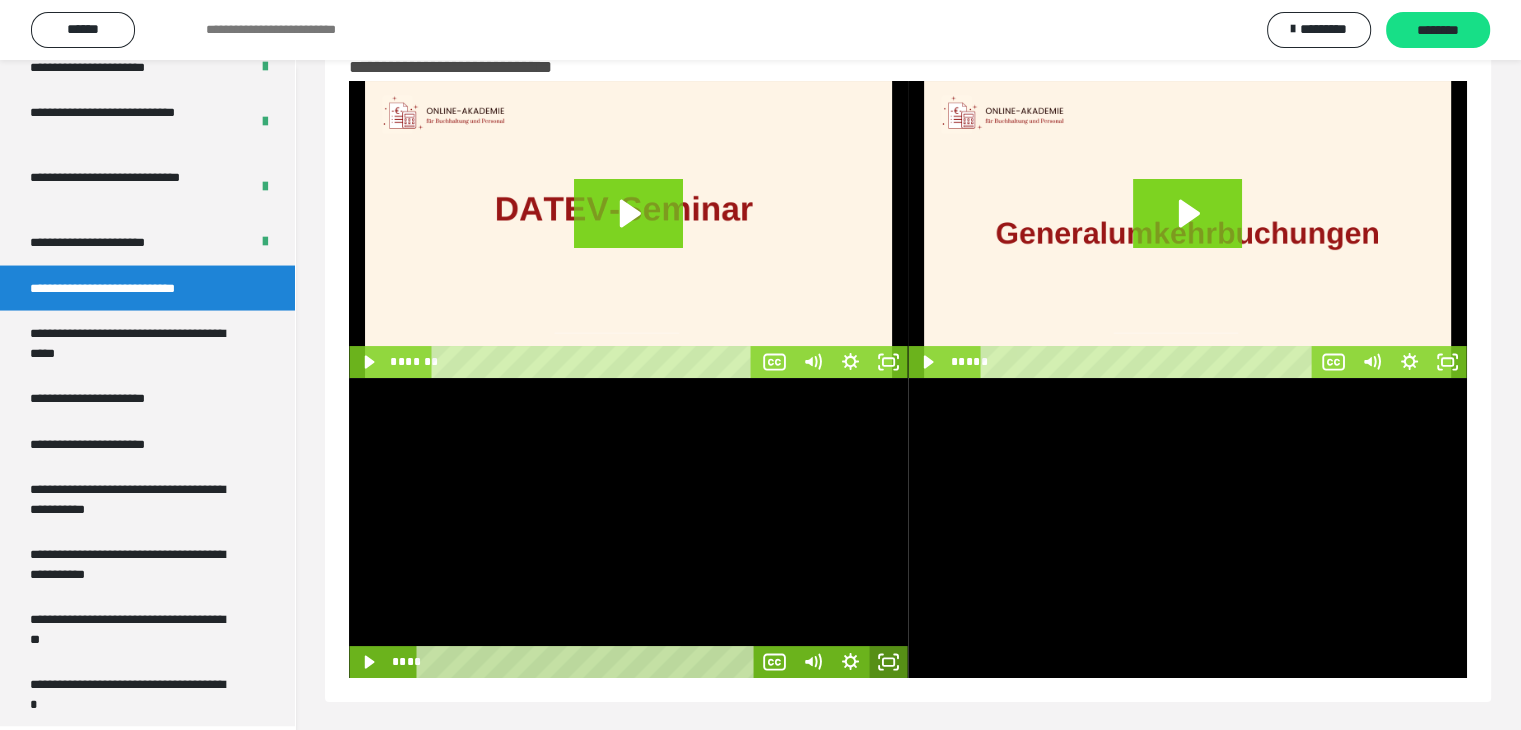 click 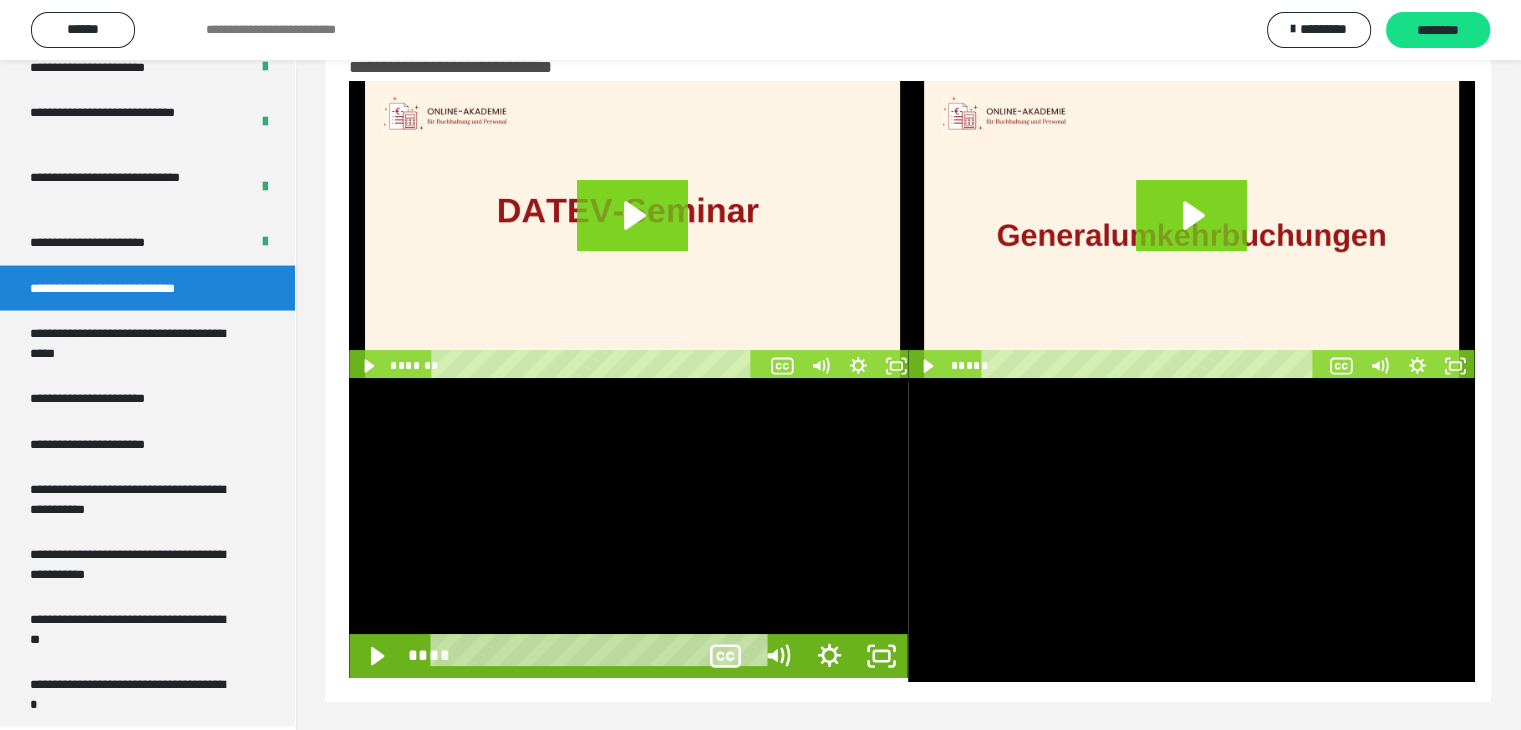 scroll, scrollTop: 3758, scrollLeft: 0, axis: vertical 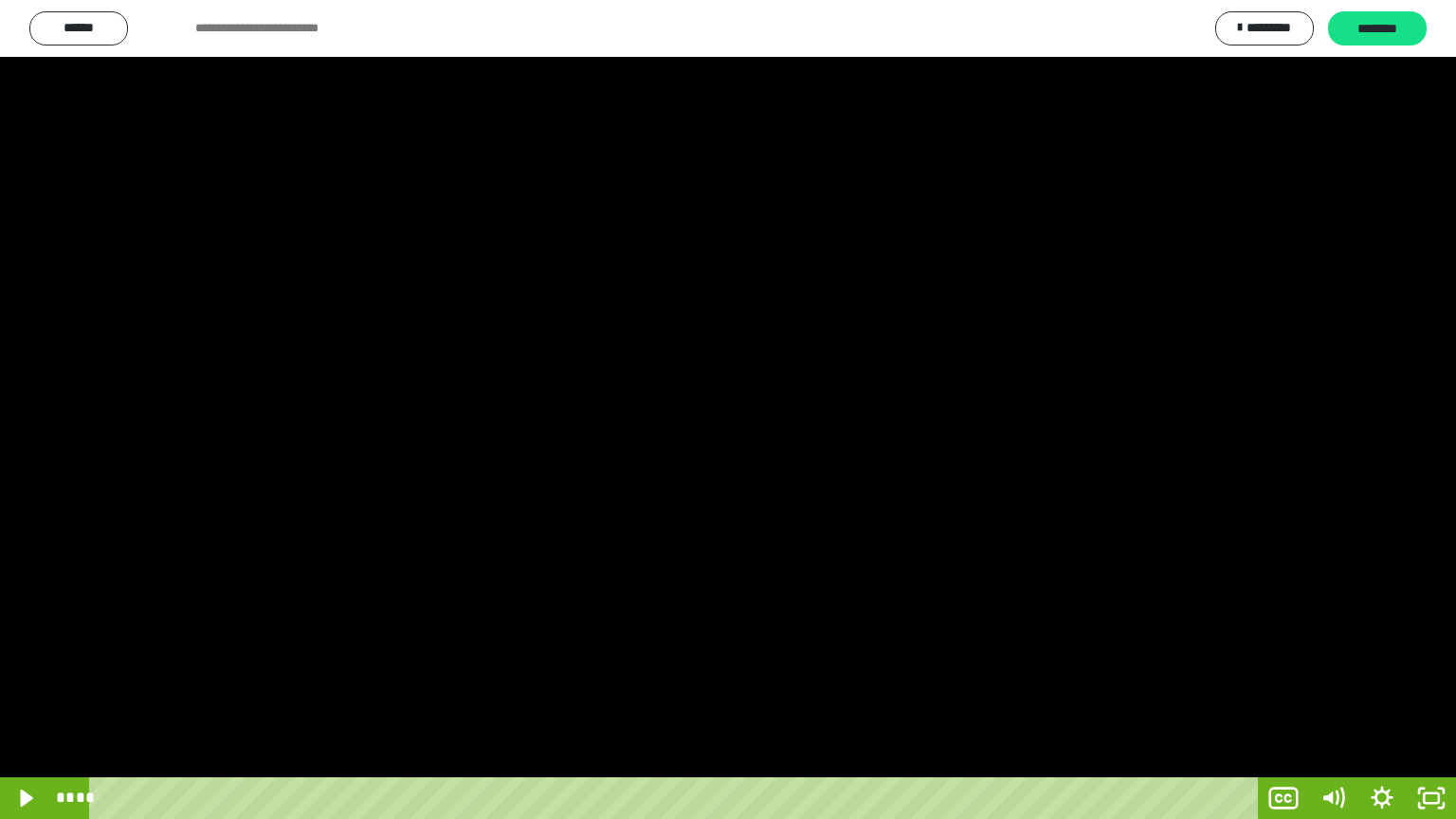 click at bounding box center (728, 410) 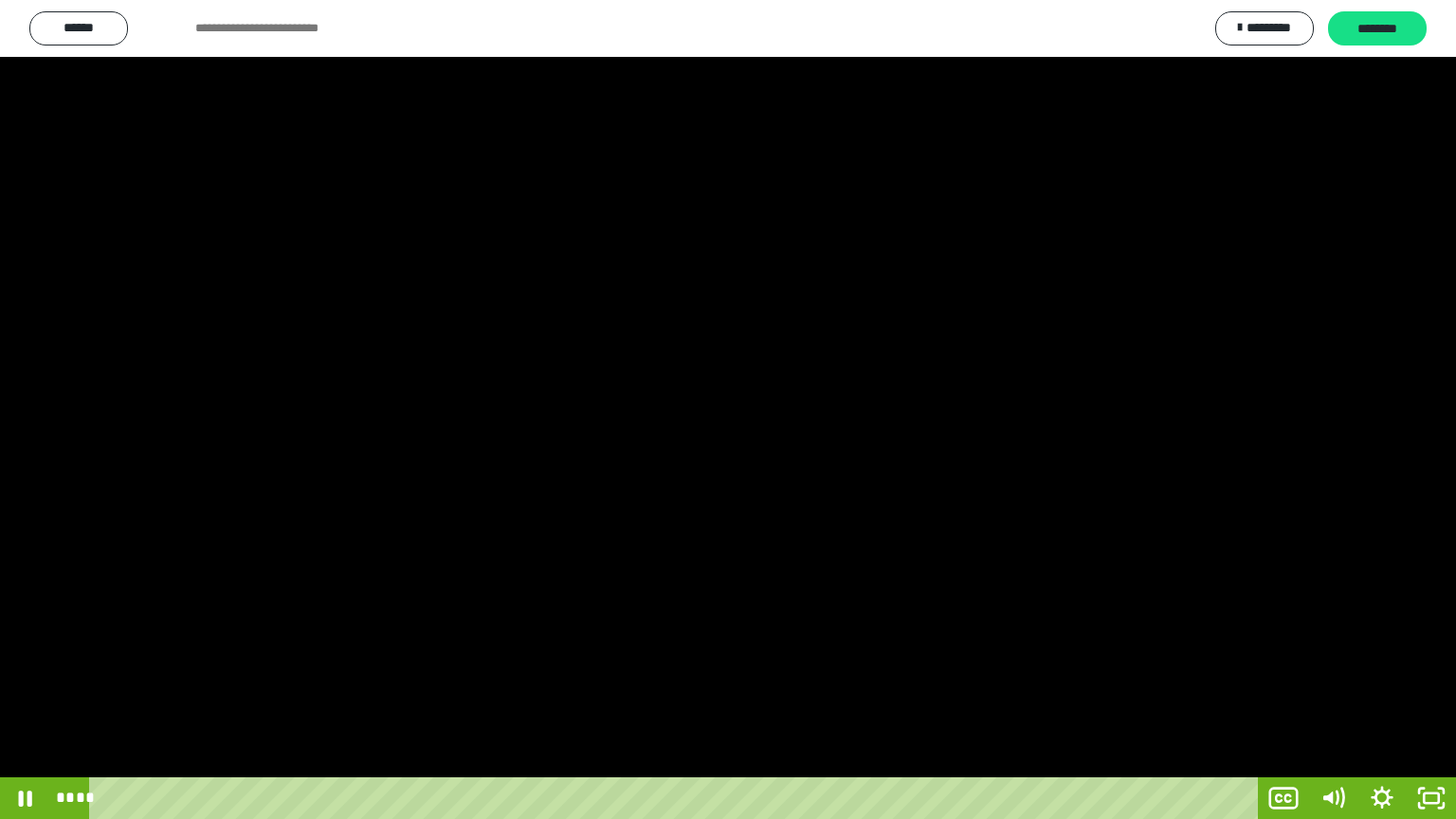 click at bounding box center [728, 410] 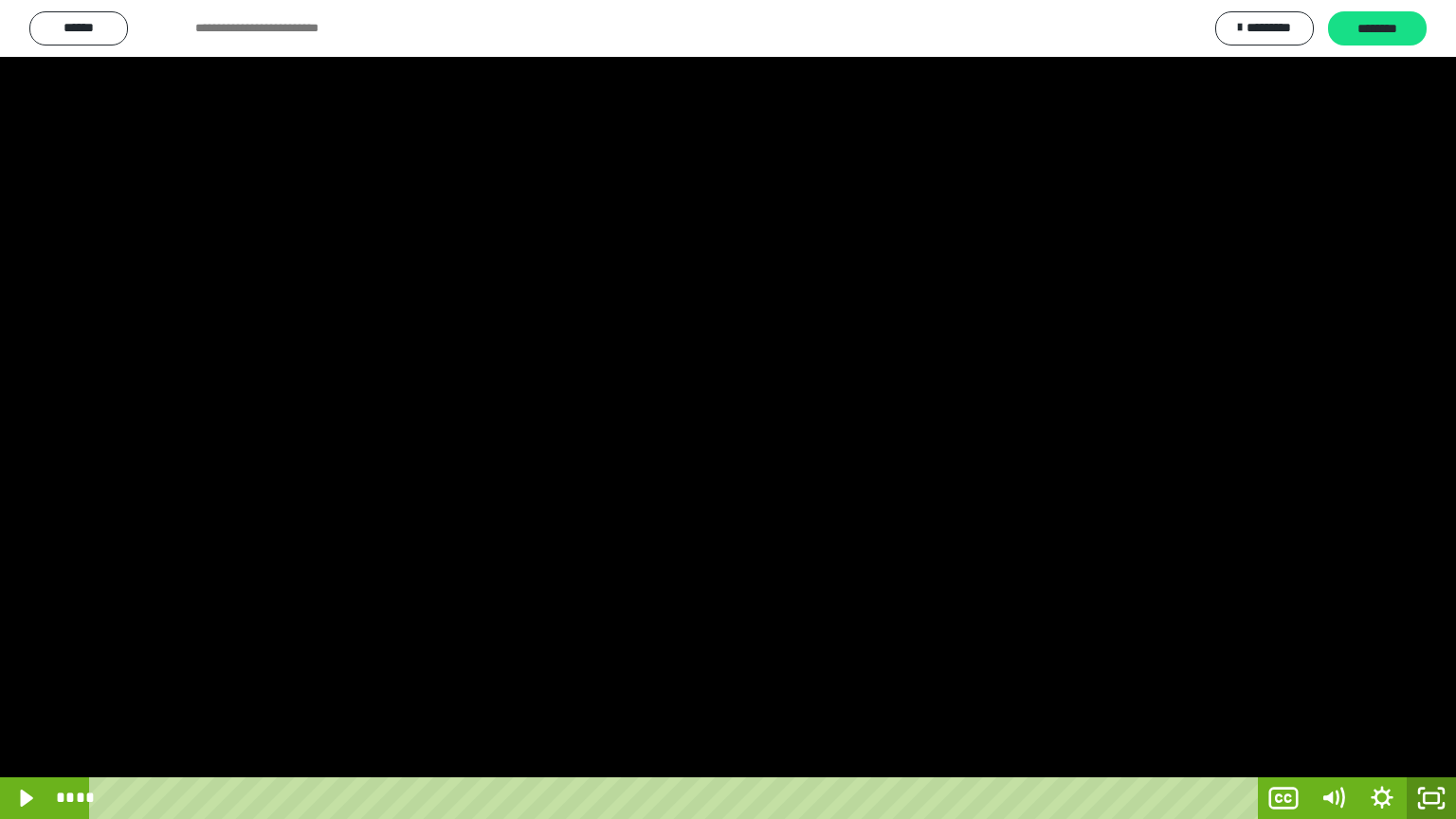 click 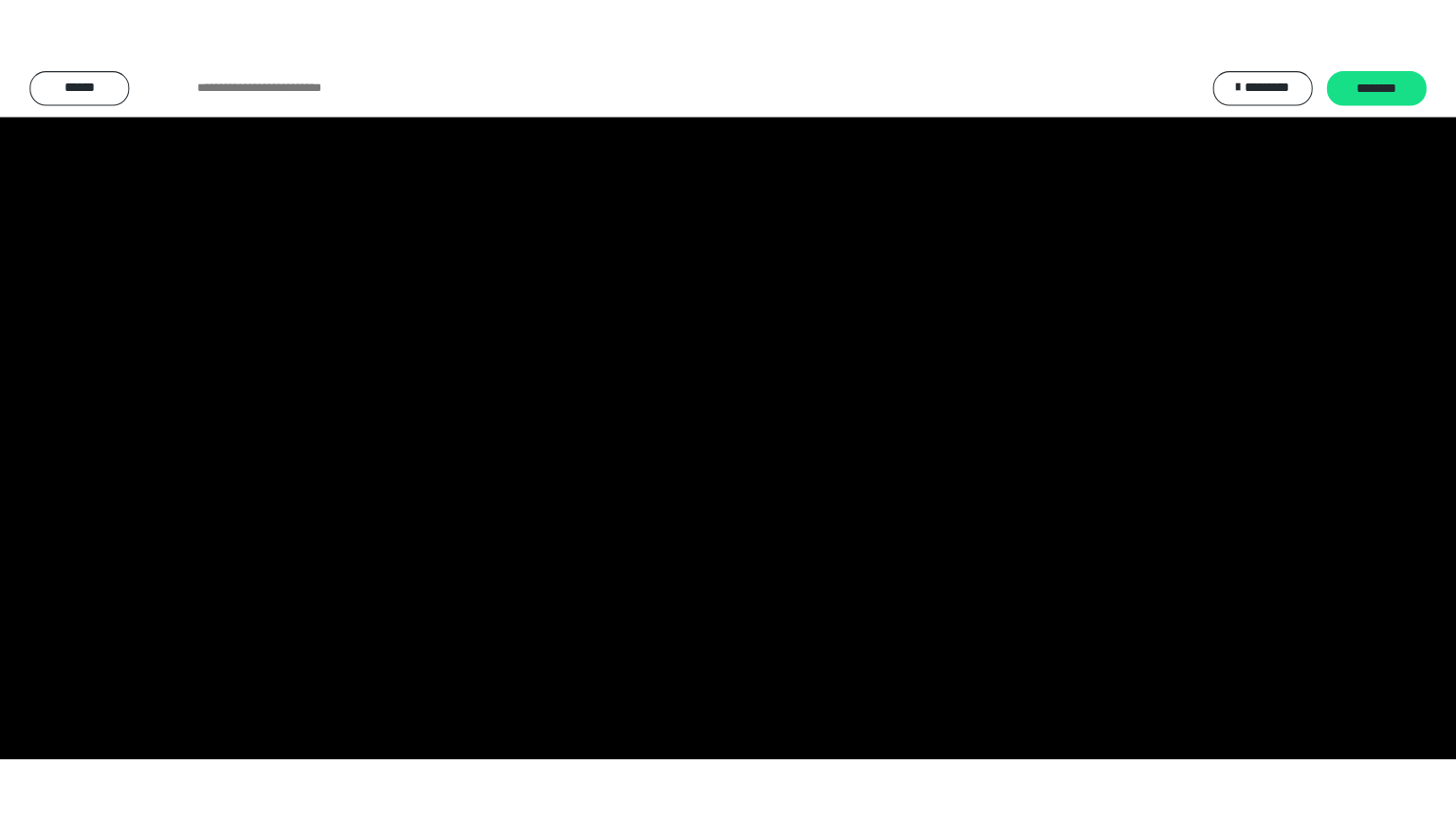 scroll, scrollTop: 3689, scrollLeft: 0, axis: vertical 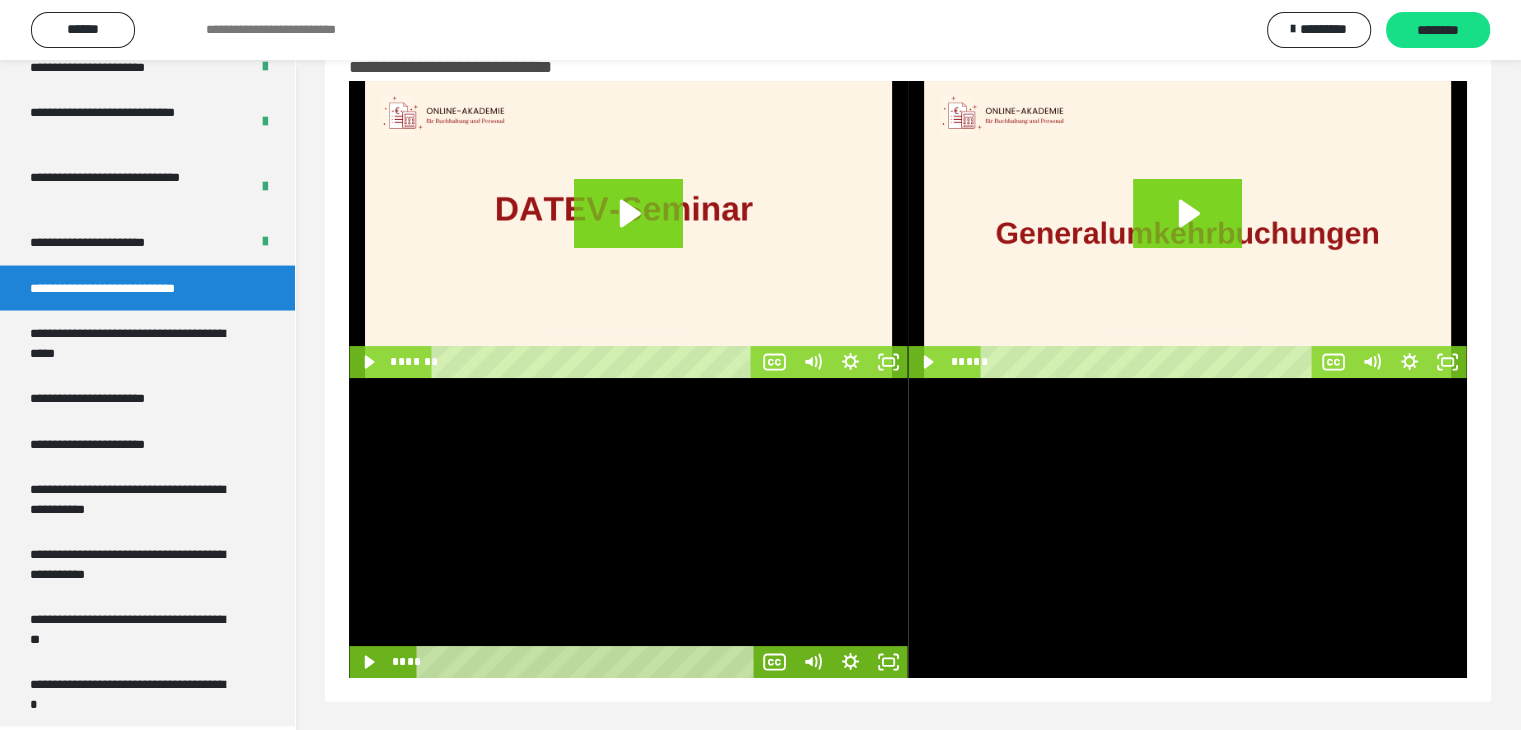 click at bounding box center (628, 528) 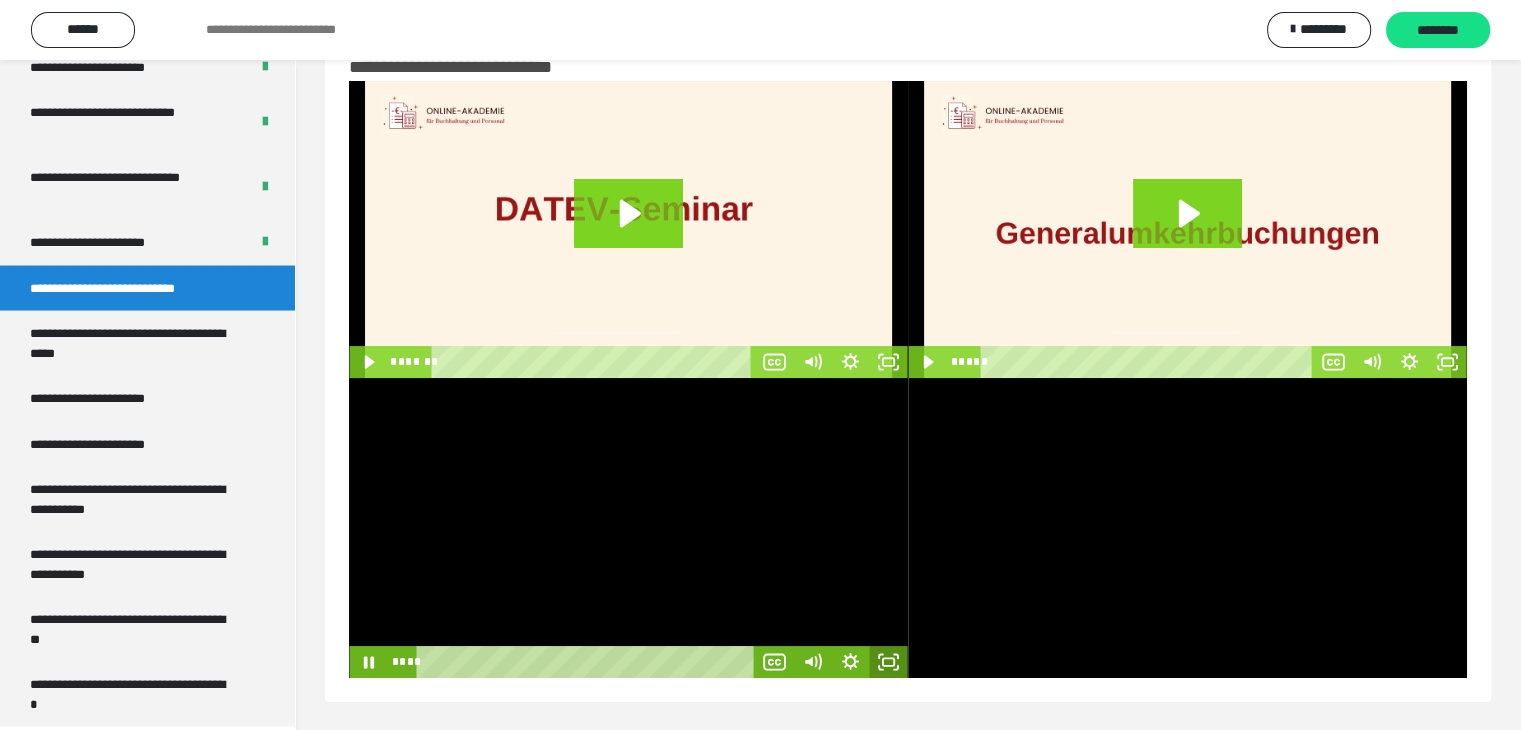 click 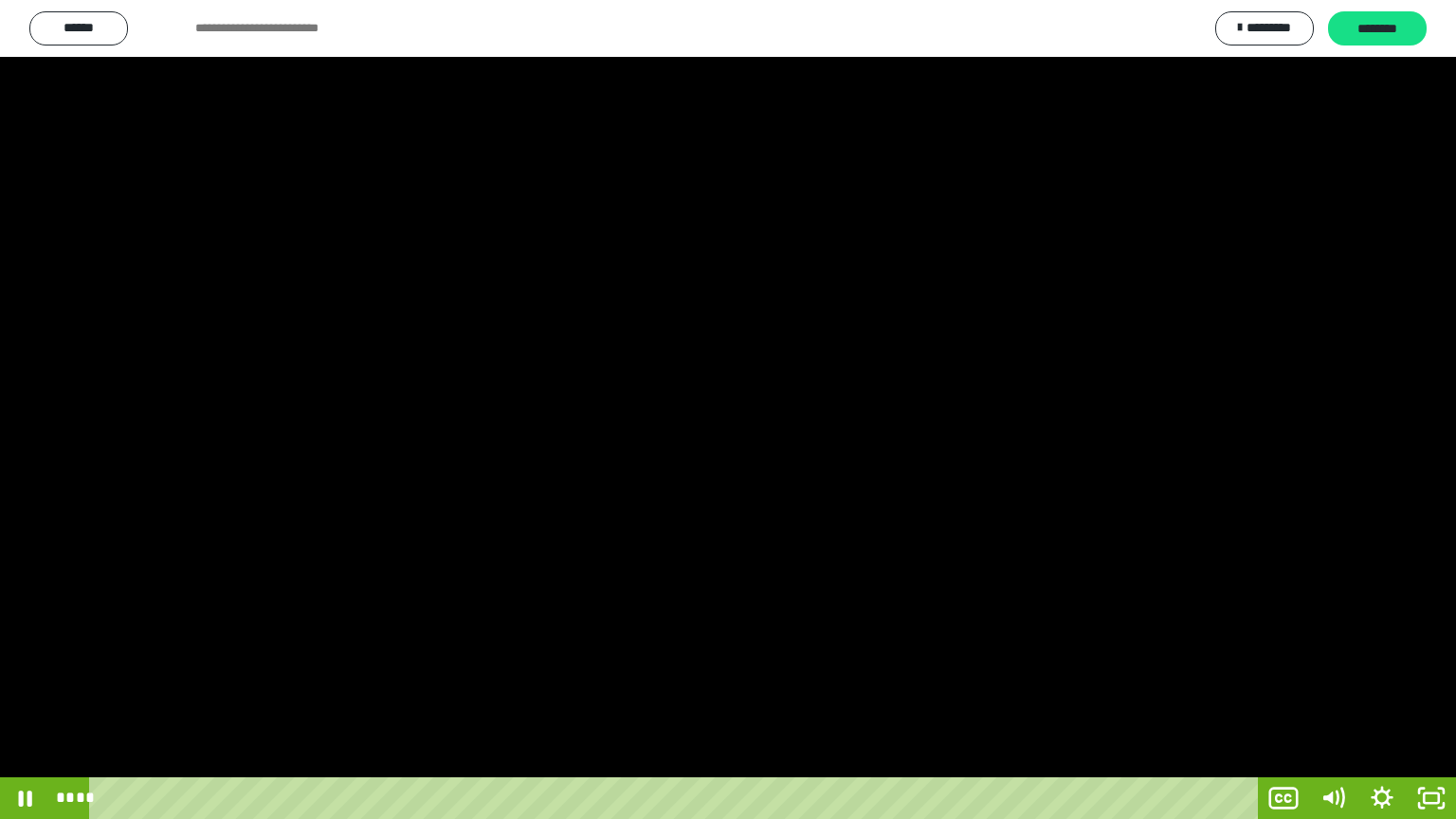 click at bounding box center [728, 410] 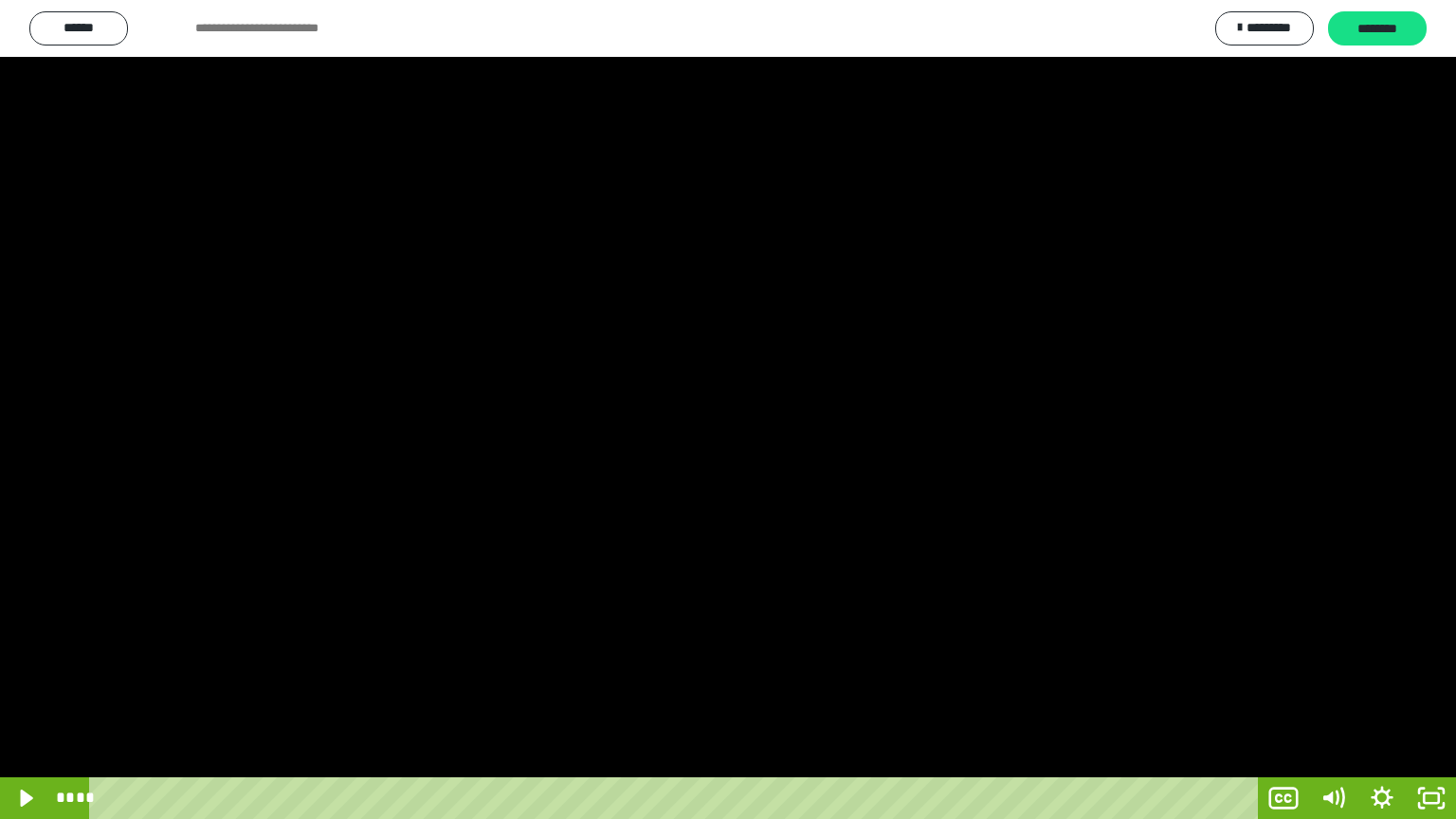 click at bounding box center [728, 410] 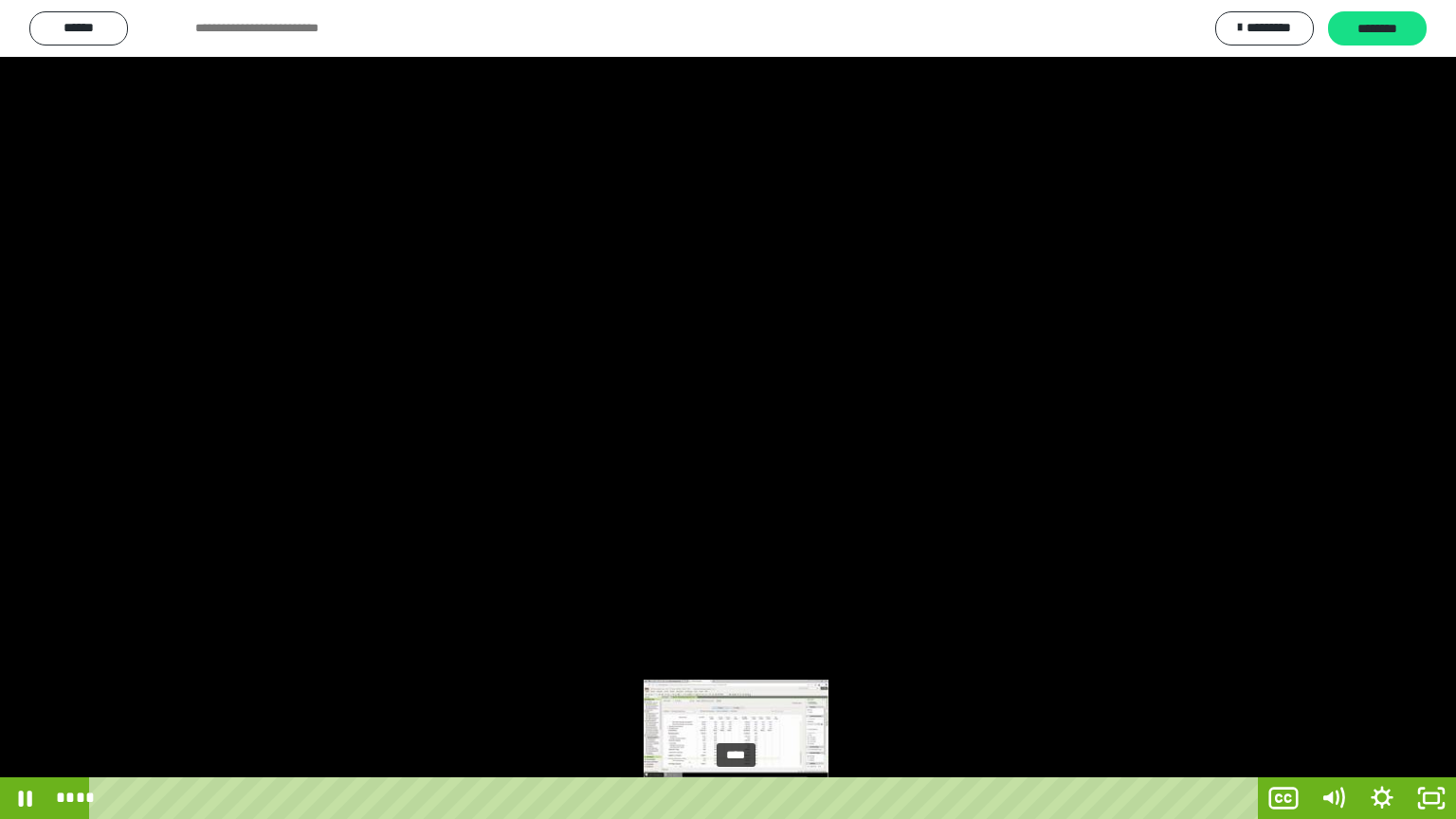 click on "****" at bounding box center (677, 798) 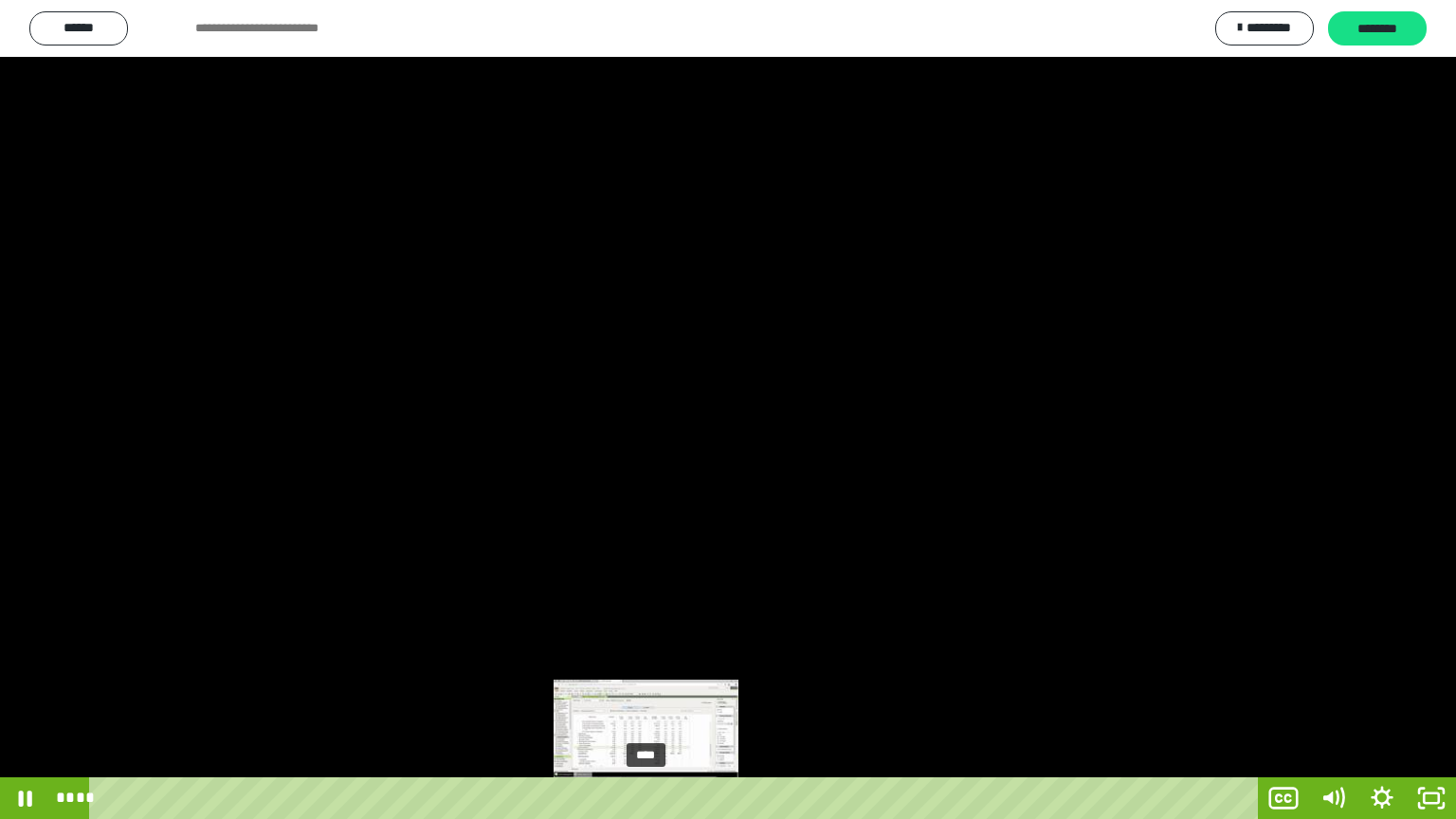 click on "****" at bounding box center (677, 798) 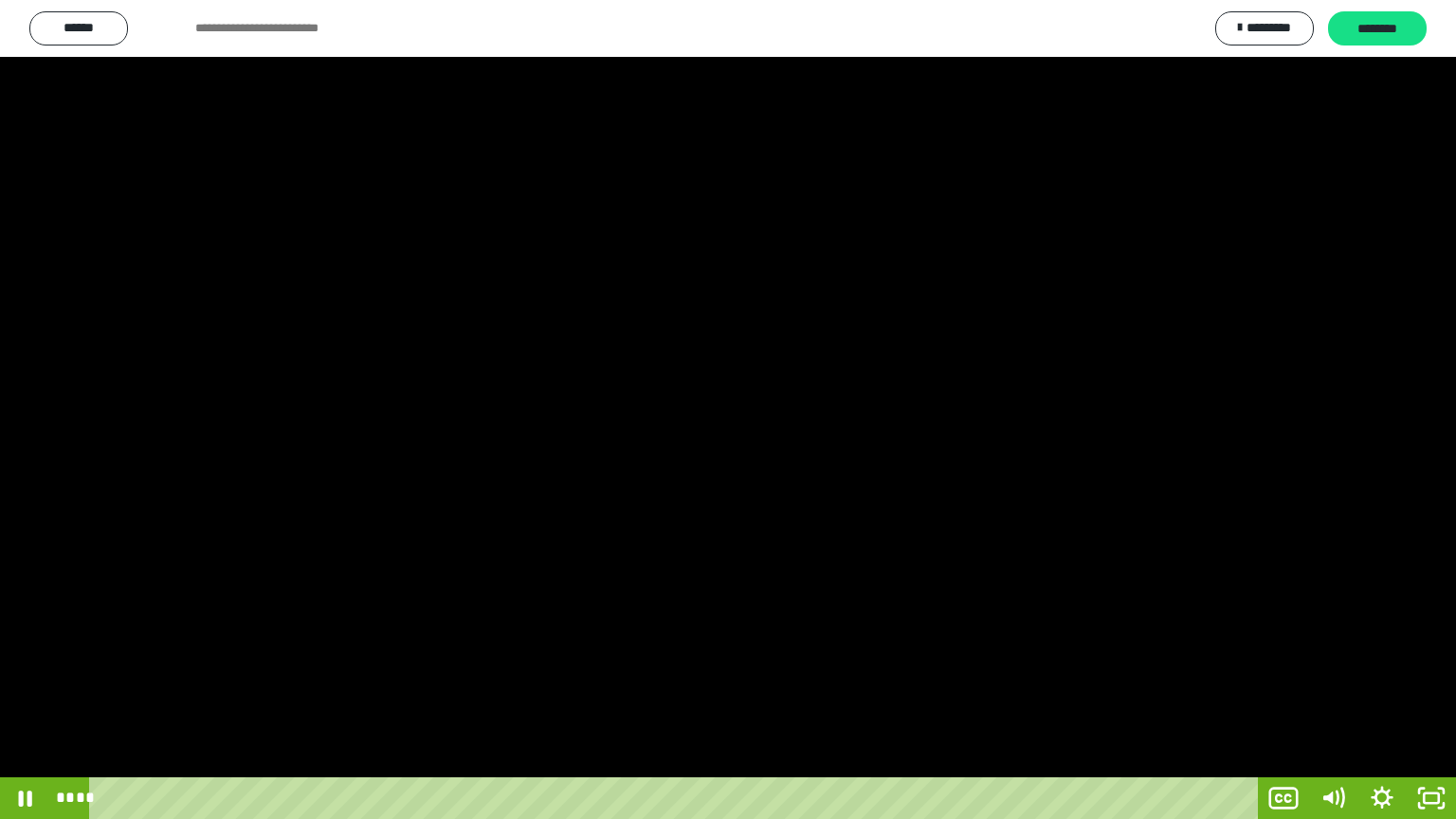 click at bounding box center (728, 410) 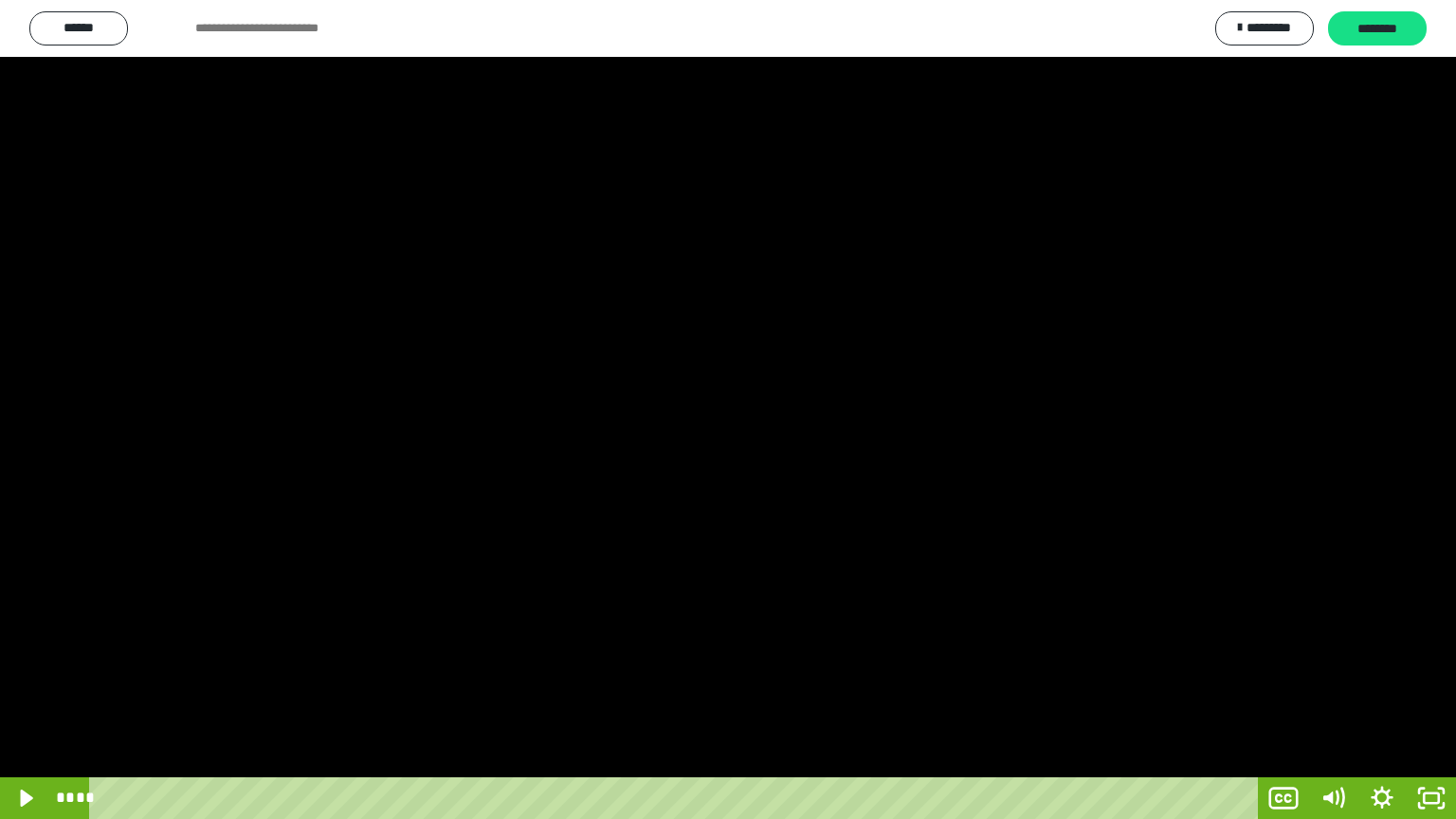 click at bounding box center [728, 410] 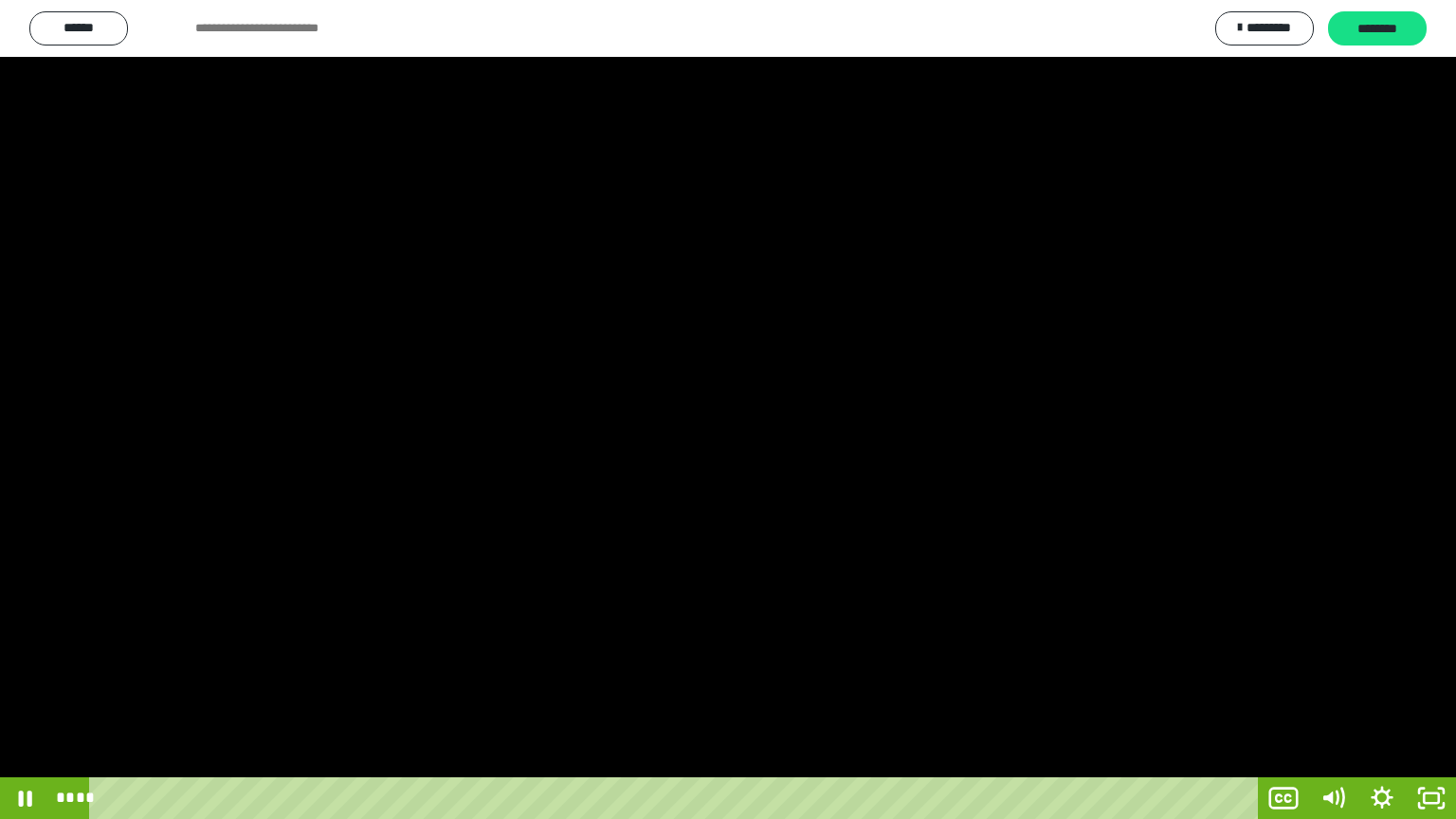 click at bounding box center (728, 410) 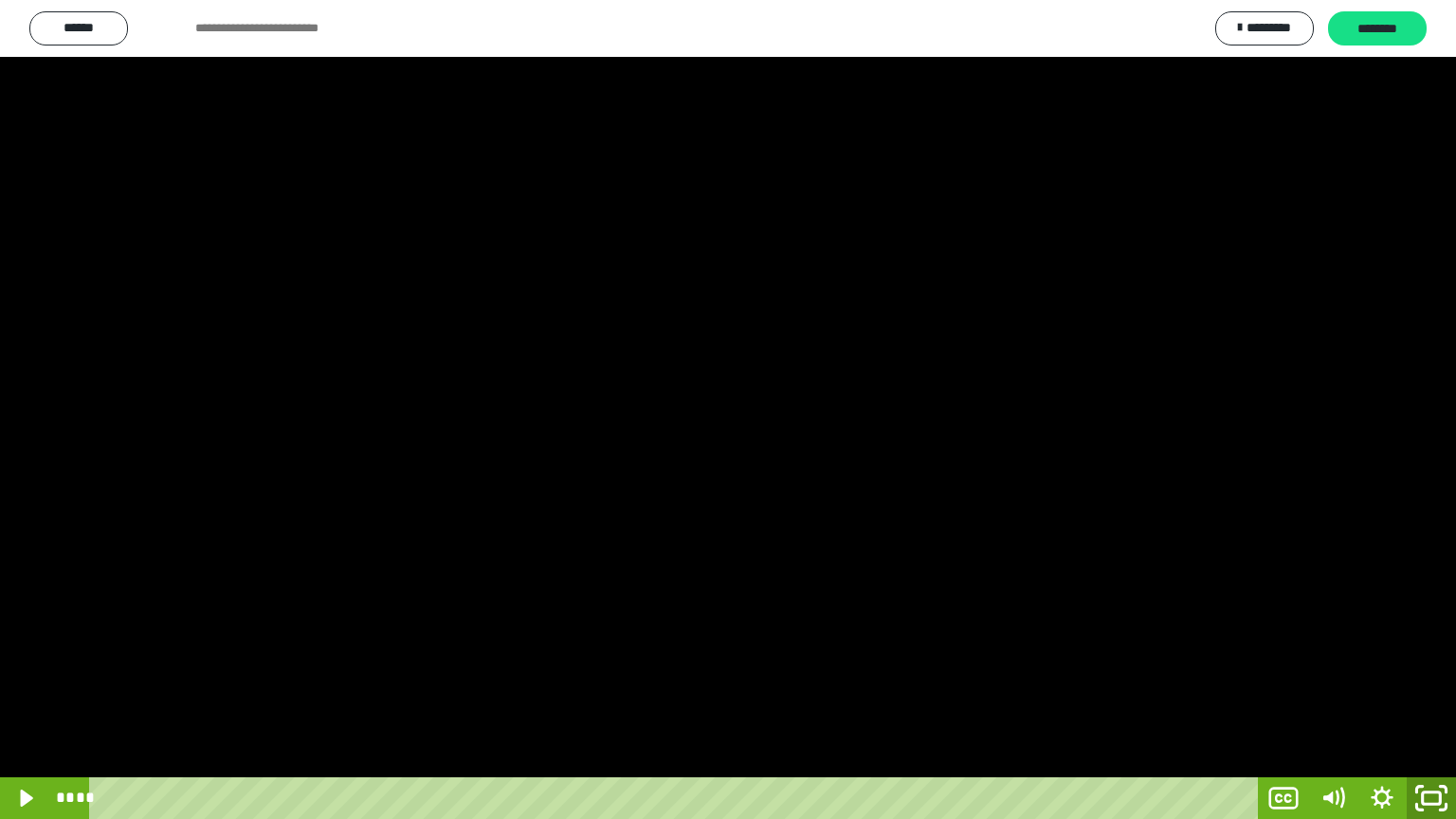click 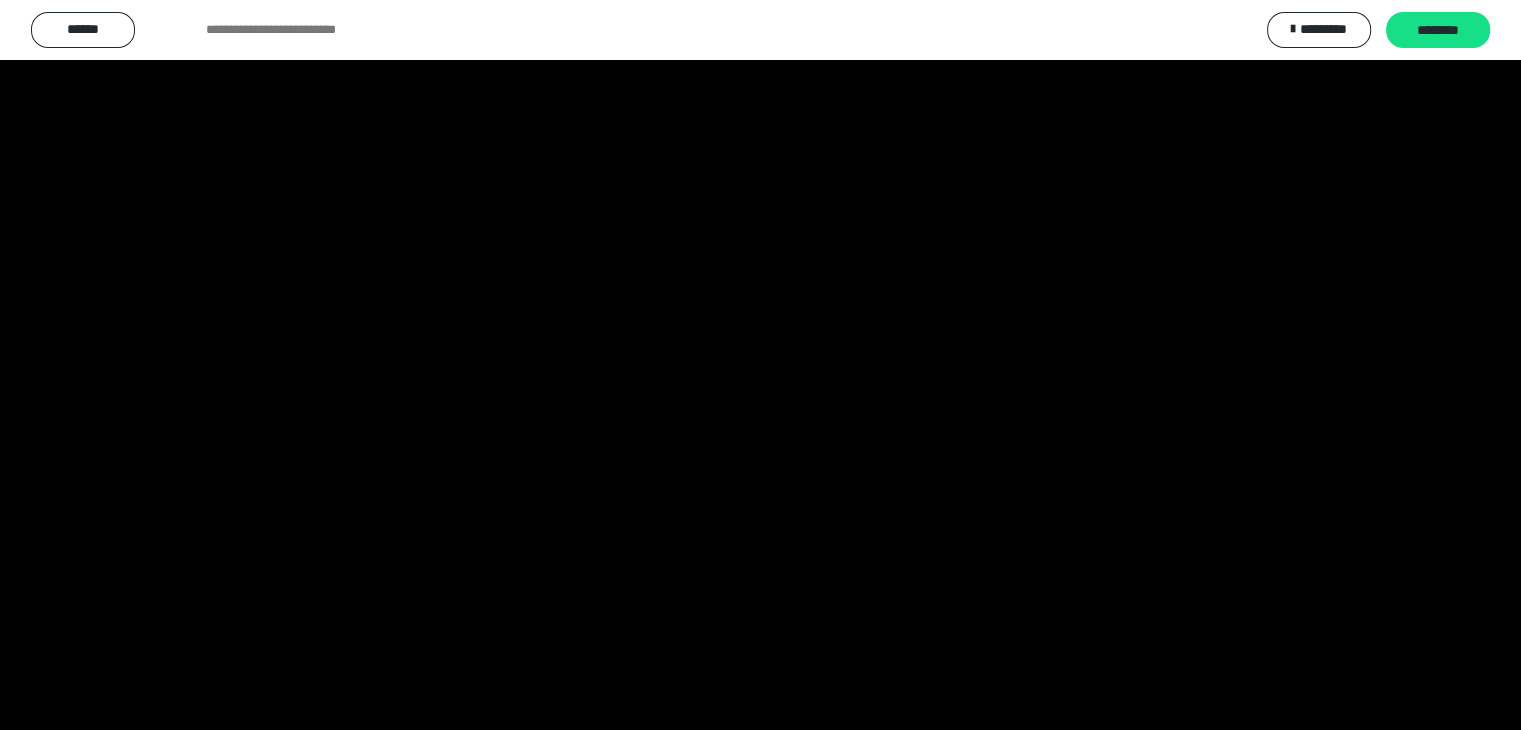 scroll, scrollTop: 3692, scrollLeft: 0, axis: vertical 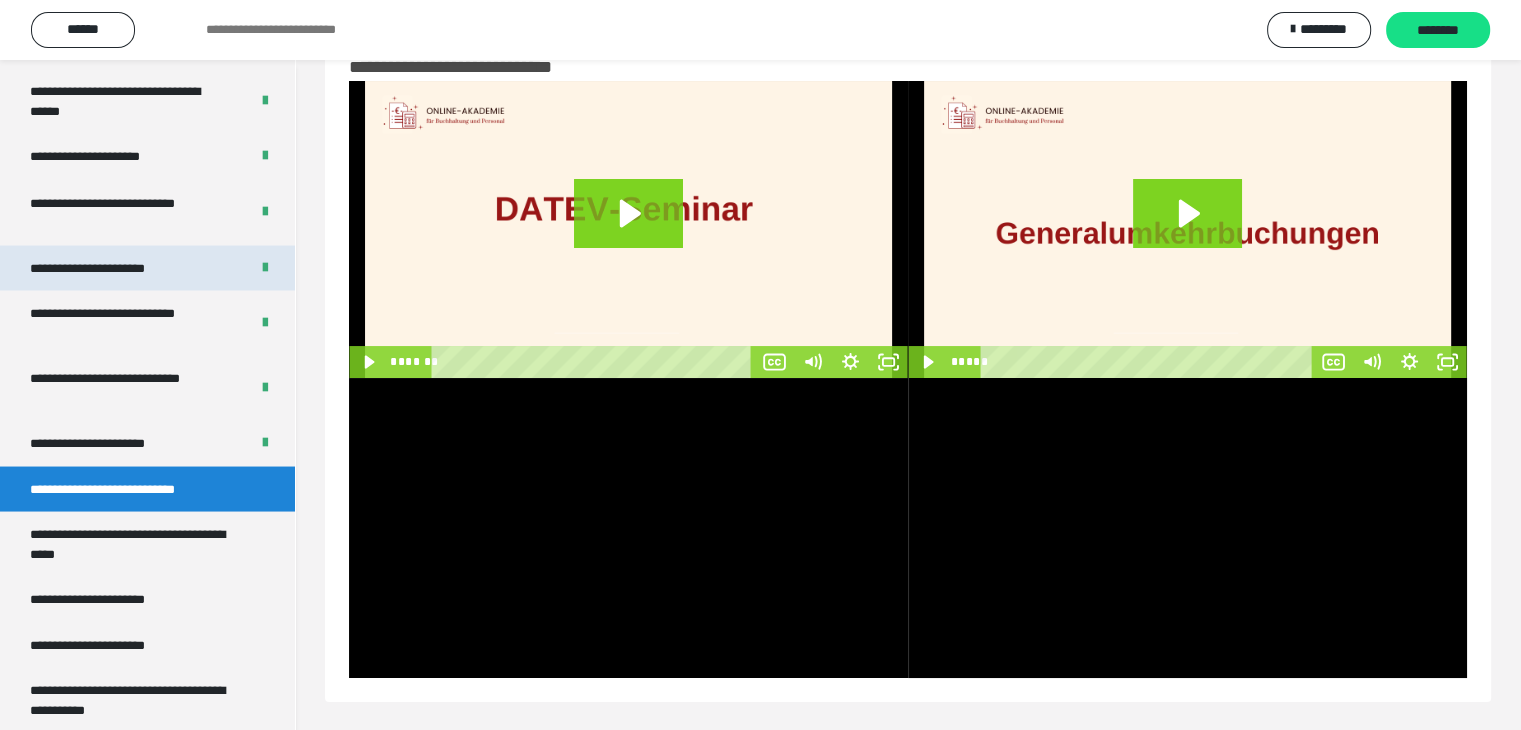 click on "**********" at bounding box center [111, 268] 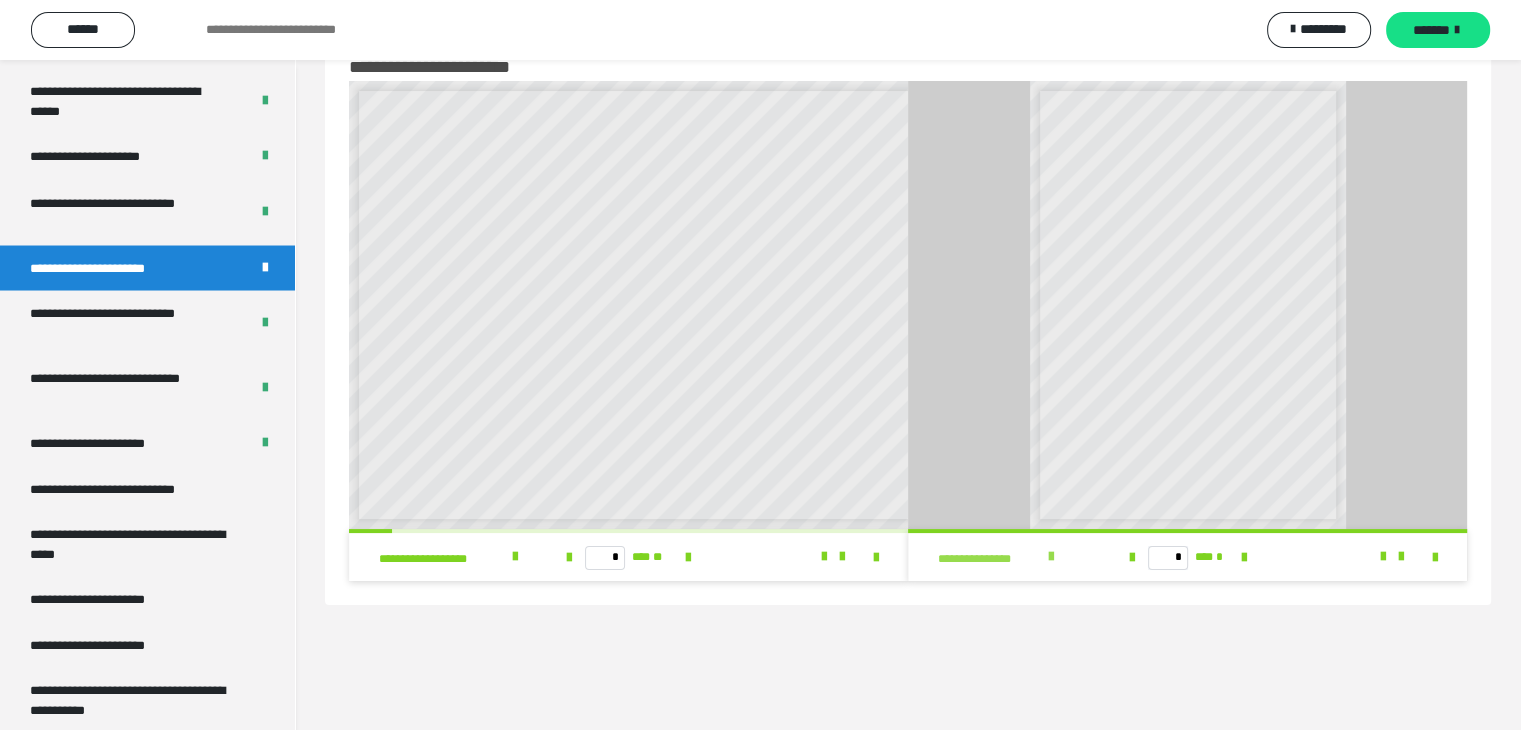 click at bounding box center (1050, 557) 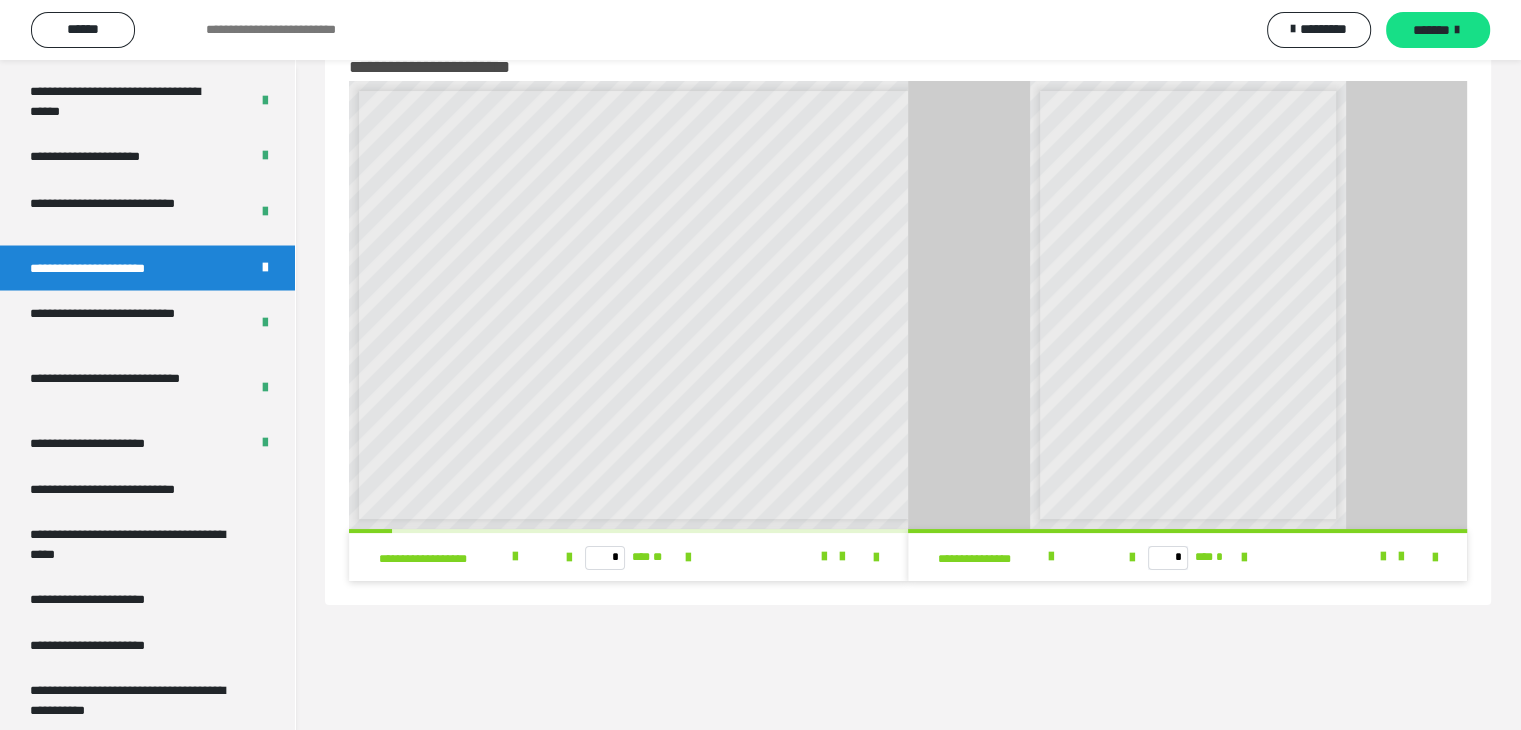scroll, scrollTop: 8, scrollLeft: 0, axis: vertical 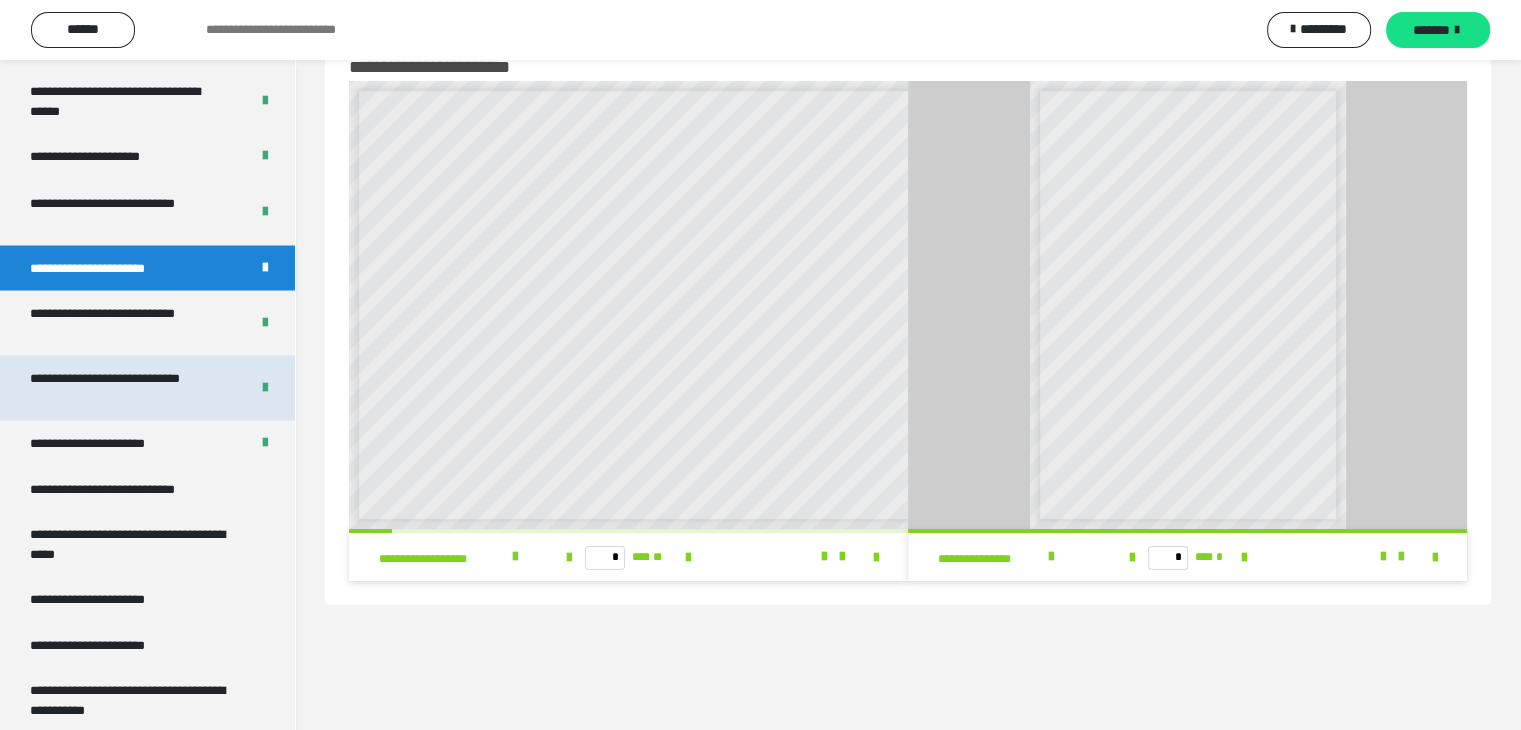 click on "**********" at bounding box center [124, 387] 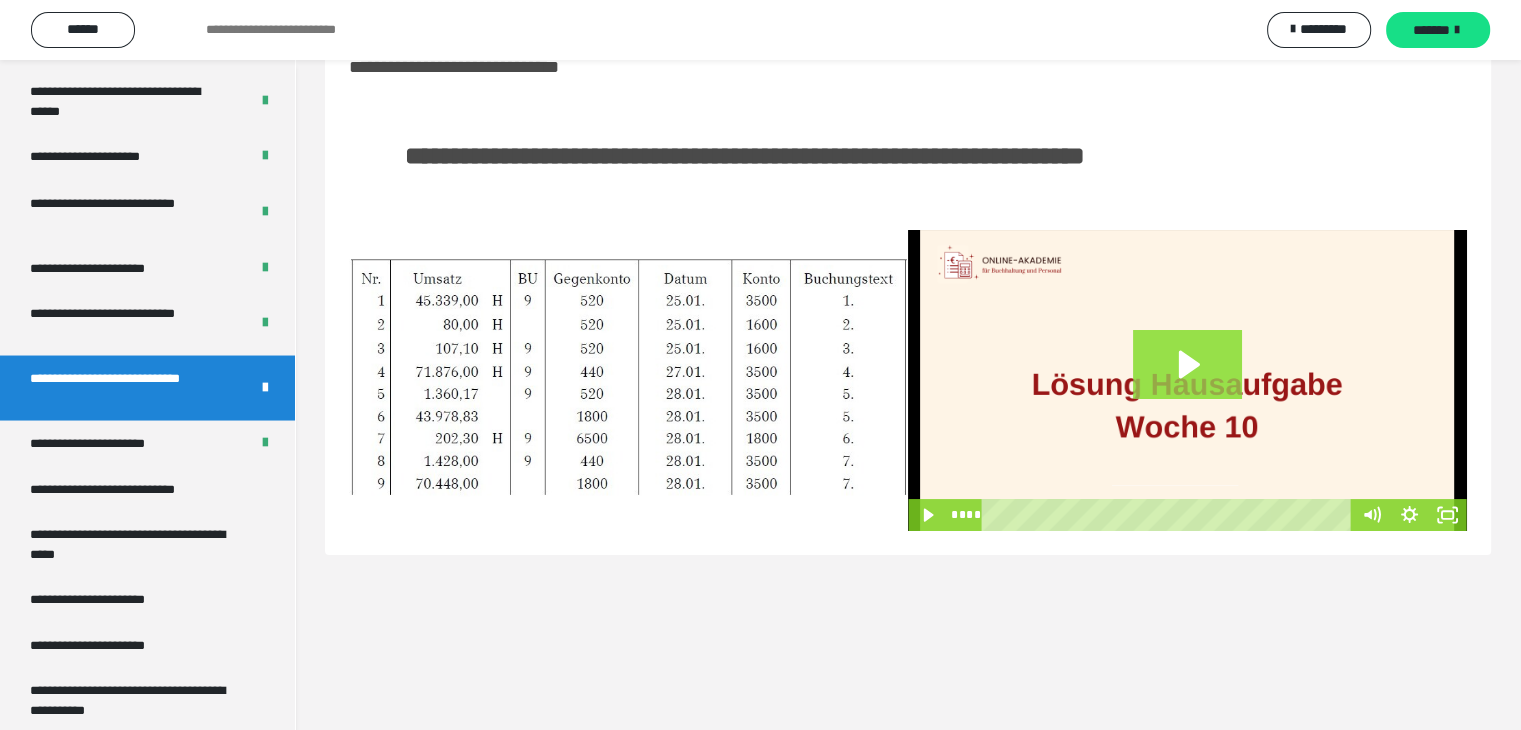 click 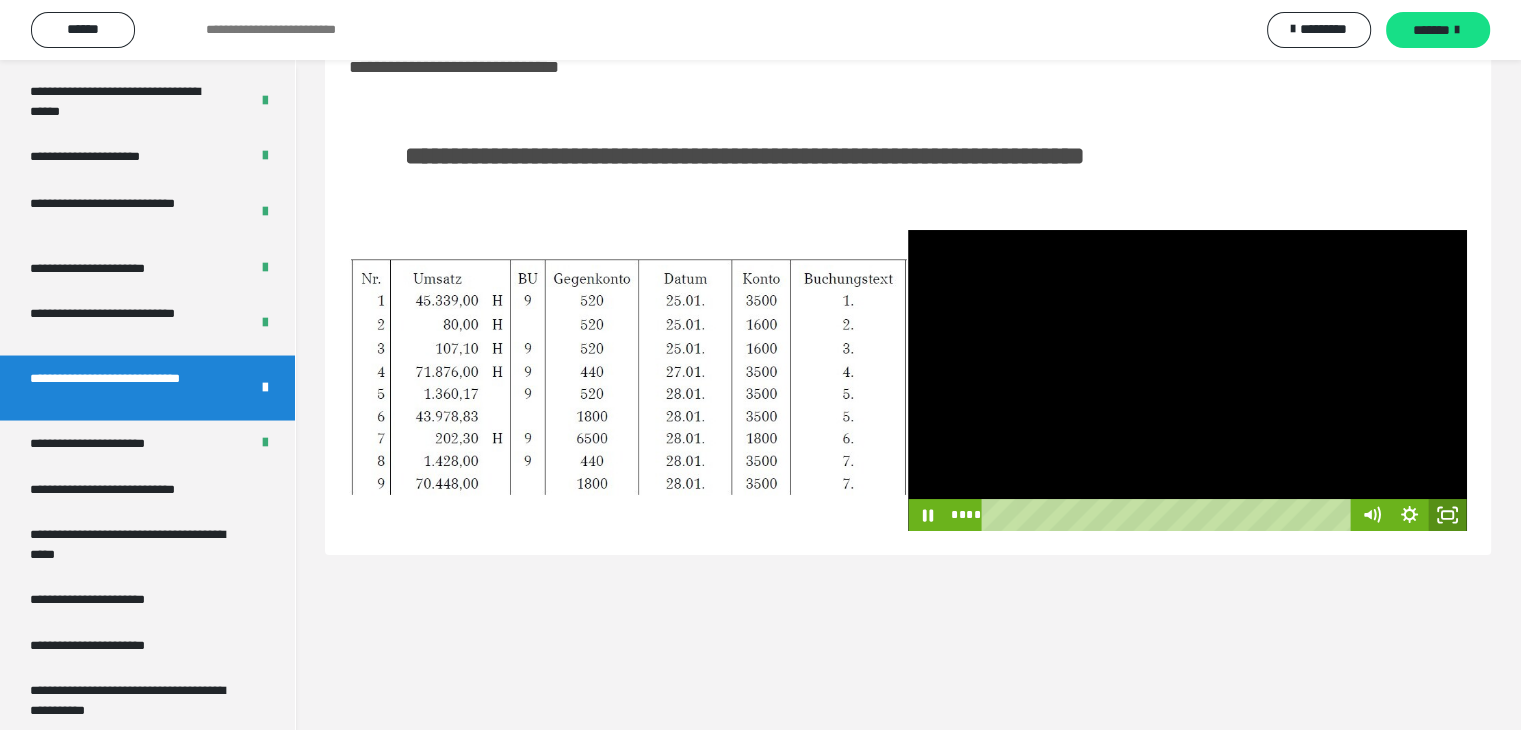 click 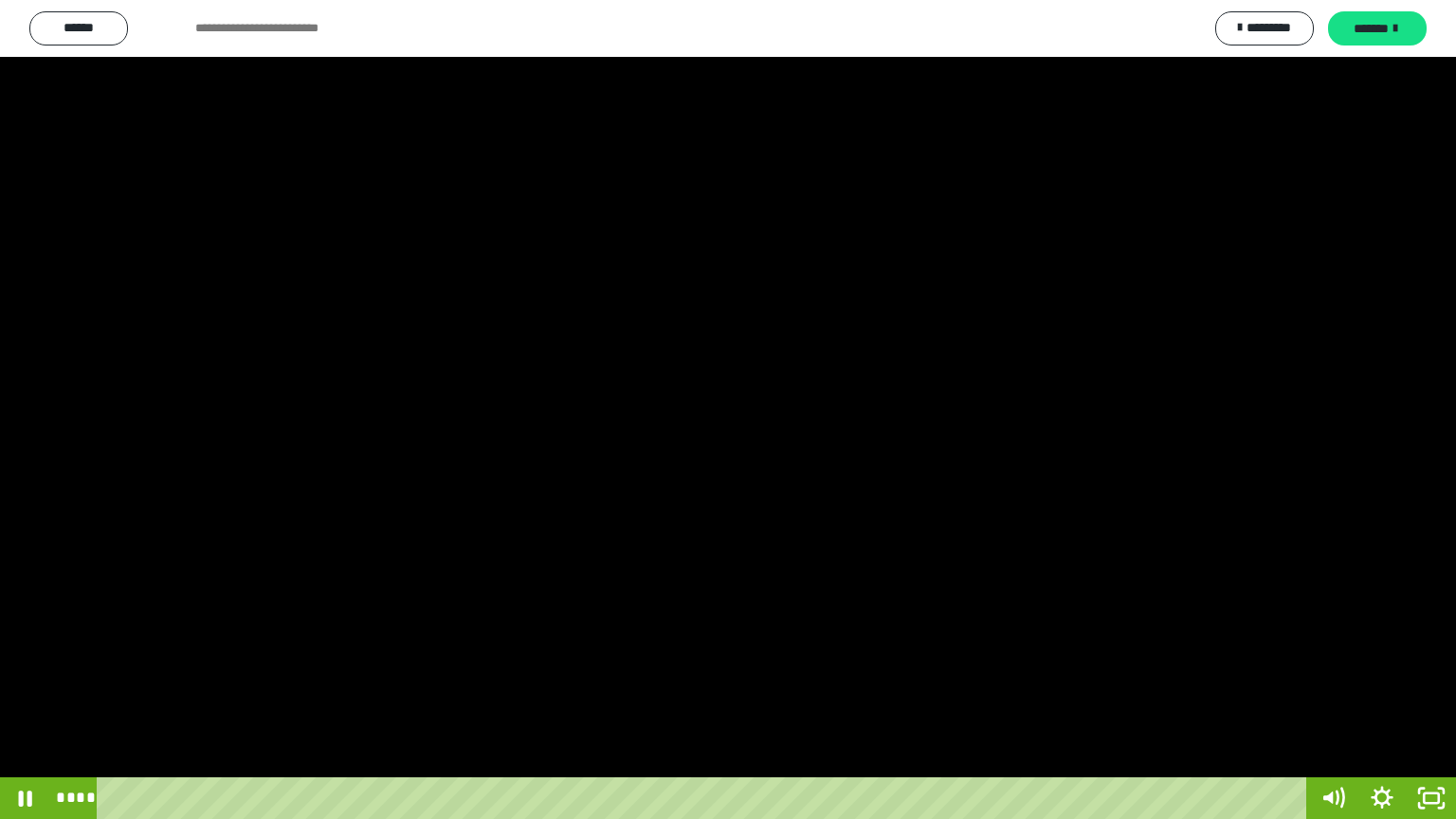 click at bounding box center [728, 410] 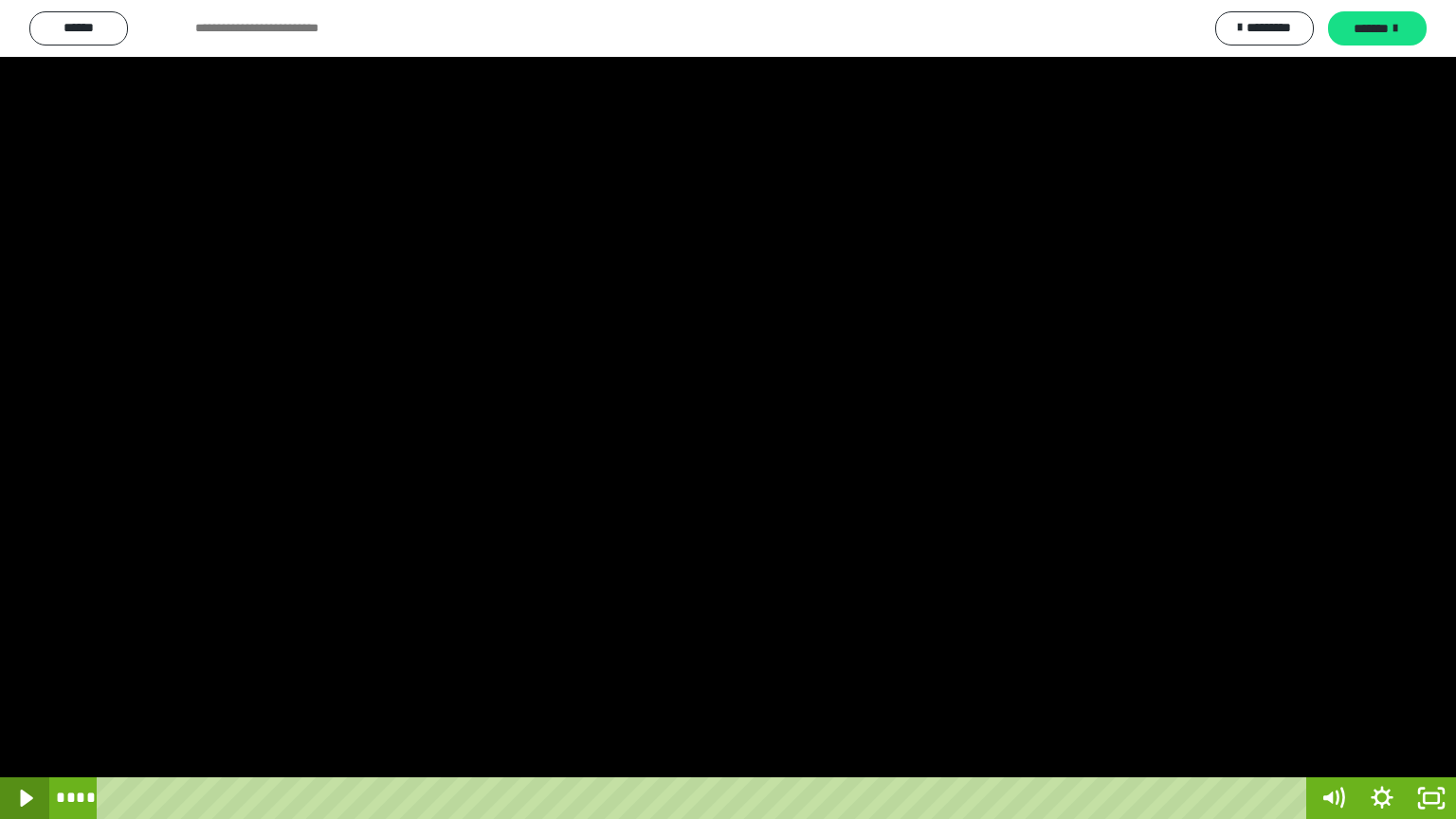 drag, startPoint x: 836, startPoint y: 800, endPoint x: 47, endPoint y: 808, distance: 789.04056 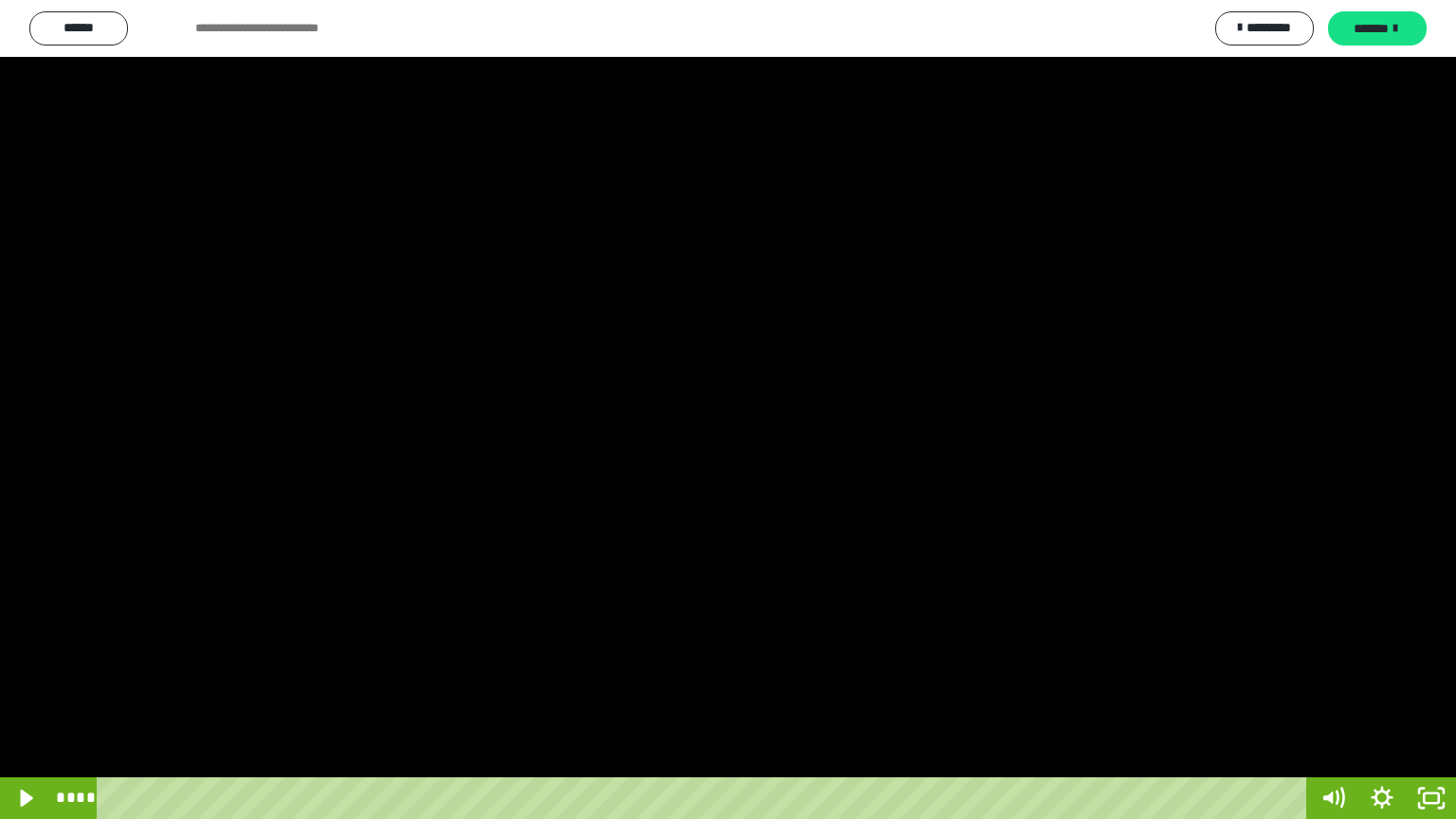 click at bounding box center (728, 410) 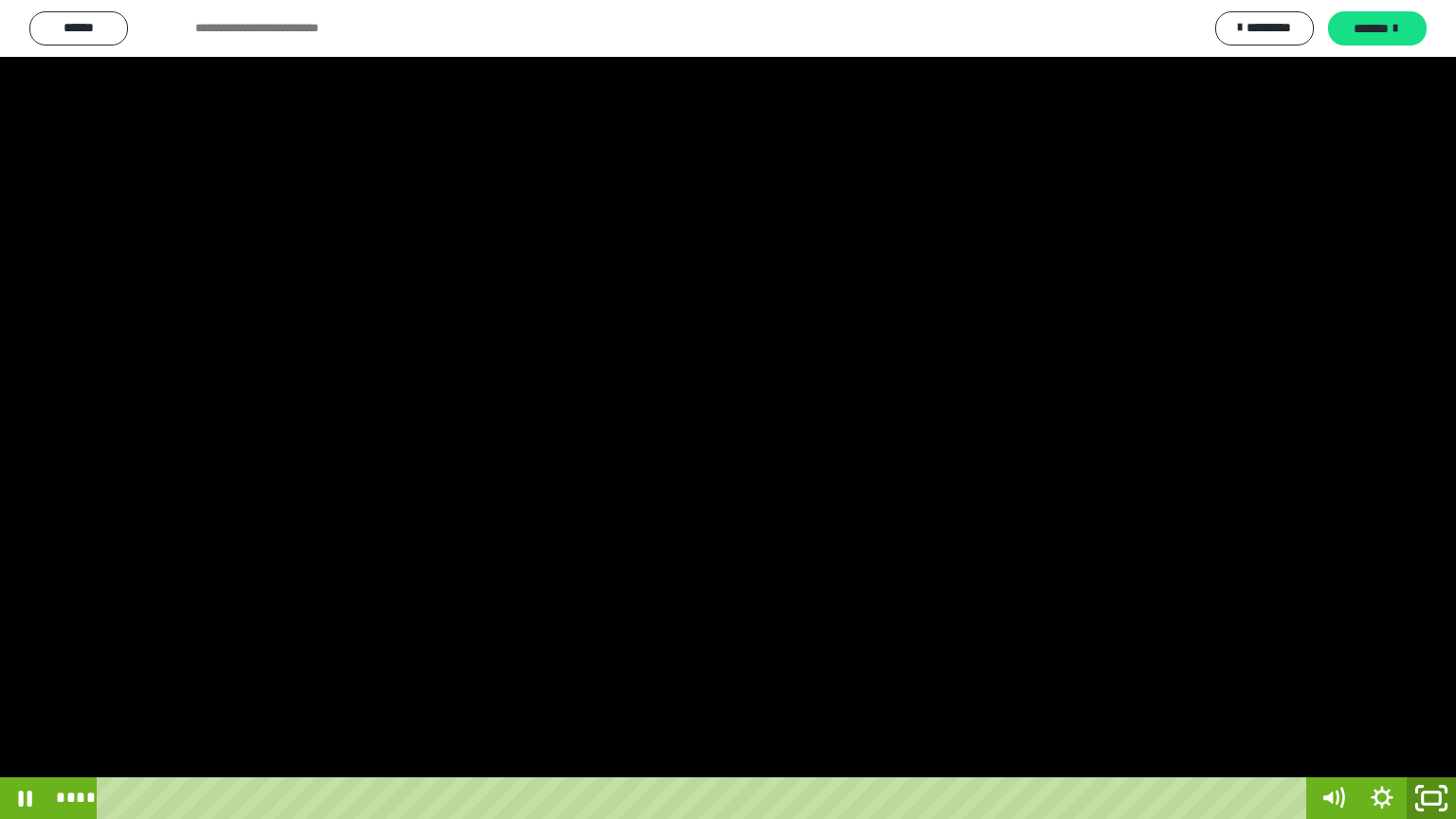 click 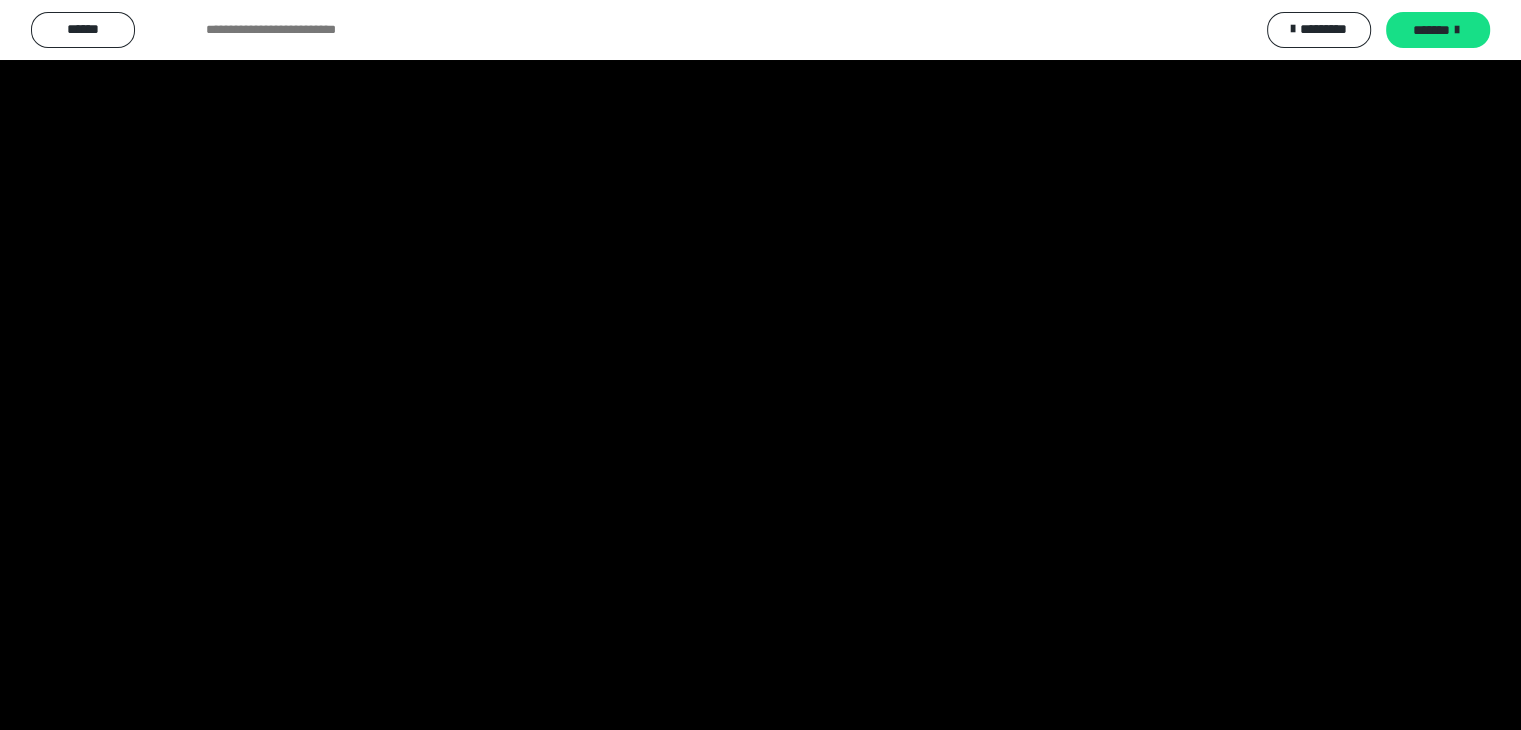 scroll, scrollTop: 0, scrollLeft: 0, axis: both 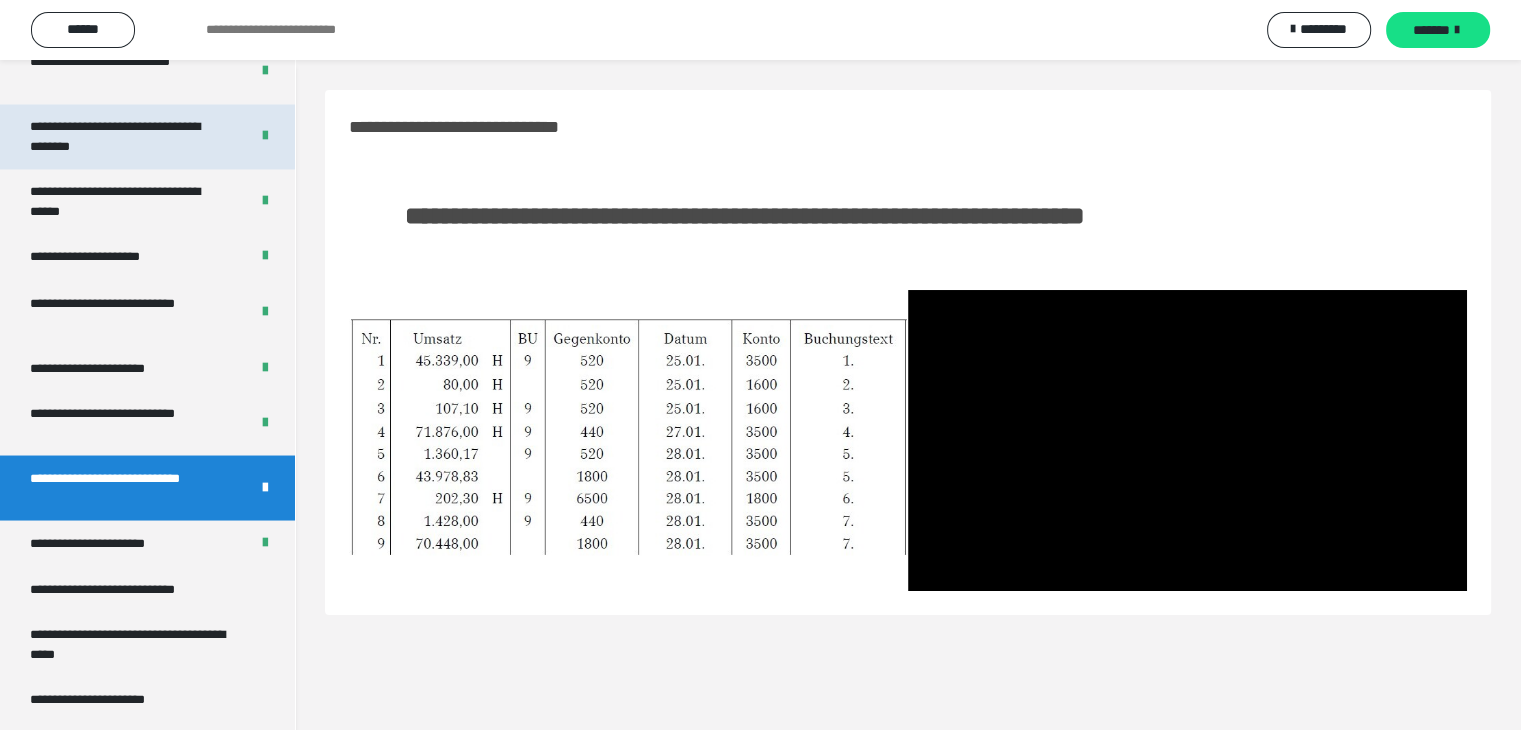 click on "**********" at bounding box center (124, 136) 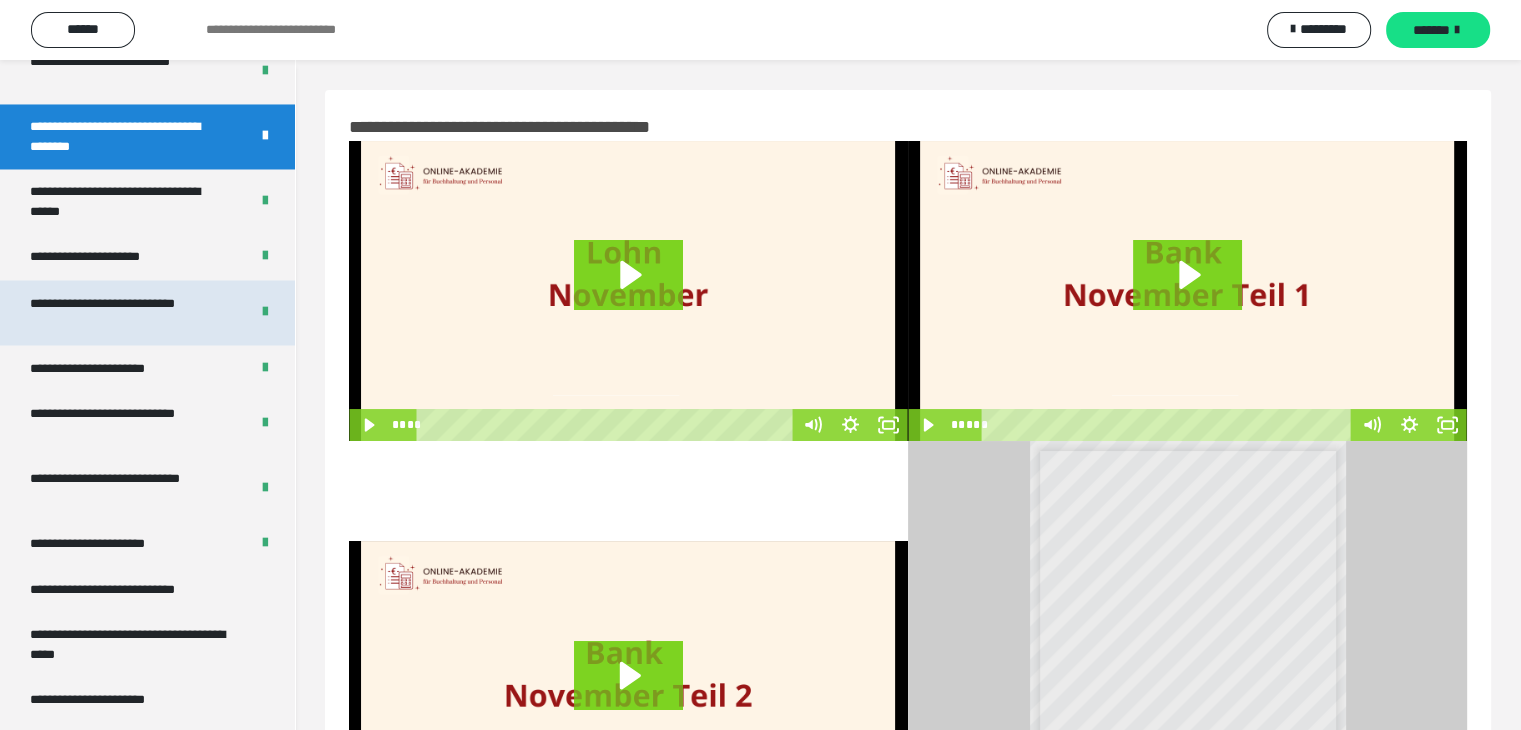 click on "**********" at bounding box center (124, 312) 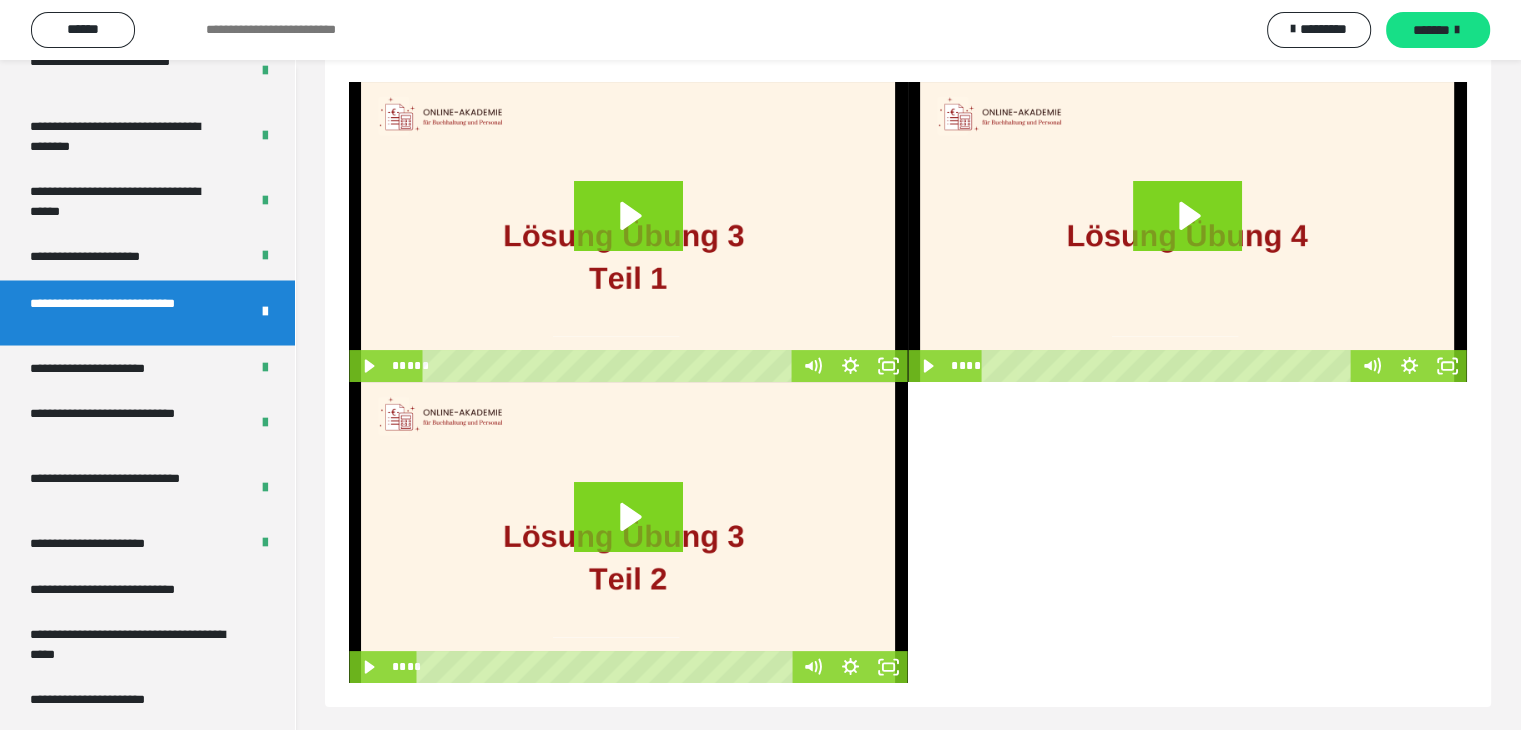 scroll, scrollTop: 149, scrollLeft: 0, axis: vertical 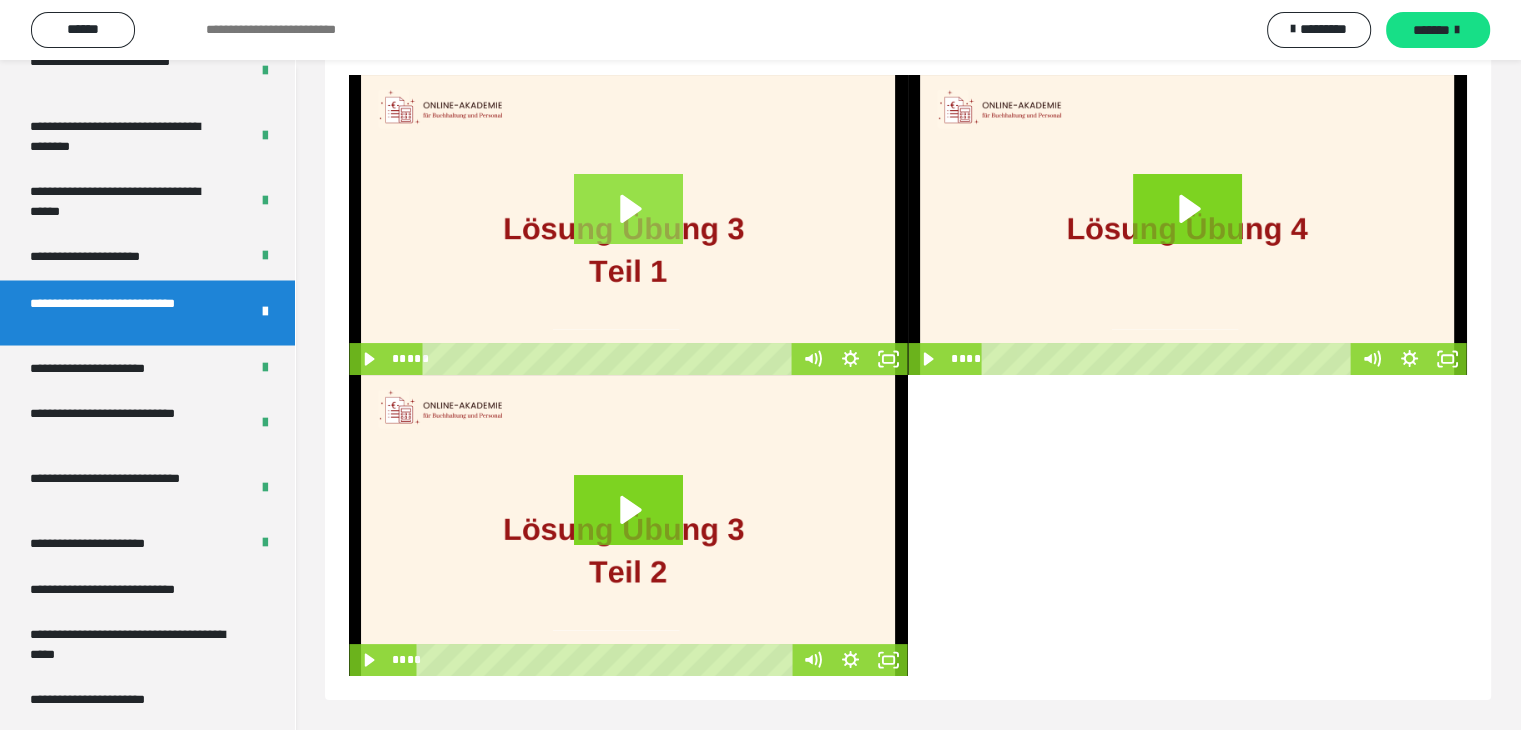 click 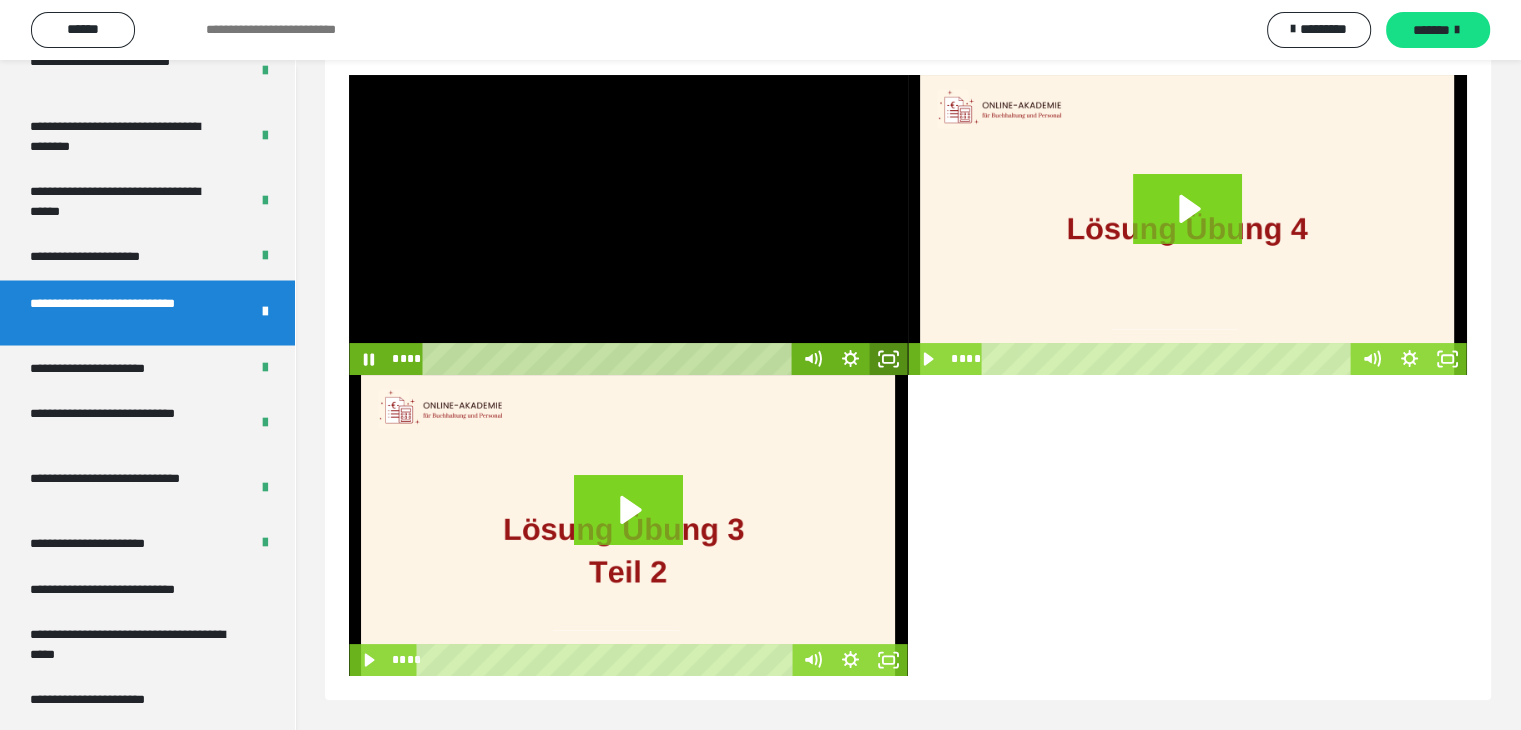 click 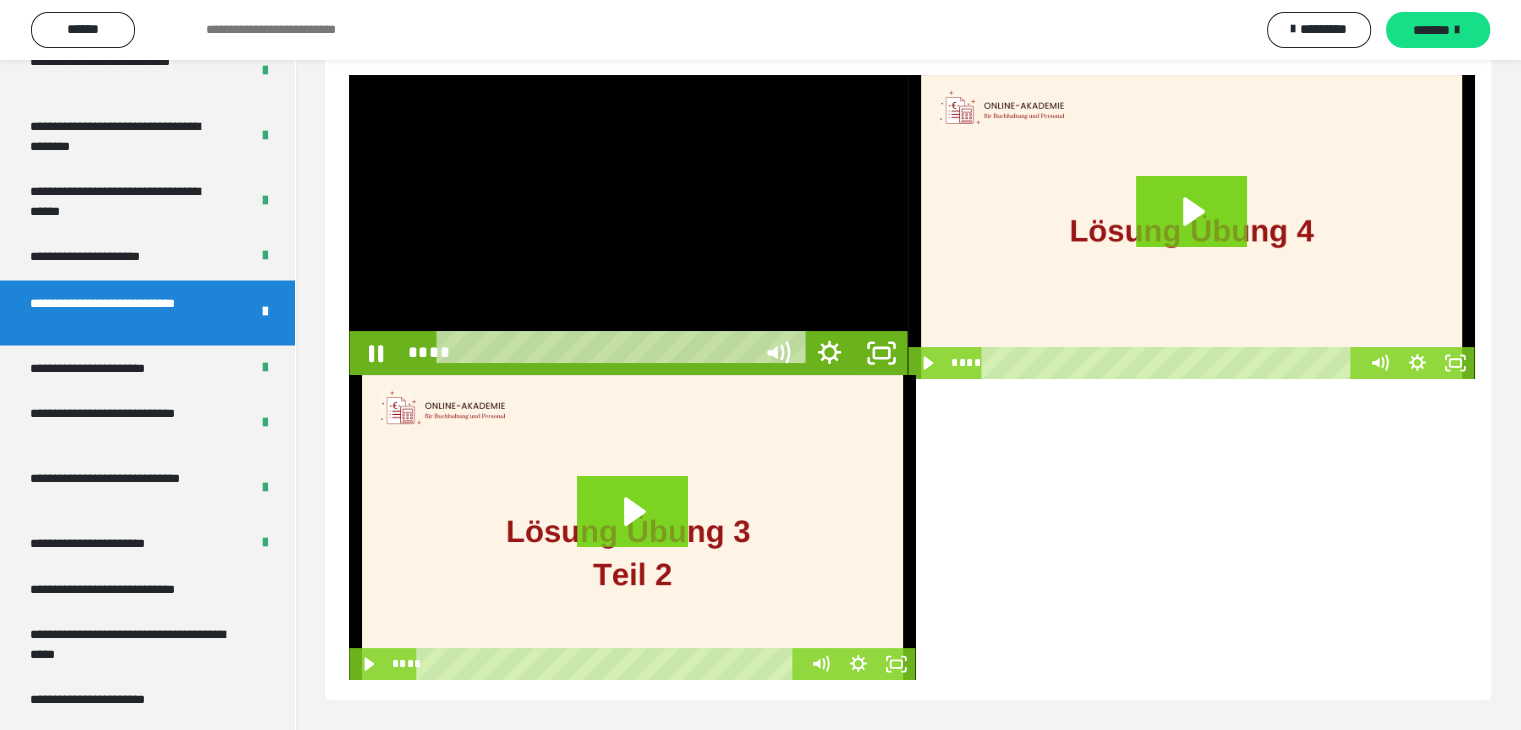 scroll, scrollTop: 60, scrollLeft: 0, axis: vertical 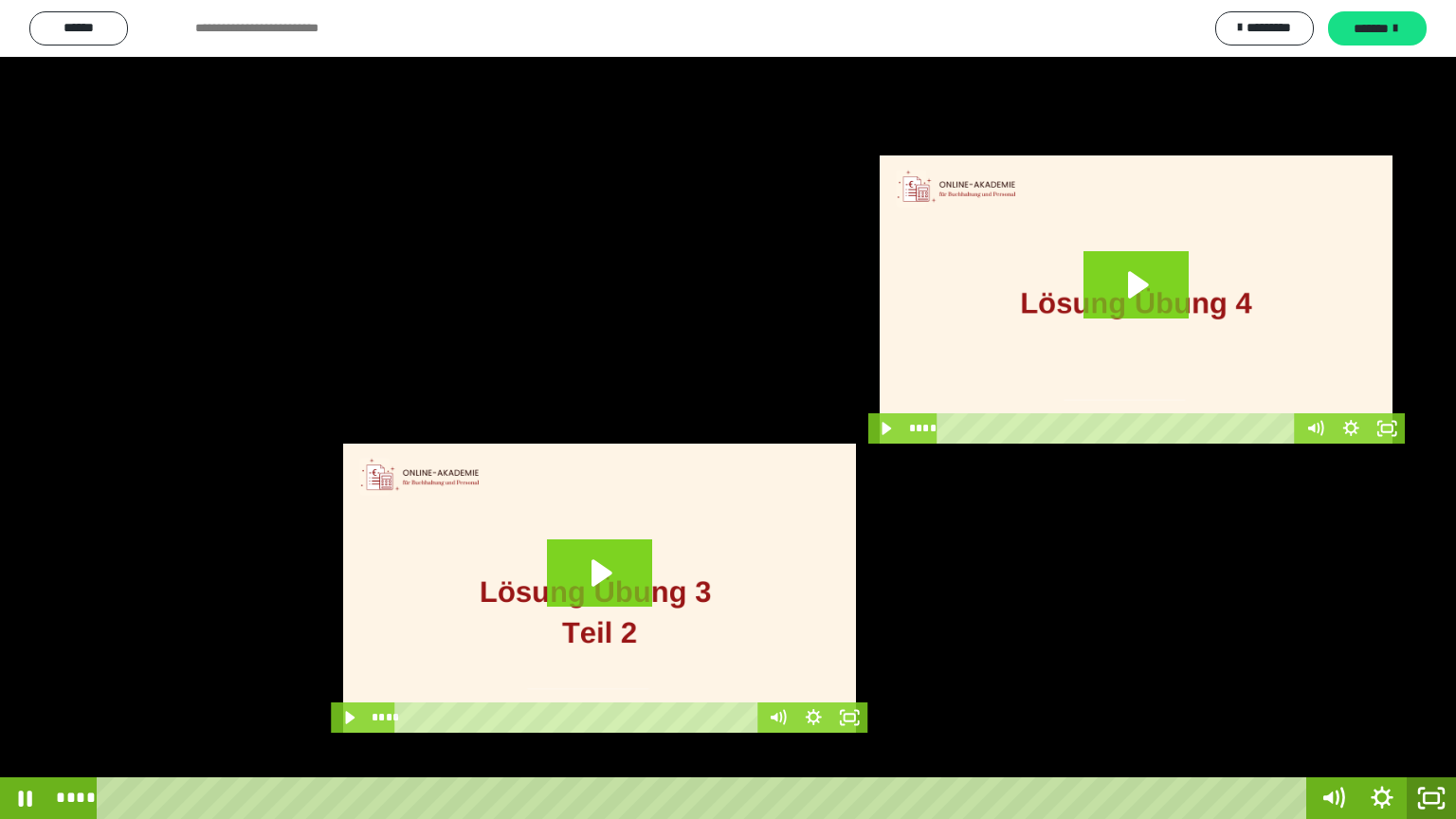 click 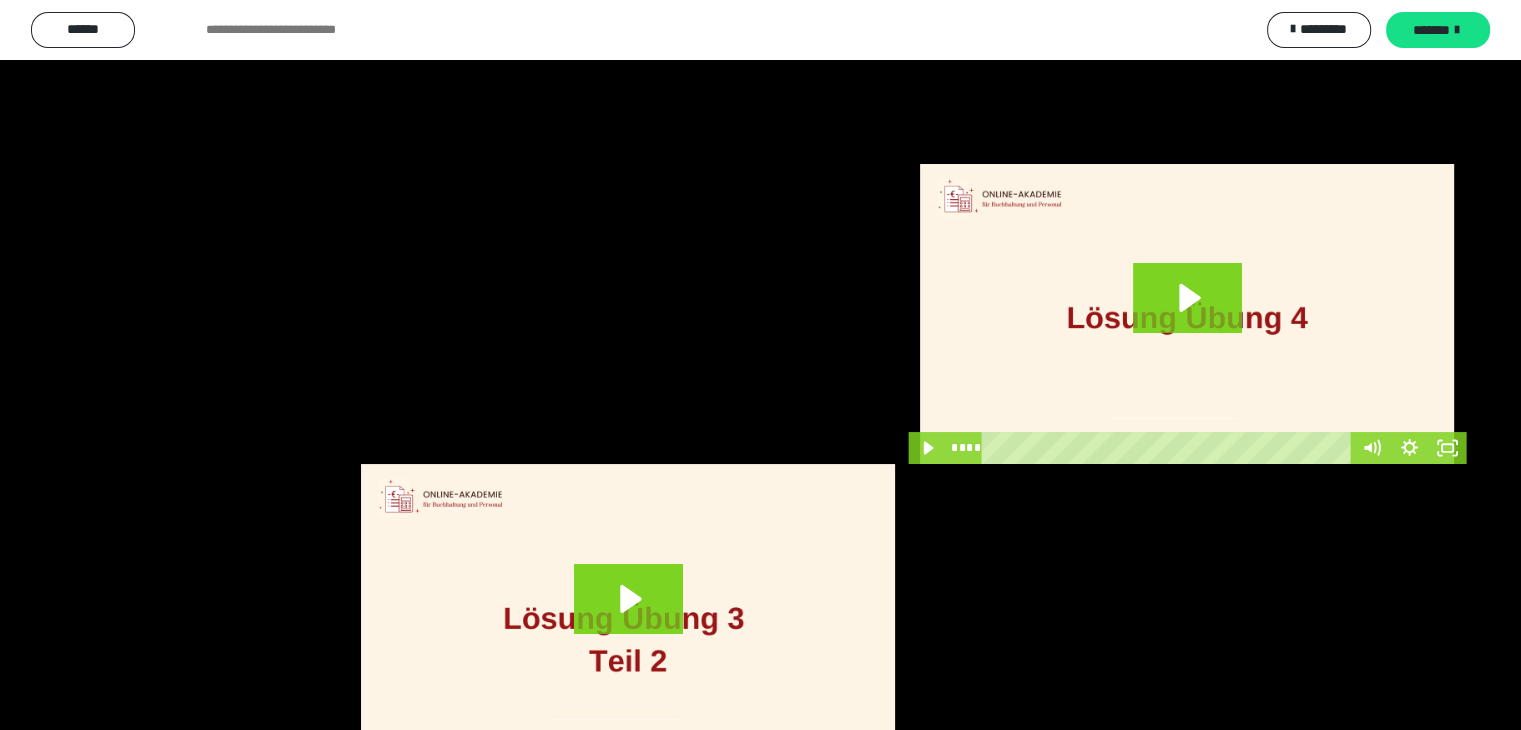 scroll, scrollTop: 3292, scrollLeft: 0, axis: vertical 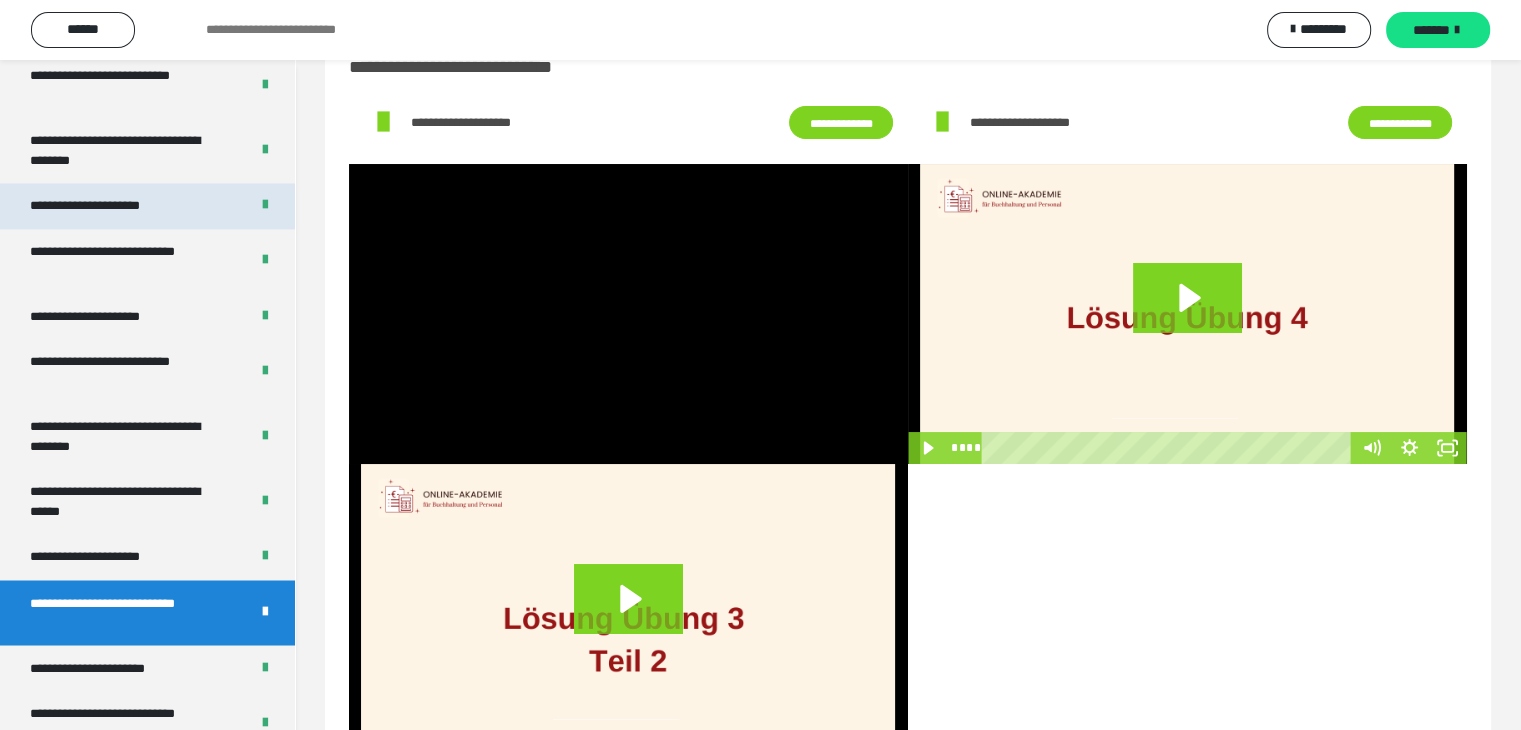 click on "**********" at bounding box center (108, 206) 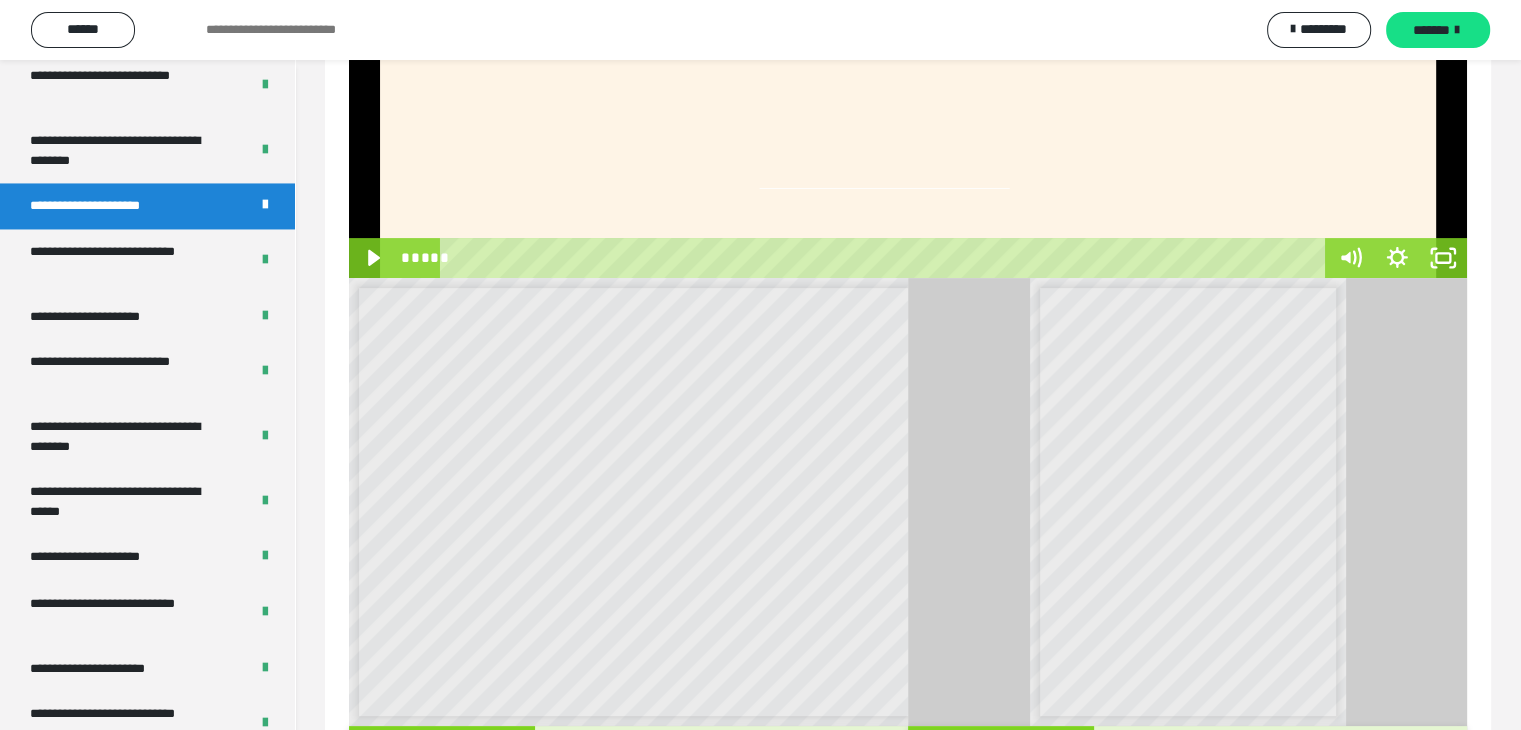 scroll, scrollTop: 460, scrollLeft: 0, axis: vertical 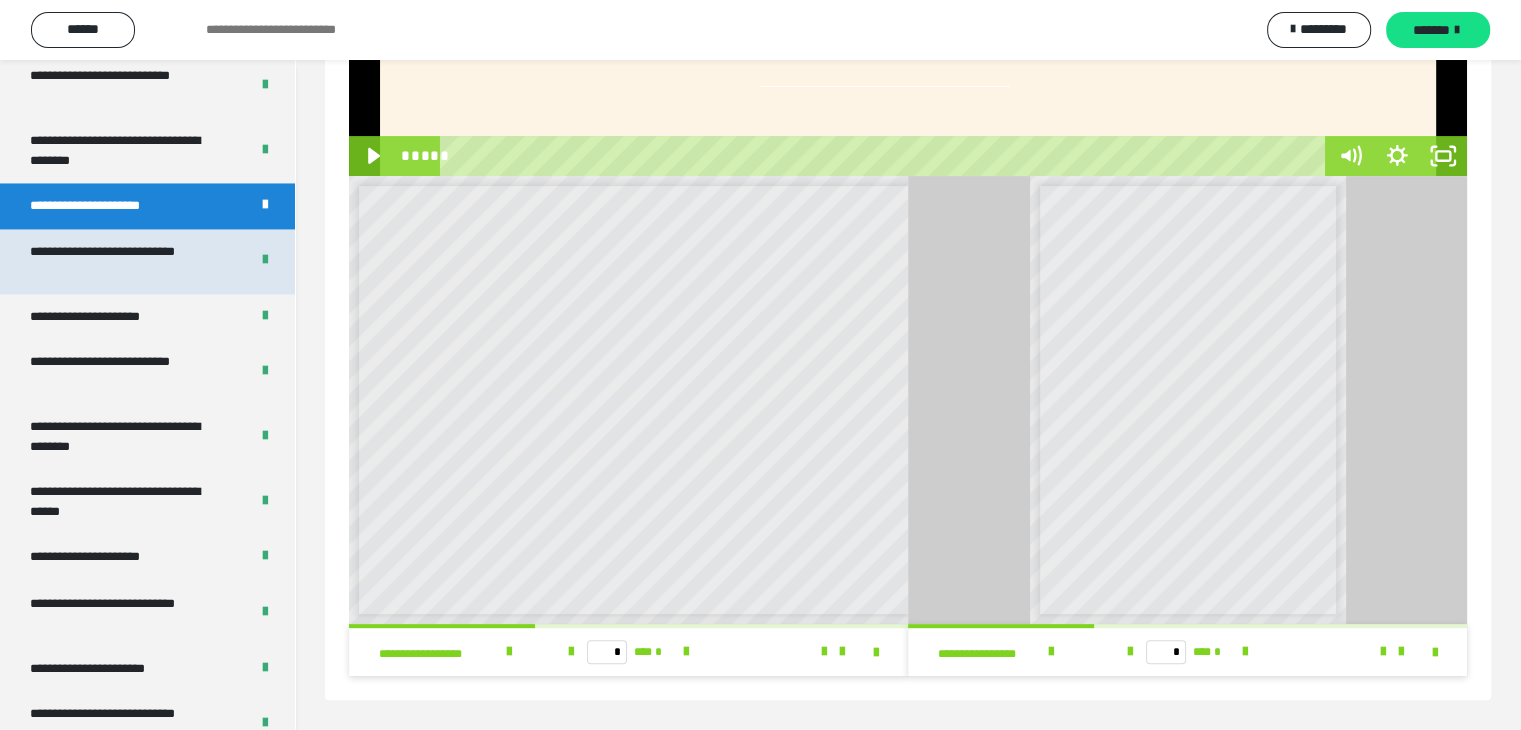 click on "**********" at bounding box center (124, 261) 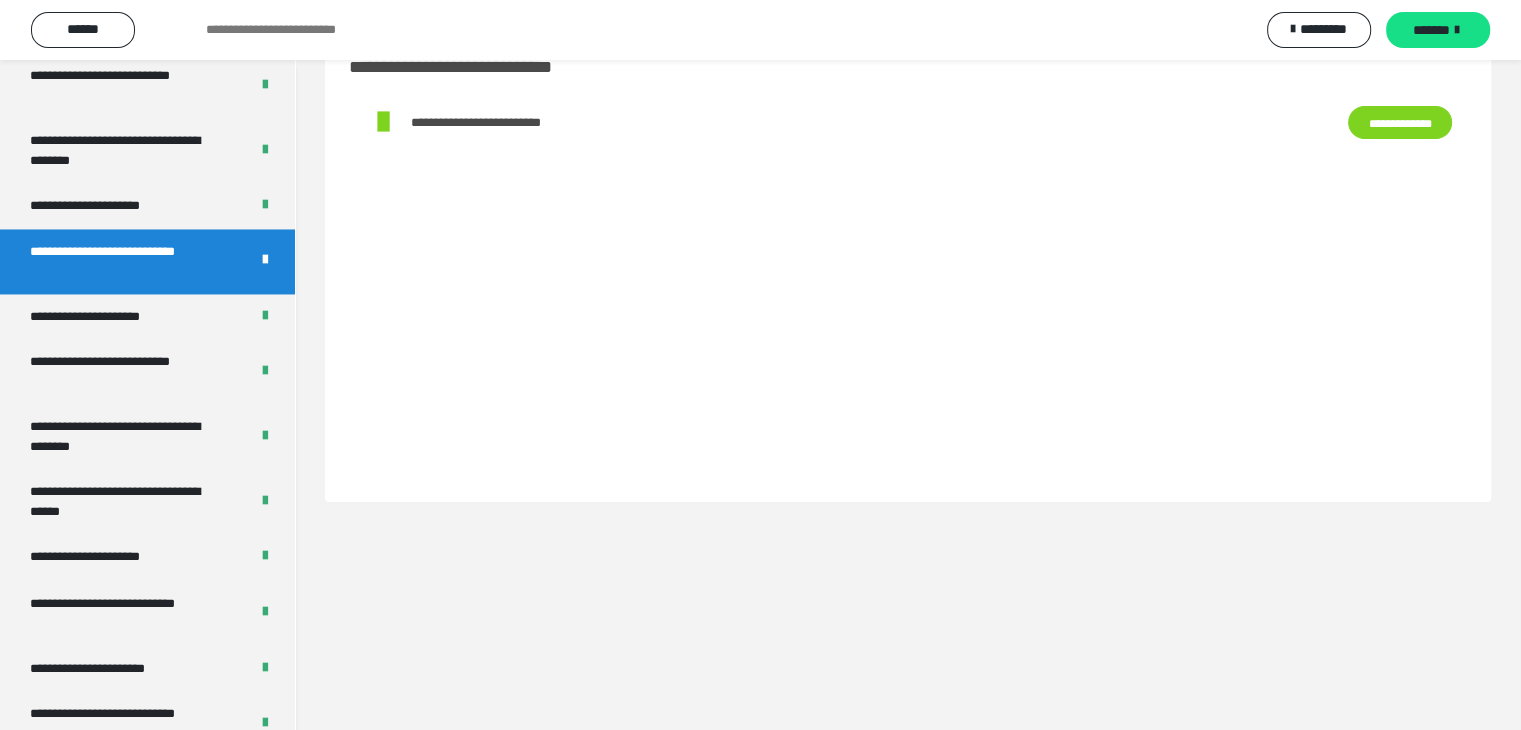 scroll, scrollTop: 60, scrollLeft: 0, axis: vertical 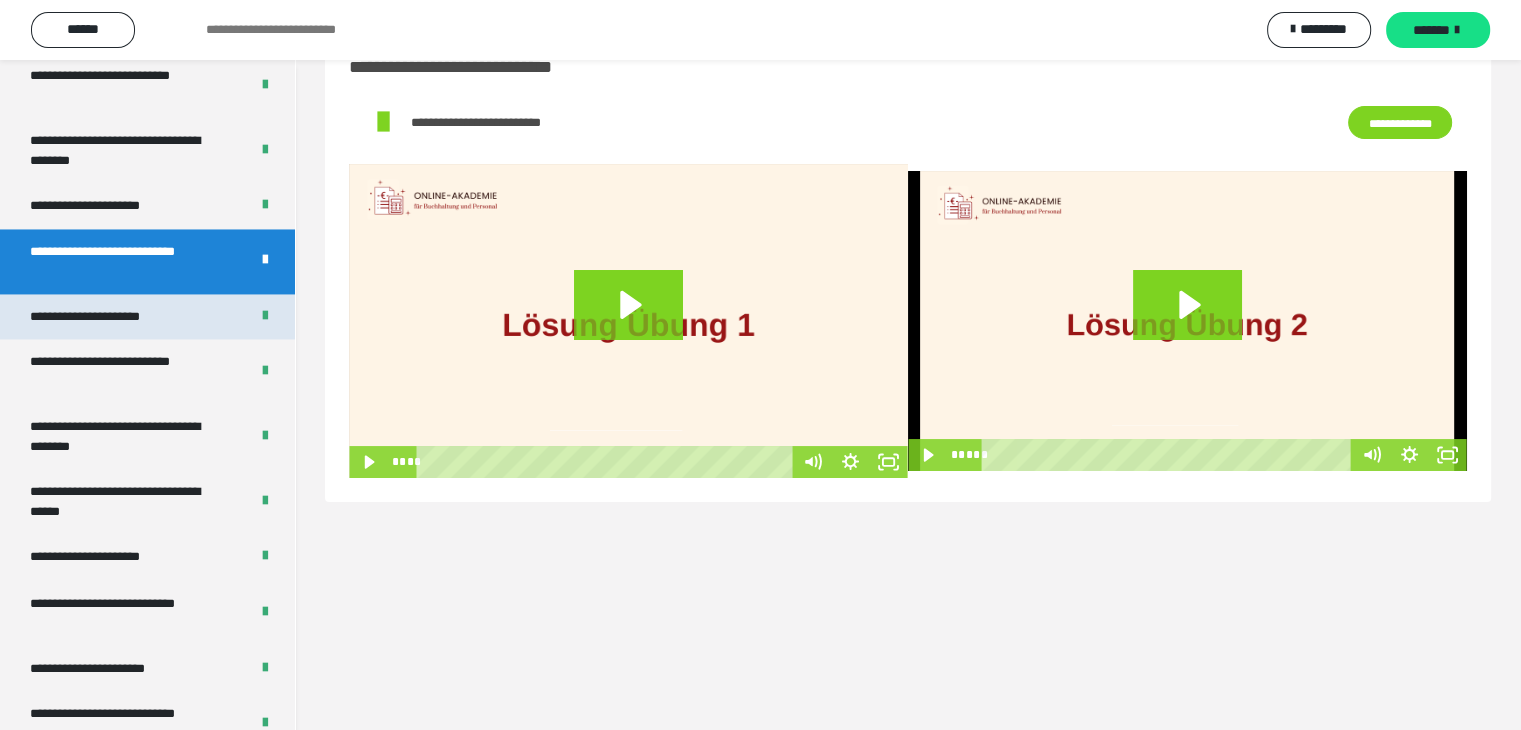 click on "**********" at bounding box center (108, 317) 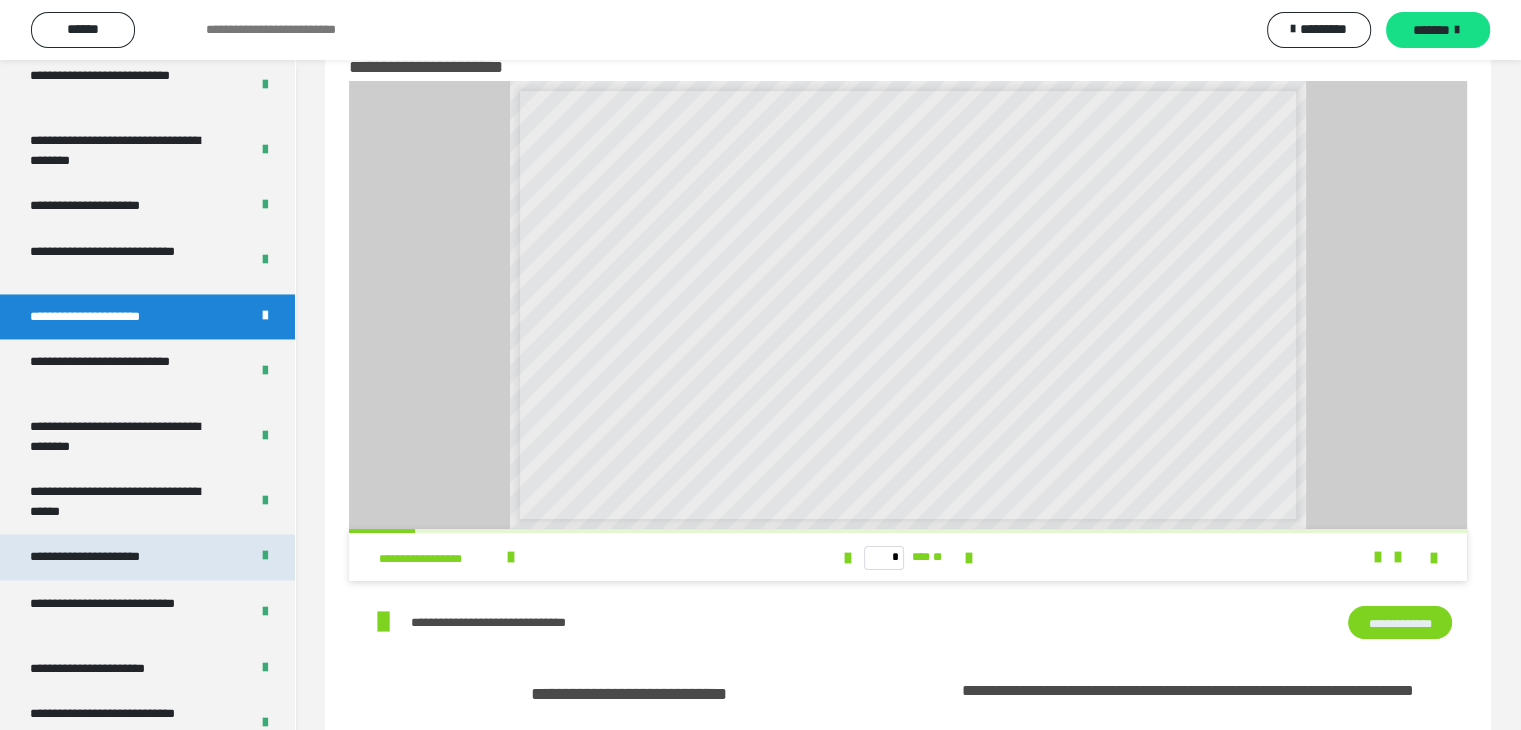 click on "**********" at bounding box center (109, 557) 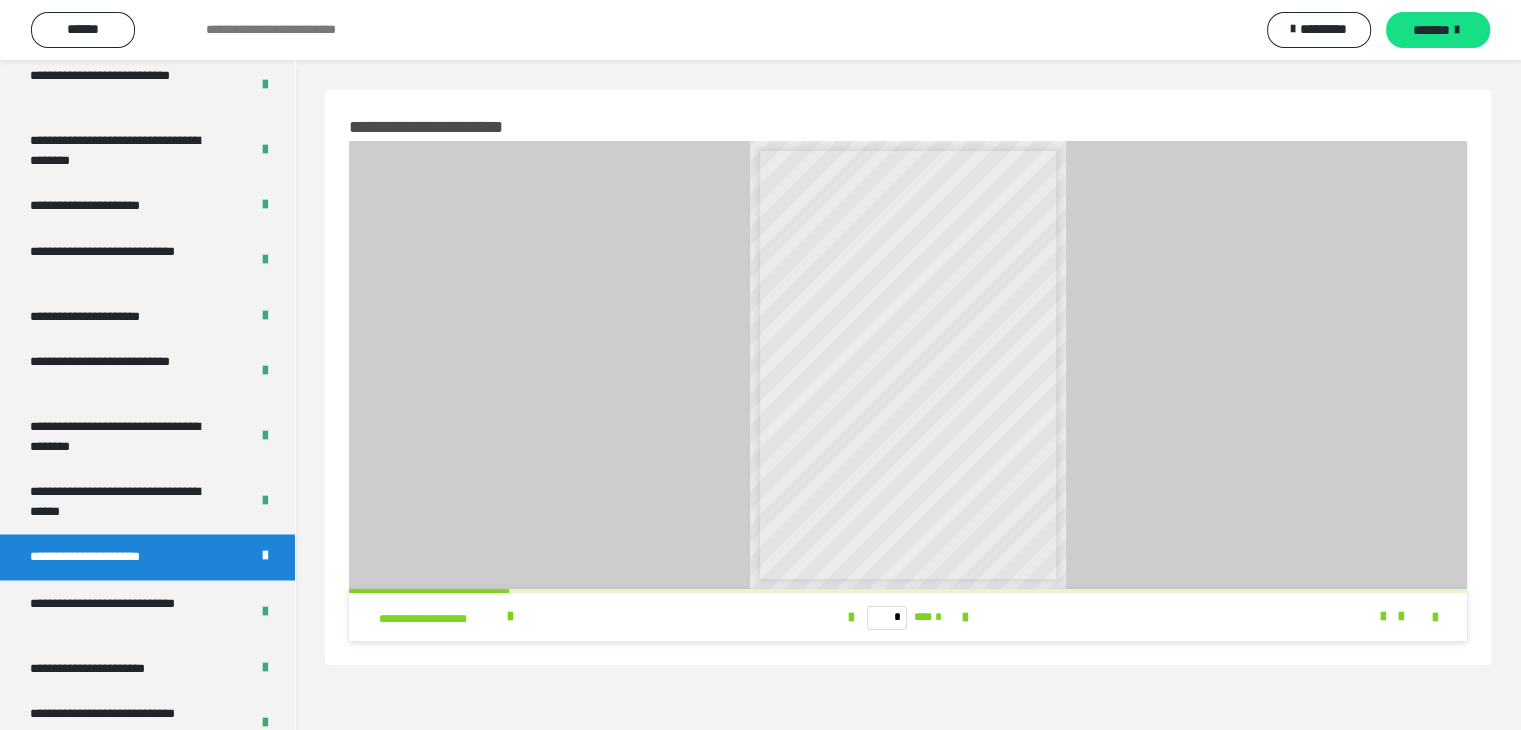 scroll, scrollTop: 60, scrollLeft: 0, axis: vertical 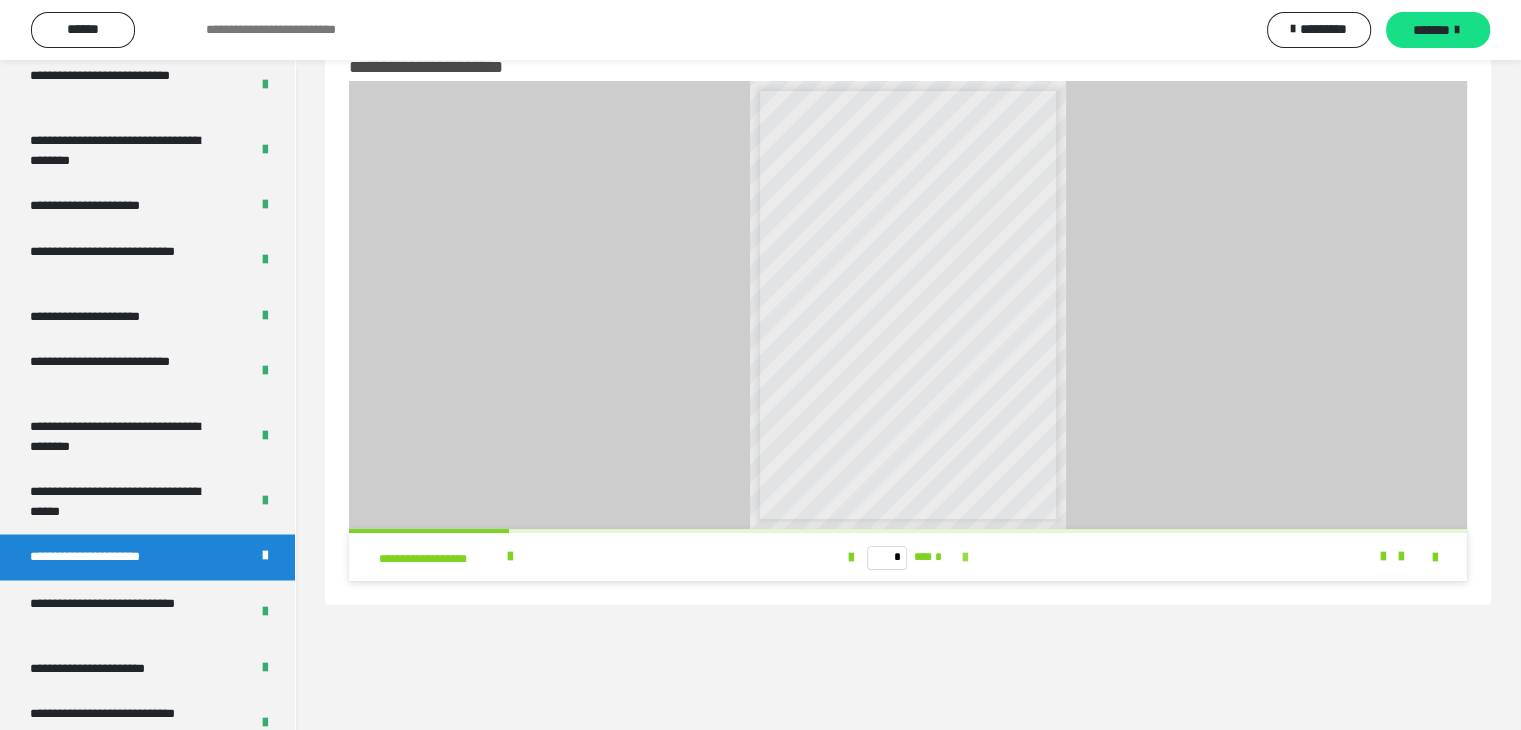 click at bounding box center [965, 558] 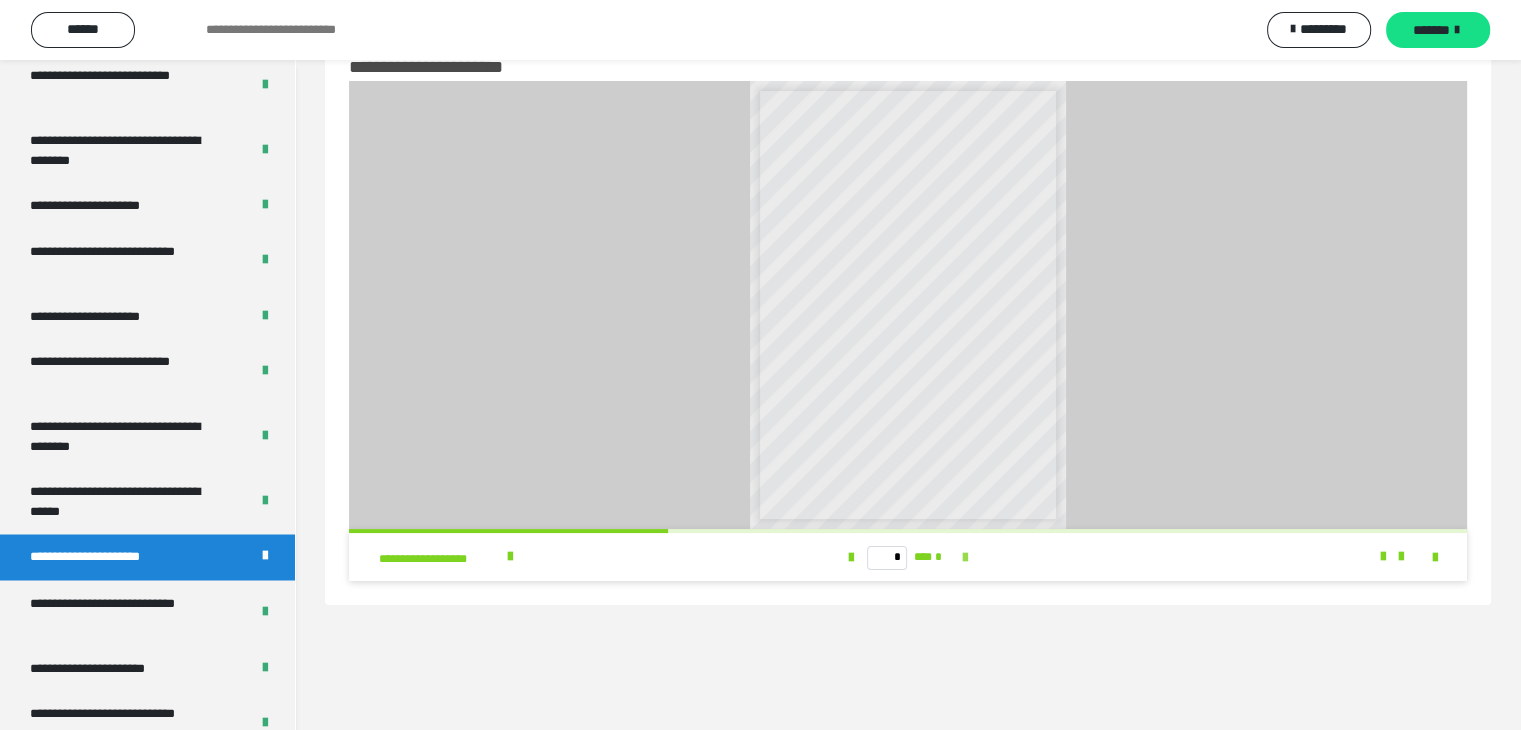 click at bounding box center (965, 558) 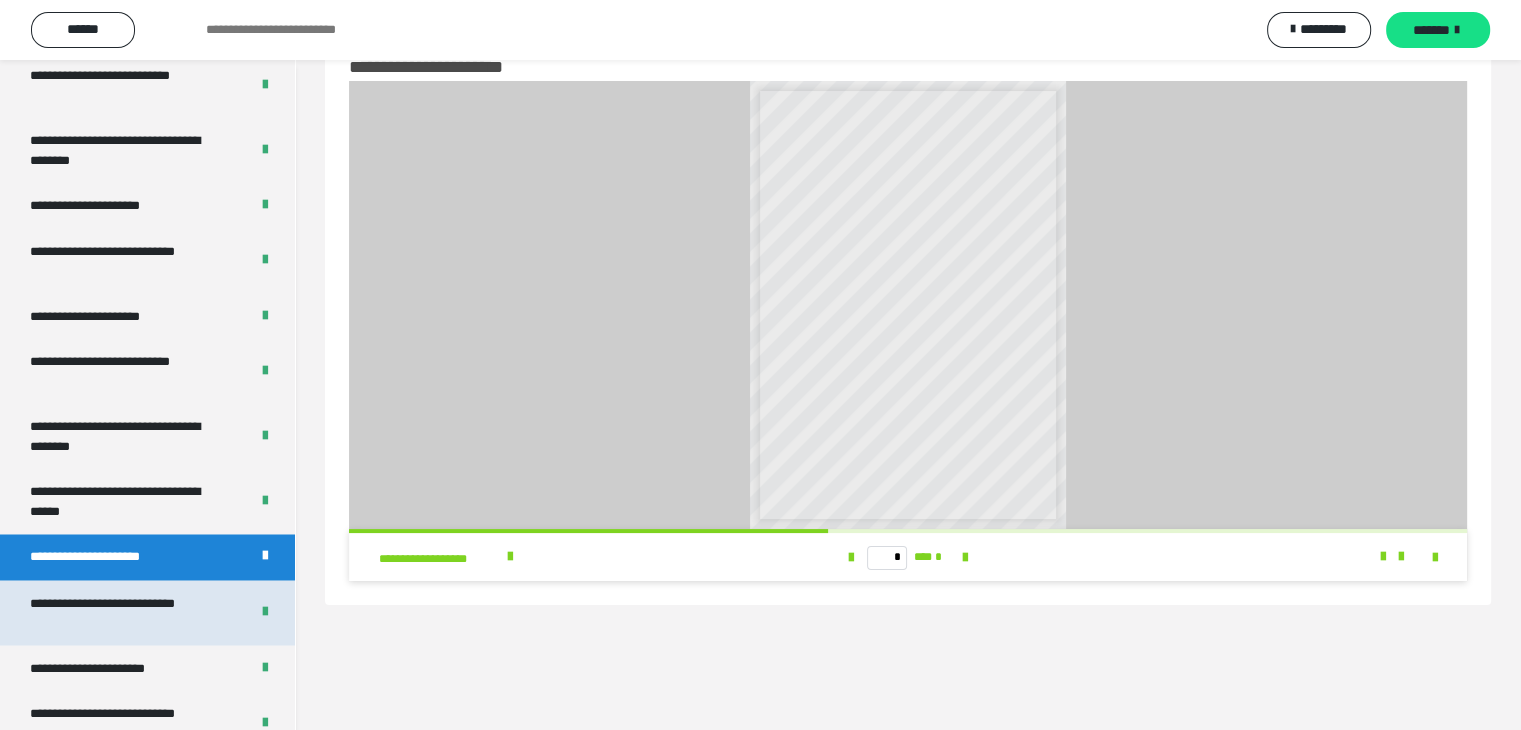 click on "**********" at bounding box center (124, 612) 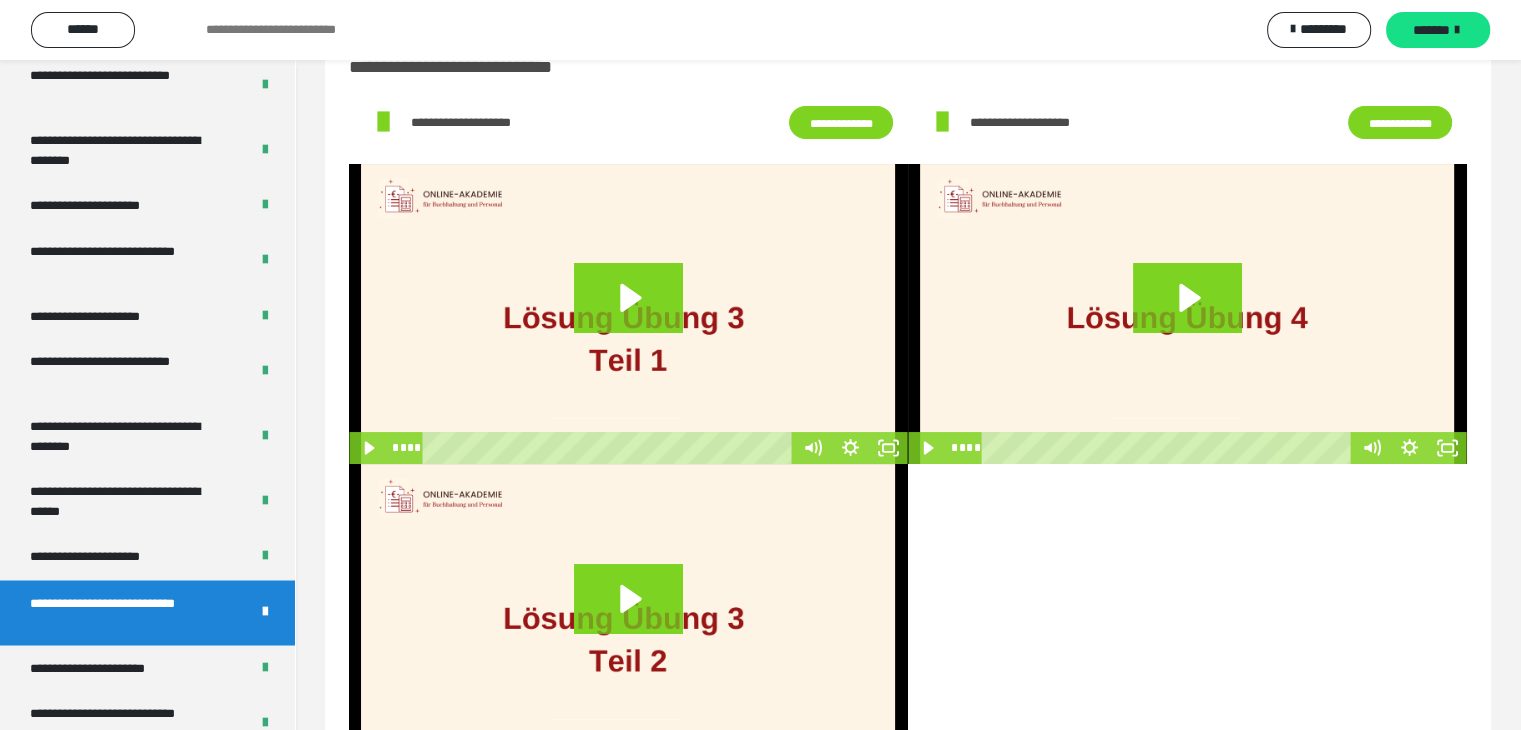 click on "**********" at bounding box center (841, 123) 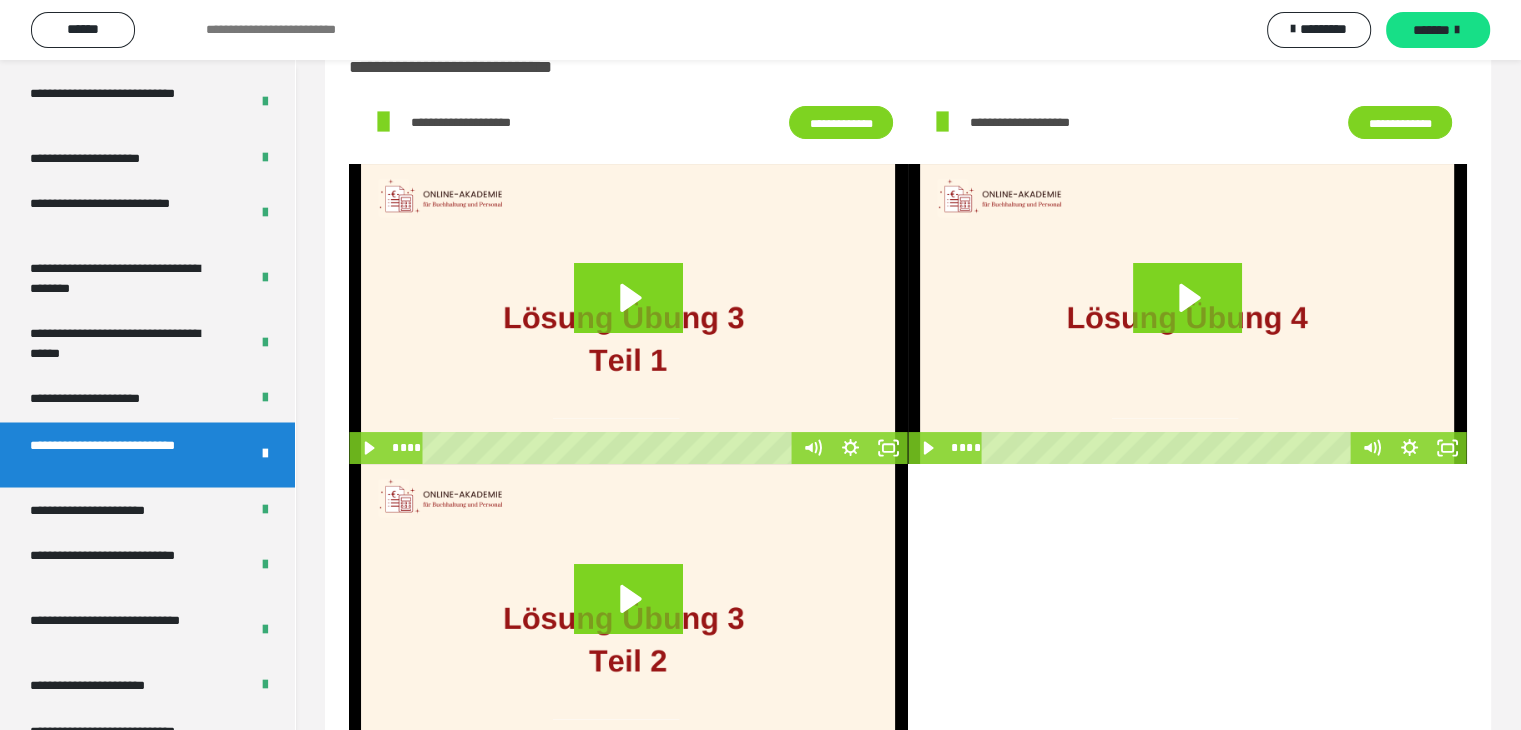 scroll, scrollTop: 3492, scrollLeft: 0, axis: vertical 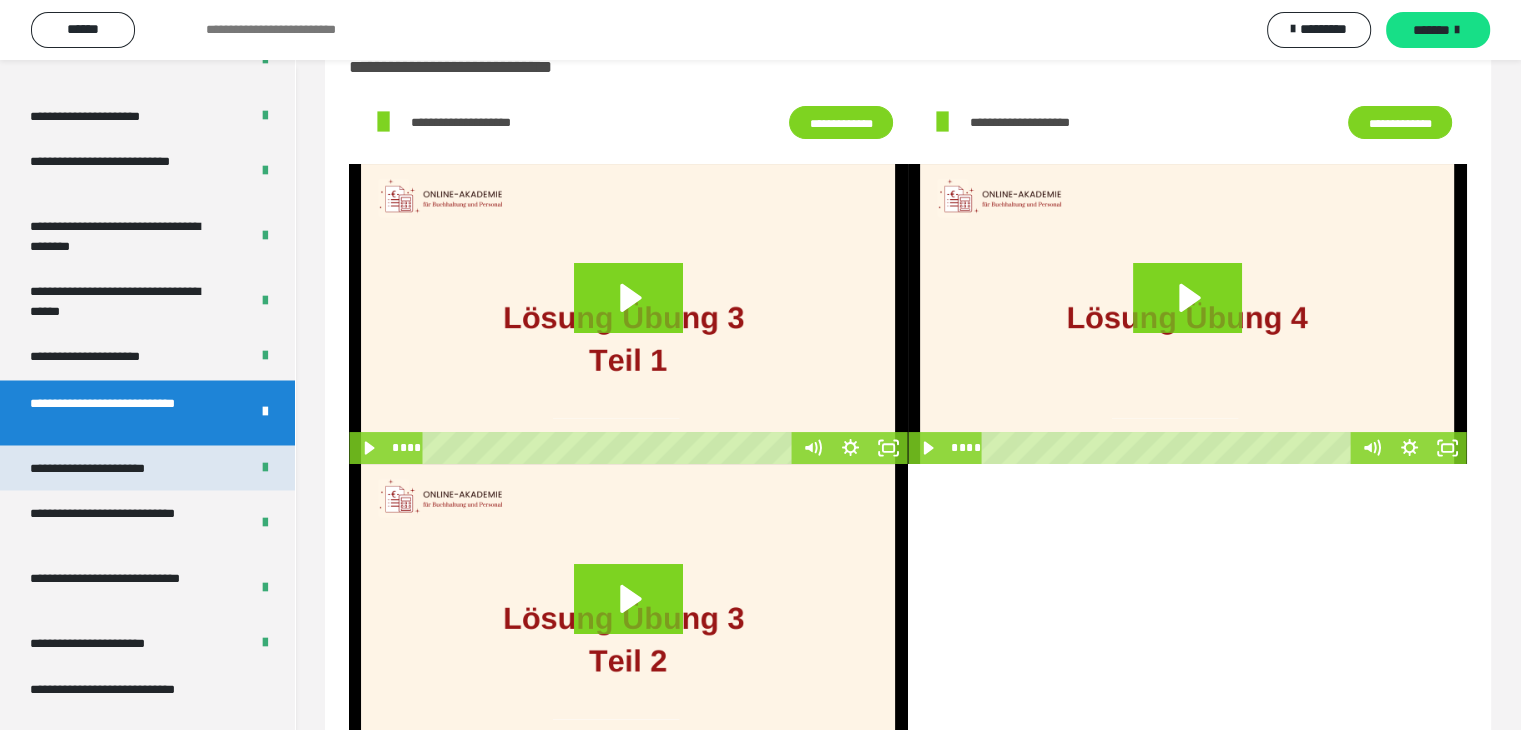 click on "**********" at bounding box center [111, 468] 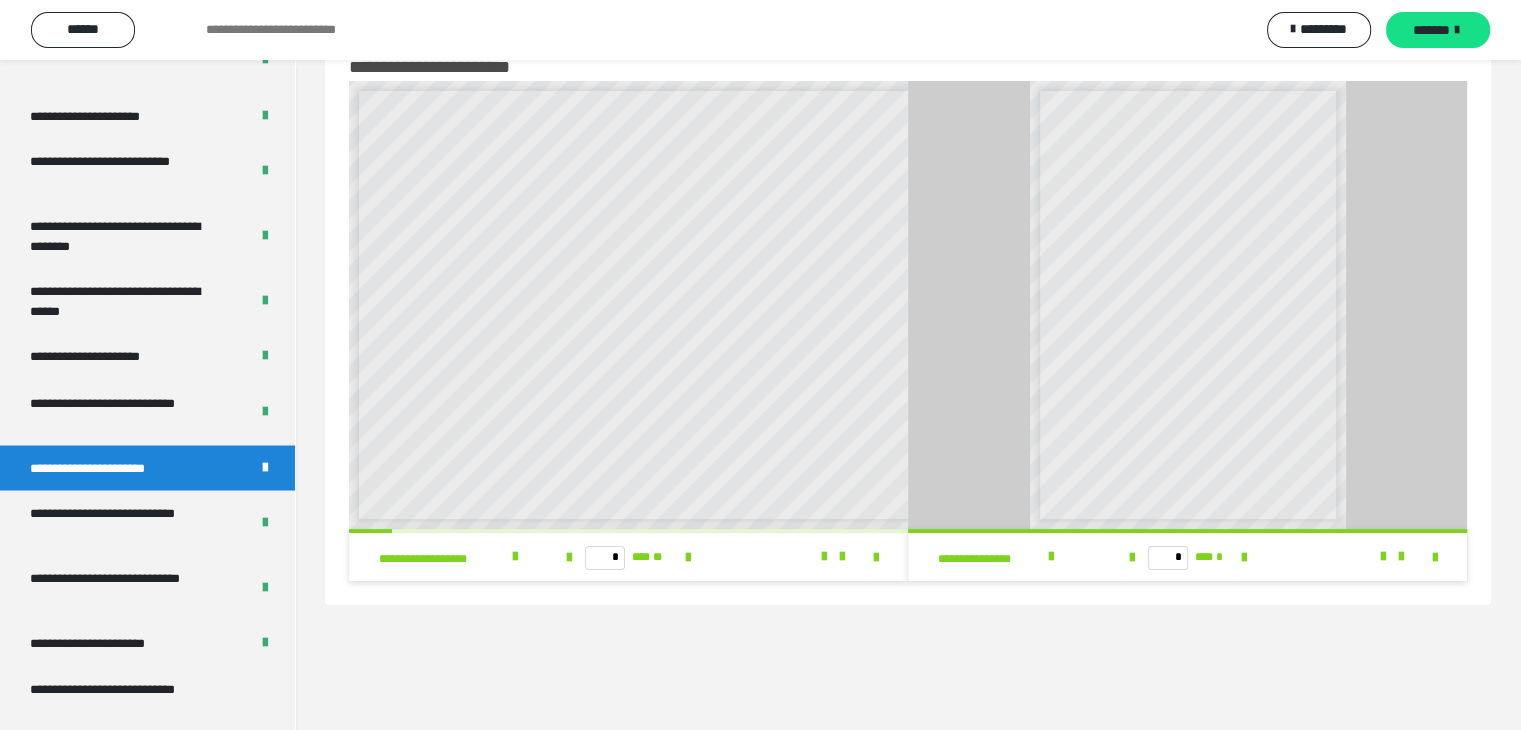 scroll, scrollTop: 8, scrollLeft: 0, axis: vertical 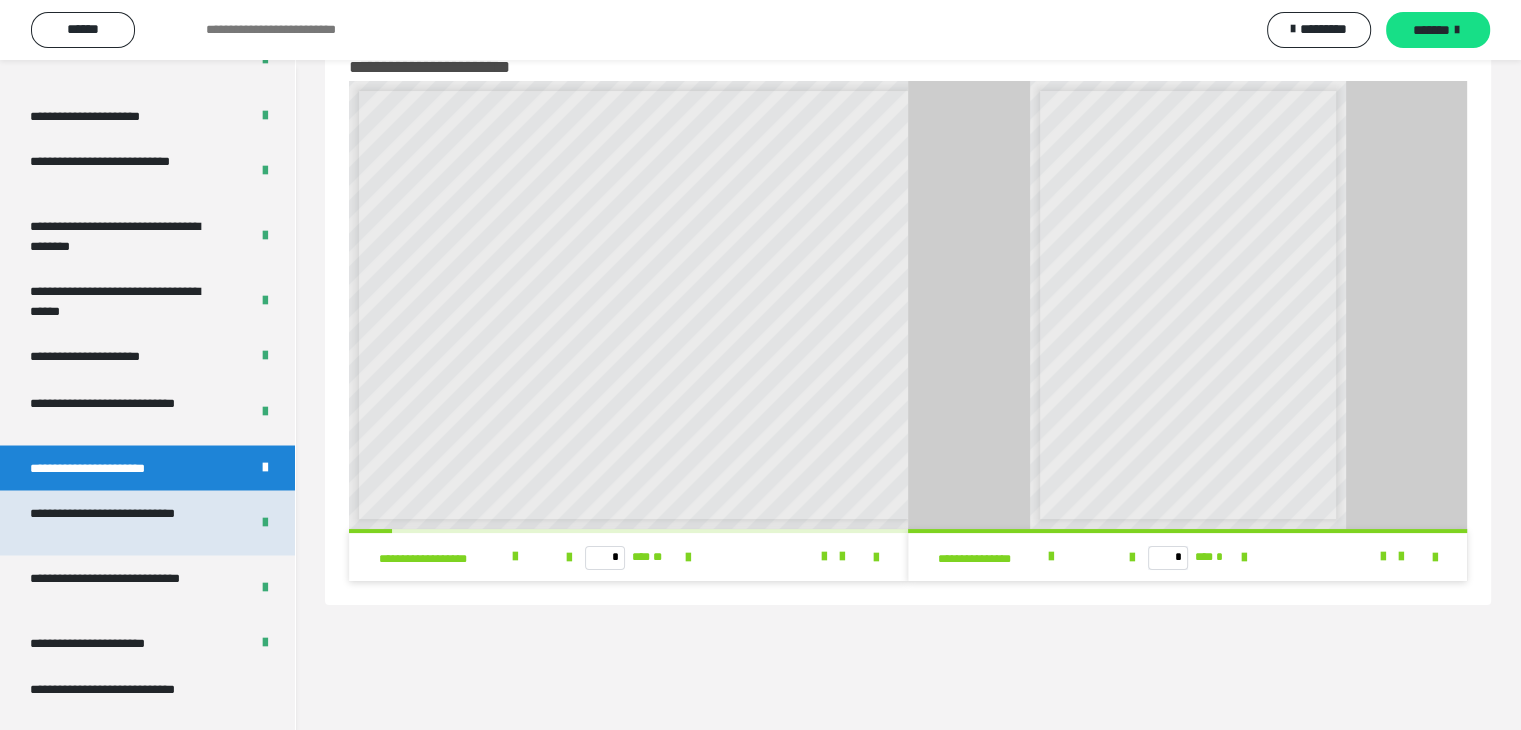 click on "**********" at bounding box center (124, 522) 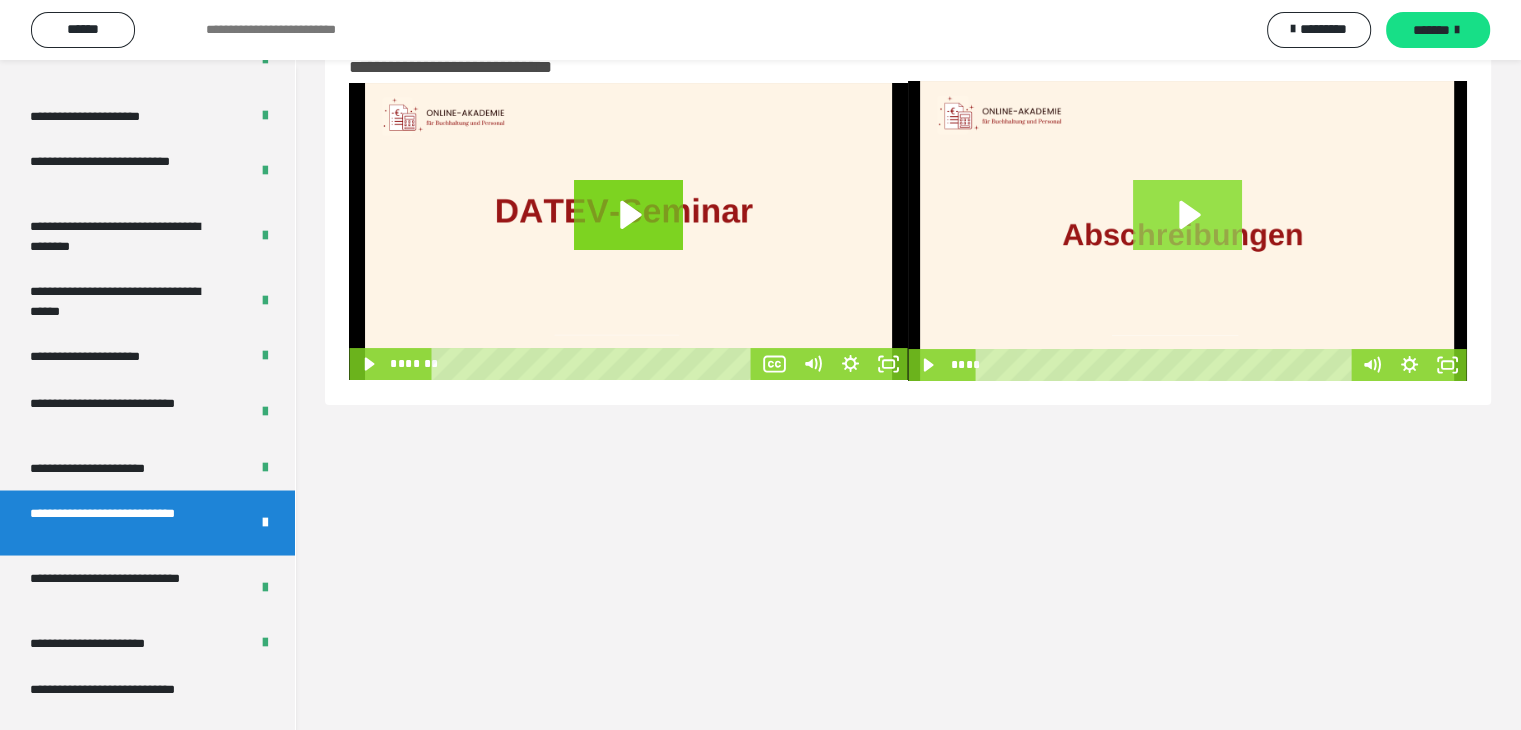 click 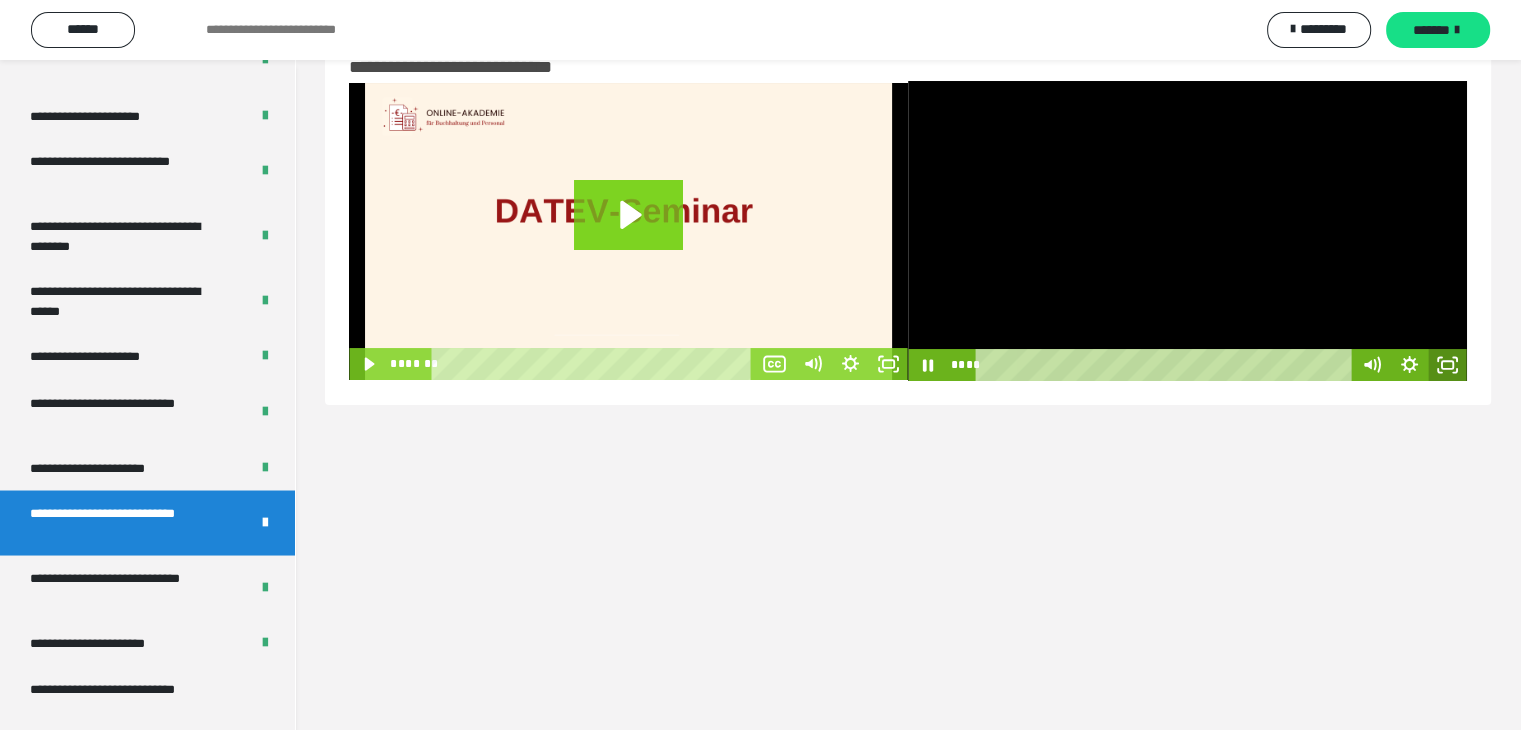 click 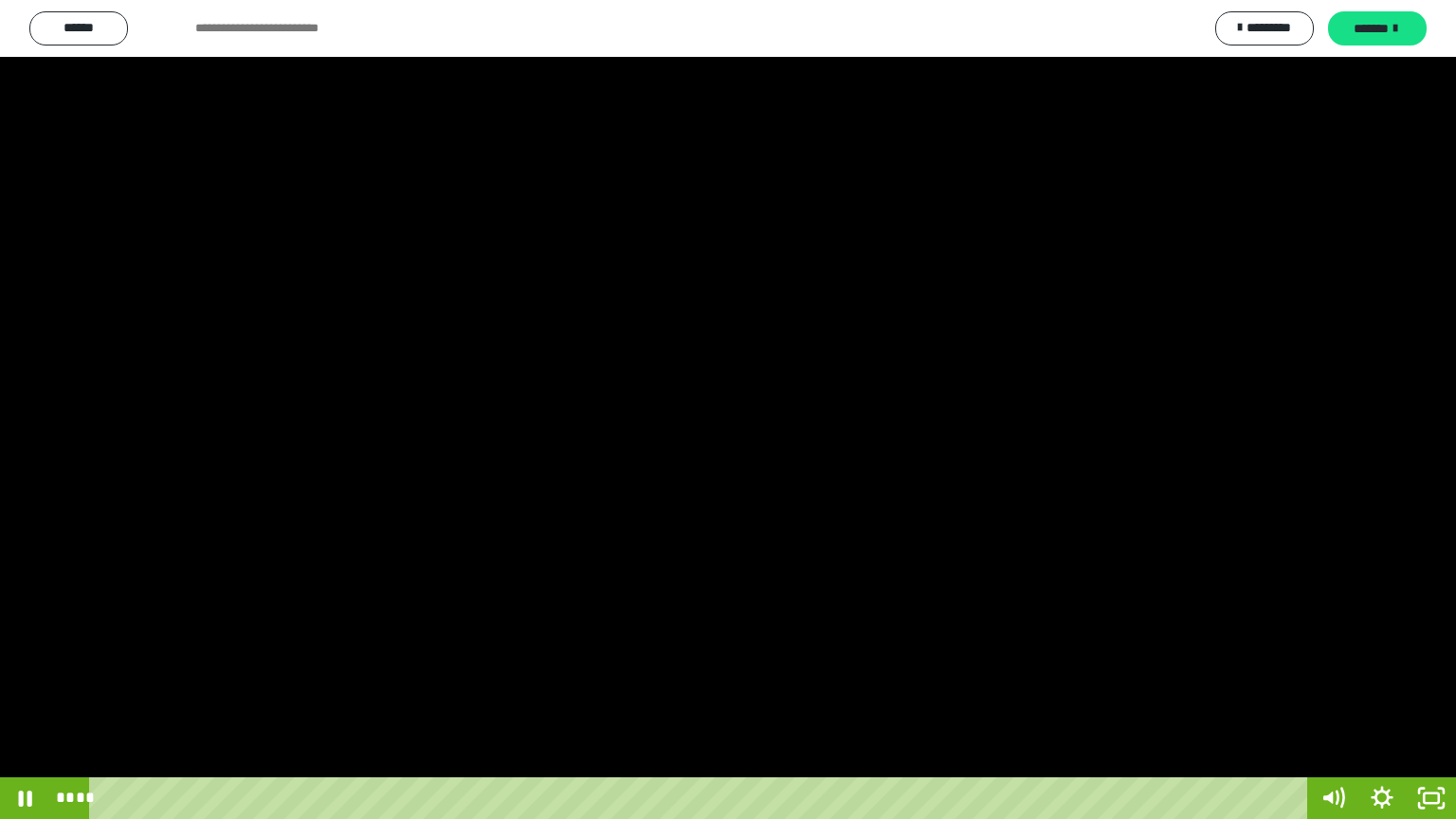 click at bounding box center [728, 410] 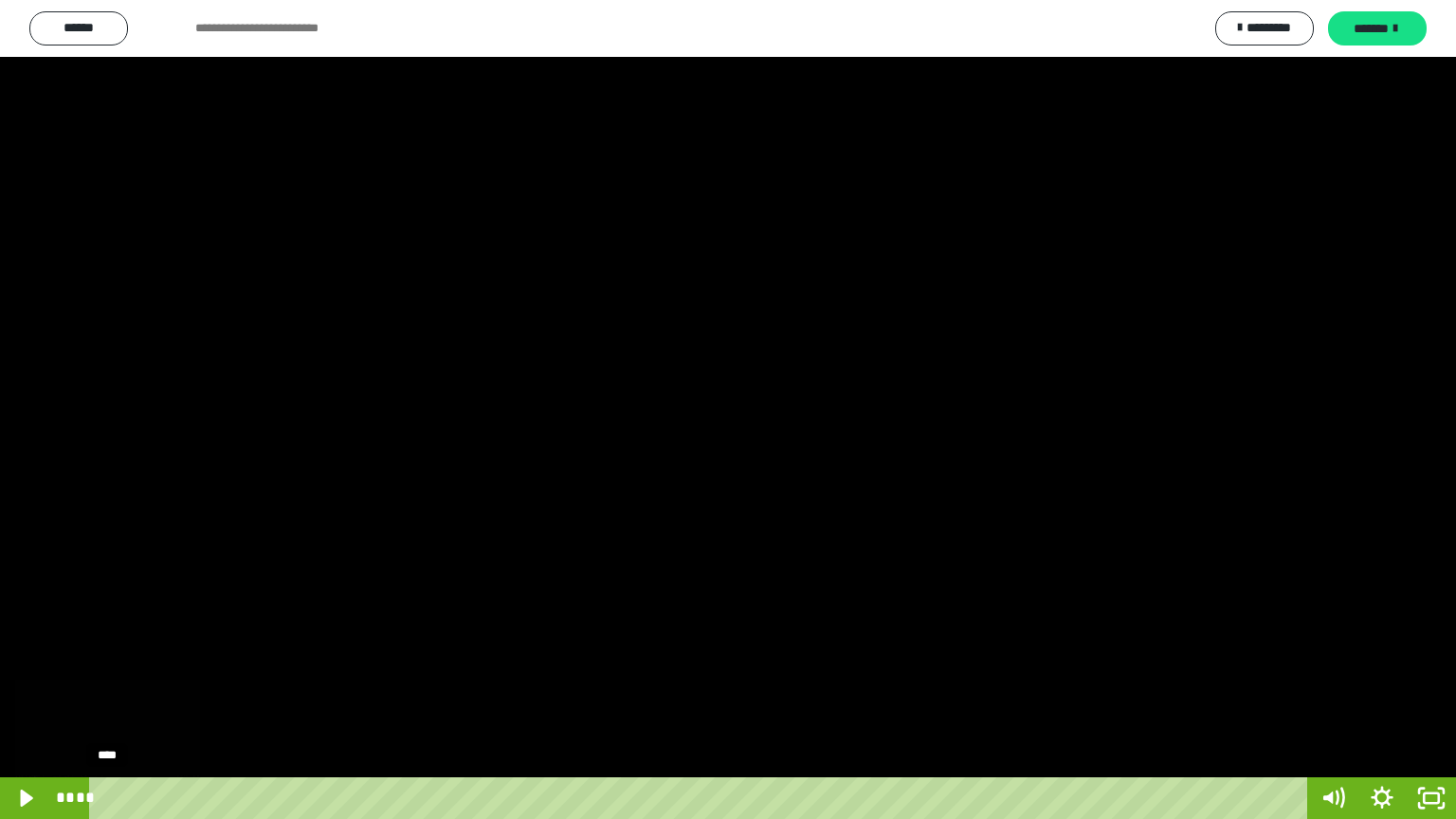 drag, startPoint x: 646, startPoint y: 797, endPoint x: 105, endPoint y: 791, distance: 541.03327 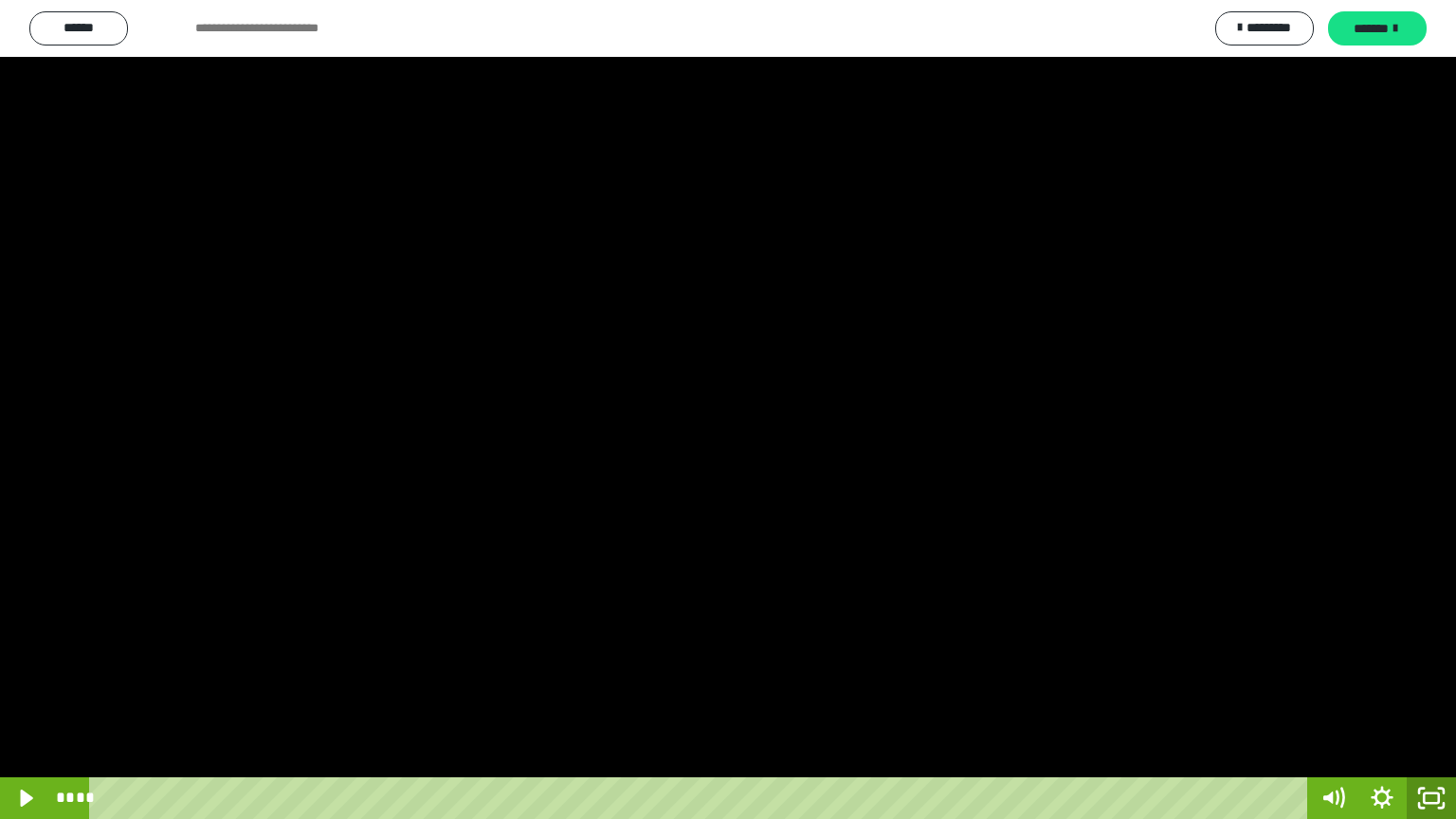 click 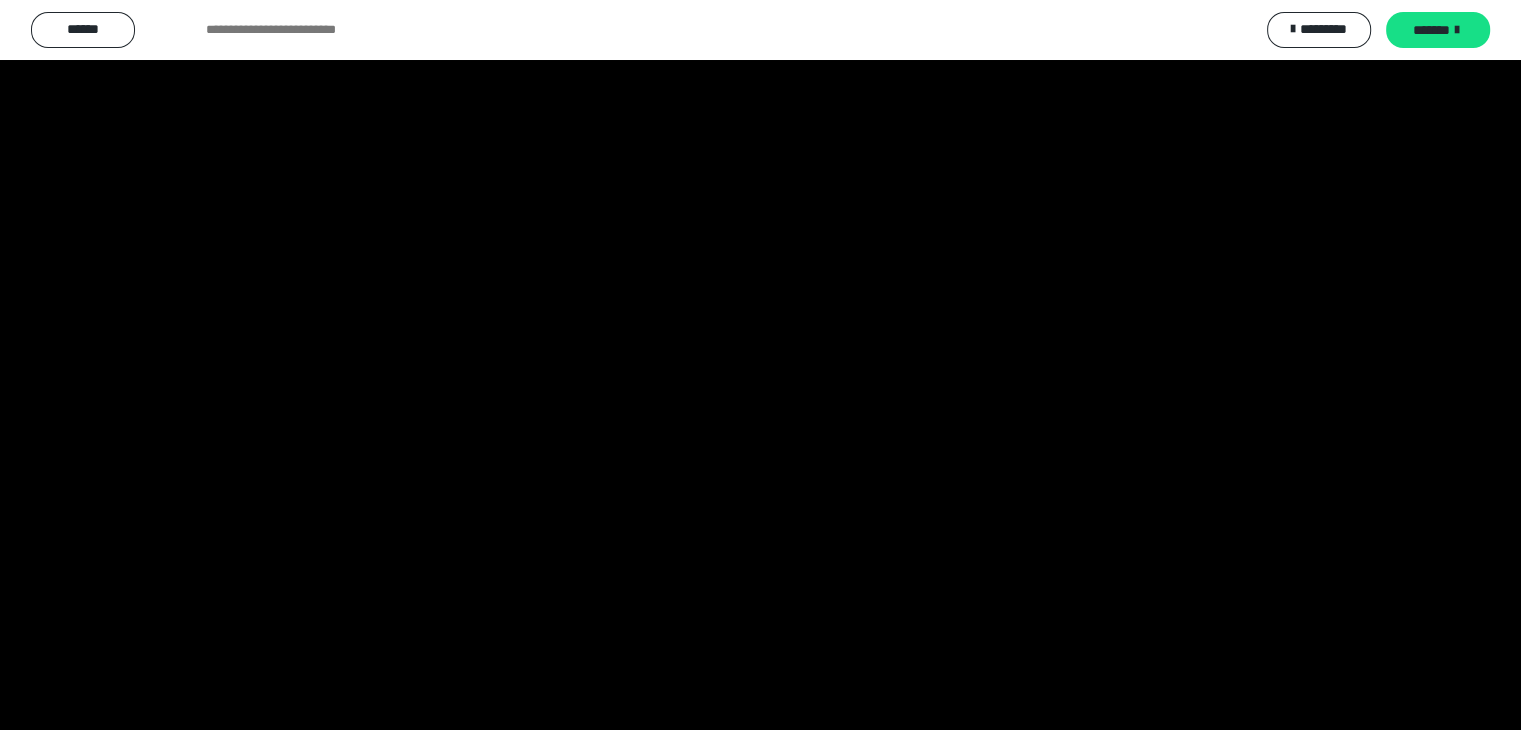 scroll, scrollTop: 0, scrollLeft: 0, axis: both 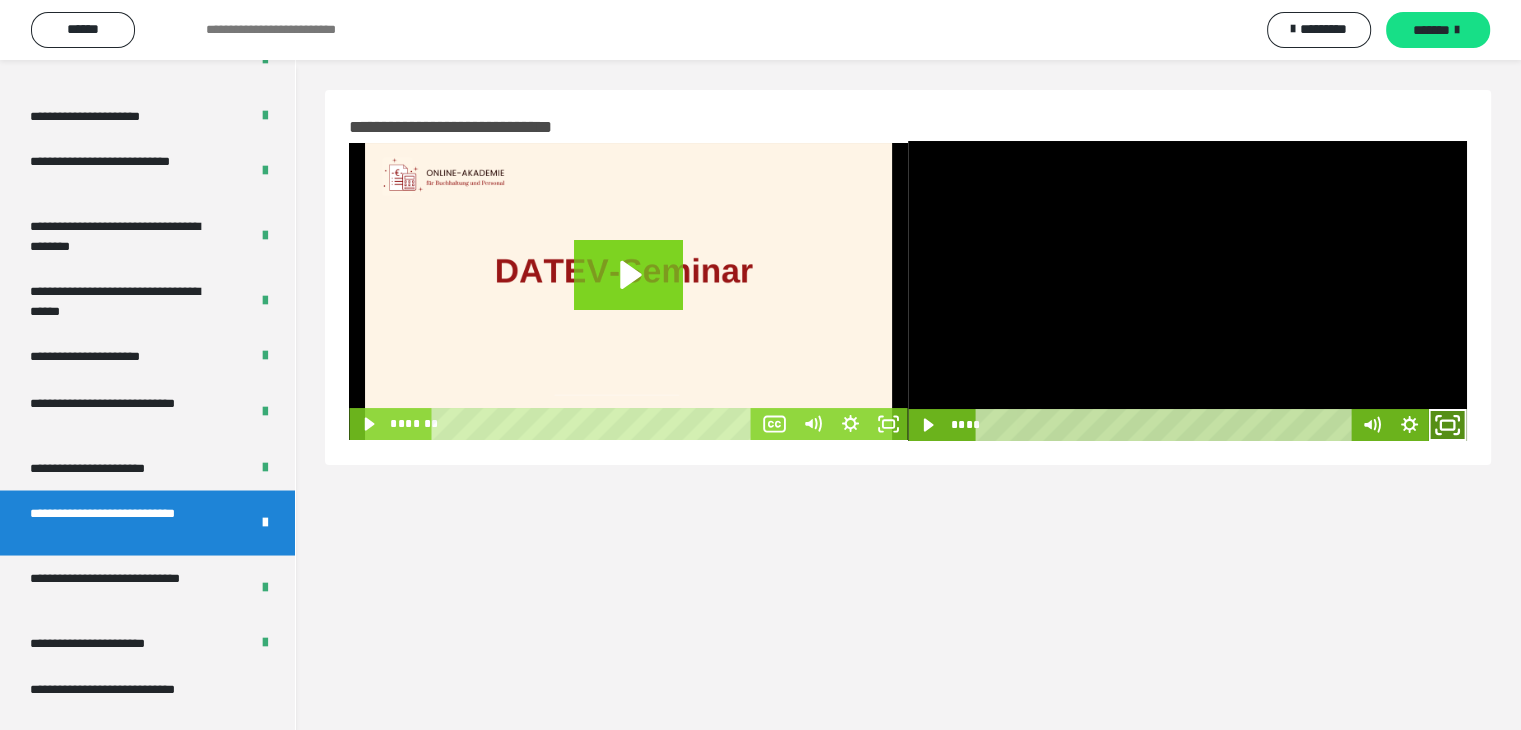 click 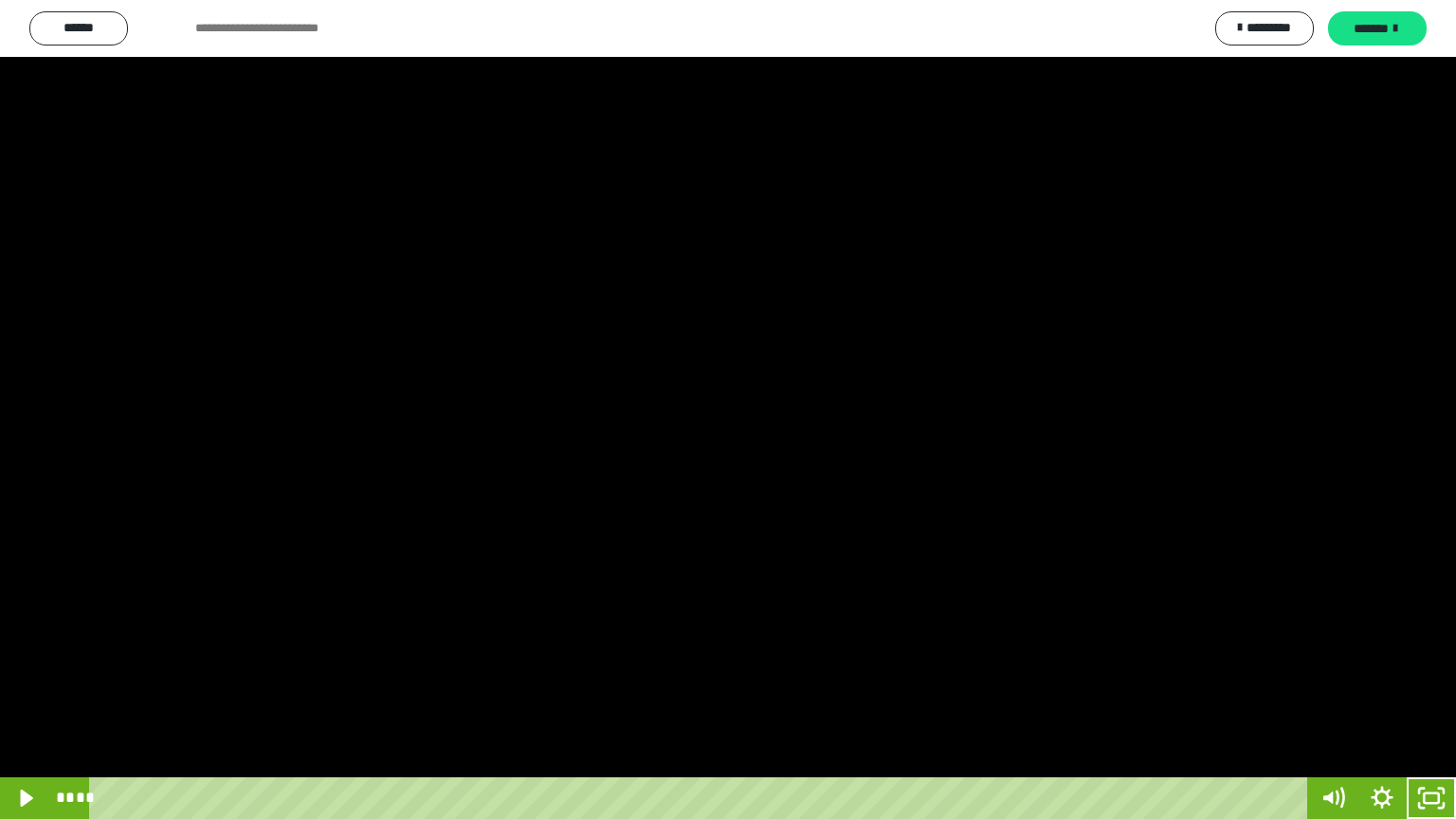 click at bounding box center [728, 410] 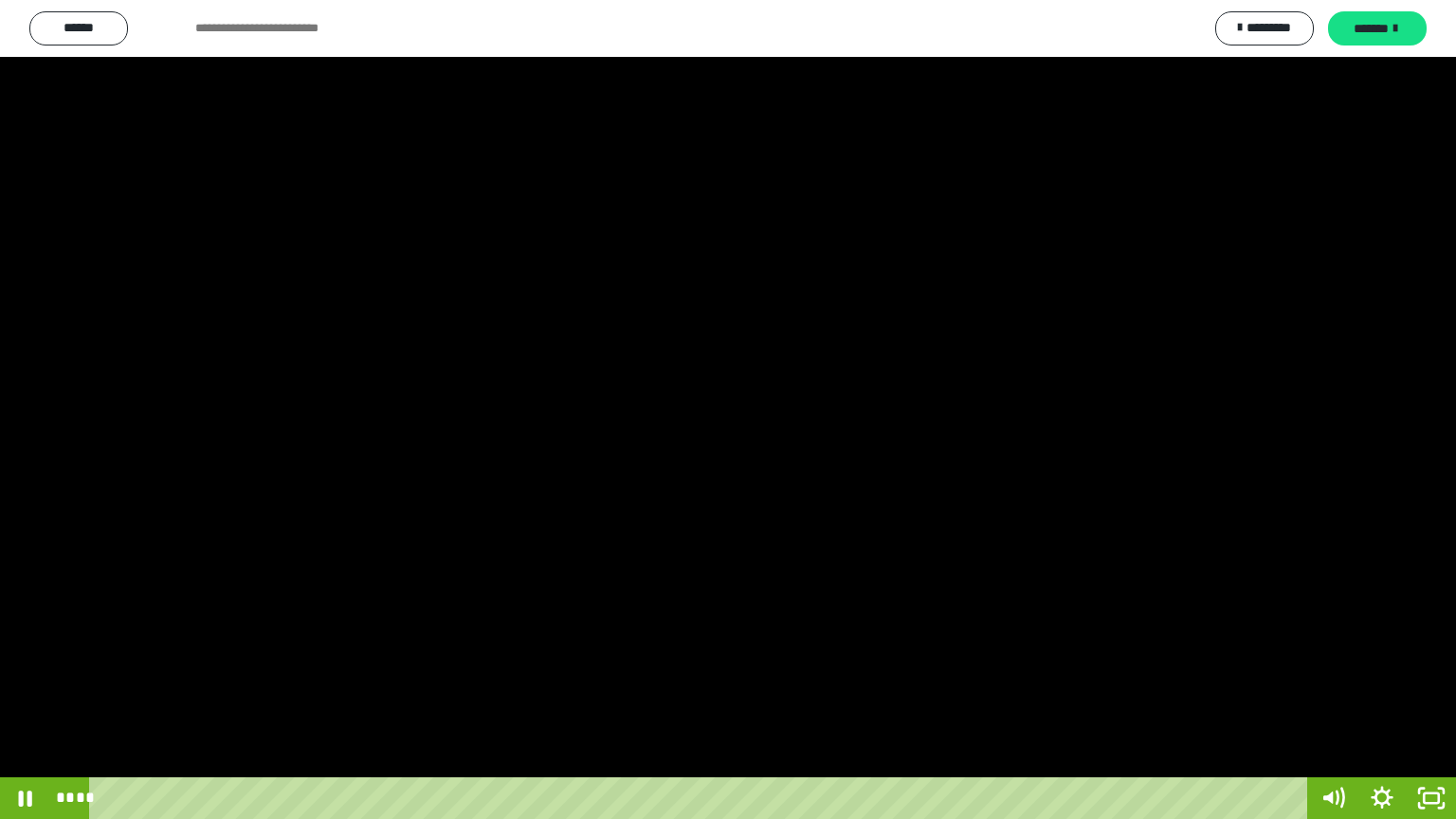 click at bounding box center (728, 410) 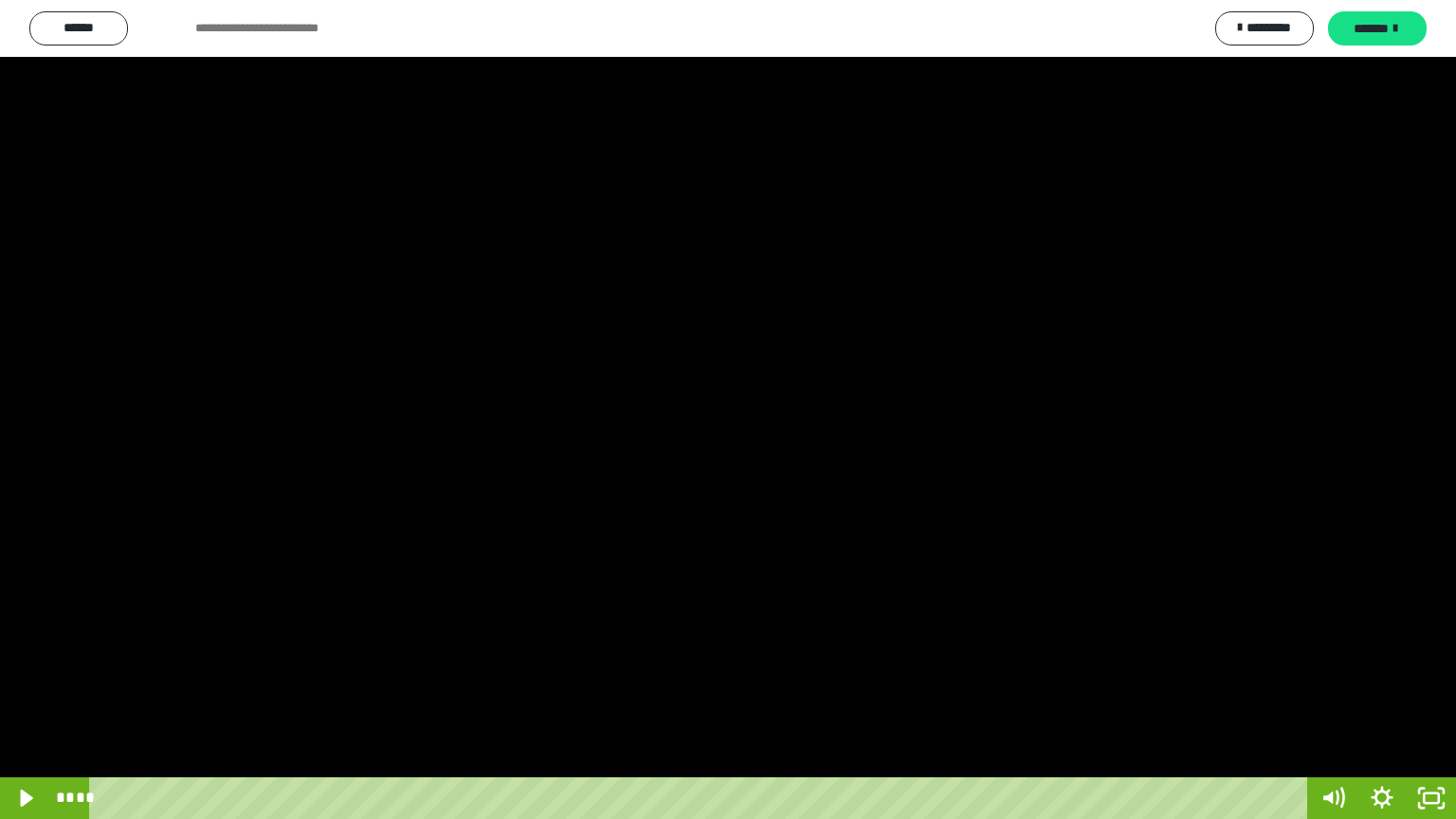 click at bounding box center (728, 410) 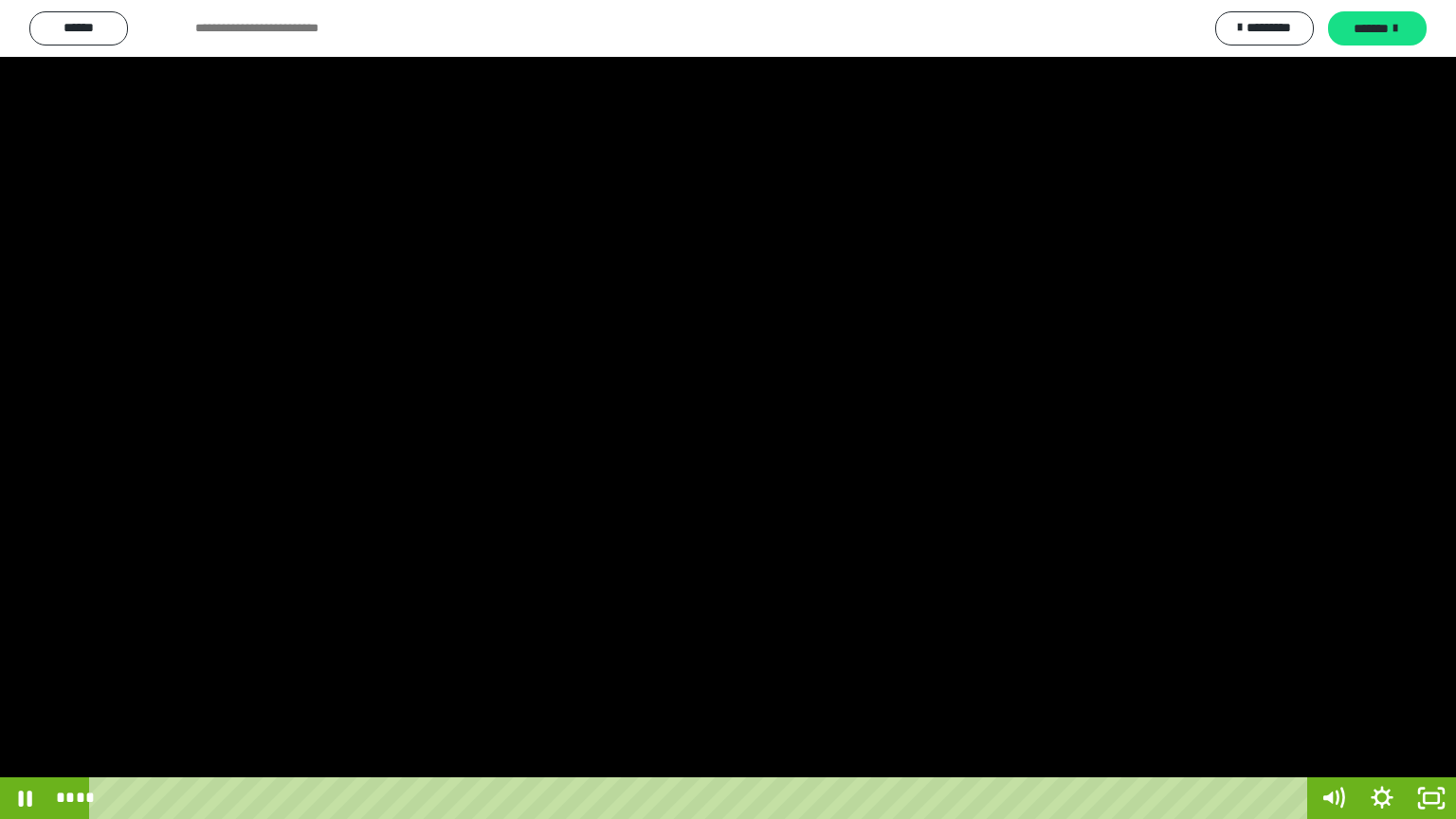 click at bounding box center (728, 410) 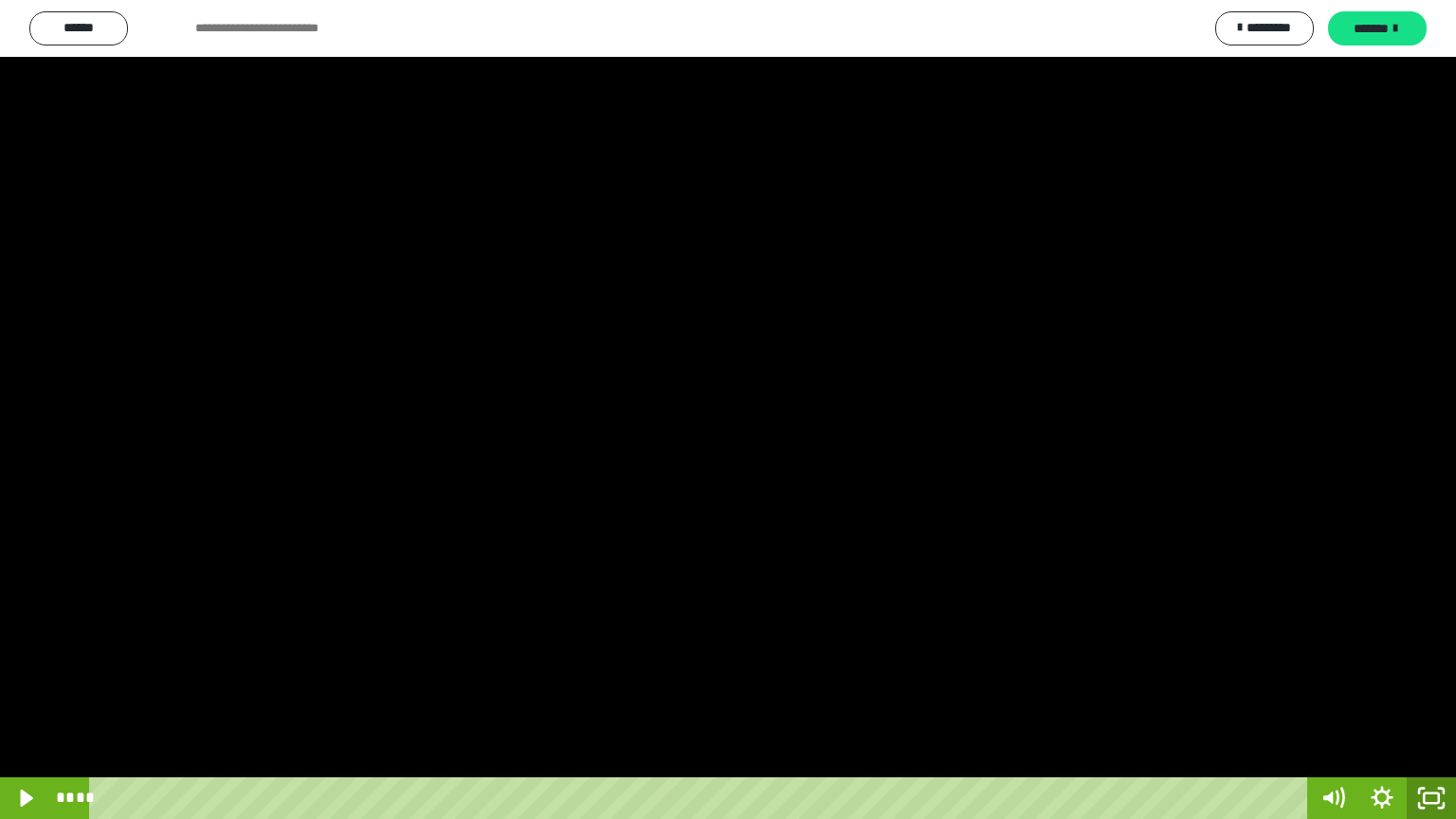 click 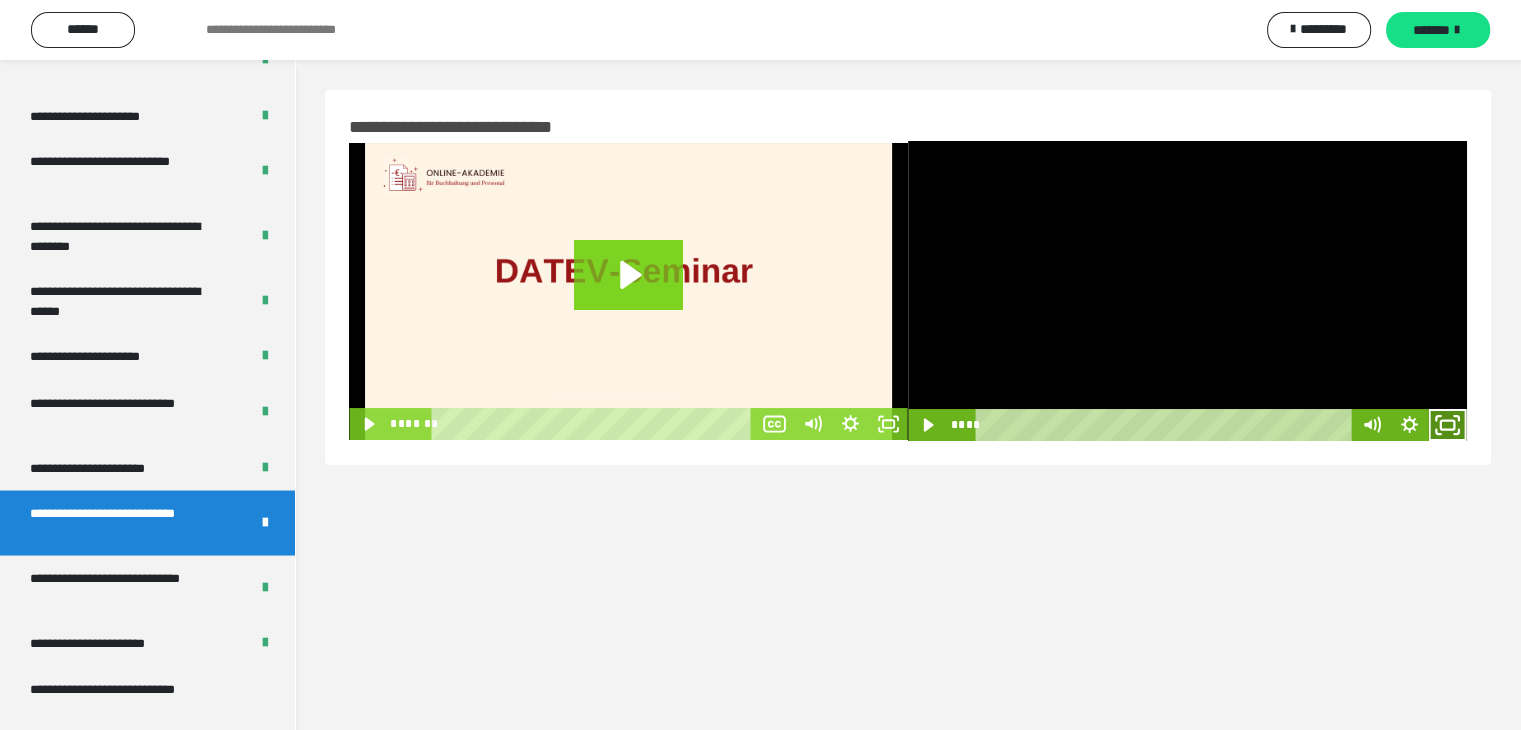 click 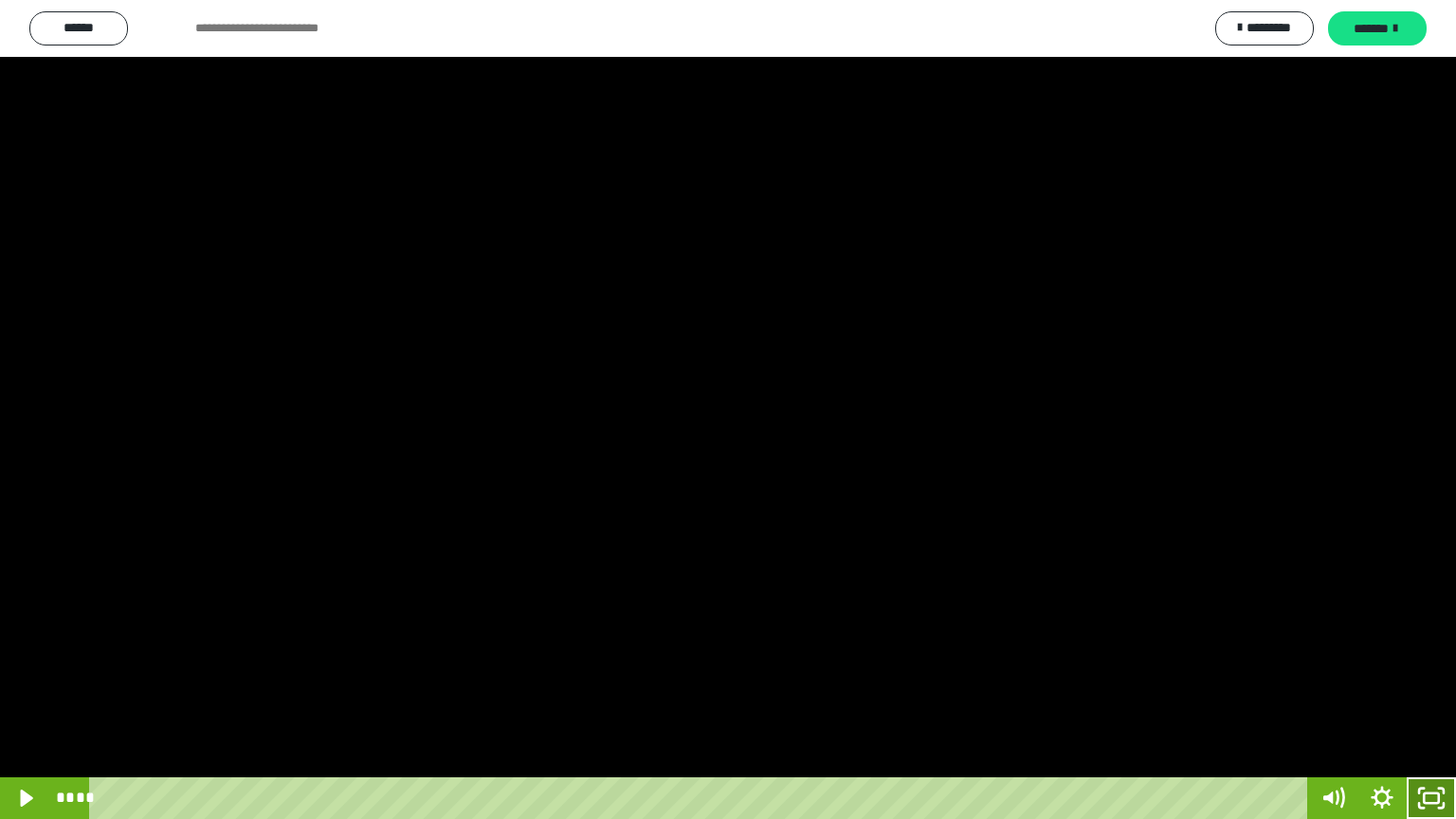 click 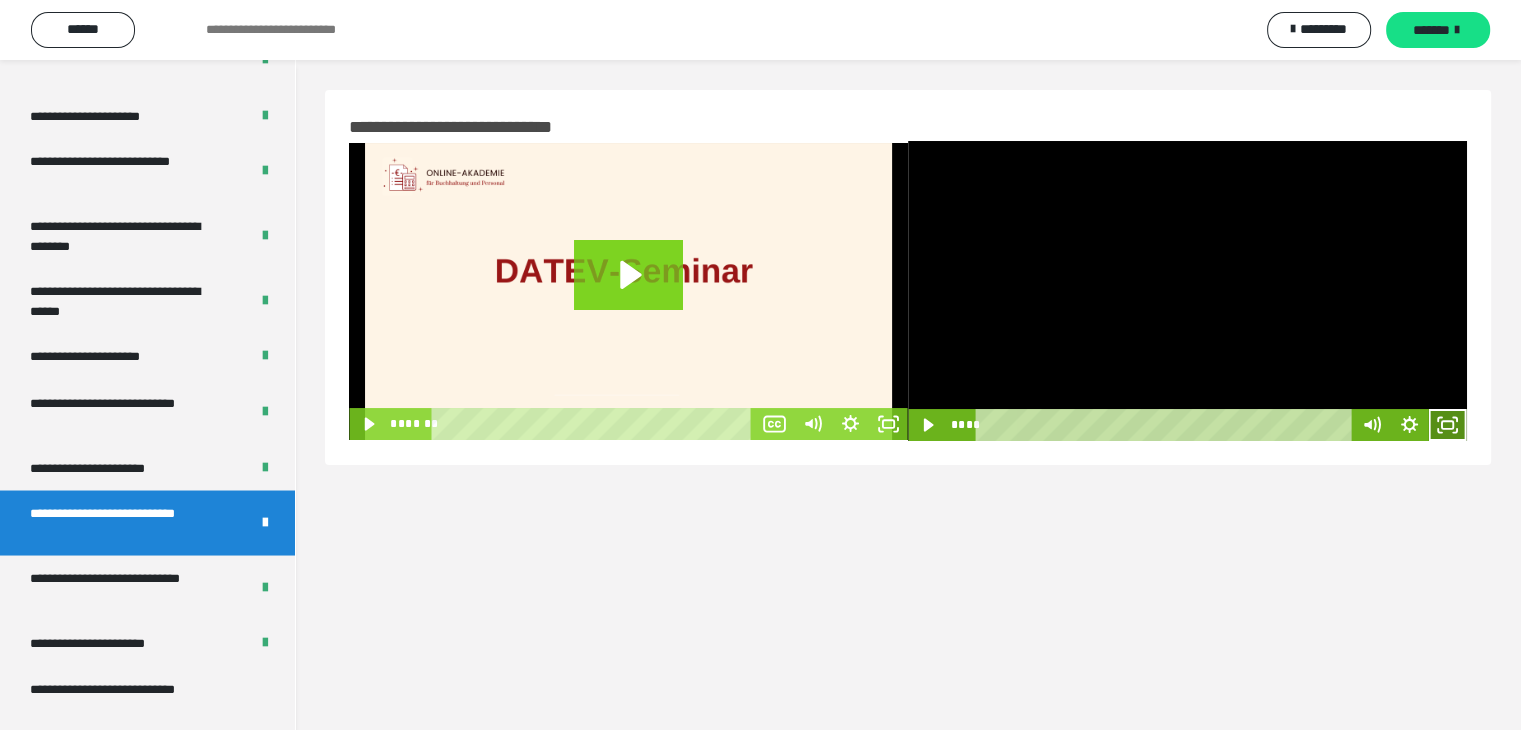 click 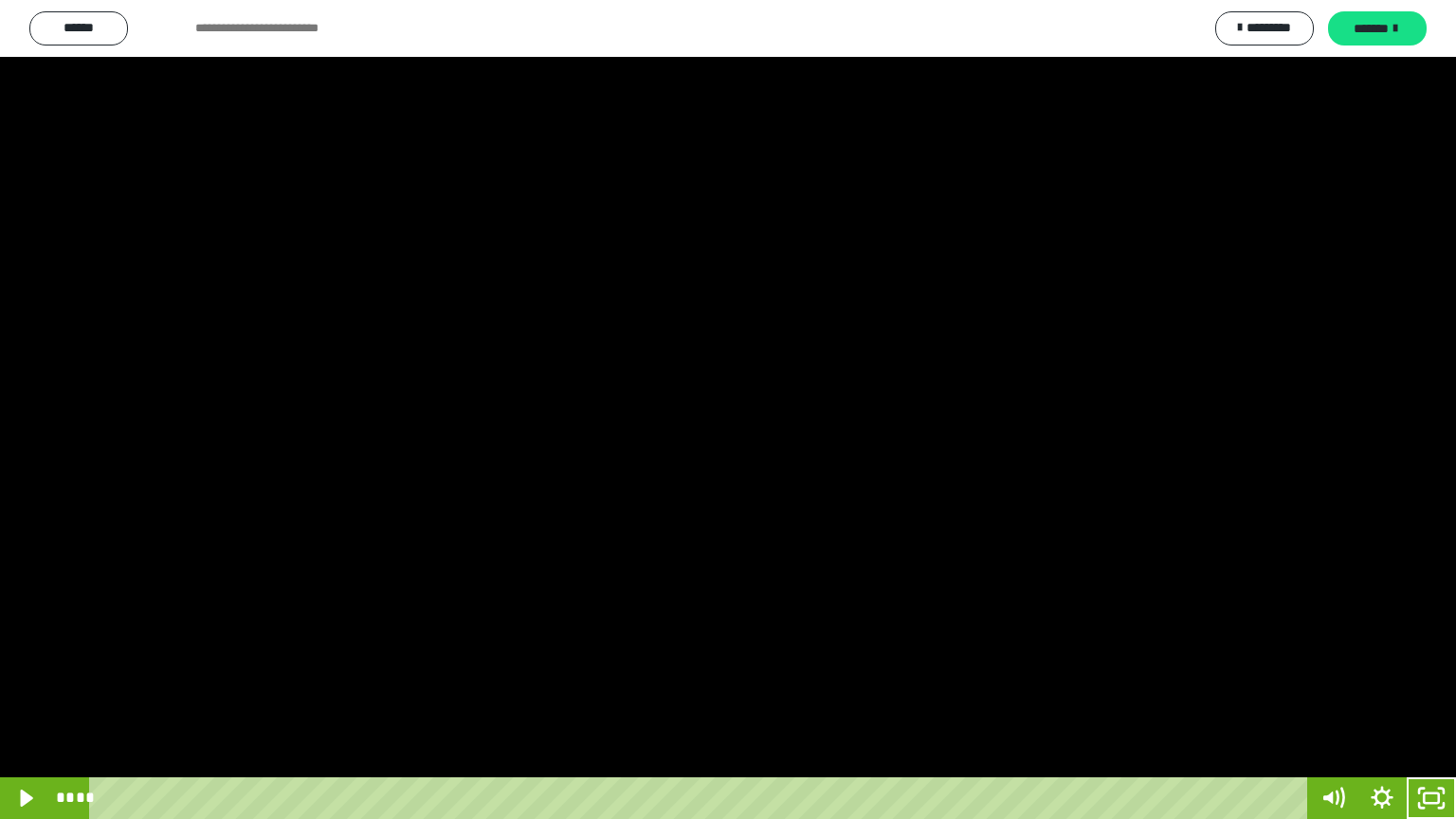 click at bounding box center (728, 410) 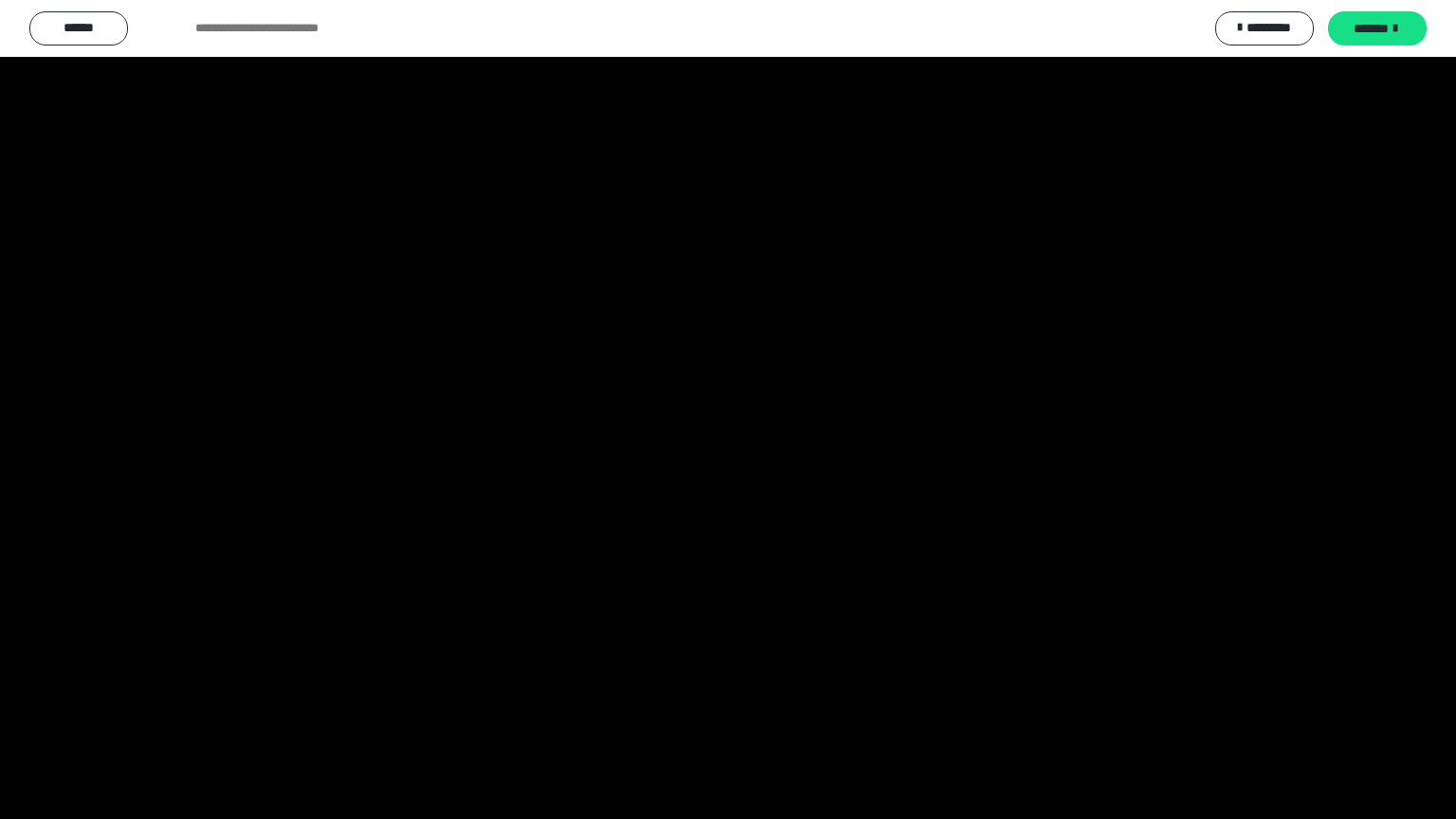 click at bounding box center [728, 410] 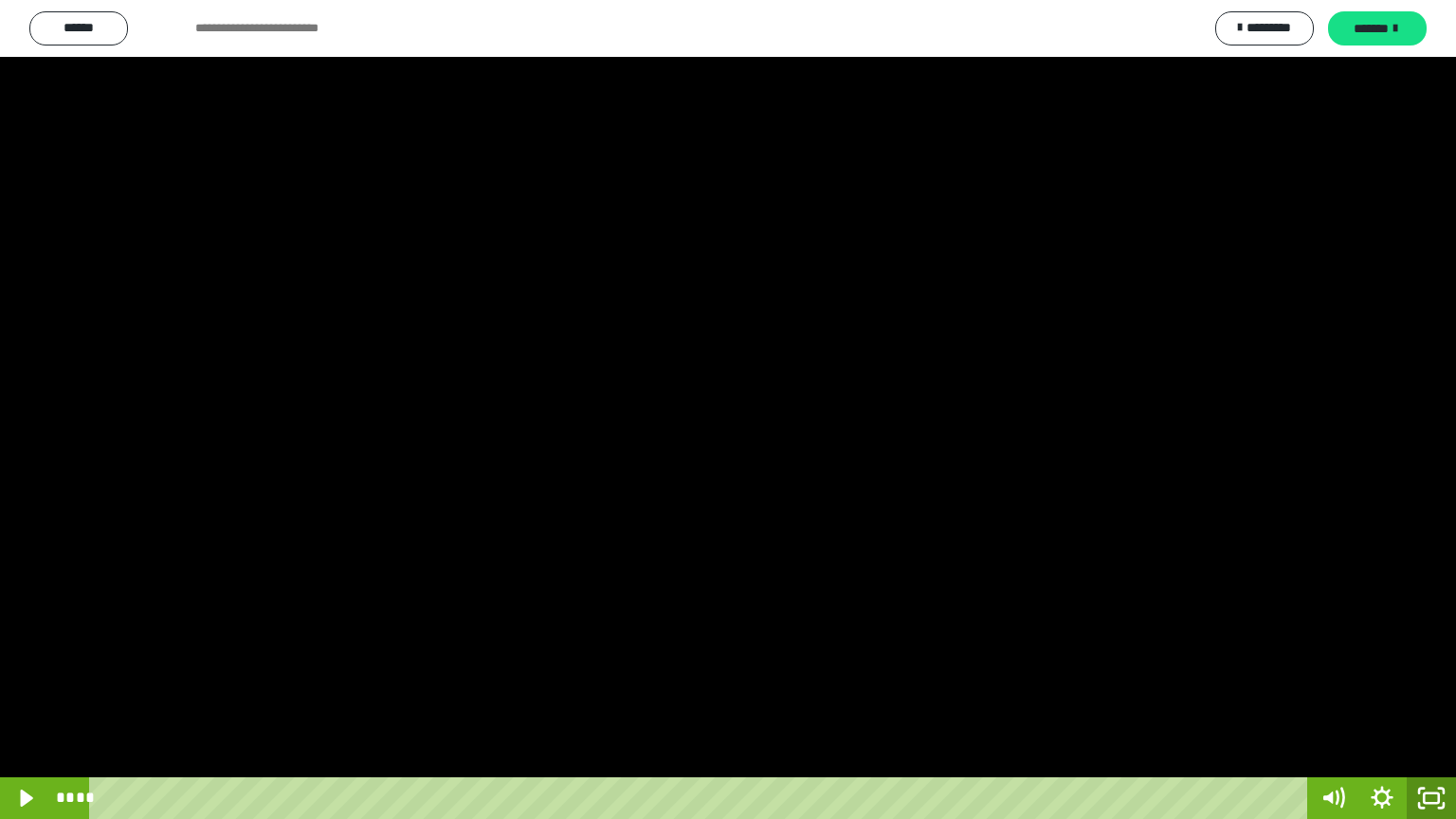 click 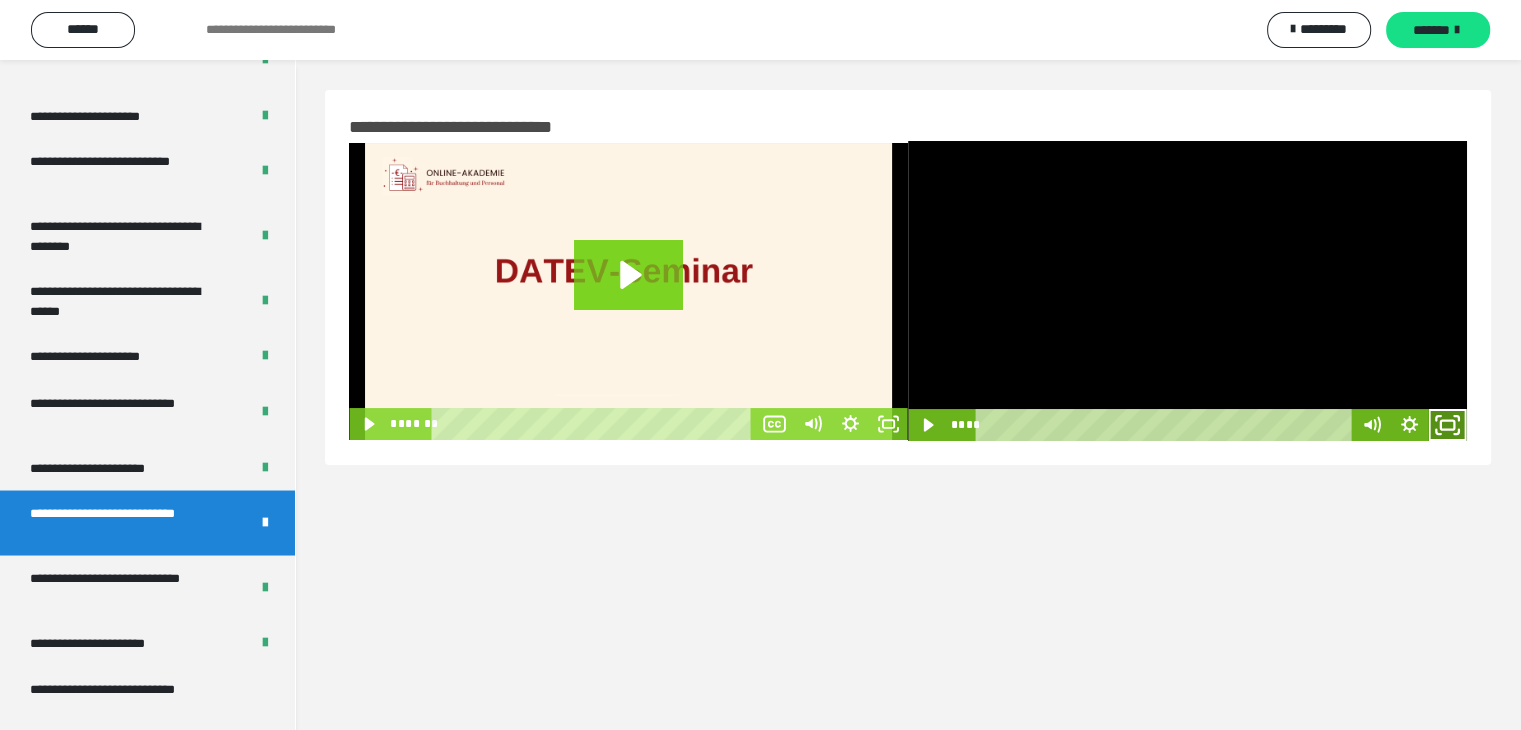 click 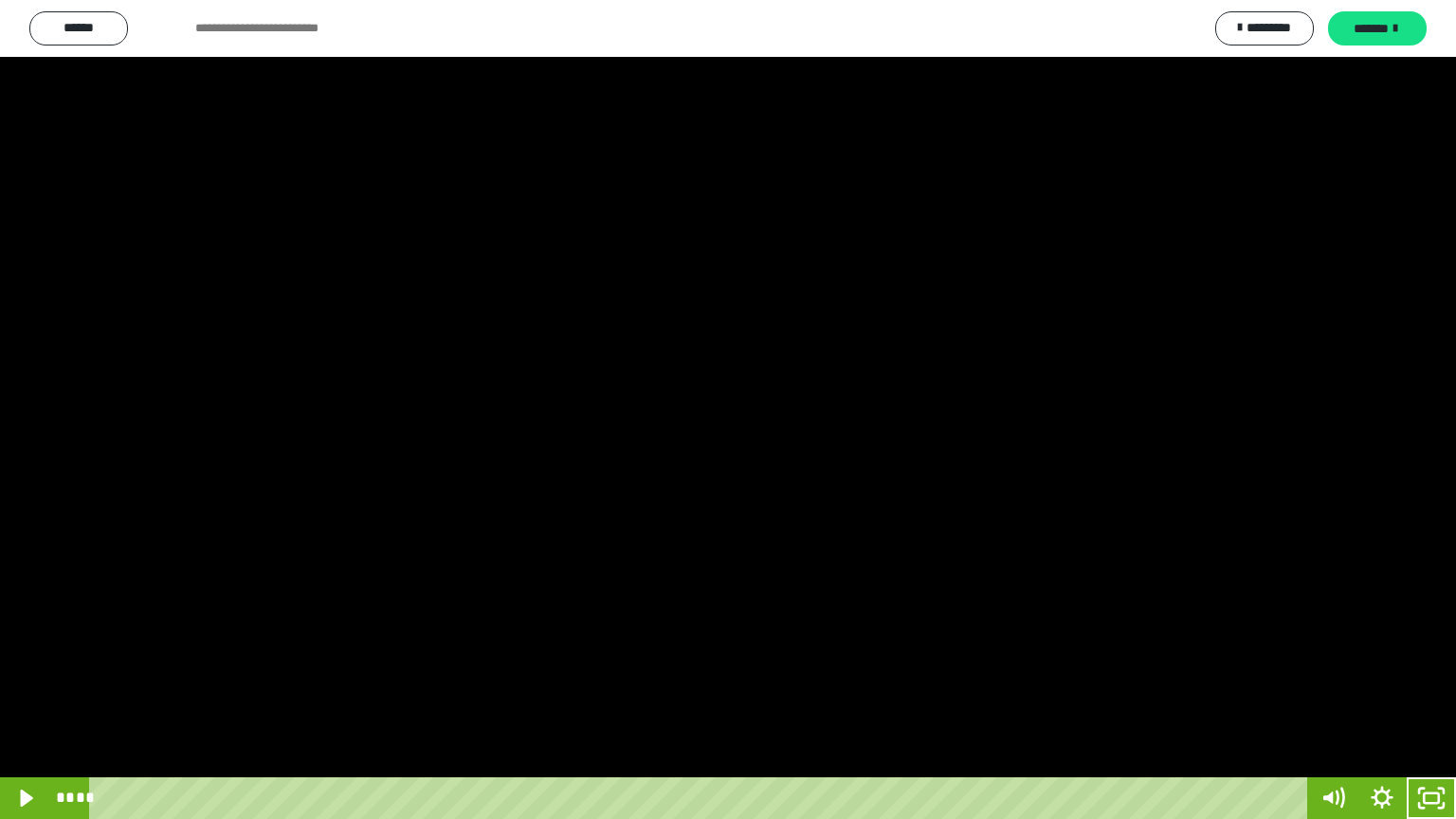 click at bounding box center [728, 410] 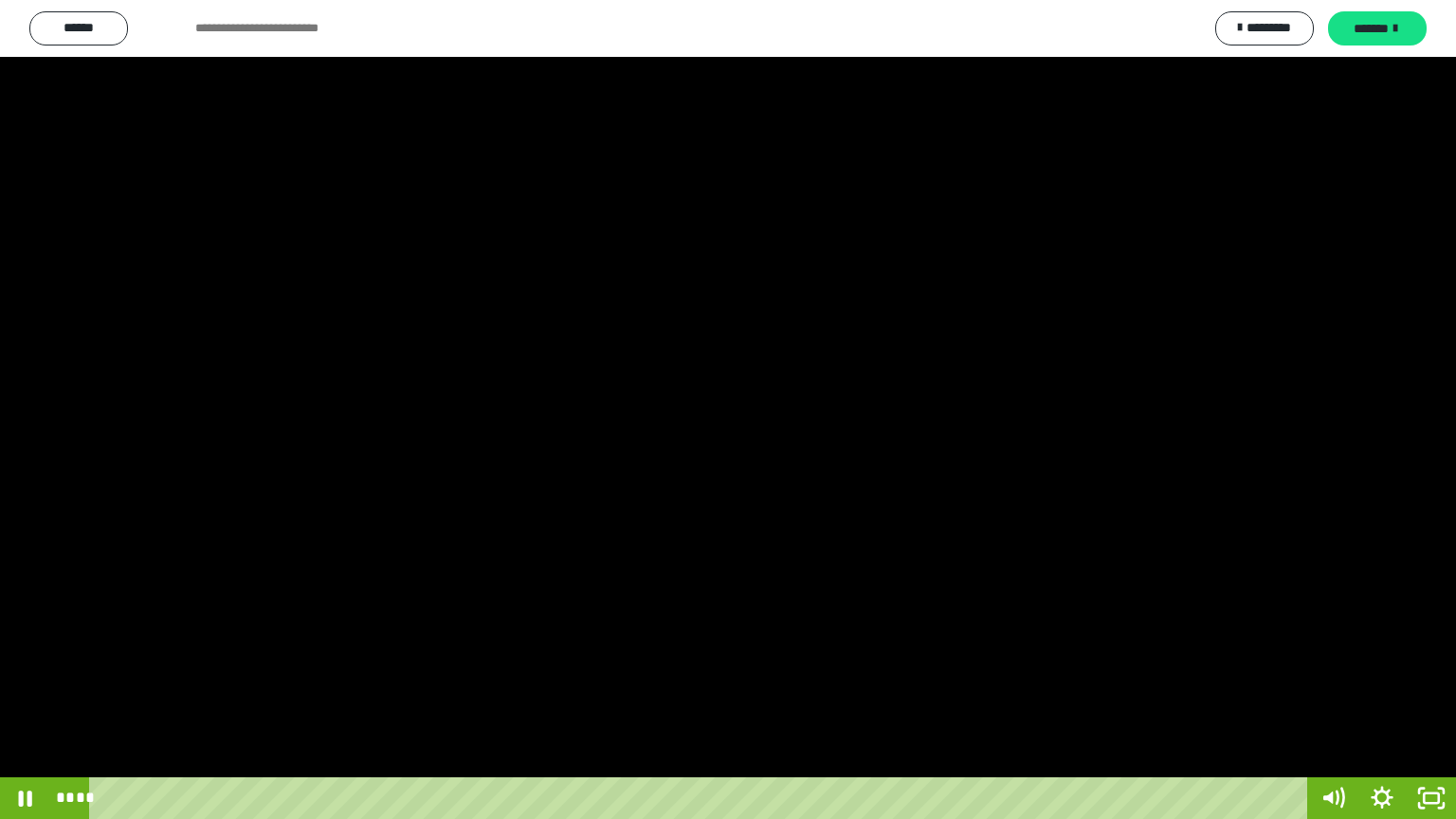 click at bounding box center (728, 410) 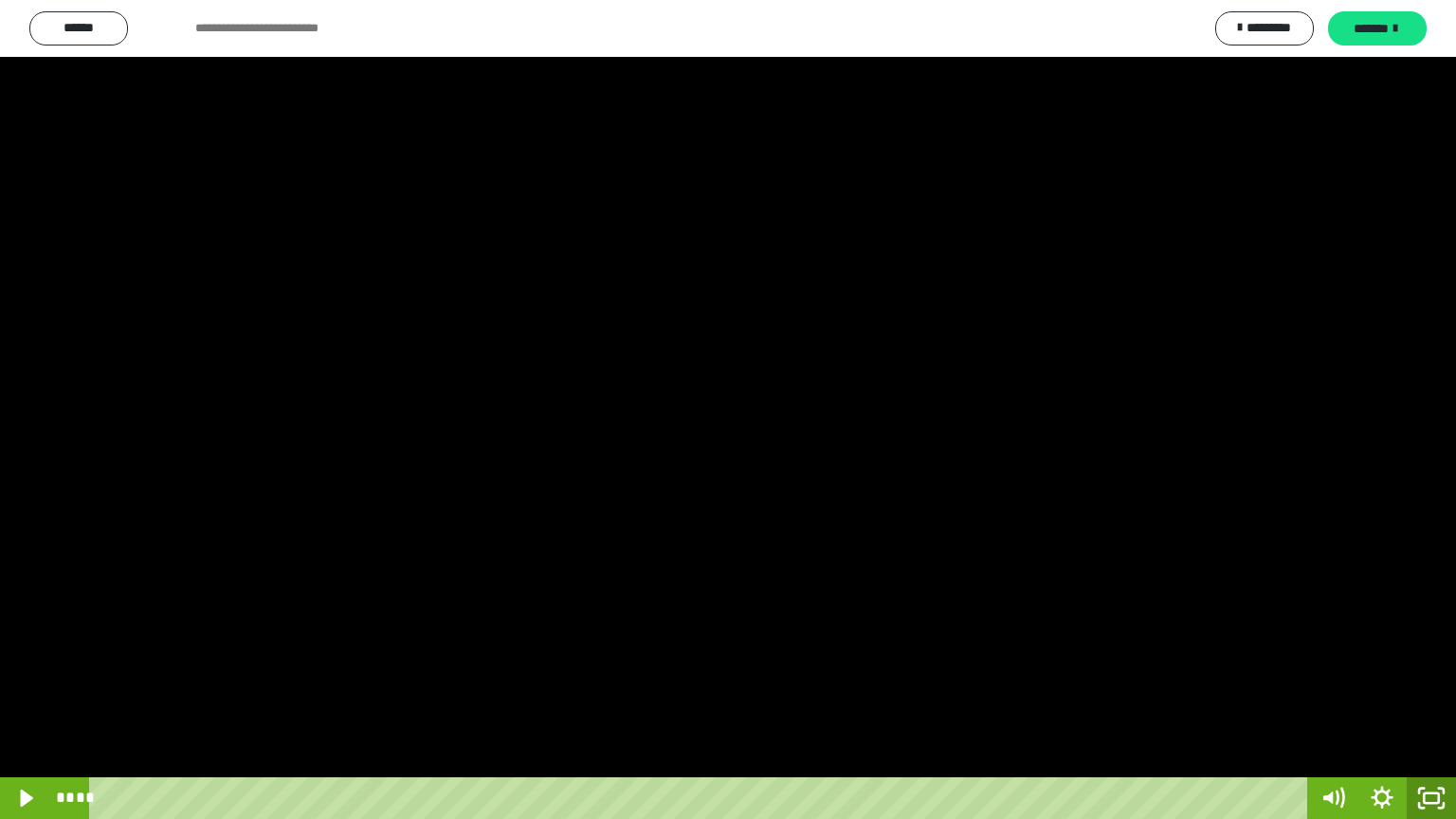 click 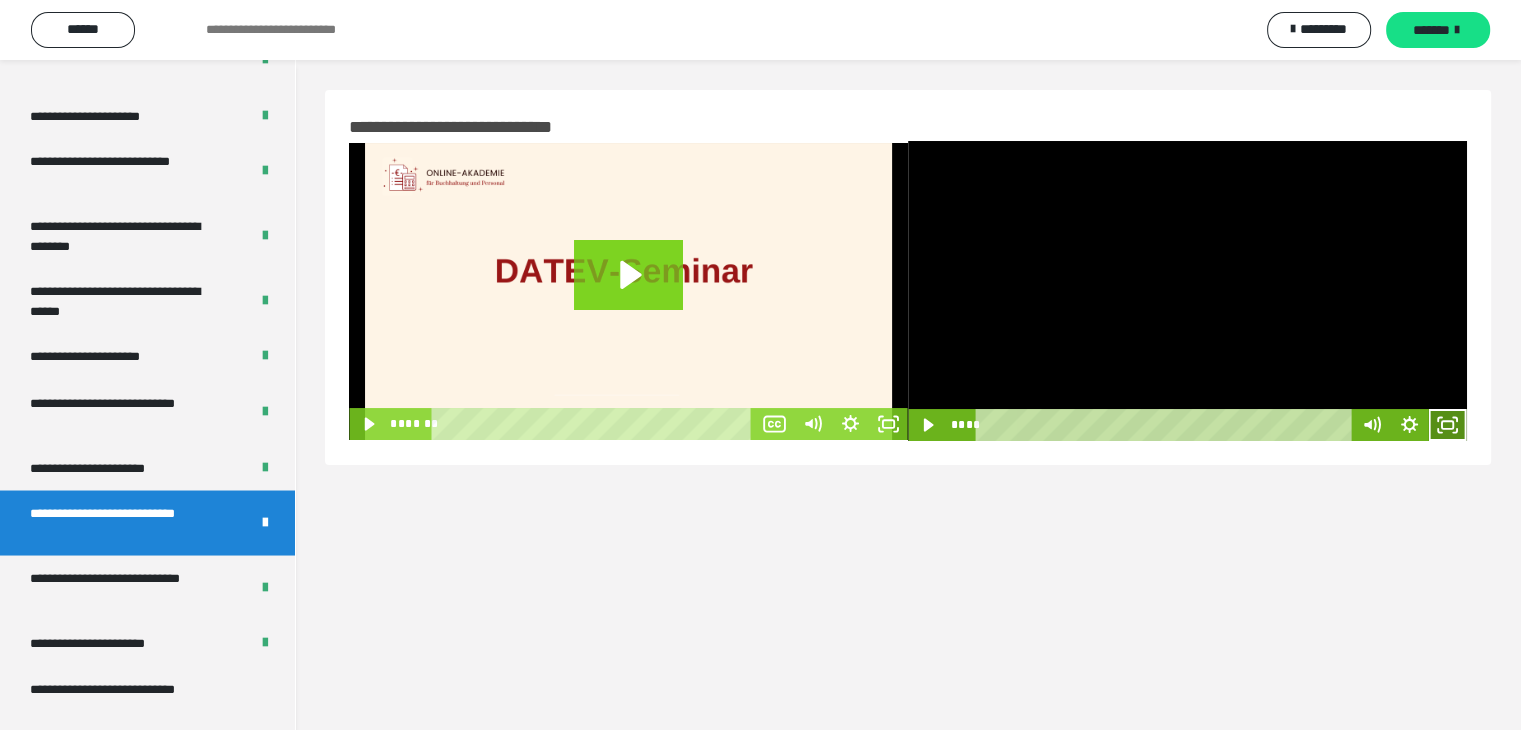 click 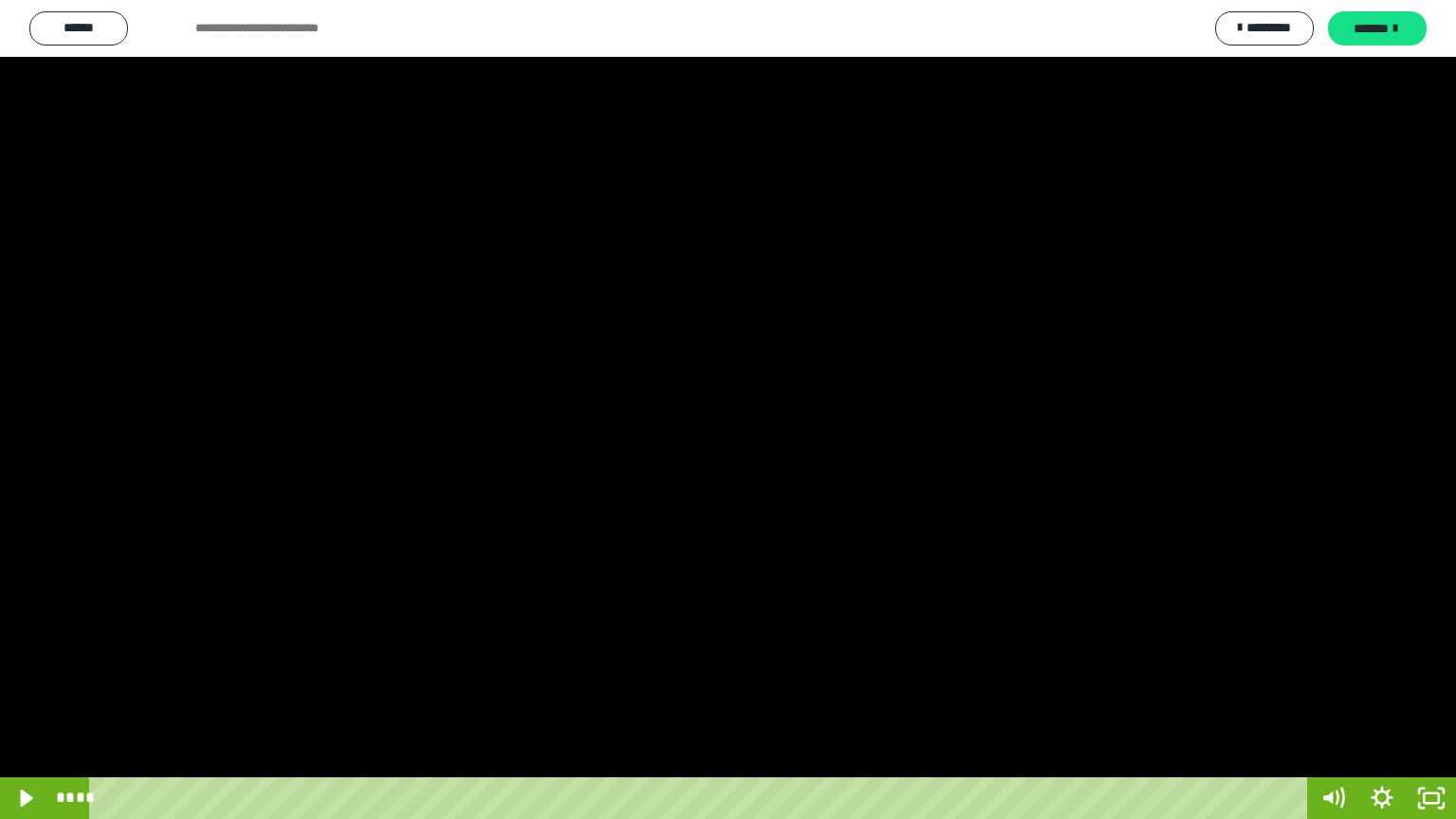 click at bounding box center (728, 410) 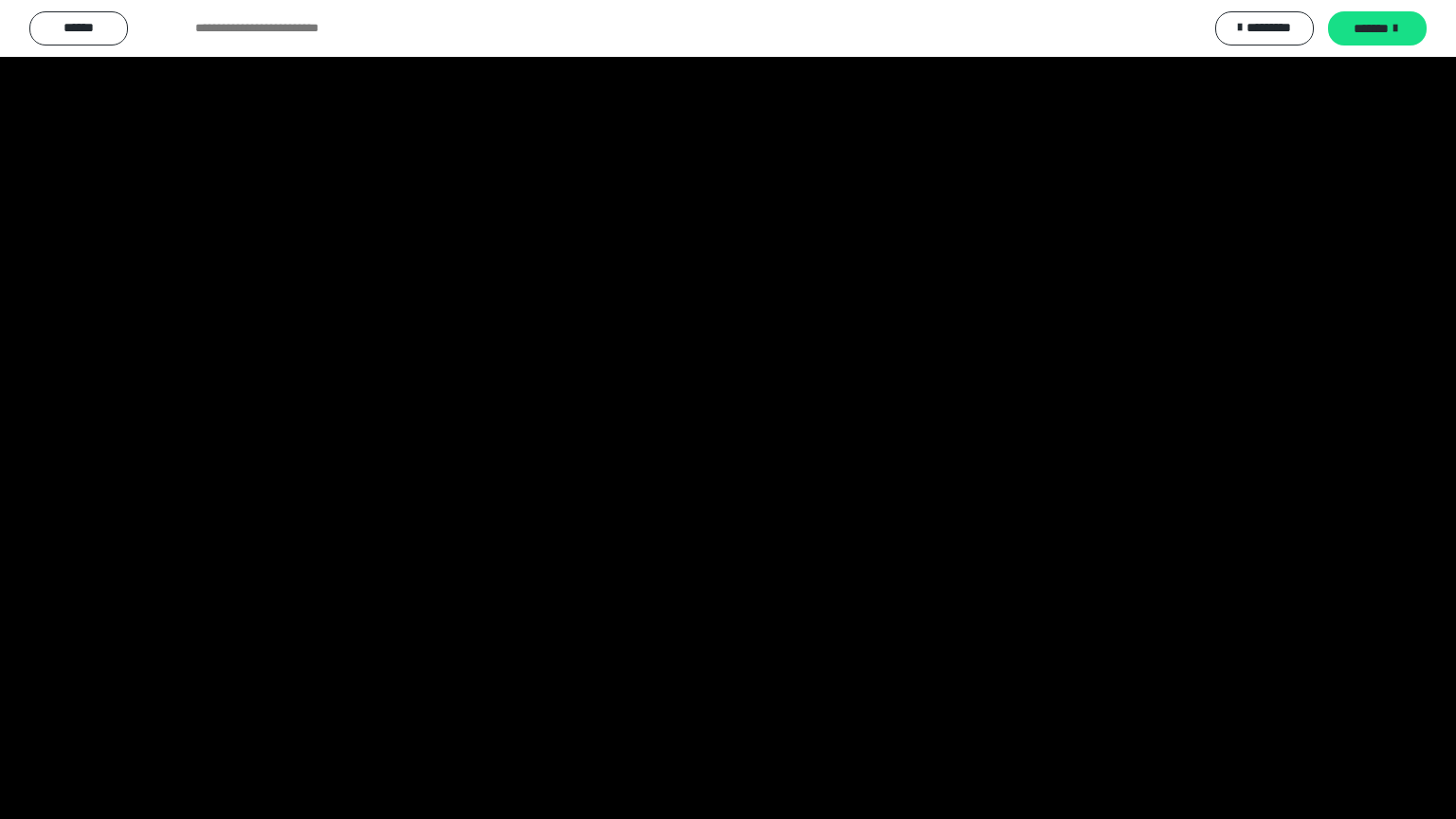 click at bounding box center (728, 410) 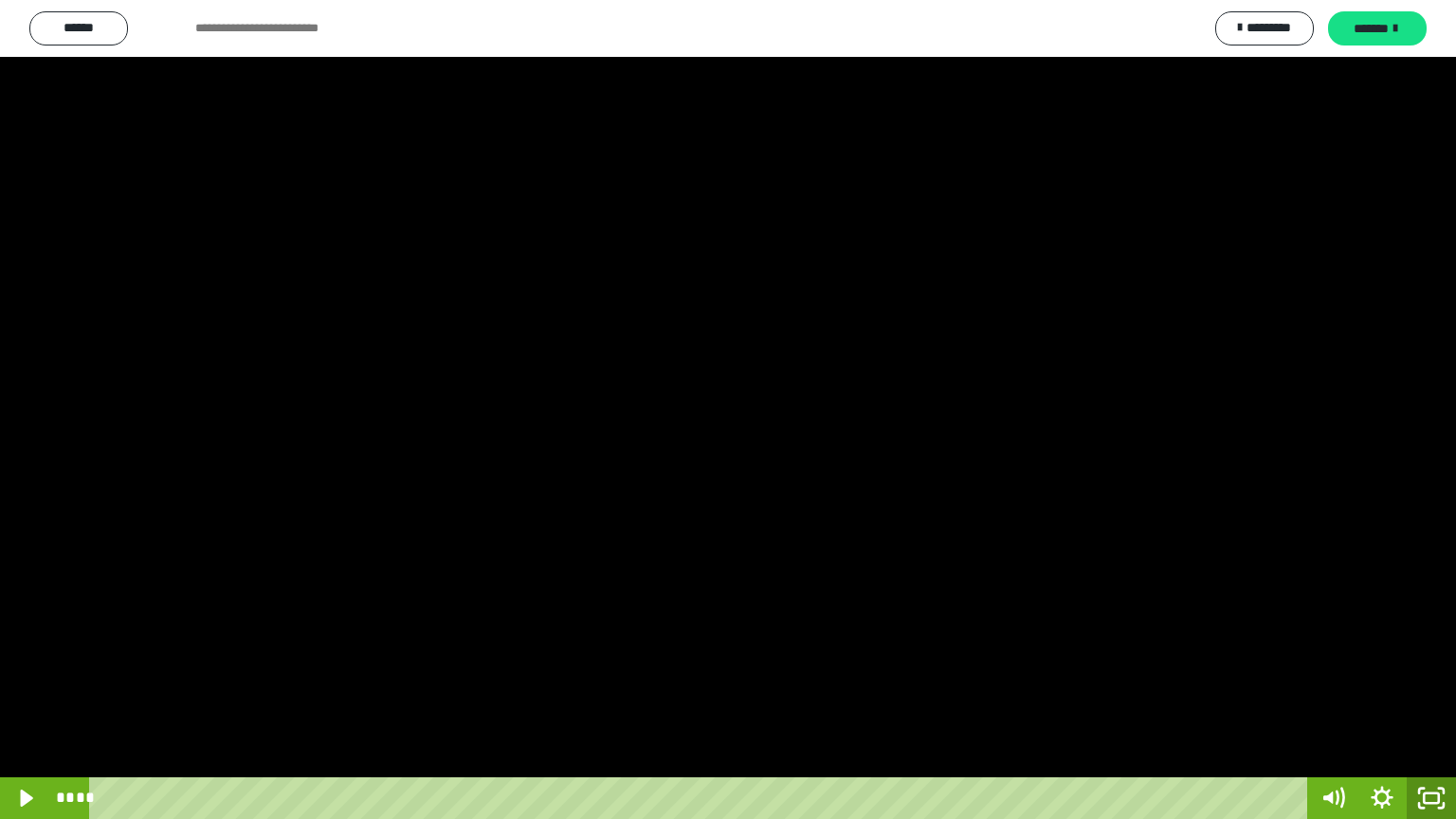 click 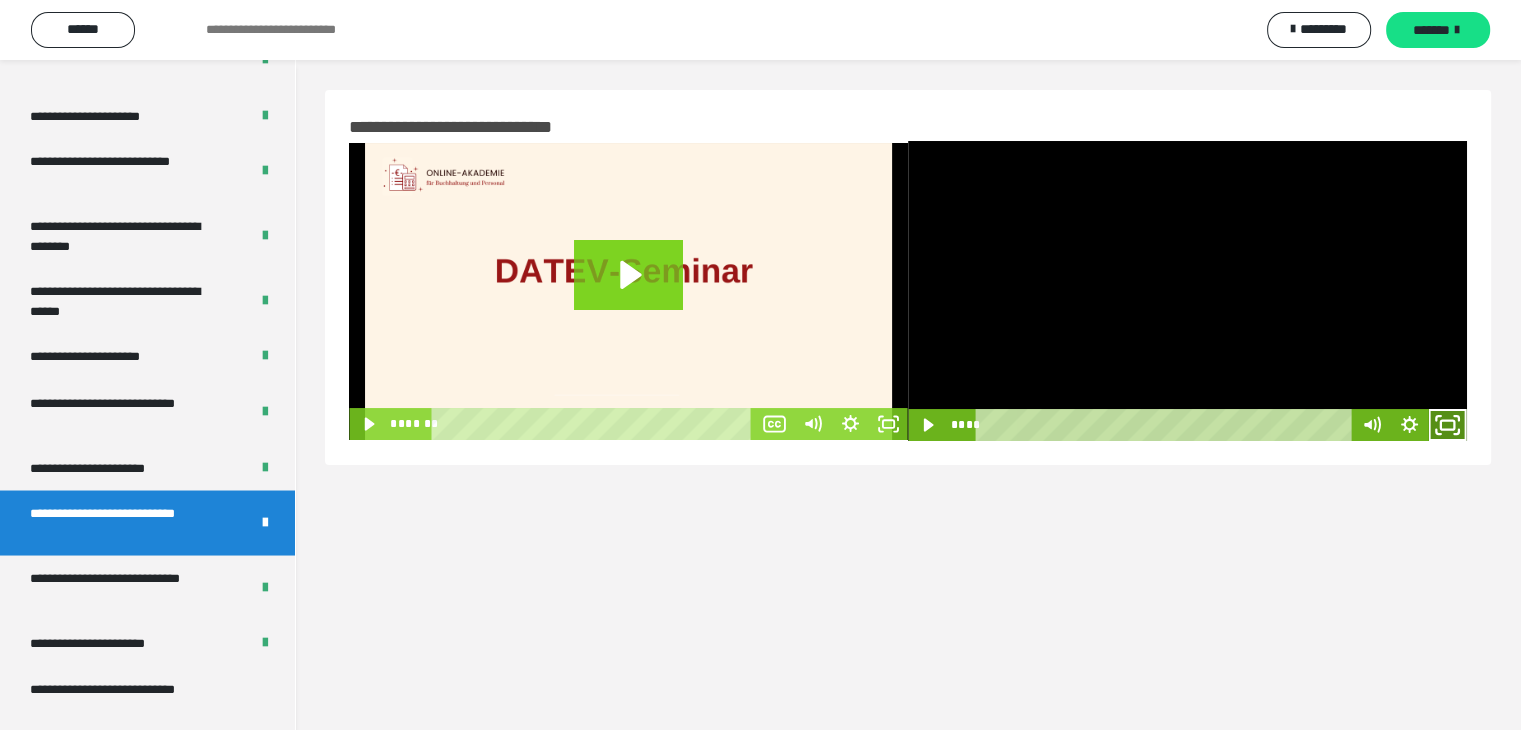 click 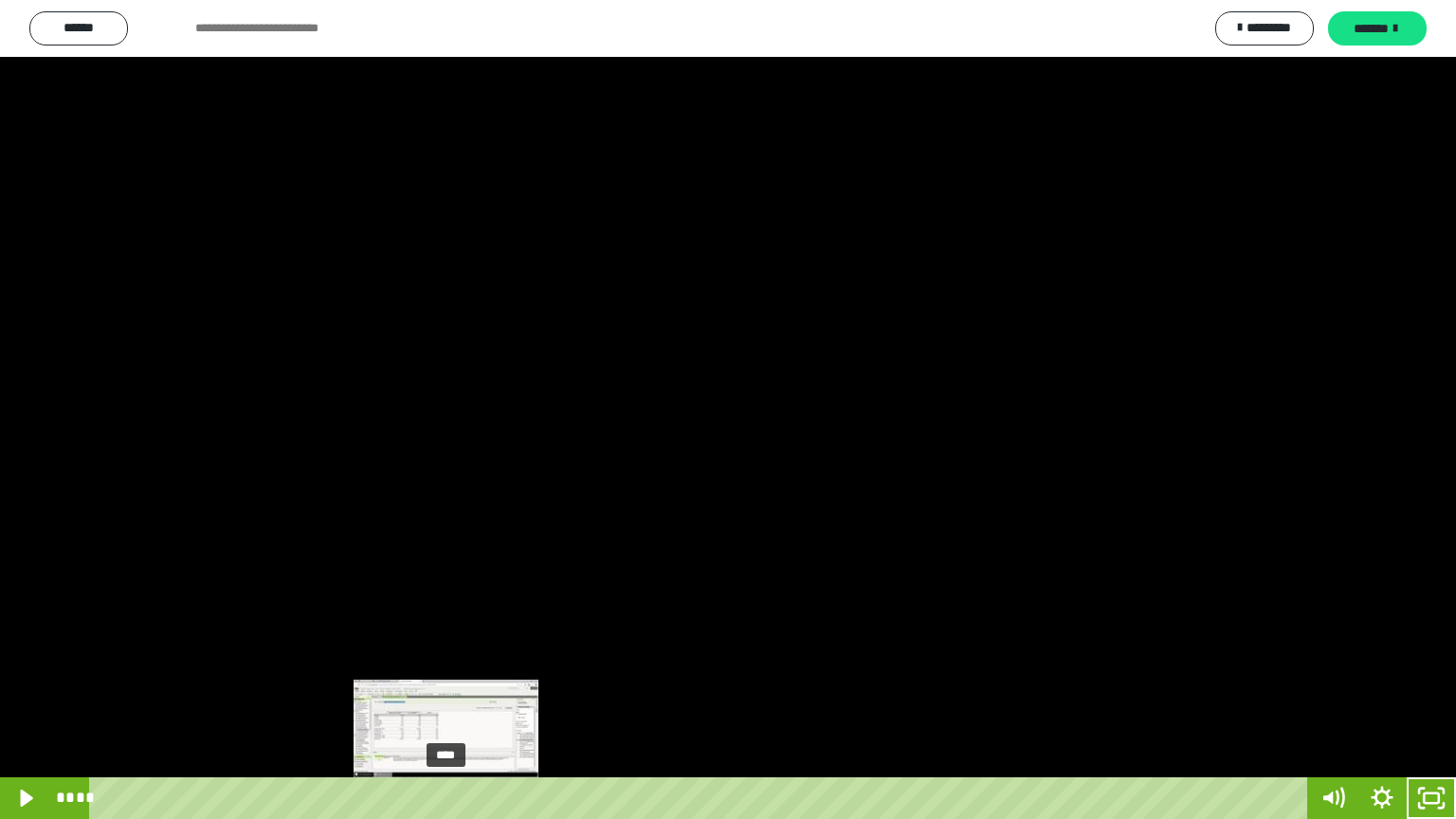click on "****" at bounding box center [701, 798] 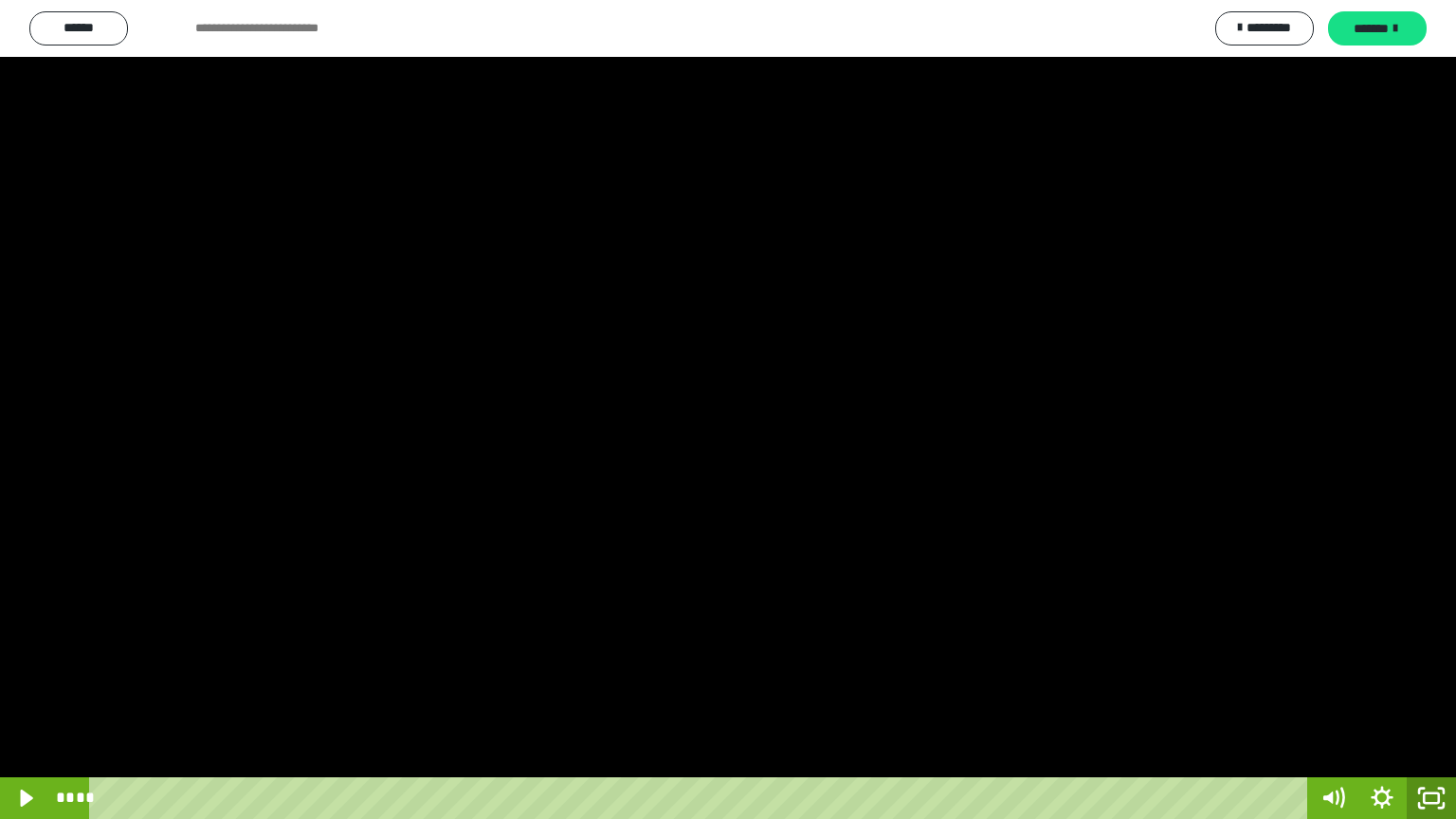 click 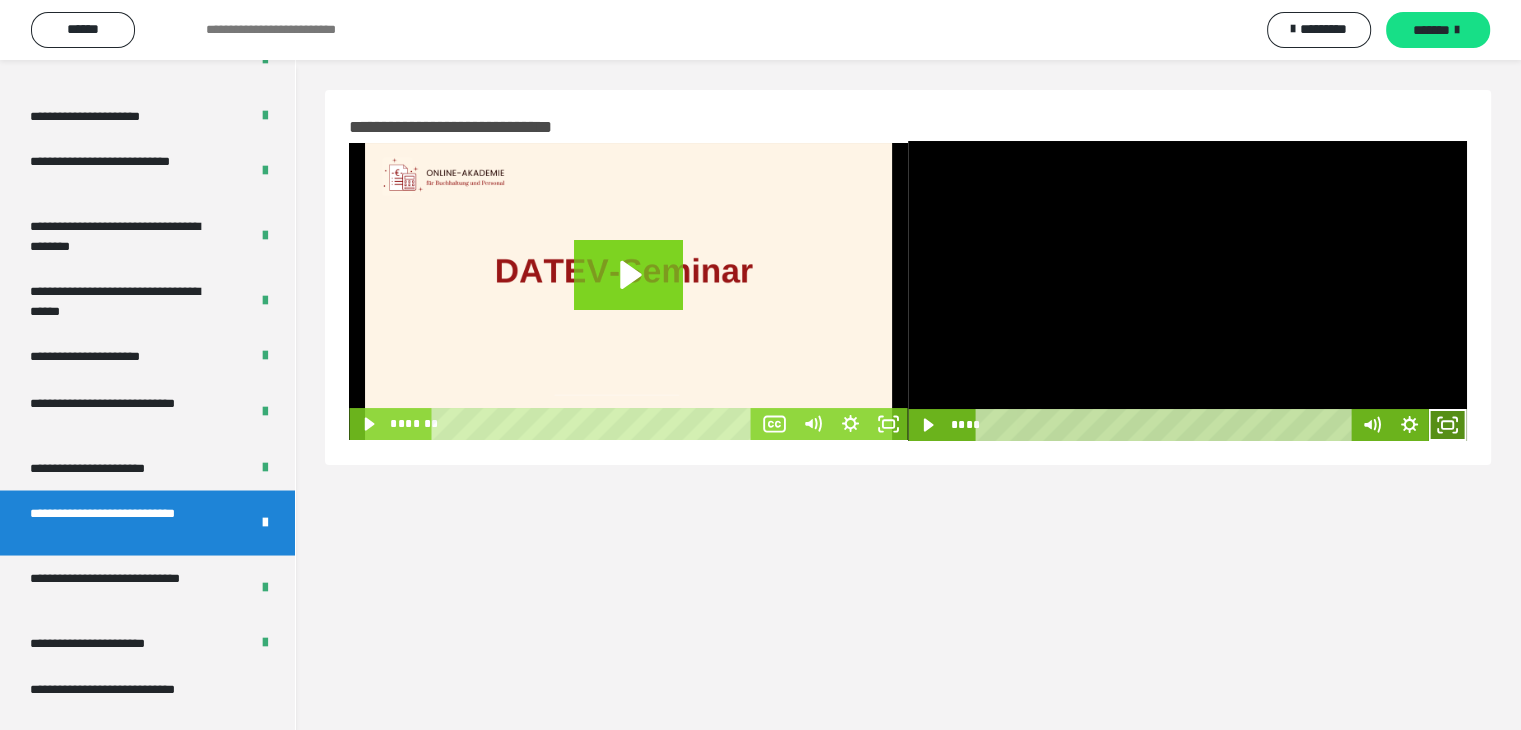 drag, startPoint x: 1453, startPoint y: 420, endPoint x: 1452, endPoint y: 508, distance: 88.005684 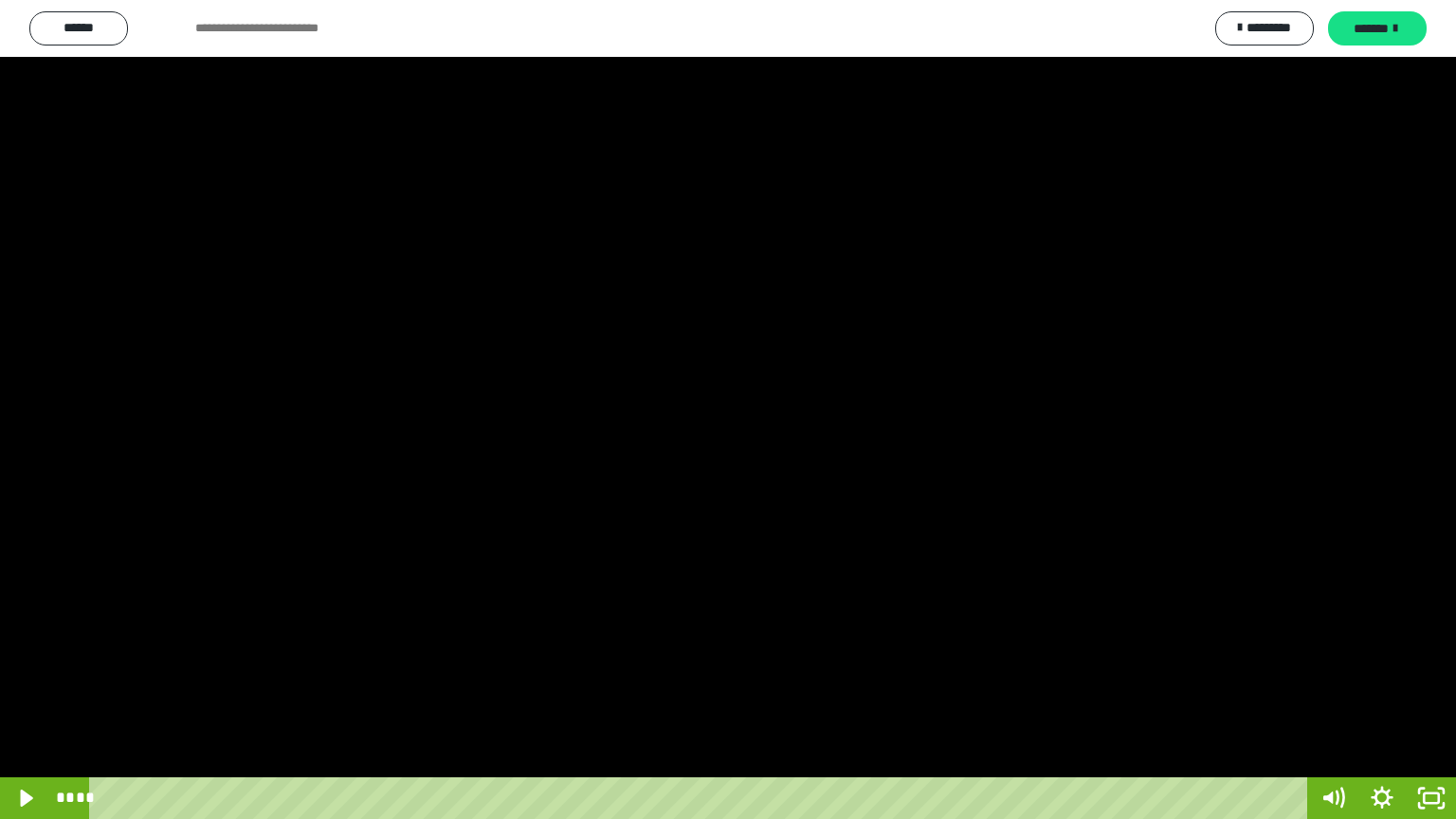 click at bounding box center (728, 410) 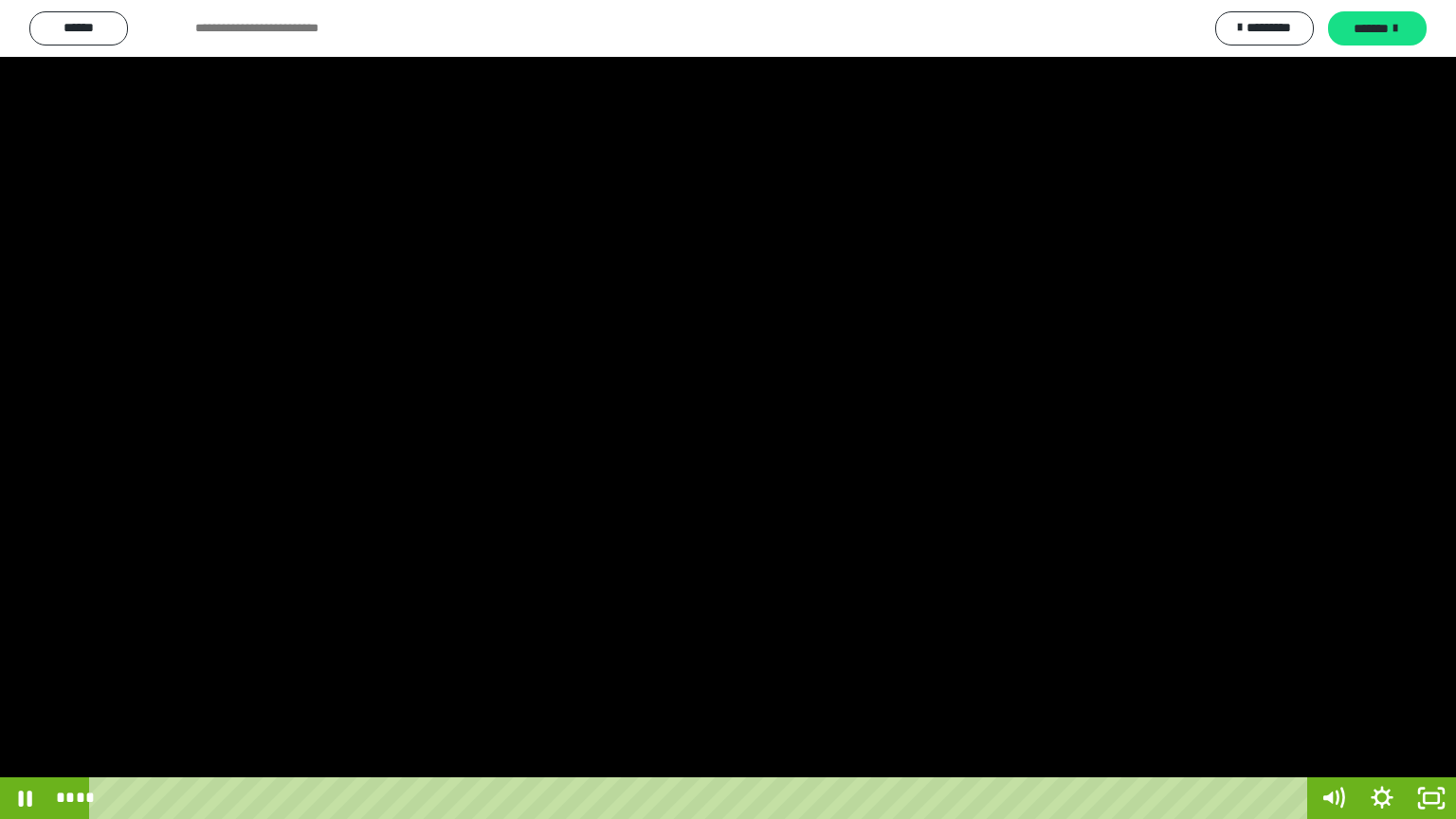click at bounding box center (728, 410) 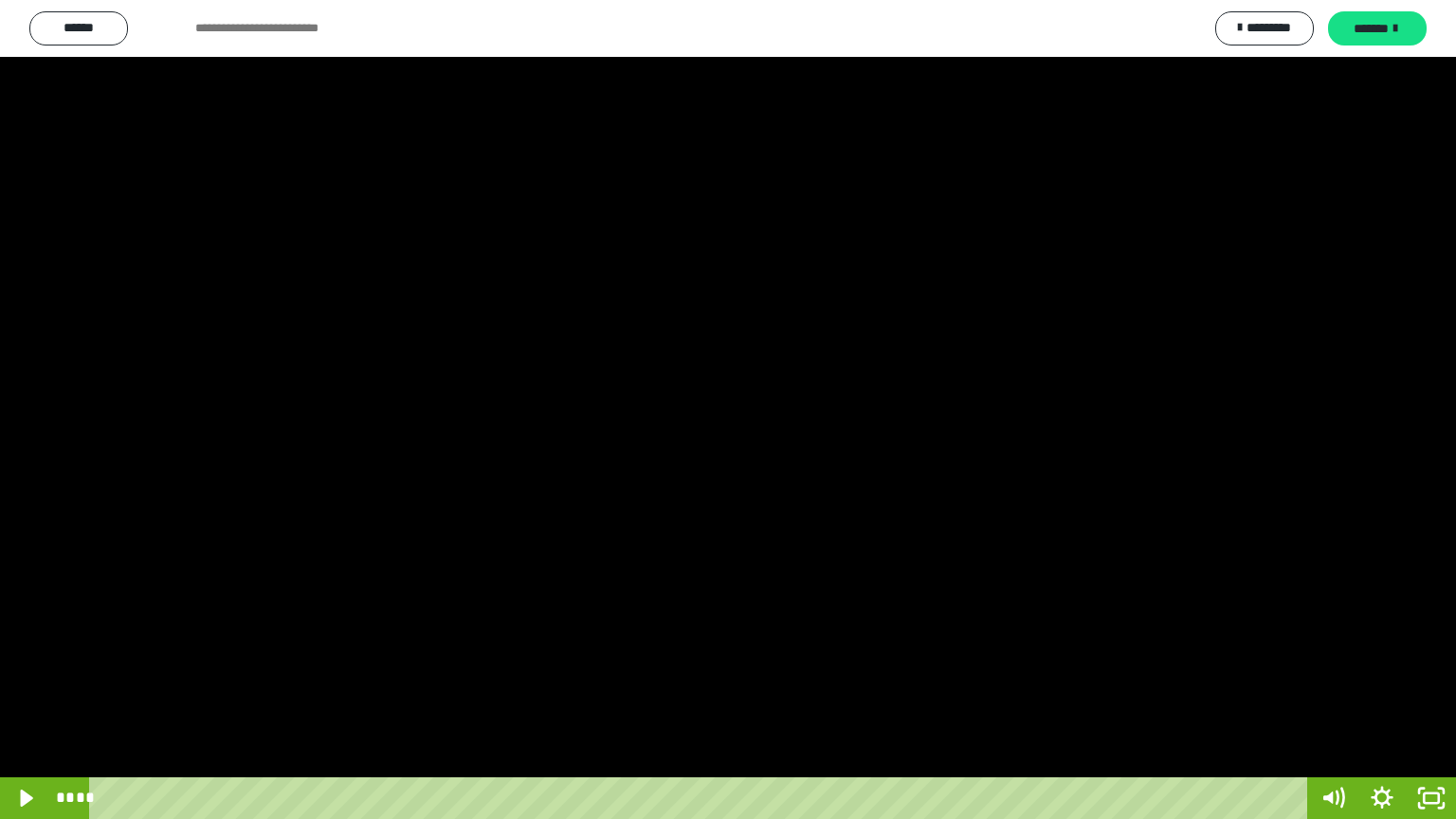 click at bounding box center (728, 410) 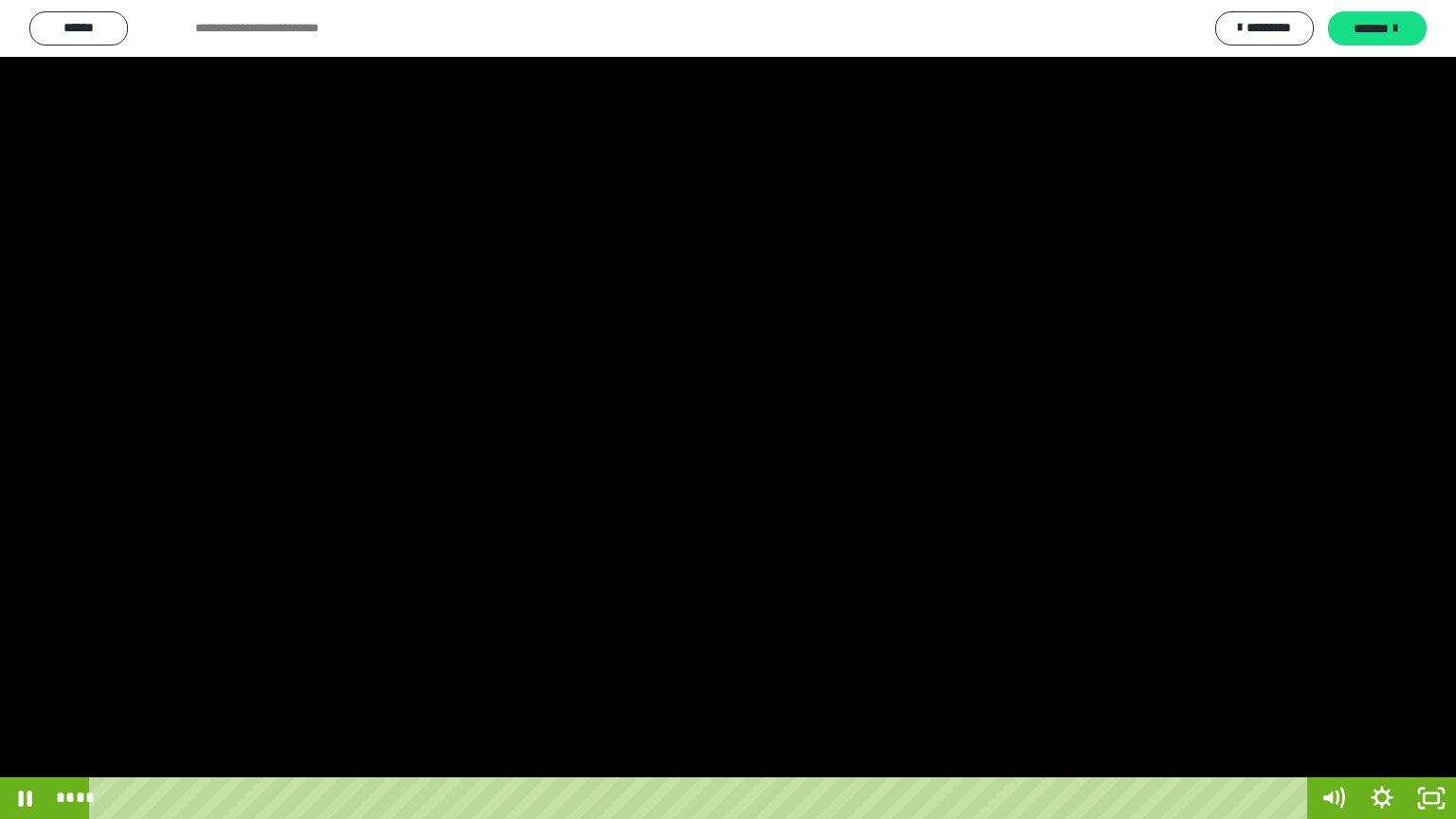 click at bounding box center [728, 410] 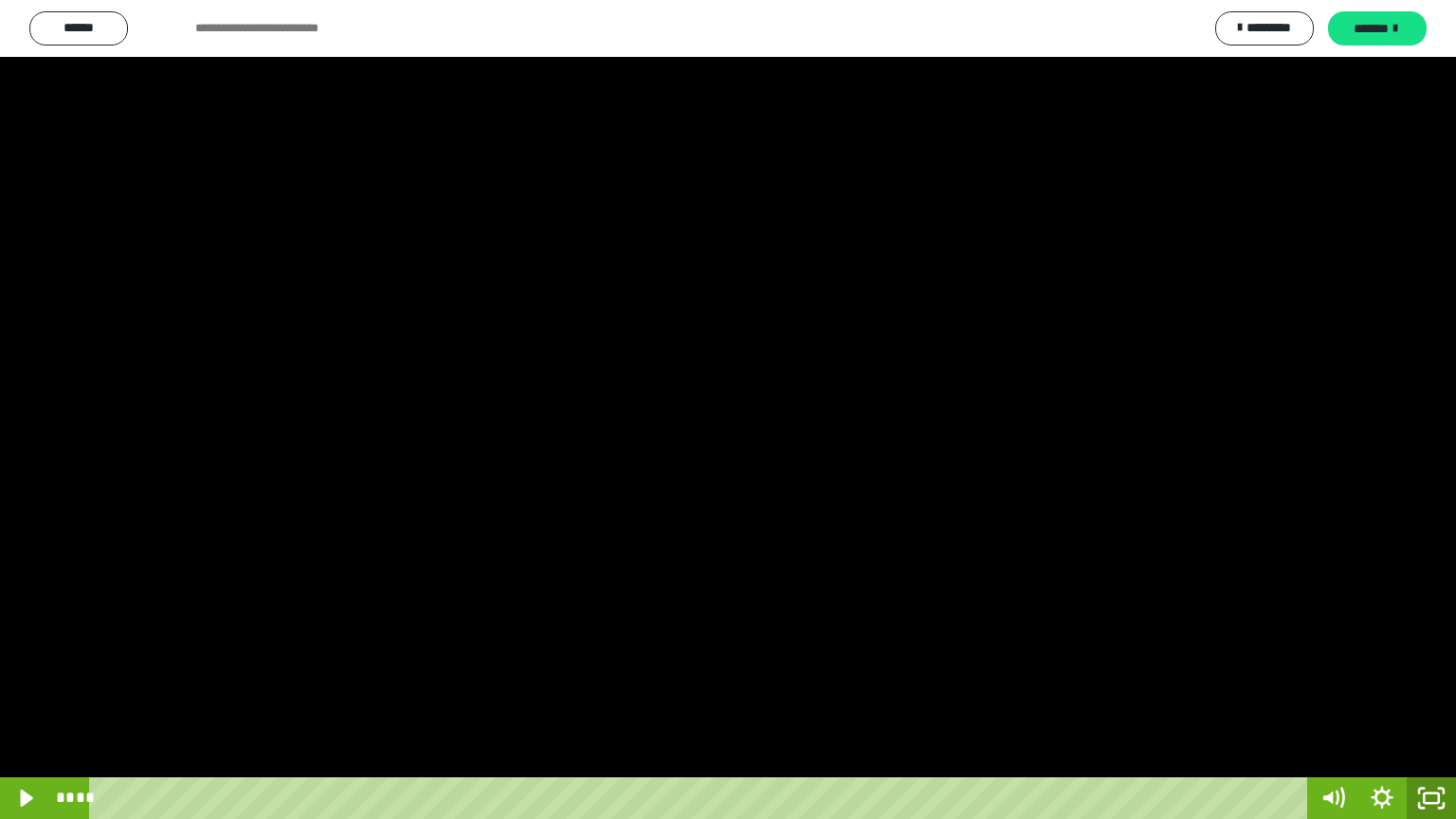 click 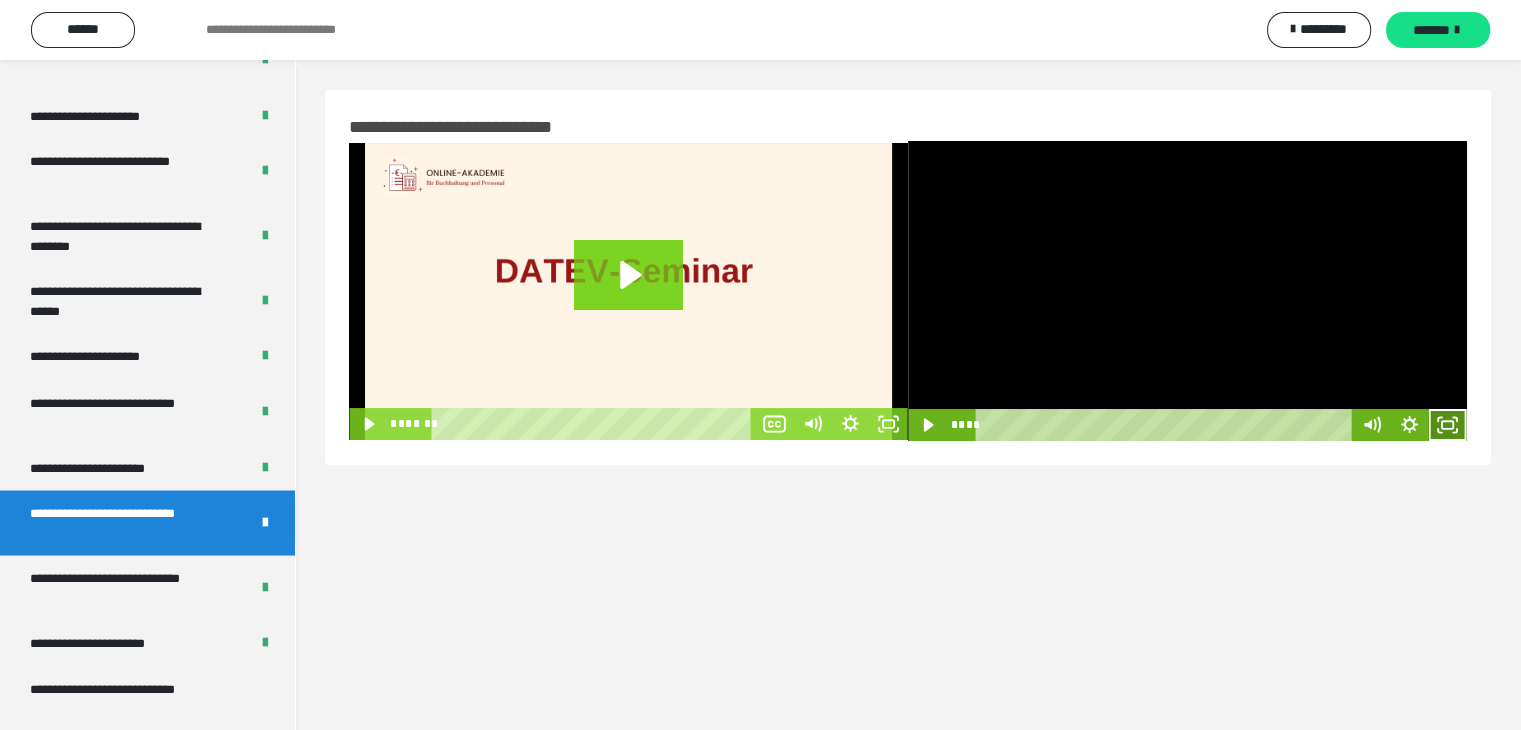 drag, startPoint x: 1458, startPoint y: 424, endPoint x: 1458, endPoint y: 511, distance: 87 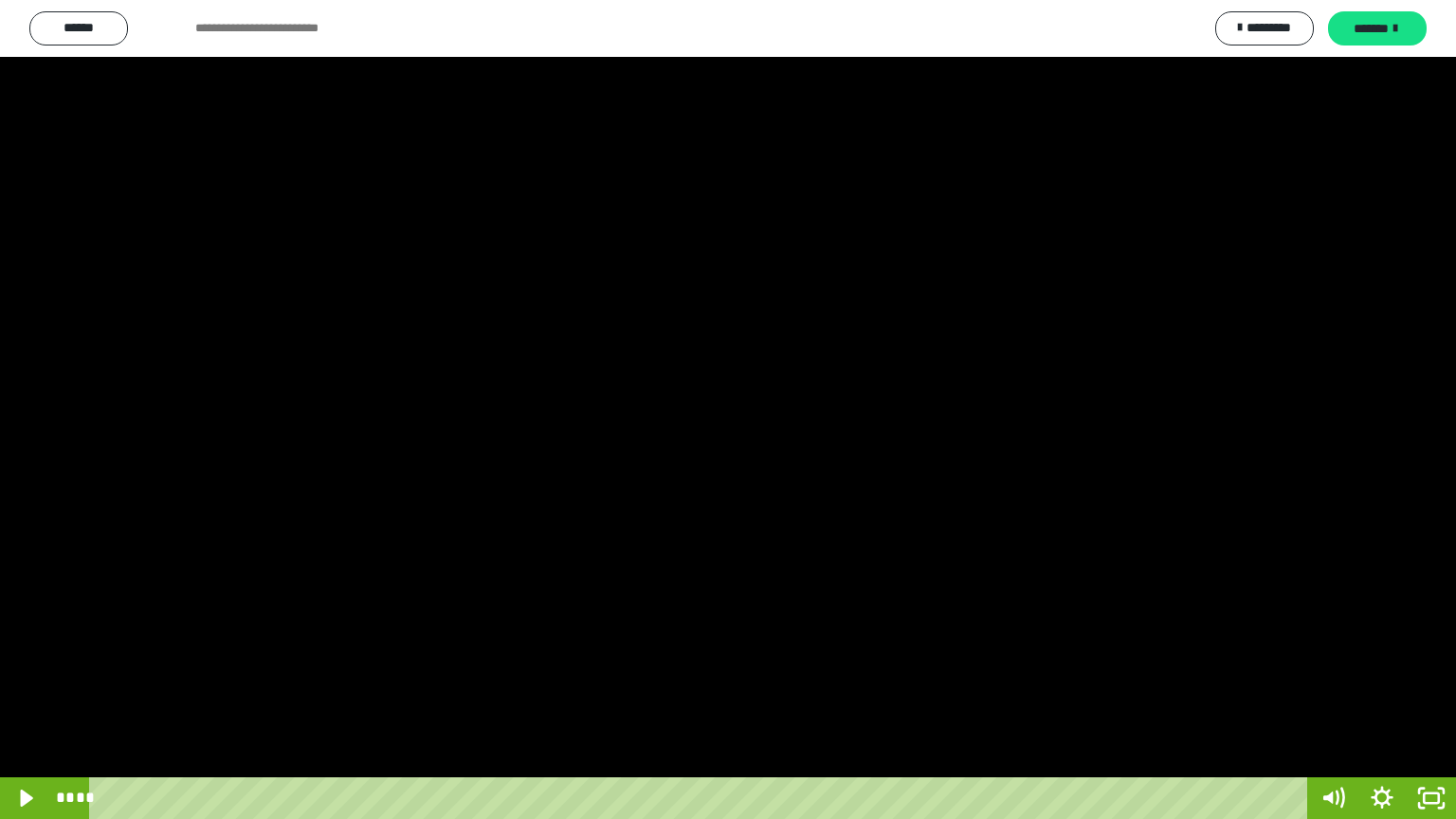 click at bounding box center (728, 410) 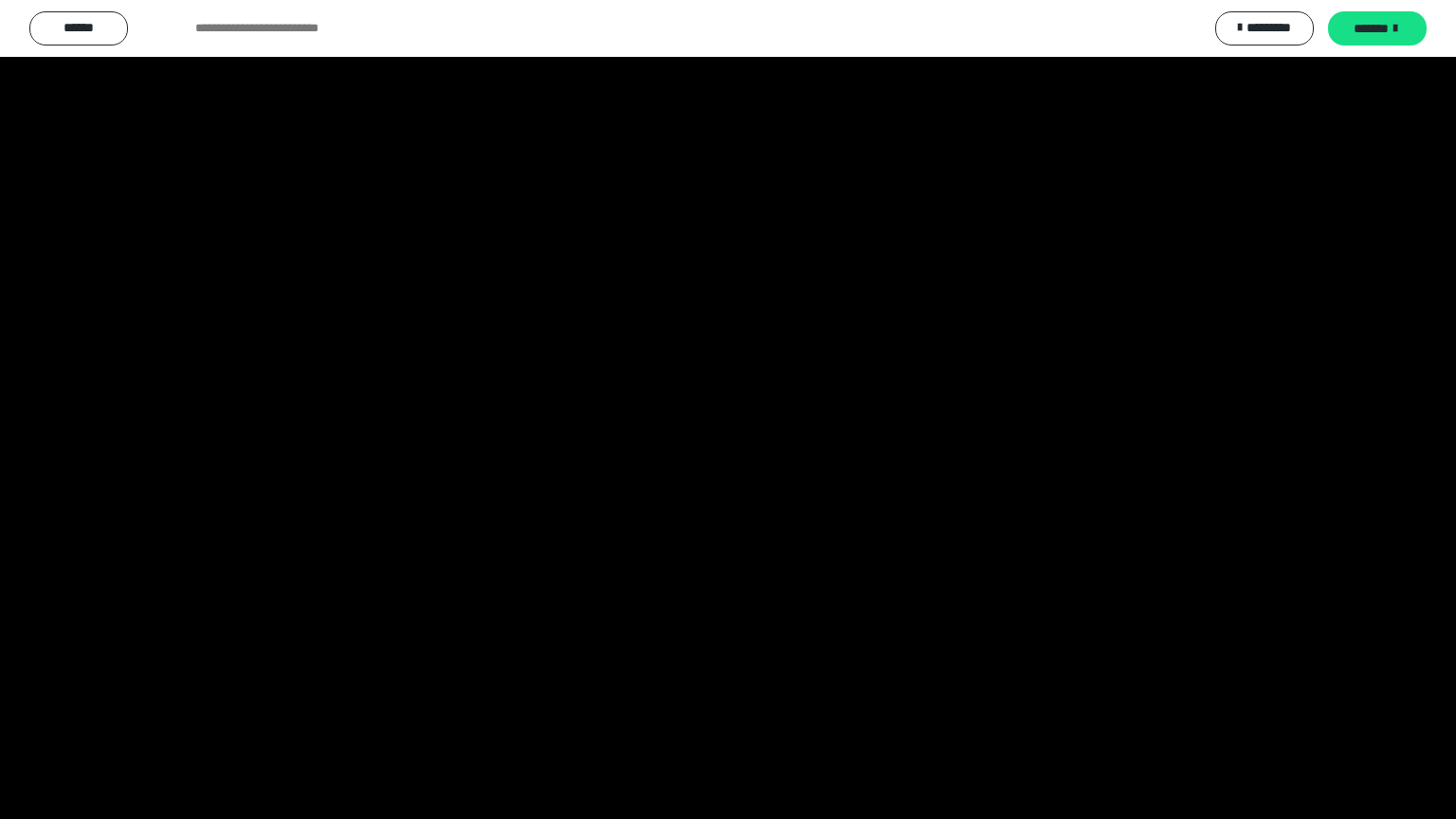 click at bounding box center [728, 410] 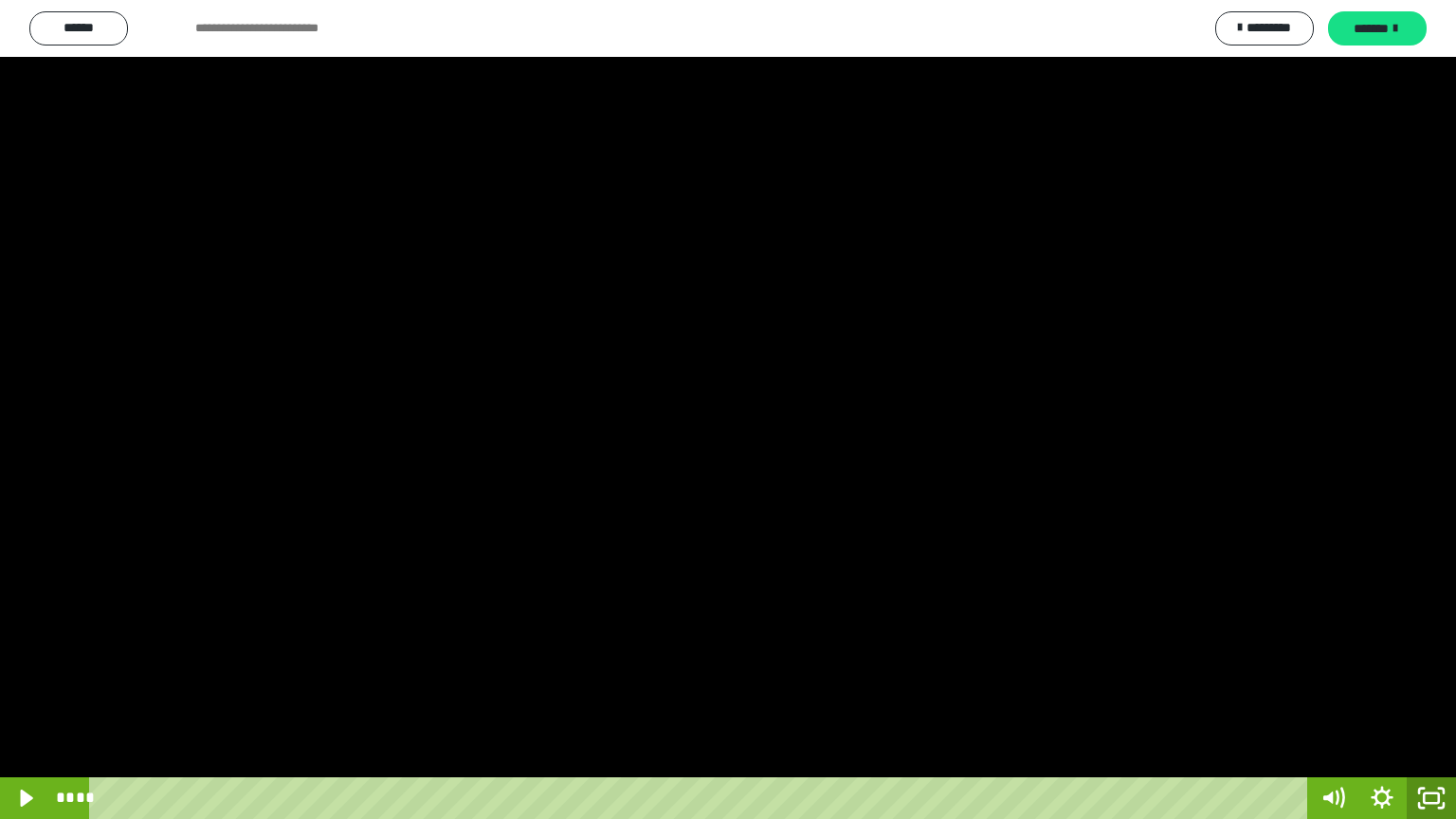click 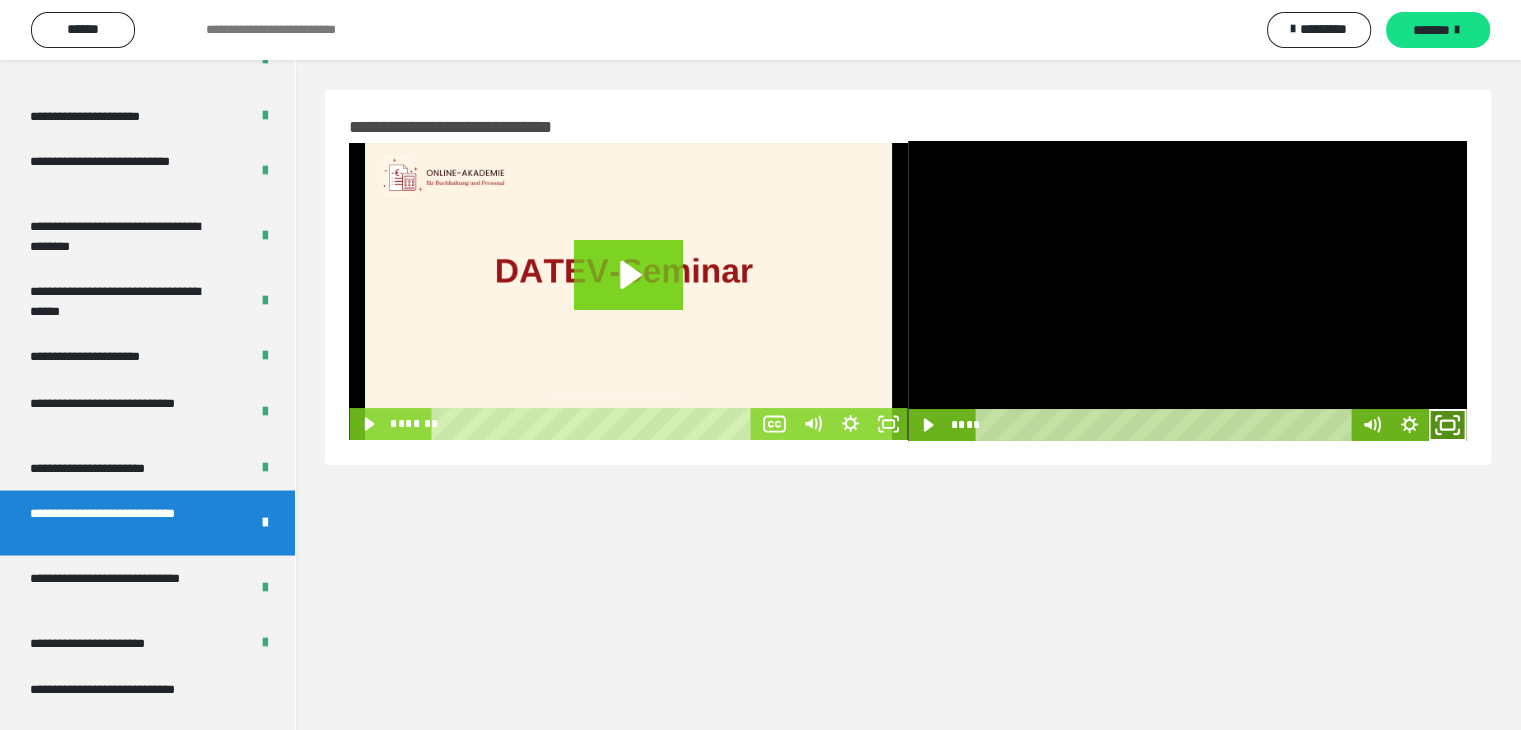 click 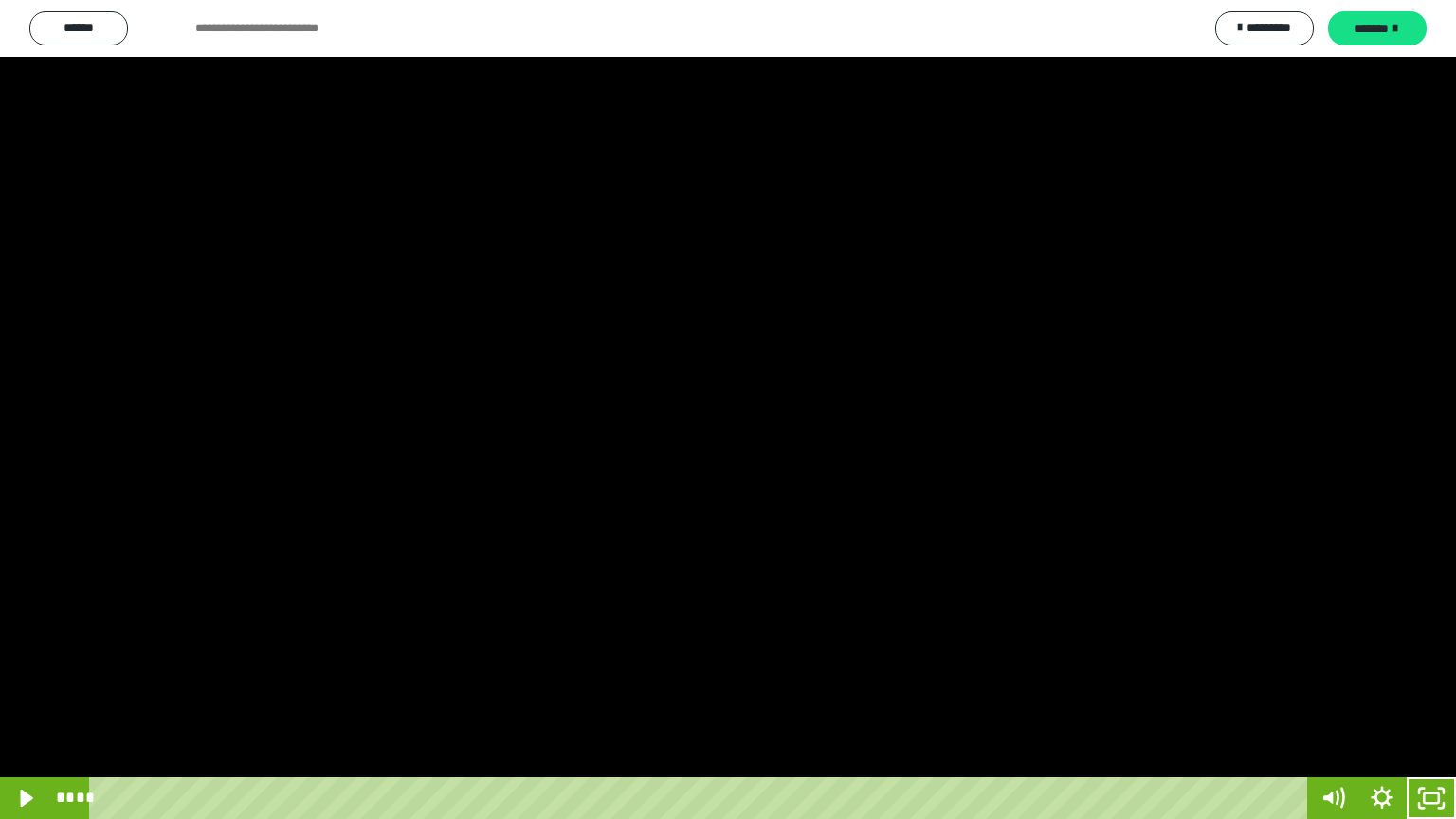 click at bounding box center [728, 410] 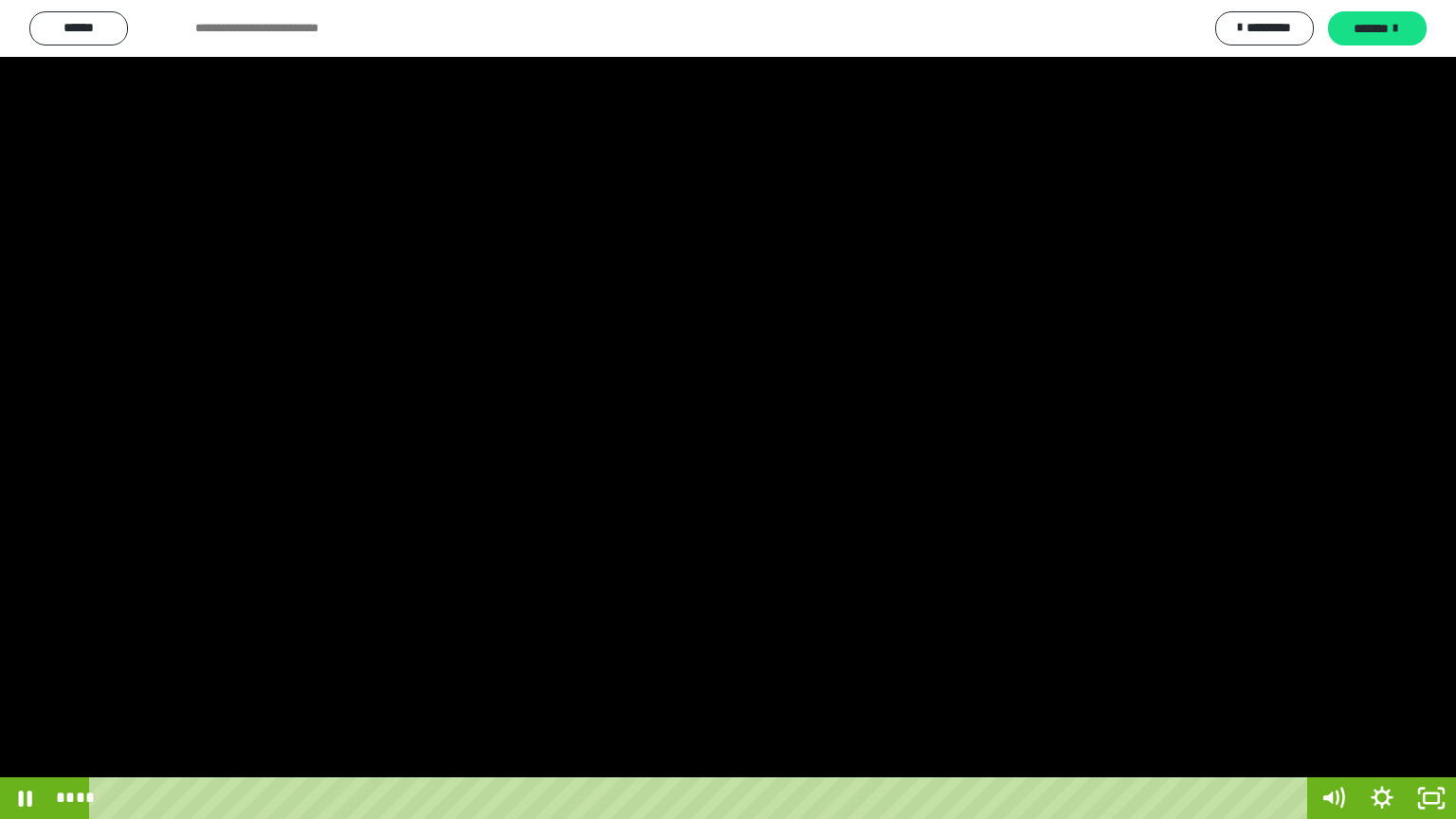 click at bounding box center (728, 410) 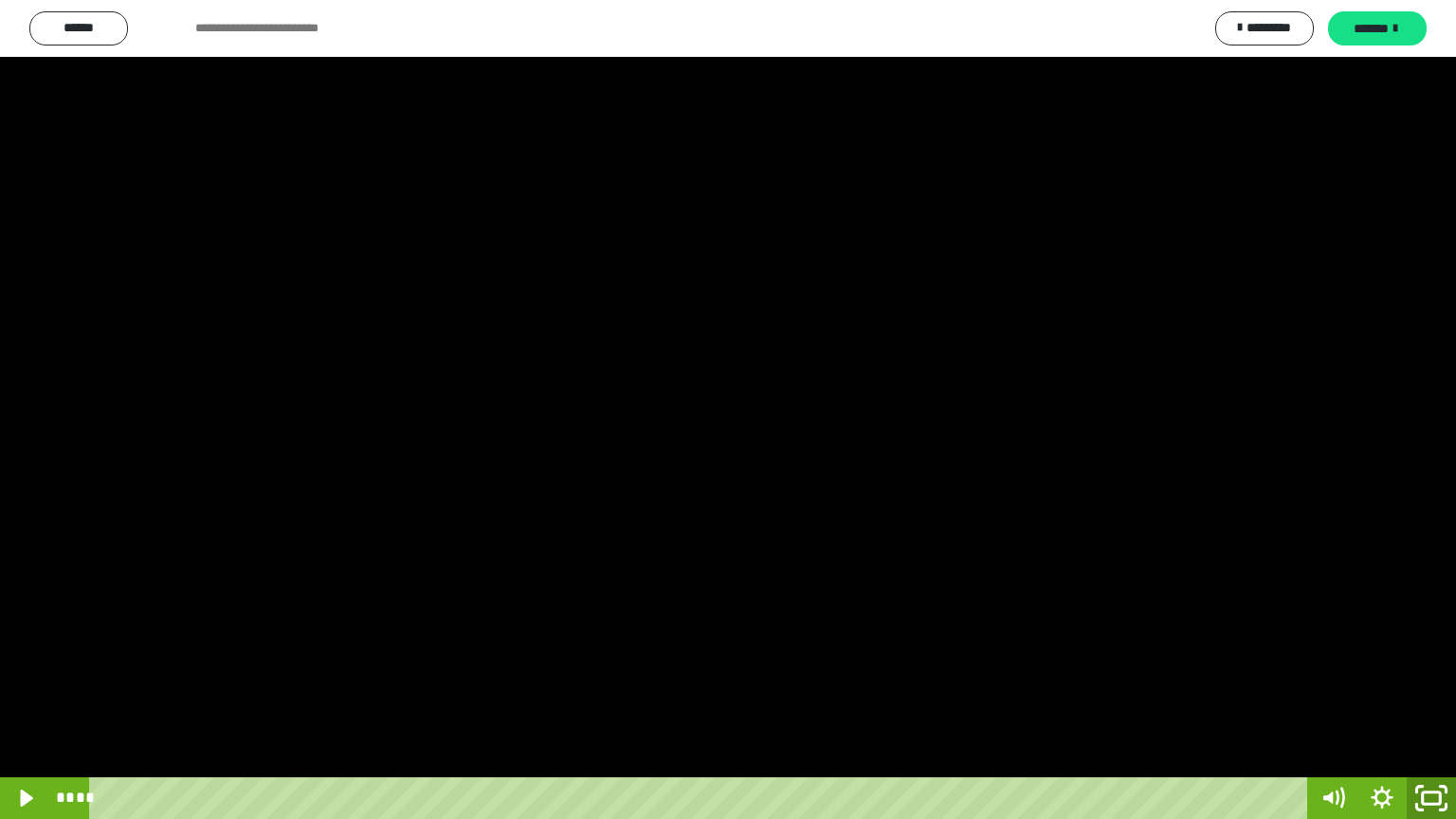 click 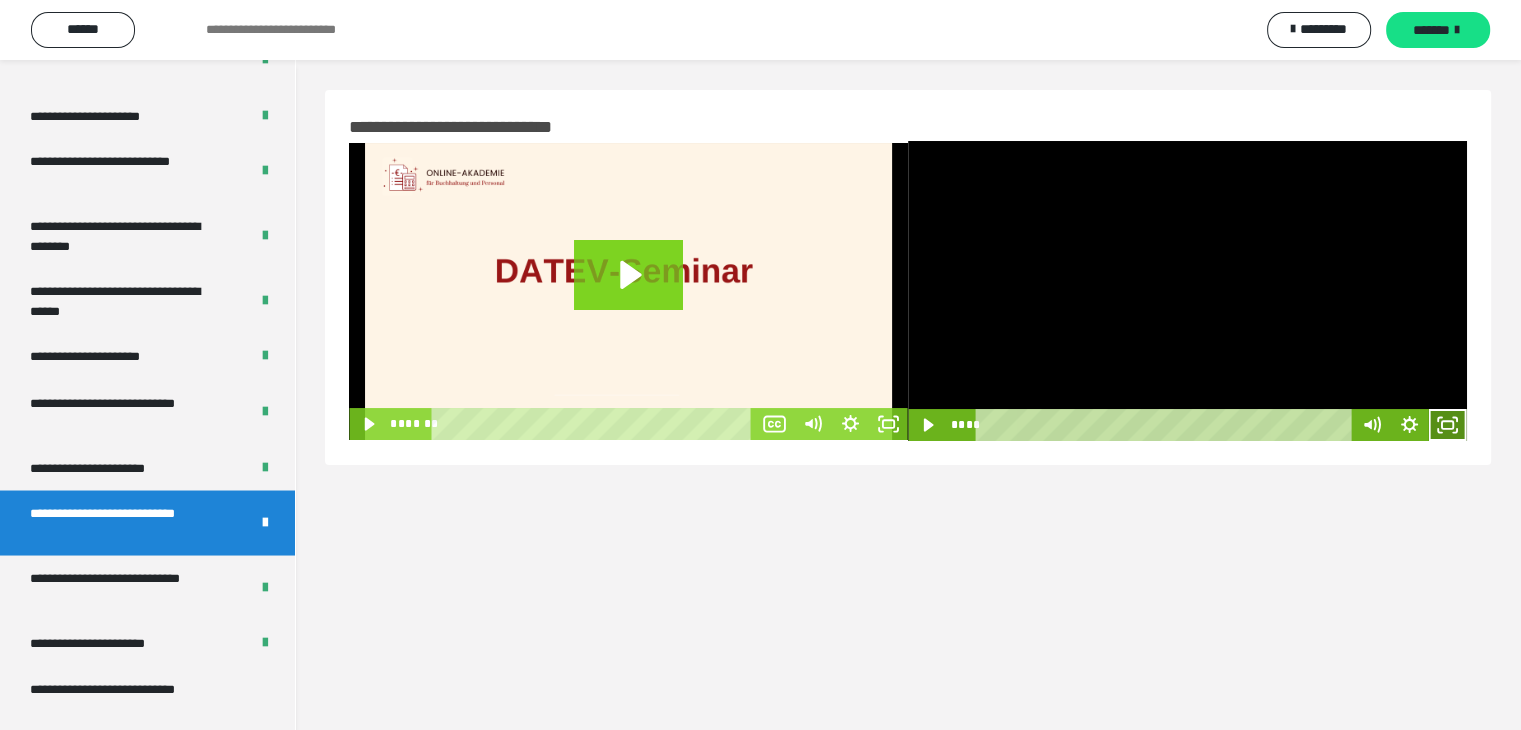 click 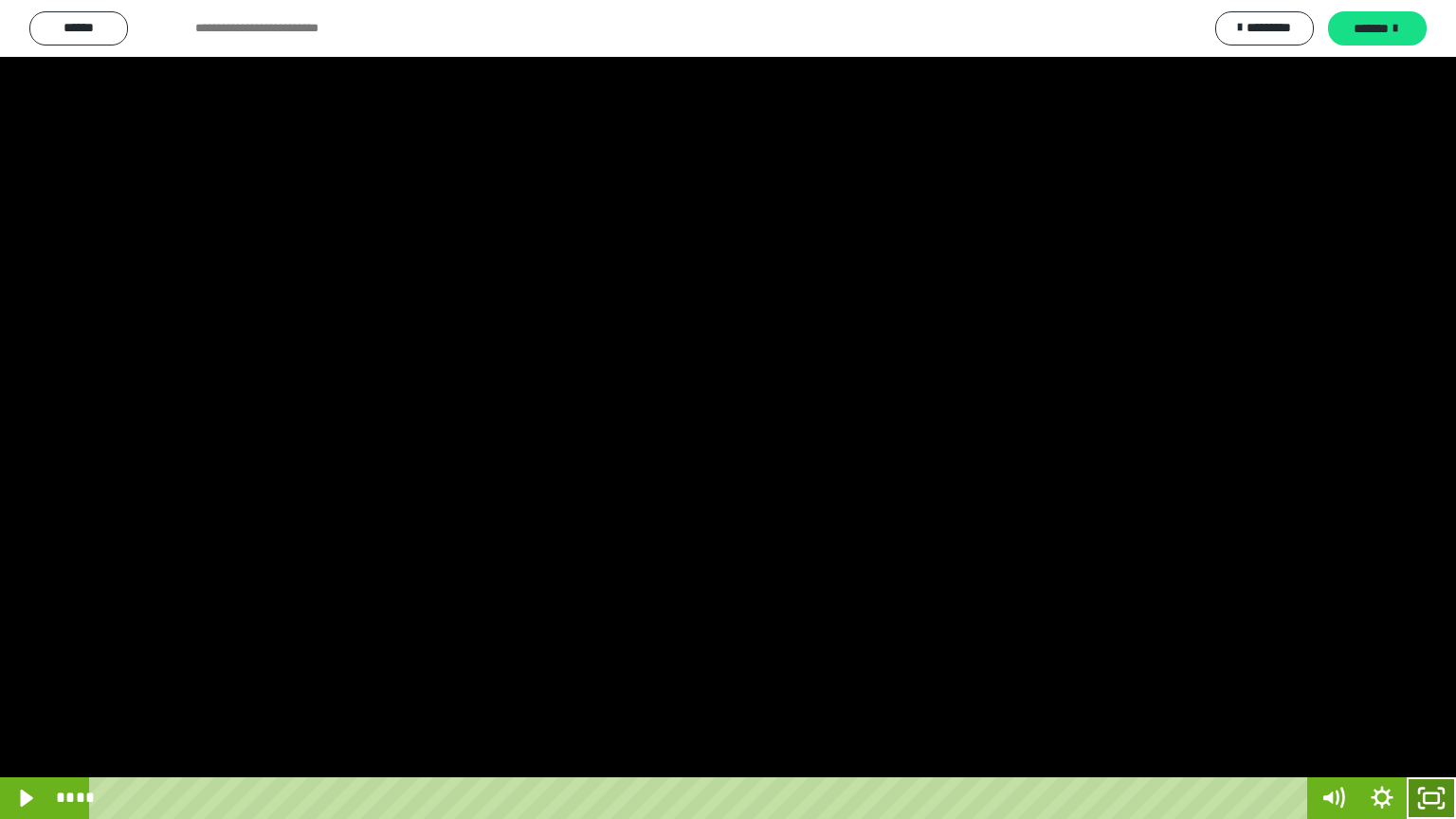 click 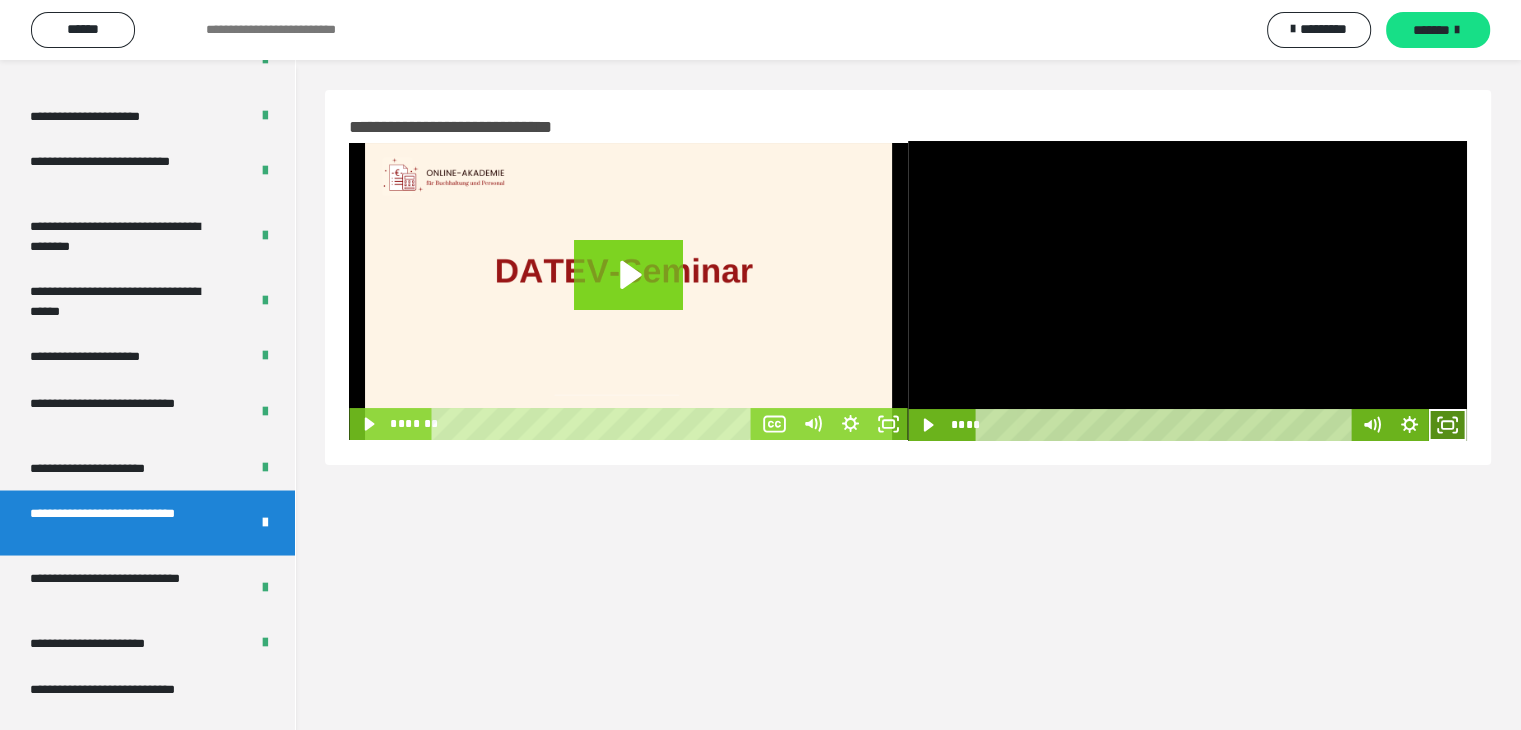 click 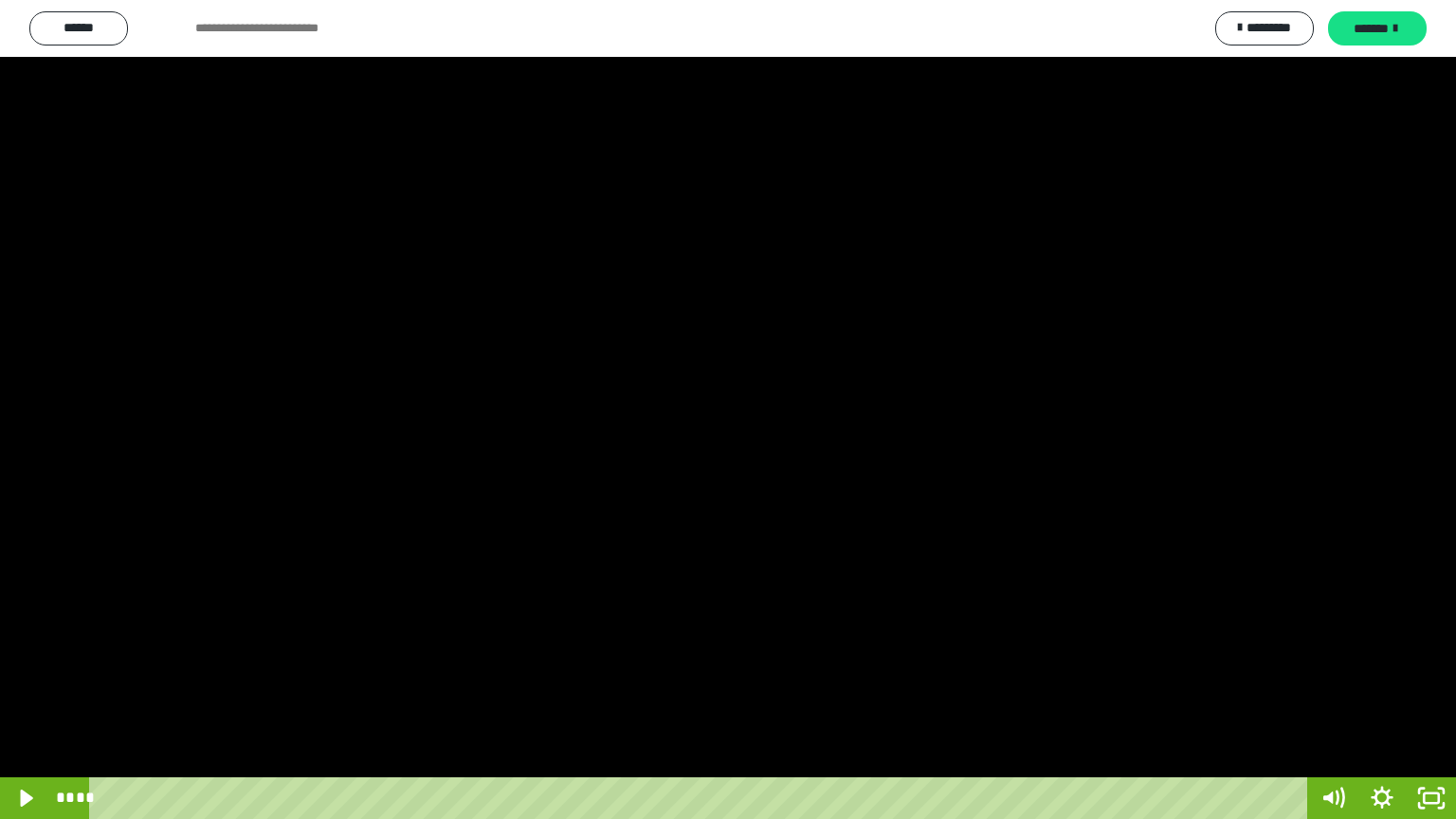 click at bounding box center [728, 410] 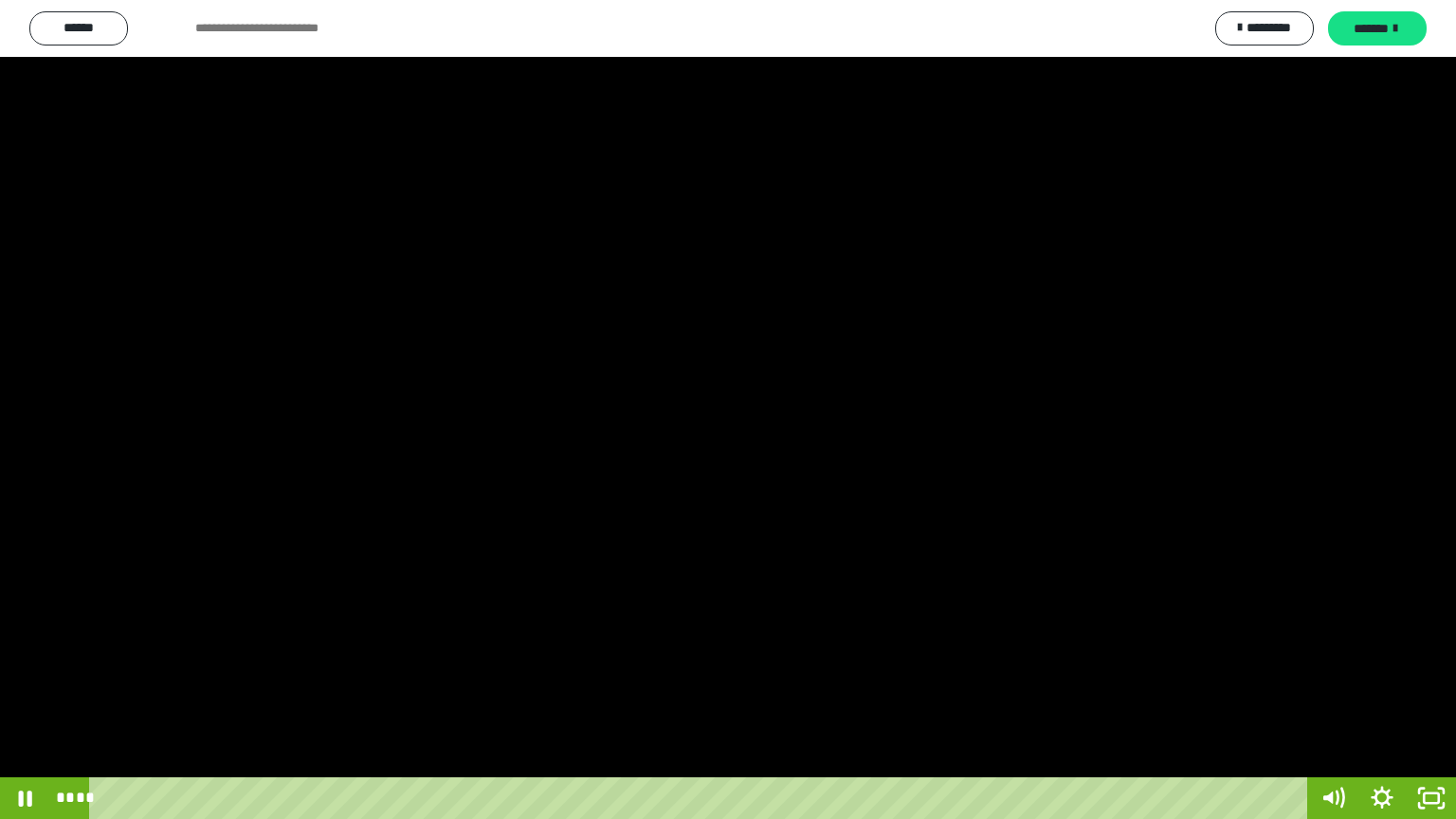 click at bounding box center [728, 410] 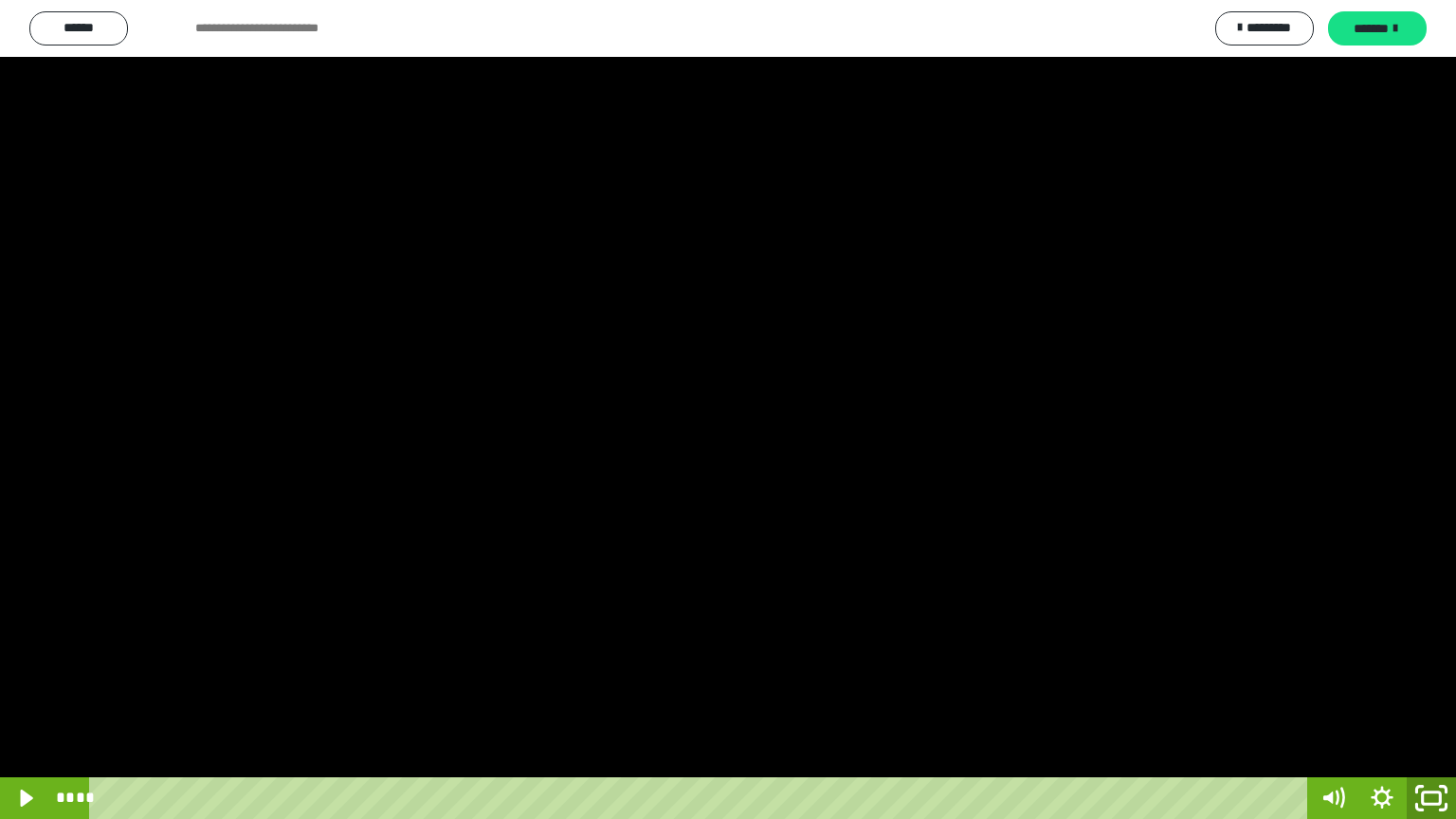 click 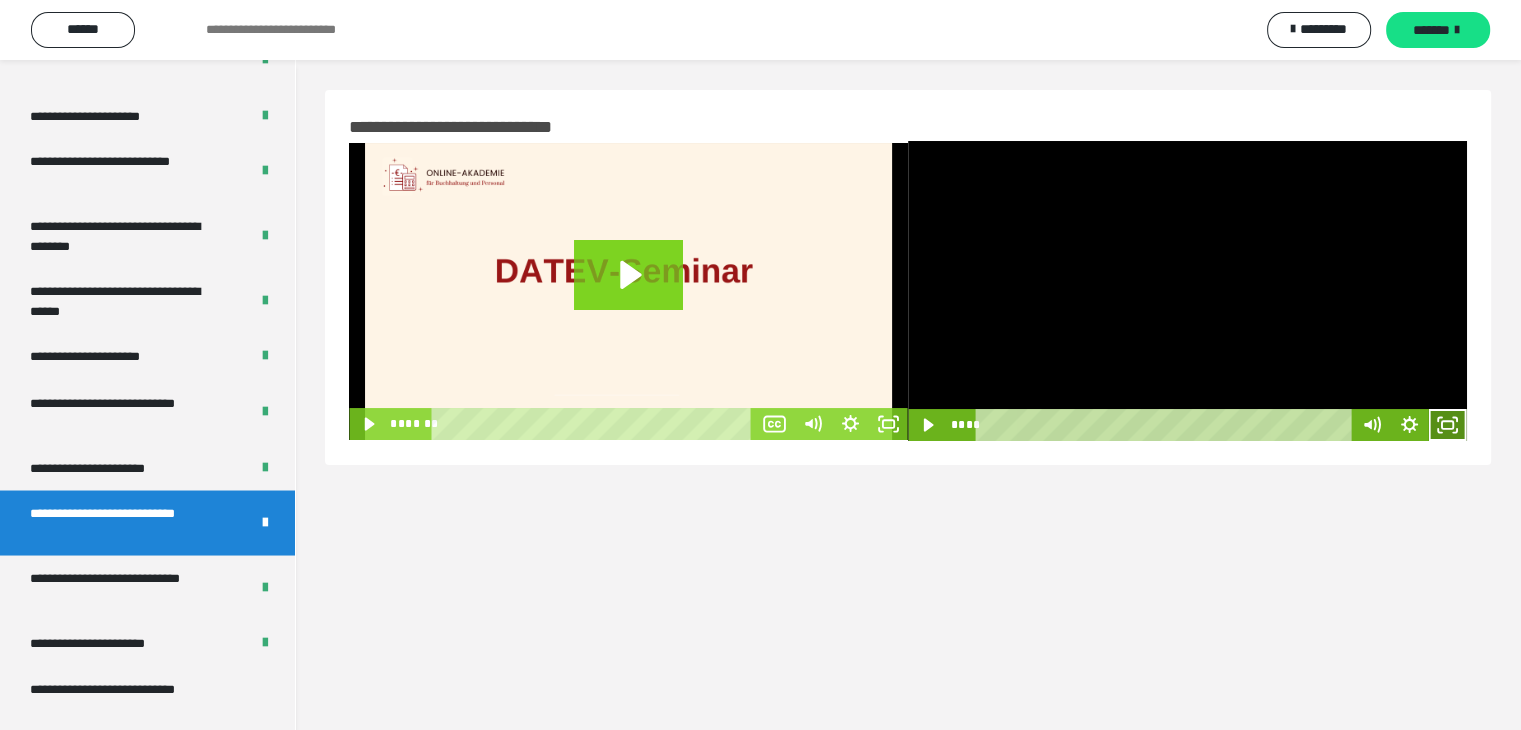 click 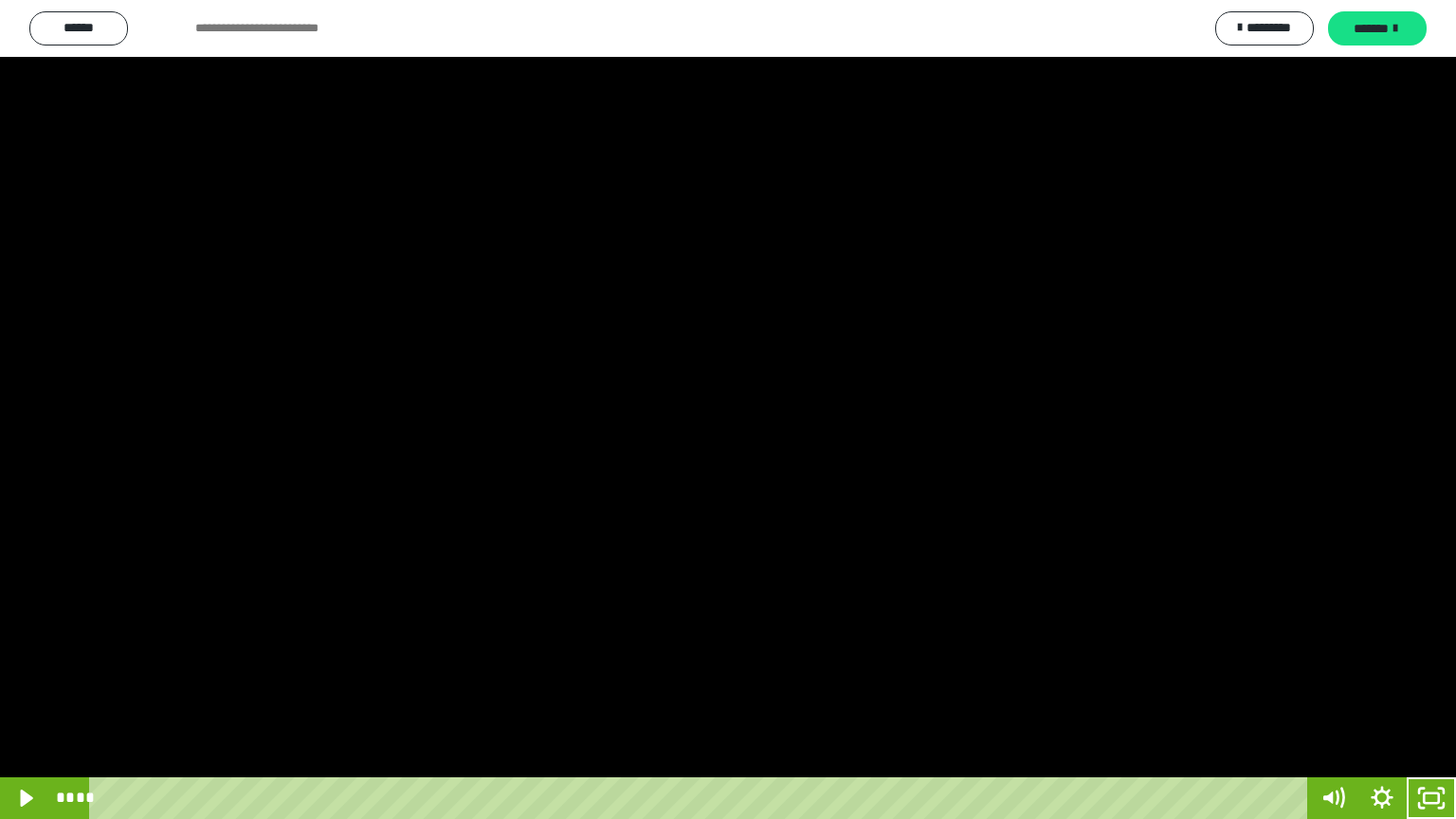 click at bounding box center [728, 410] 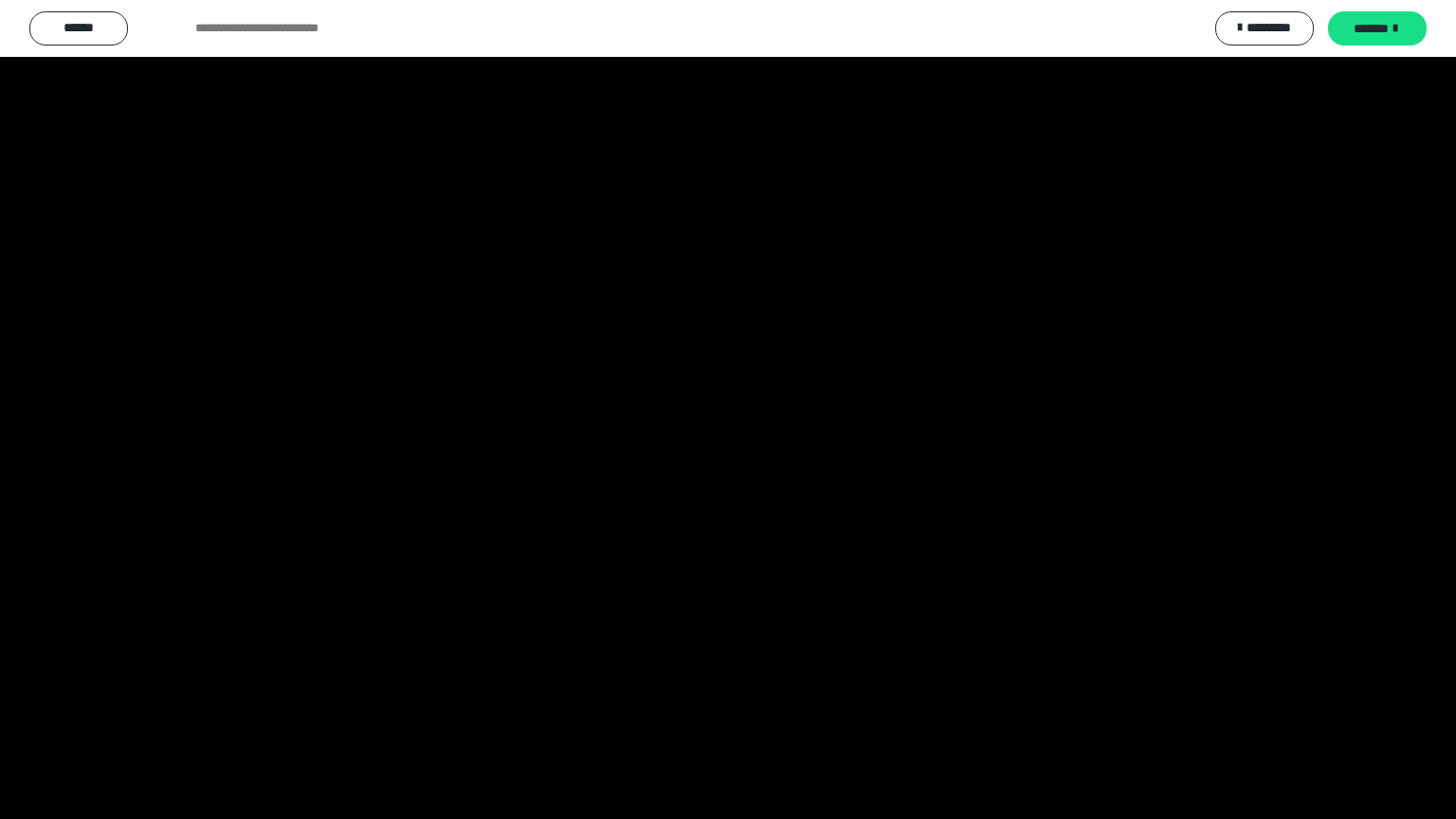 click at bounding box center [728, 410] 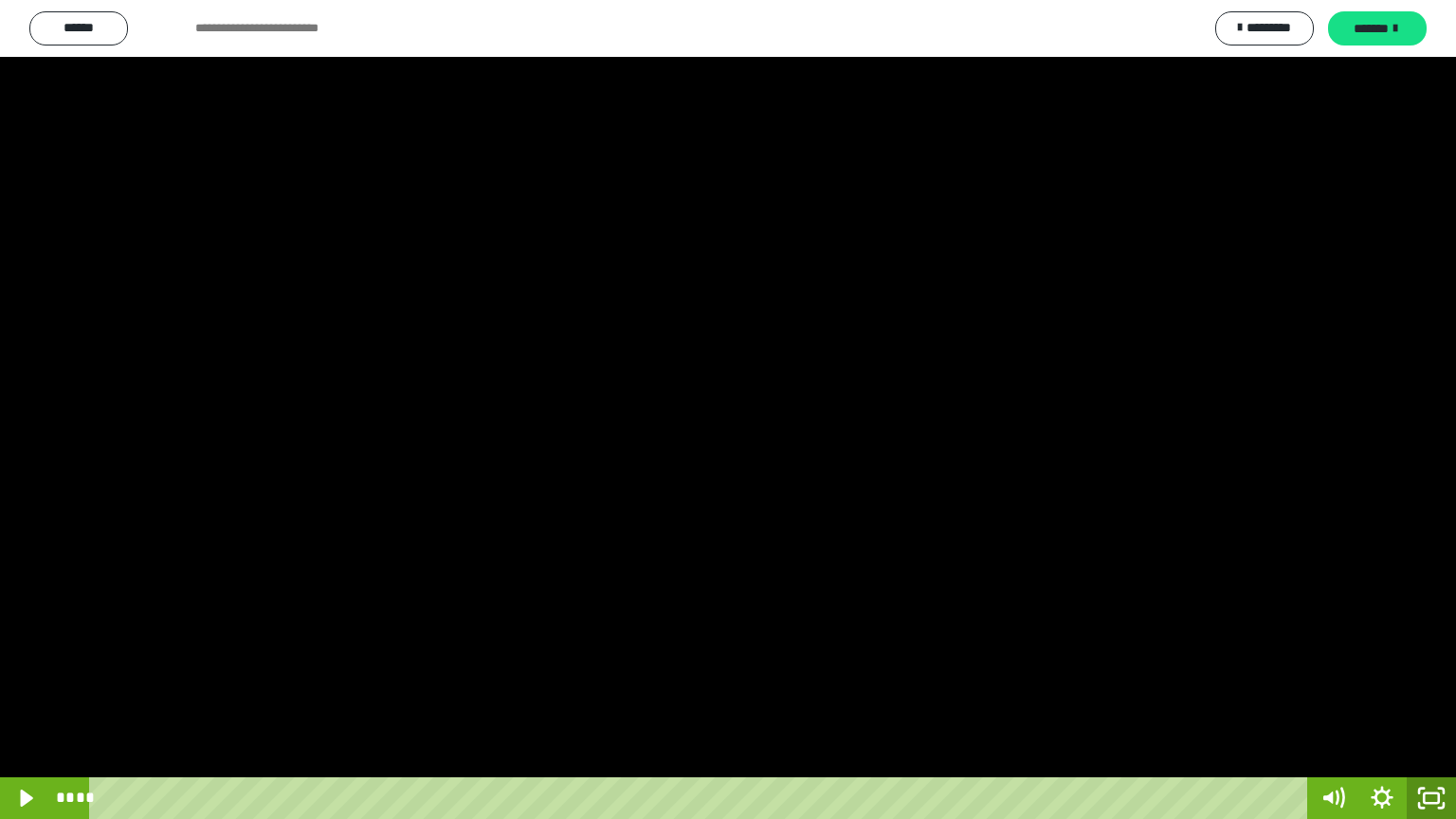 click 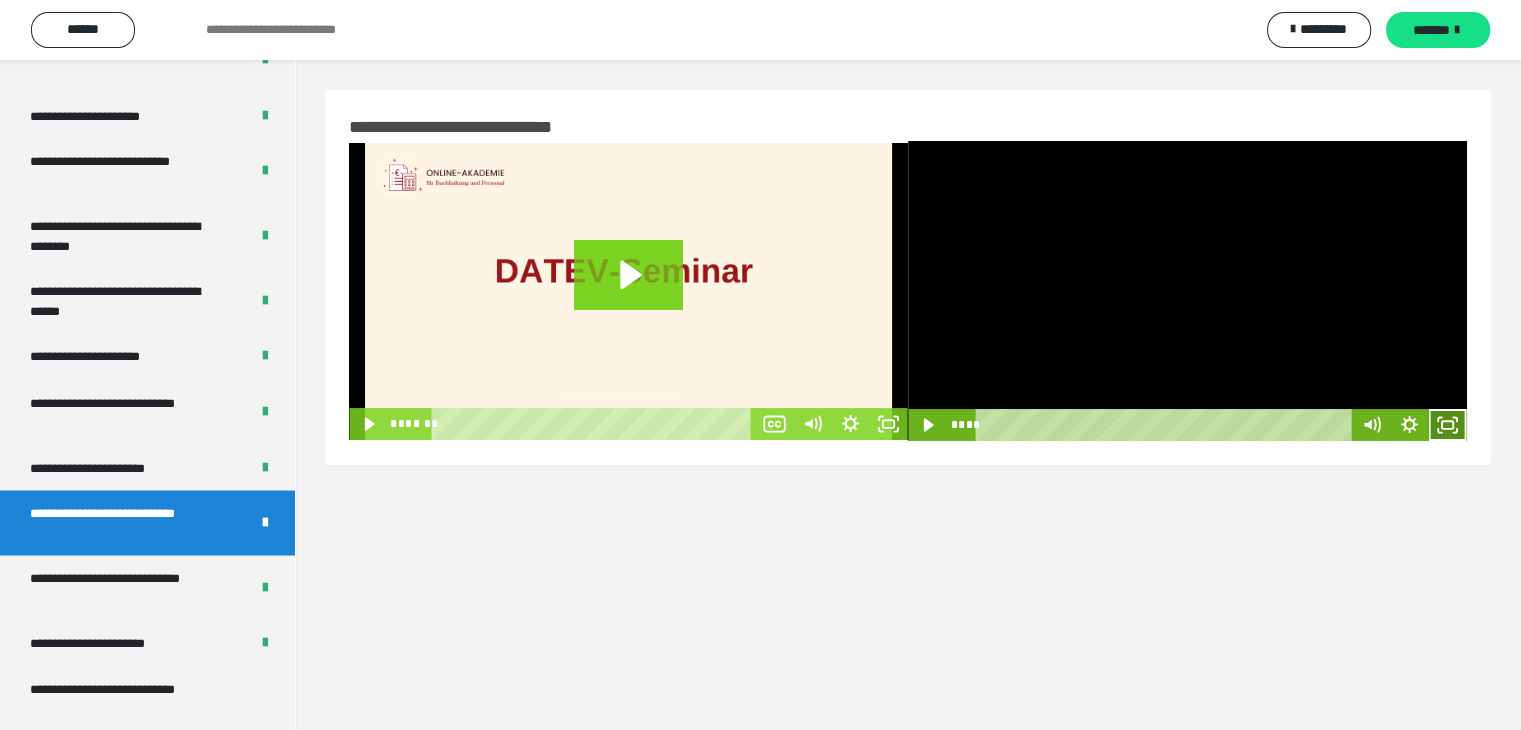 click 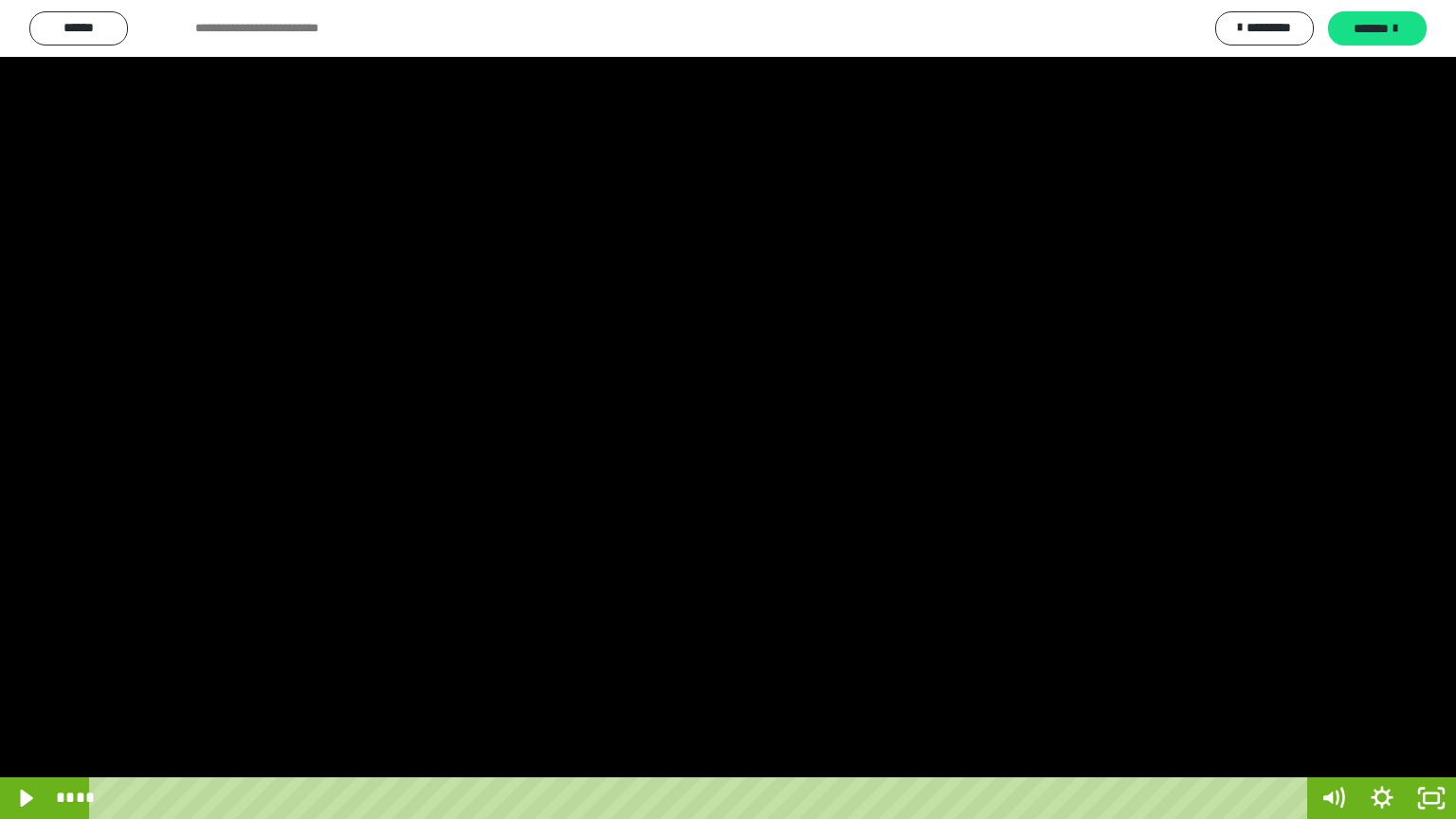 click at bounding box center [728, 410] 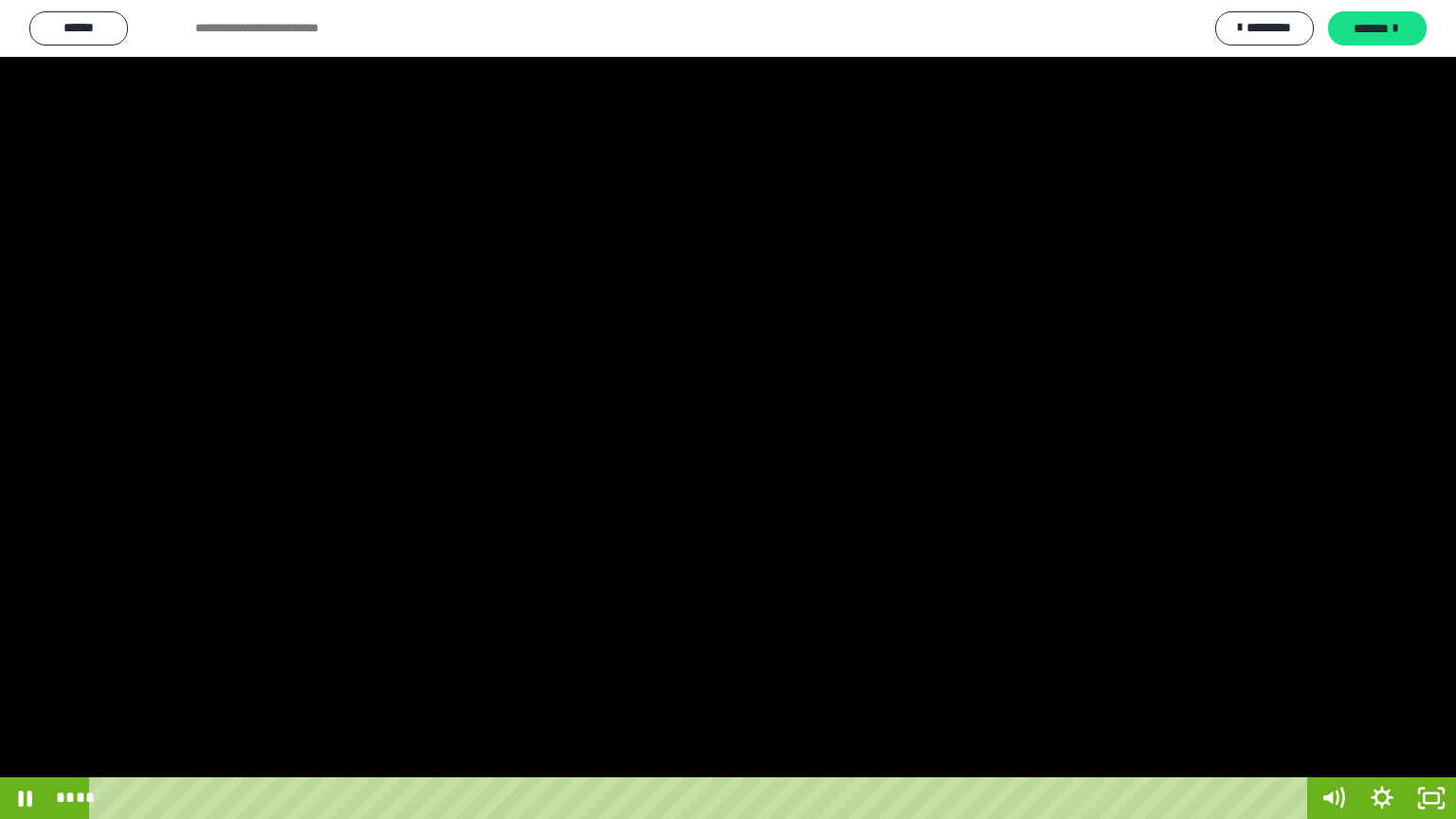 click at bounding box center [728, 410] 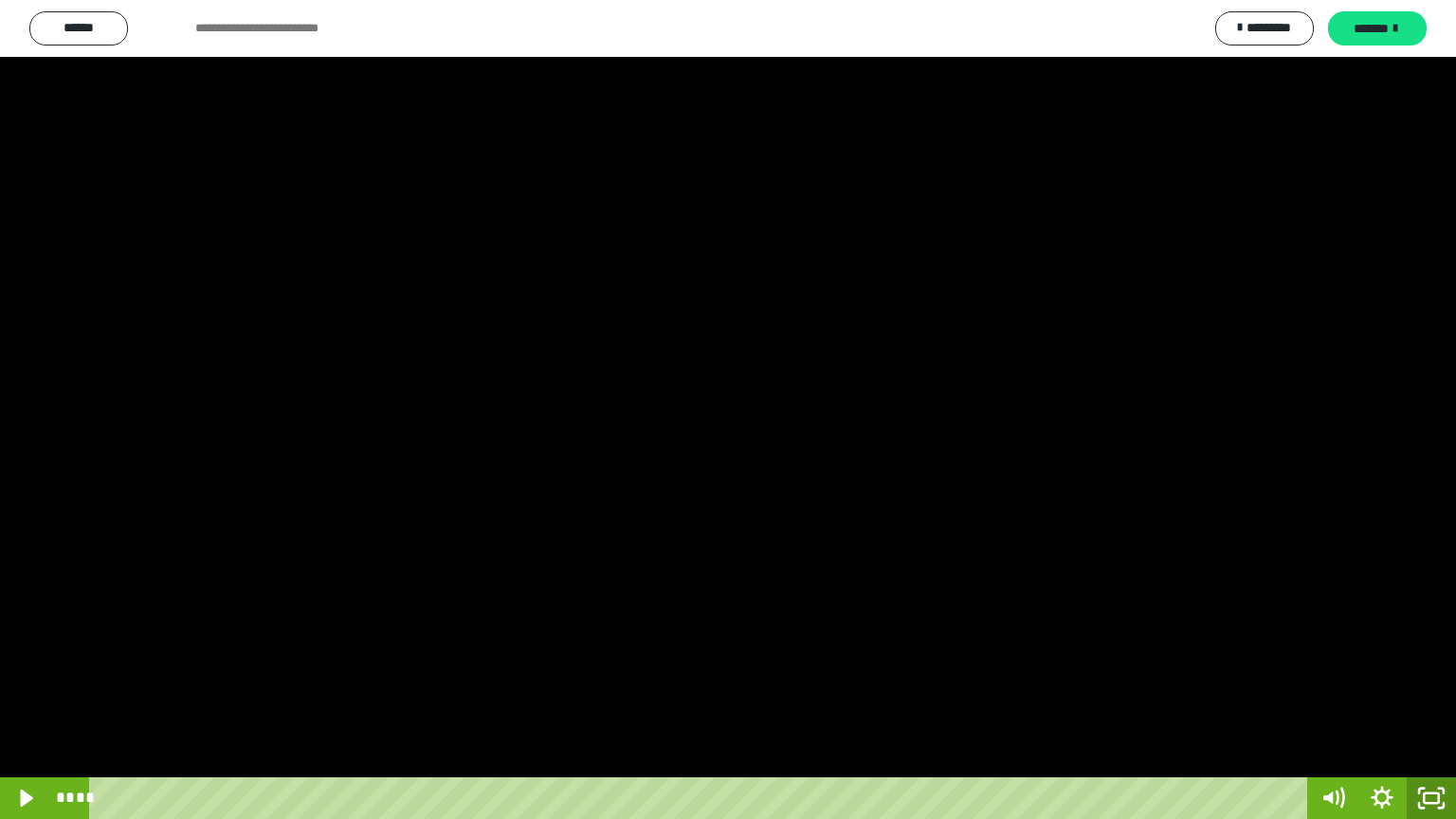 click 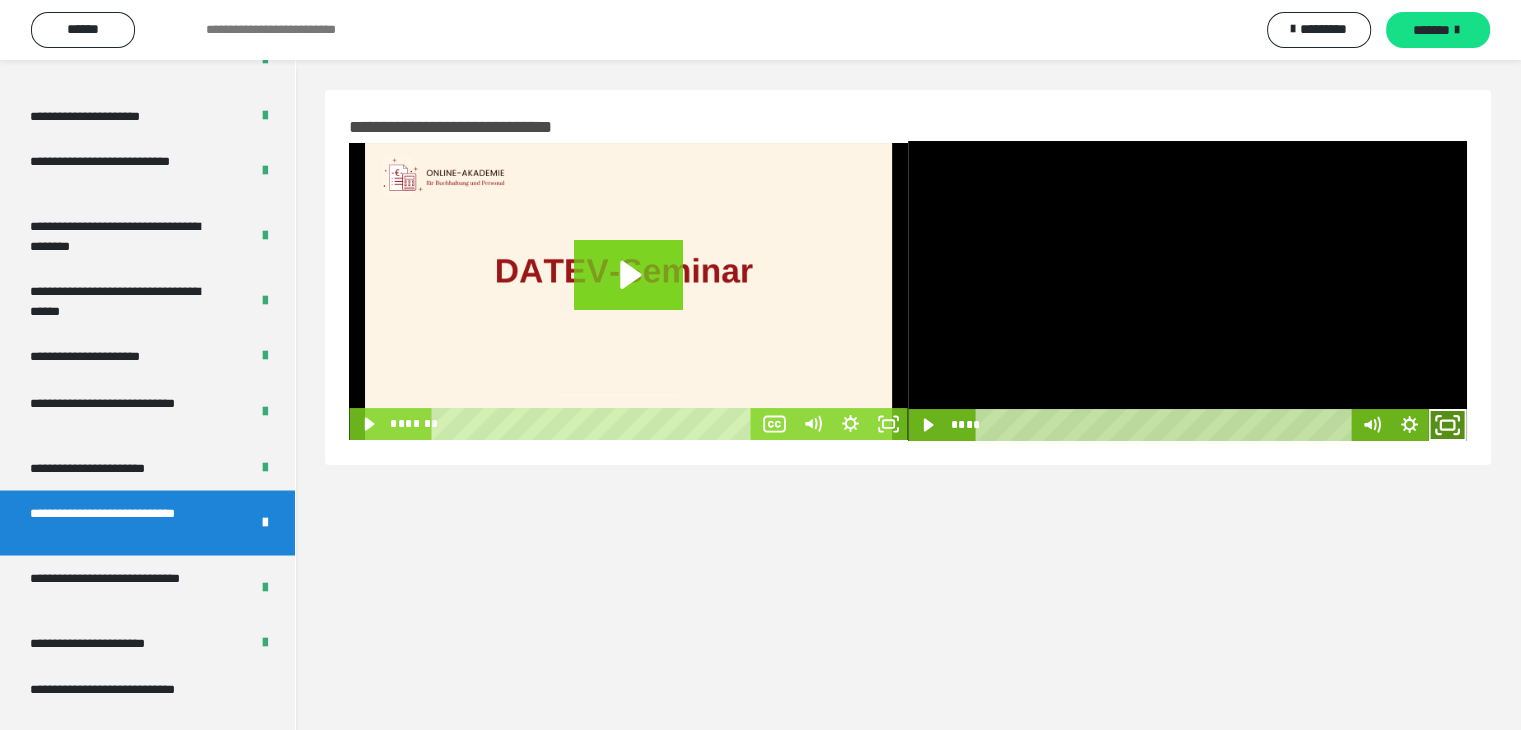 click 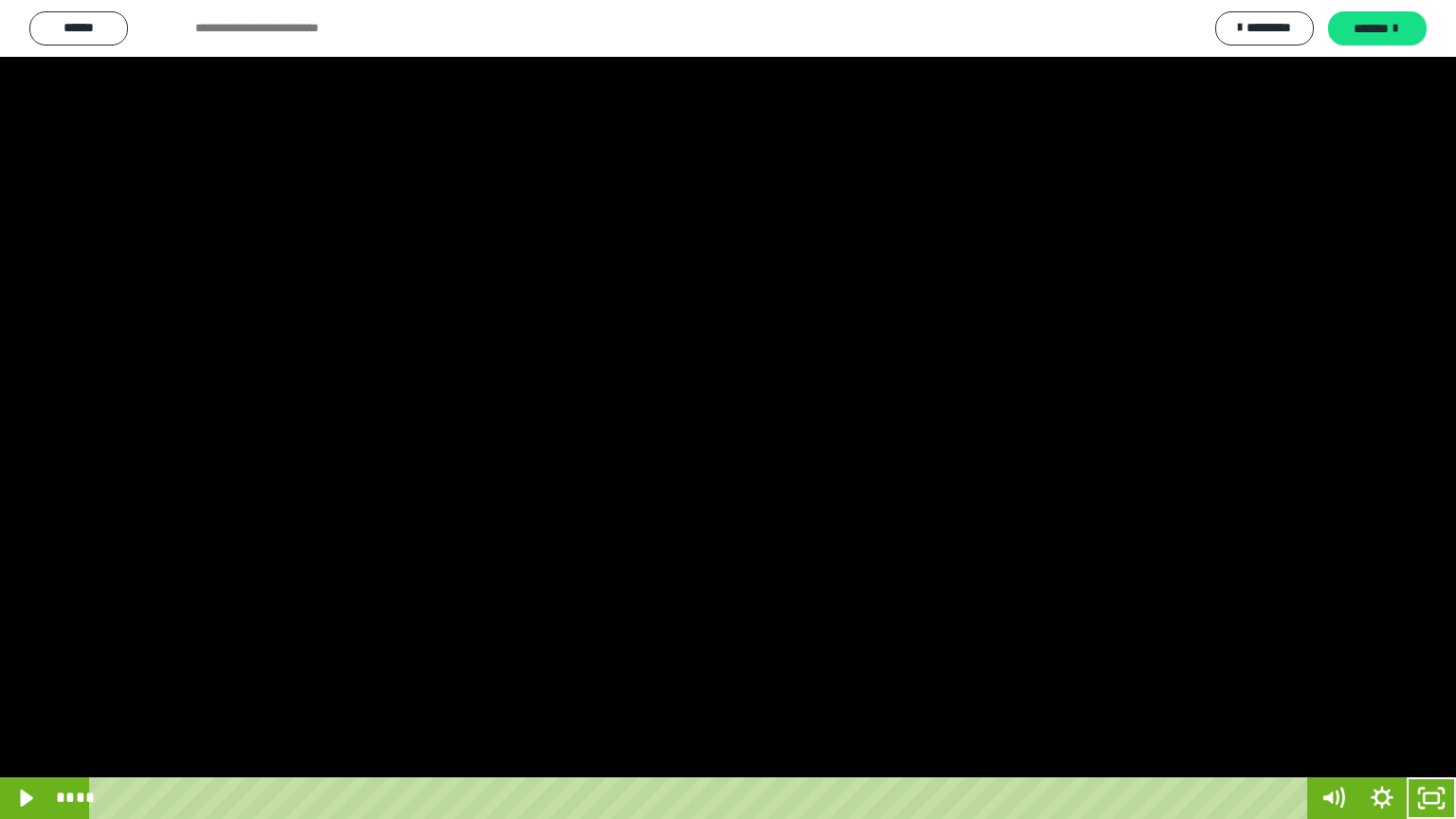 click at bounding box center (728, 410) 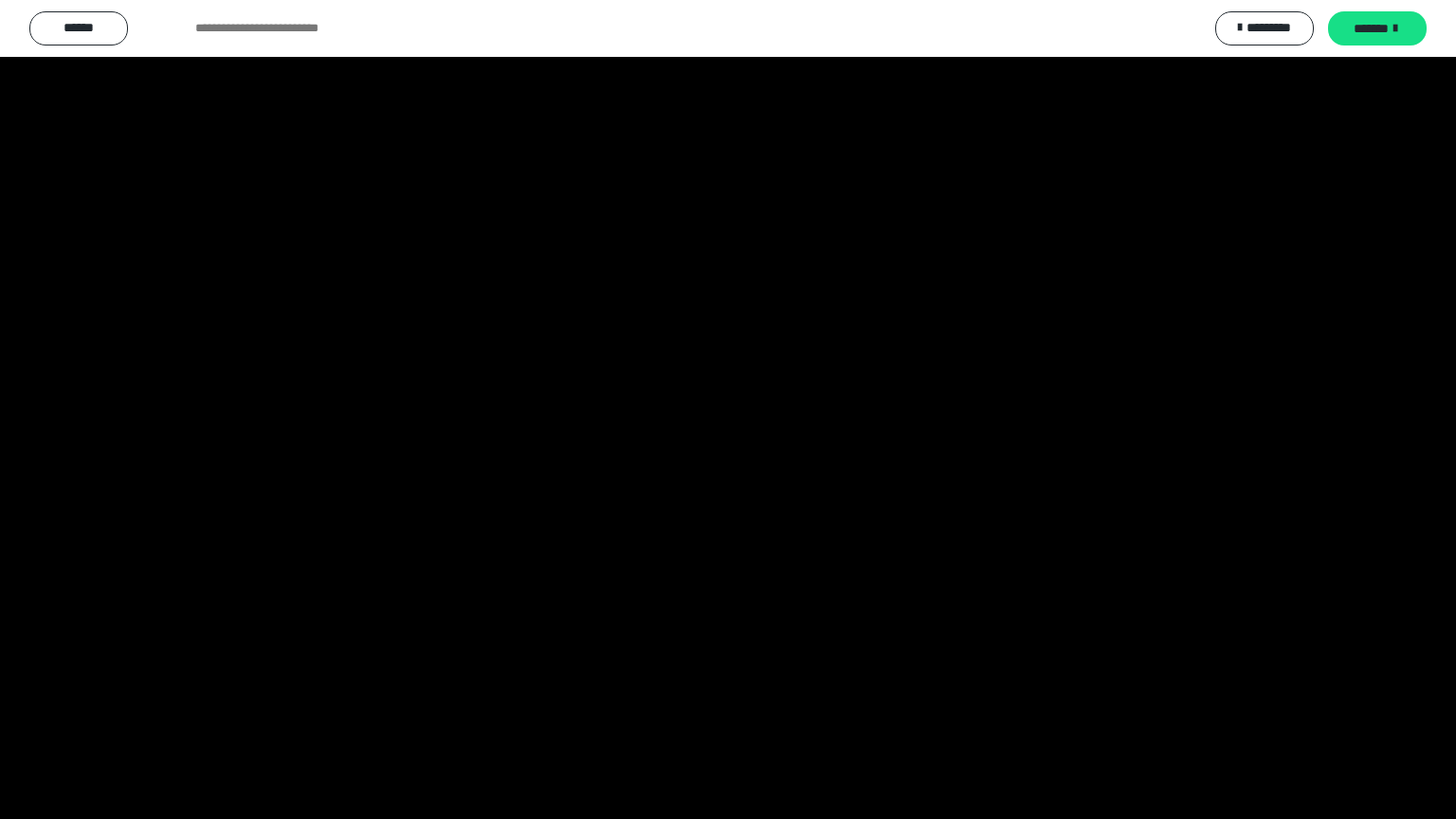 click at bounding box center (728, 410) 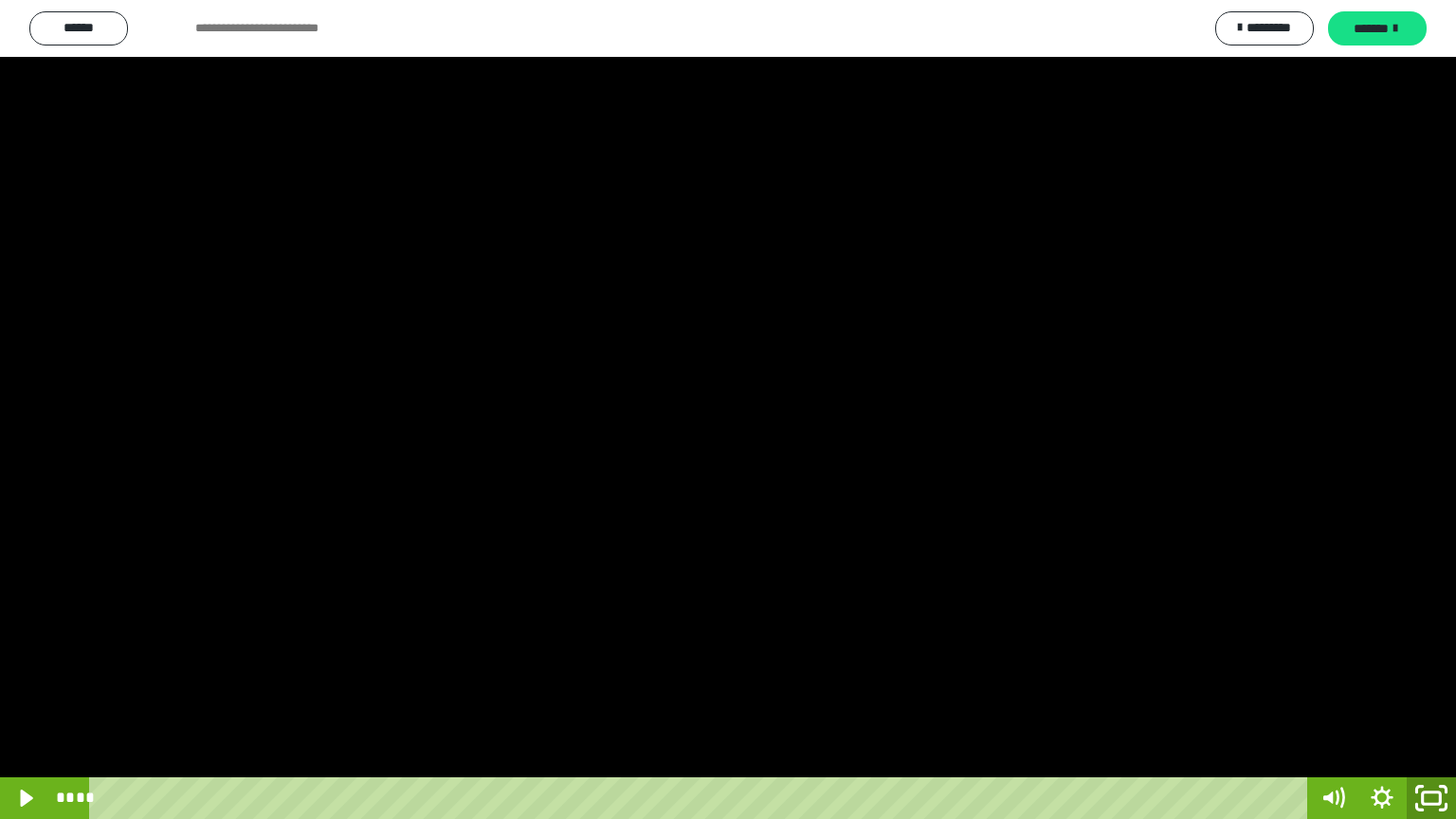 click 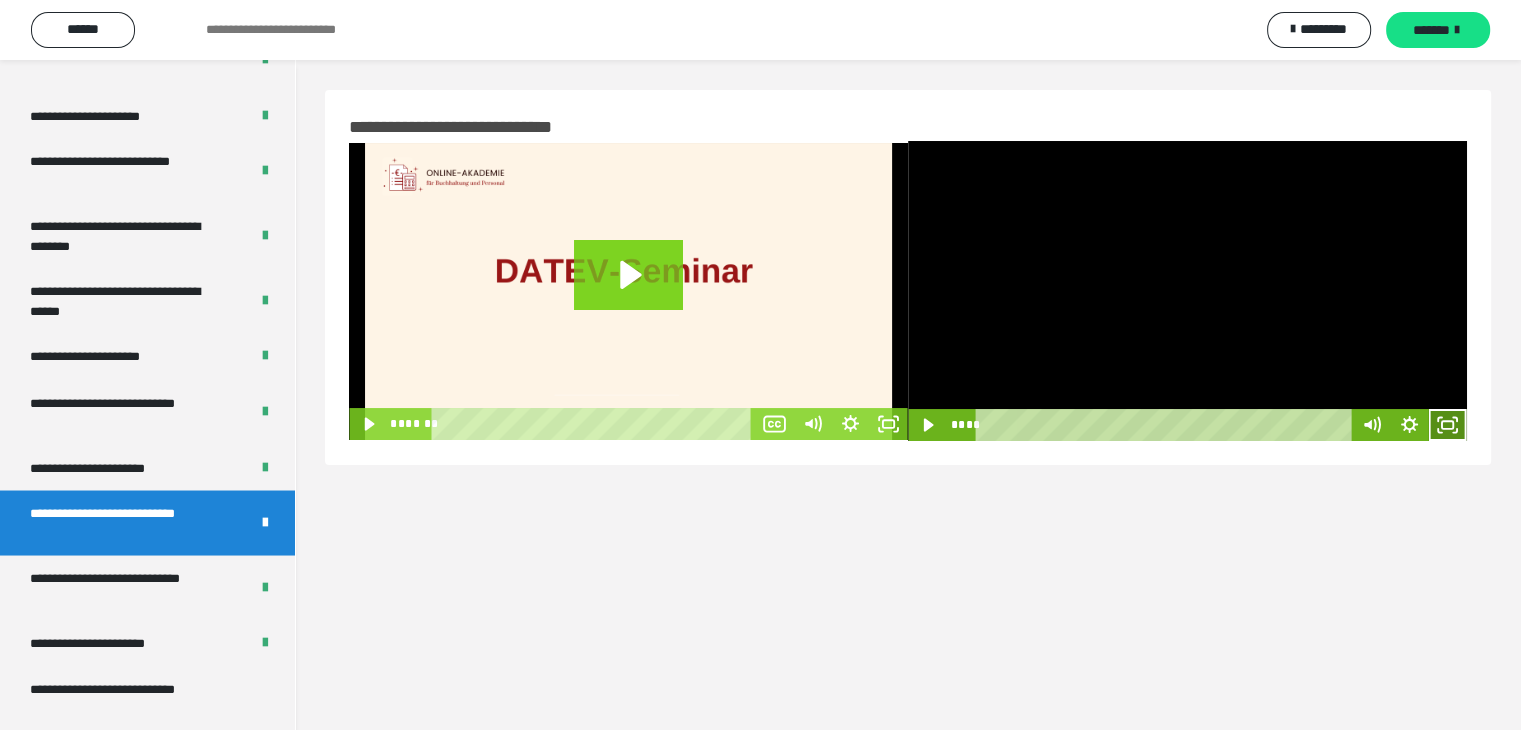 click 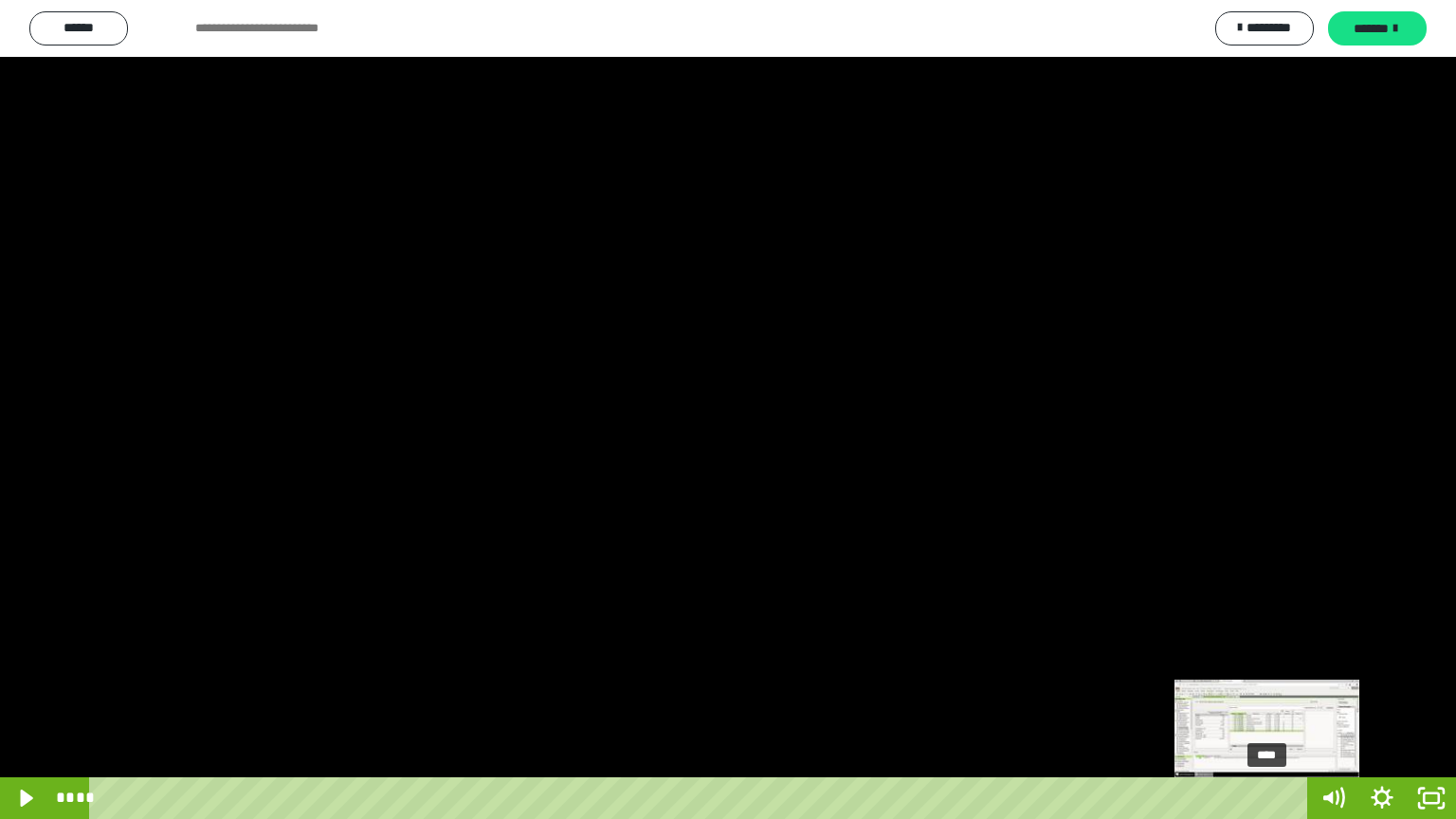 click on "****" at bounding box center [701, 798] 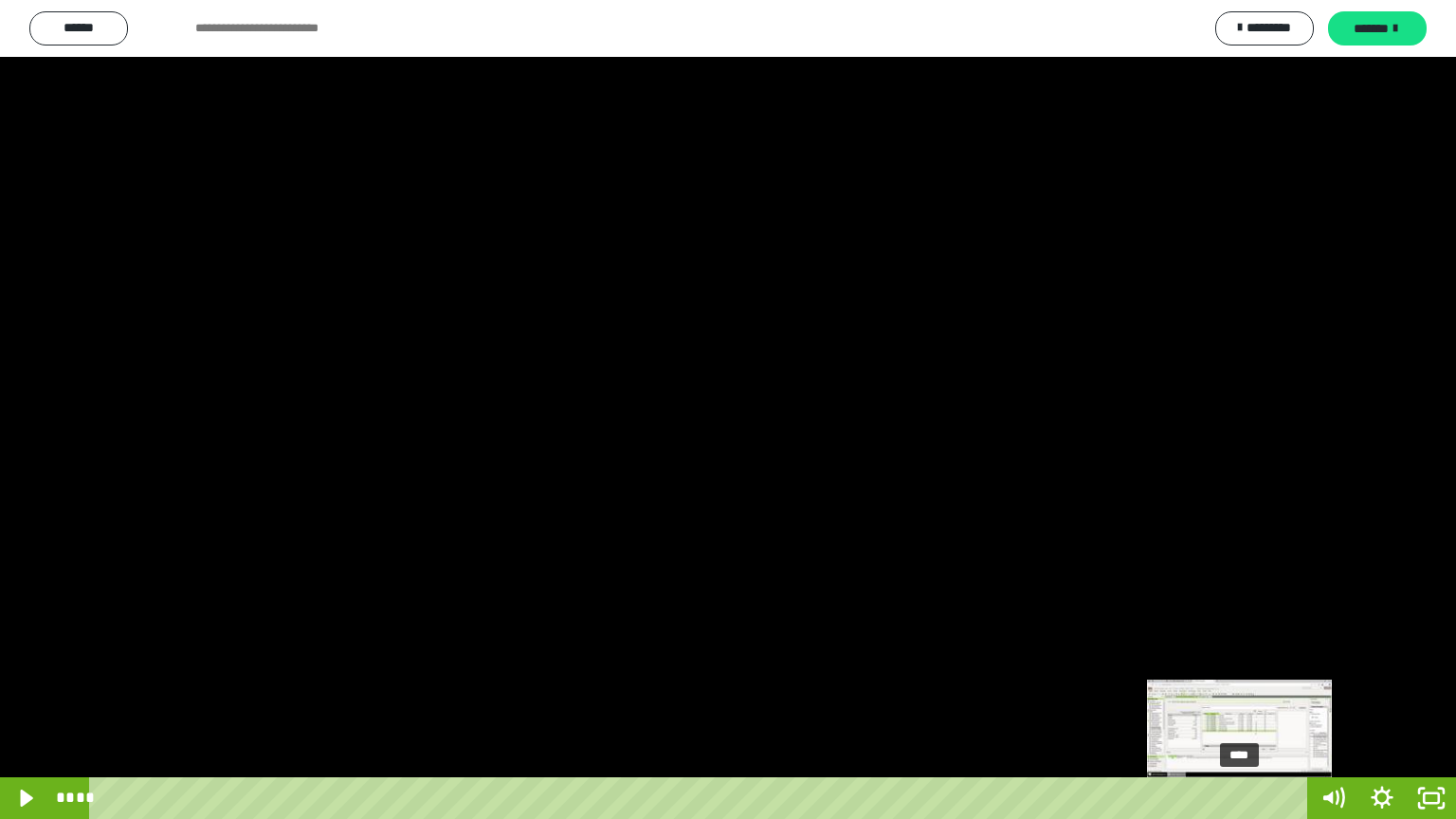 click on "****" at bounding box center [701, 798] 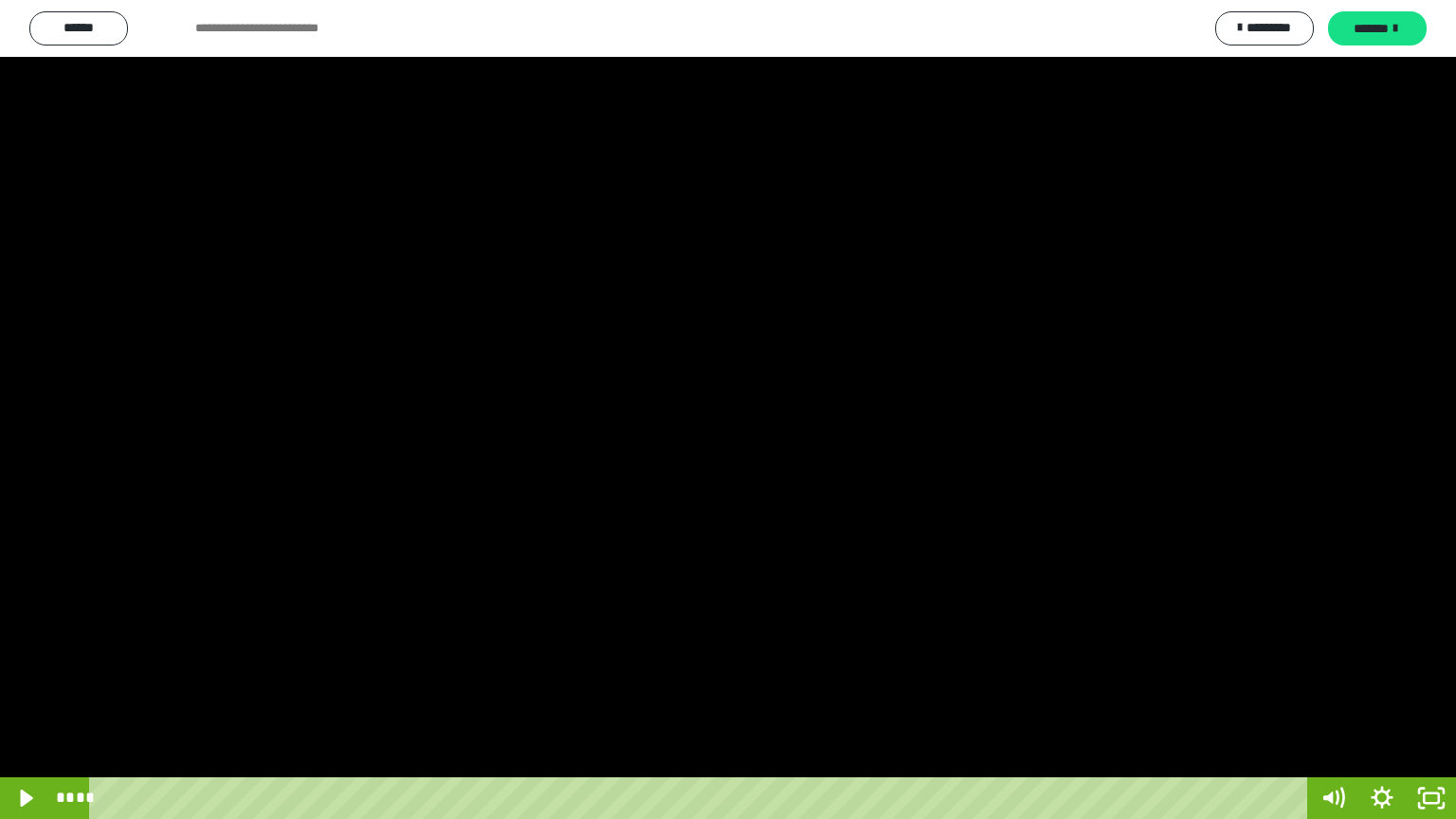 click at bounding box center (728, 410) 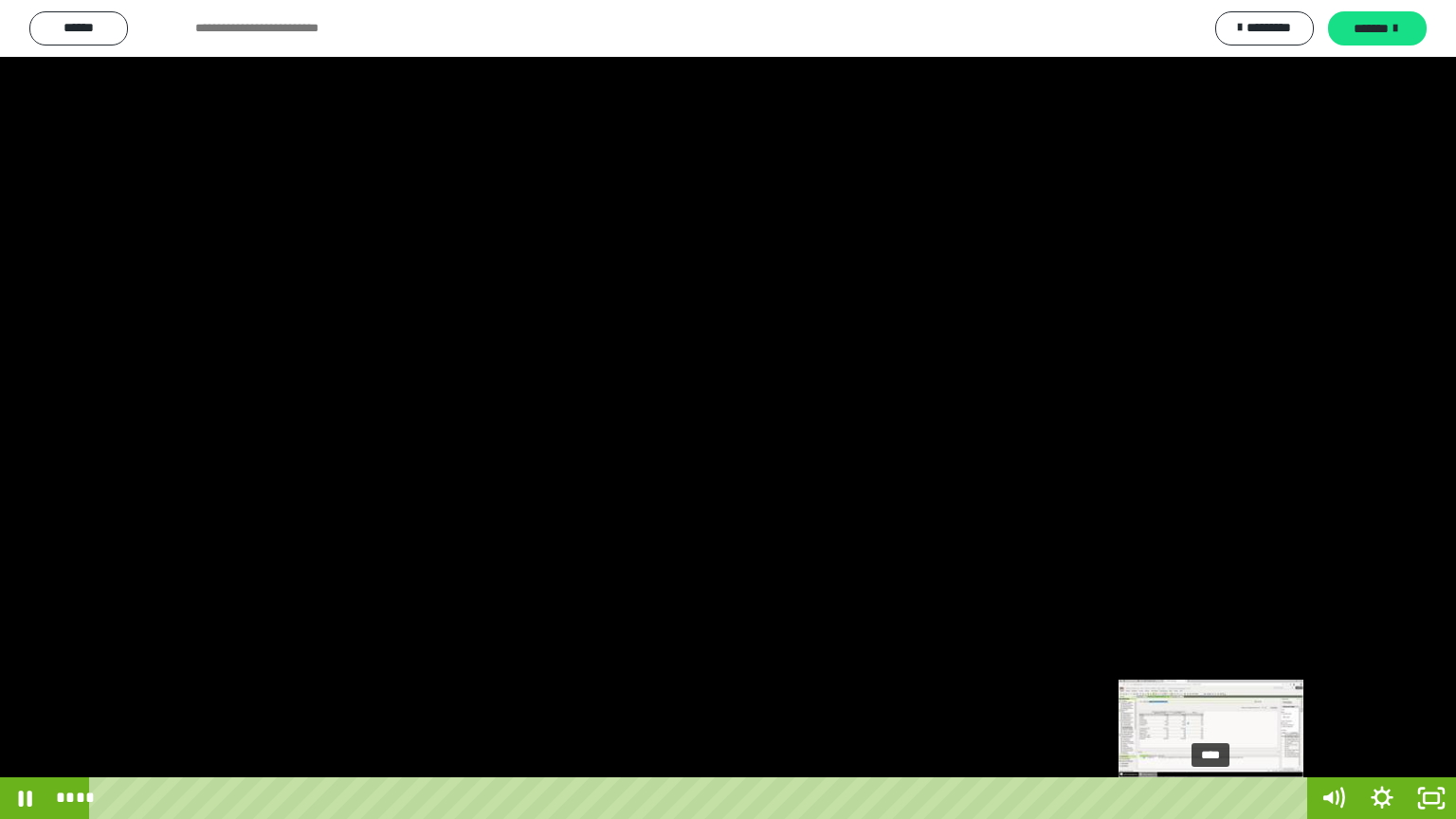 click on "****" at bounding box center [701, 798] 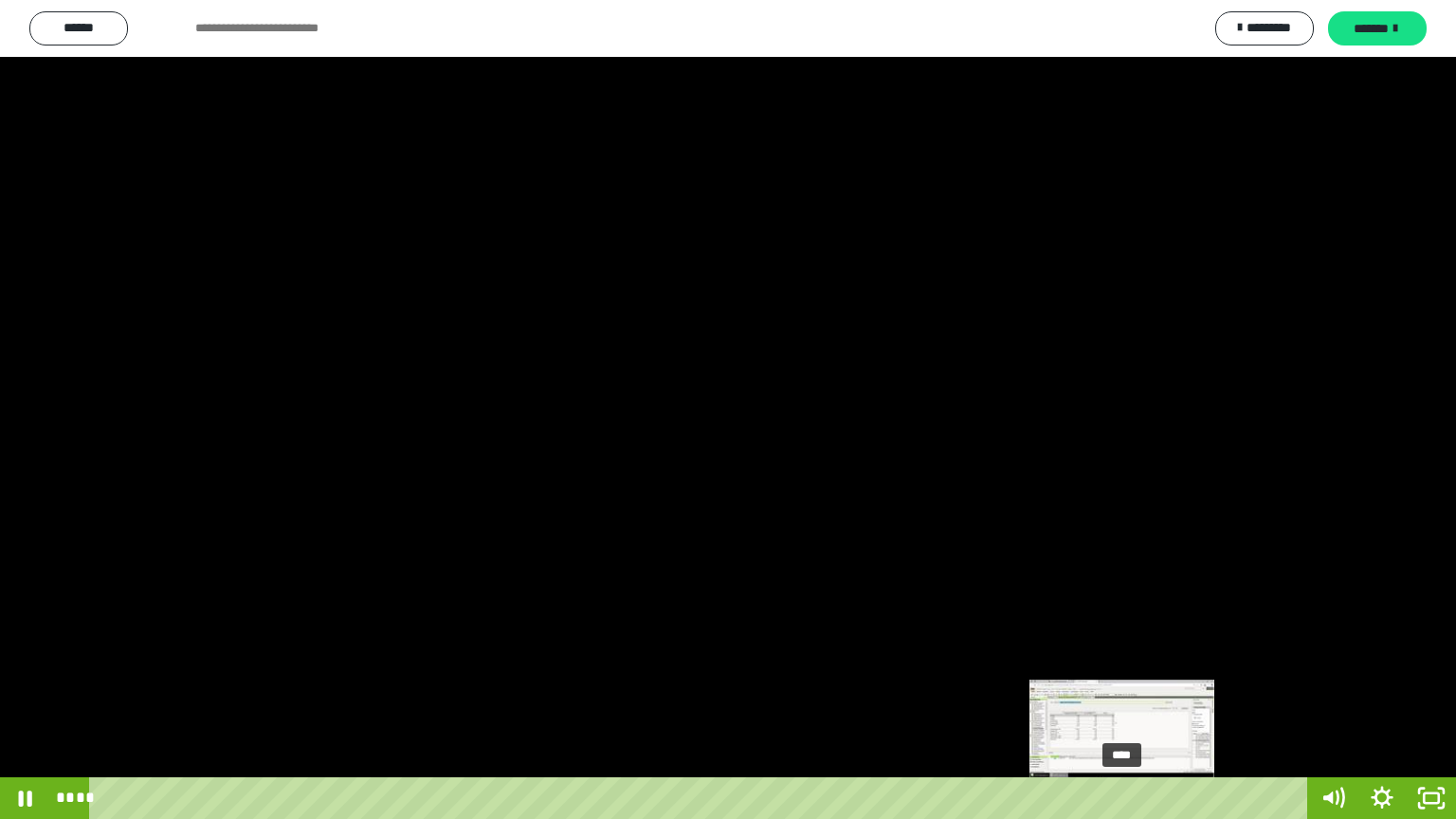 click on "****" at bounding box center (701, 798) 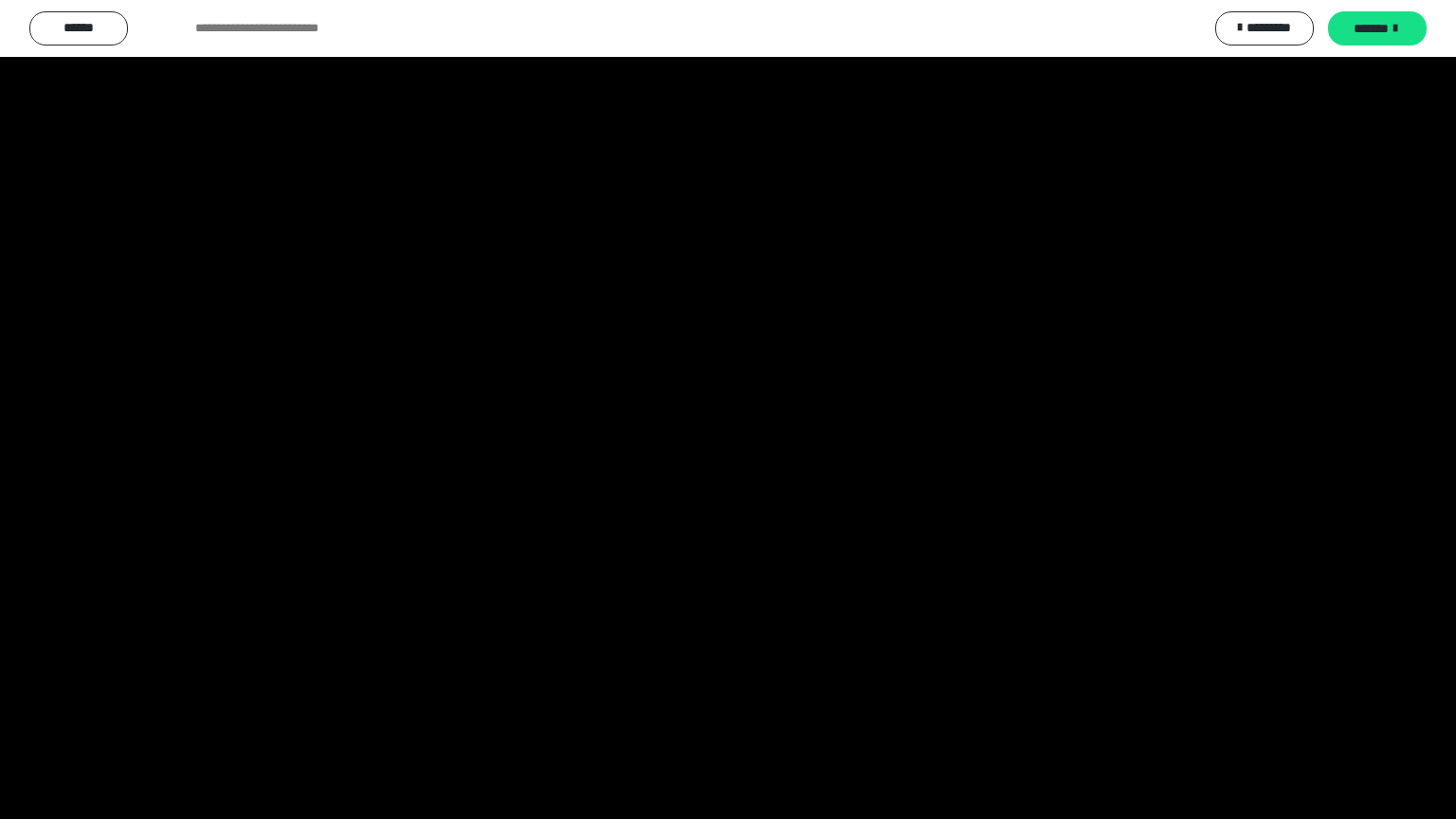 click at bounding box center (728, 410) 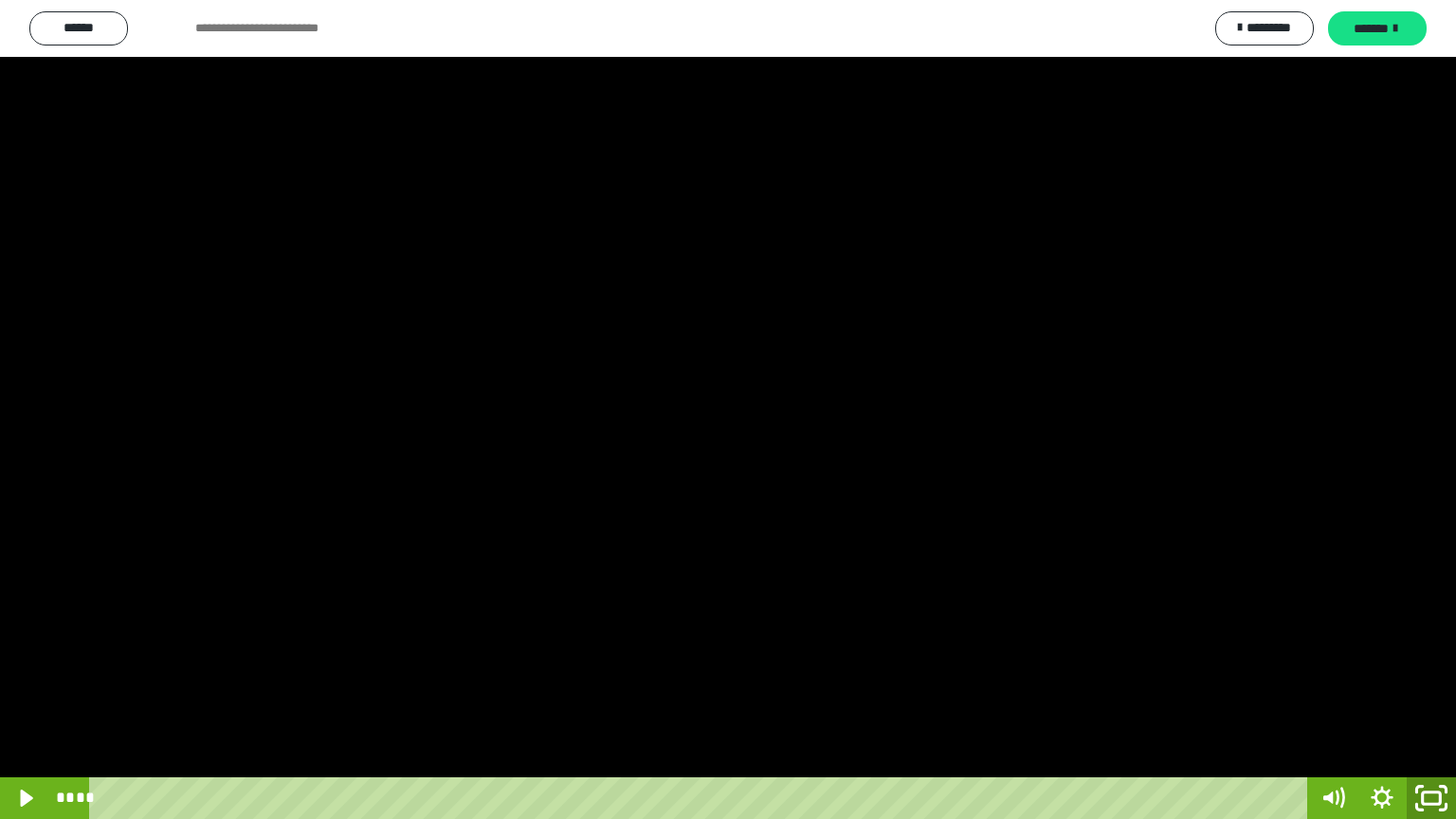 click 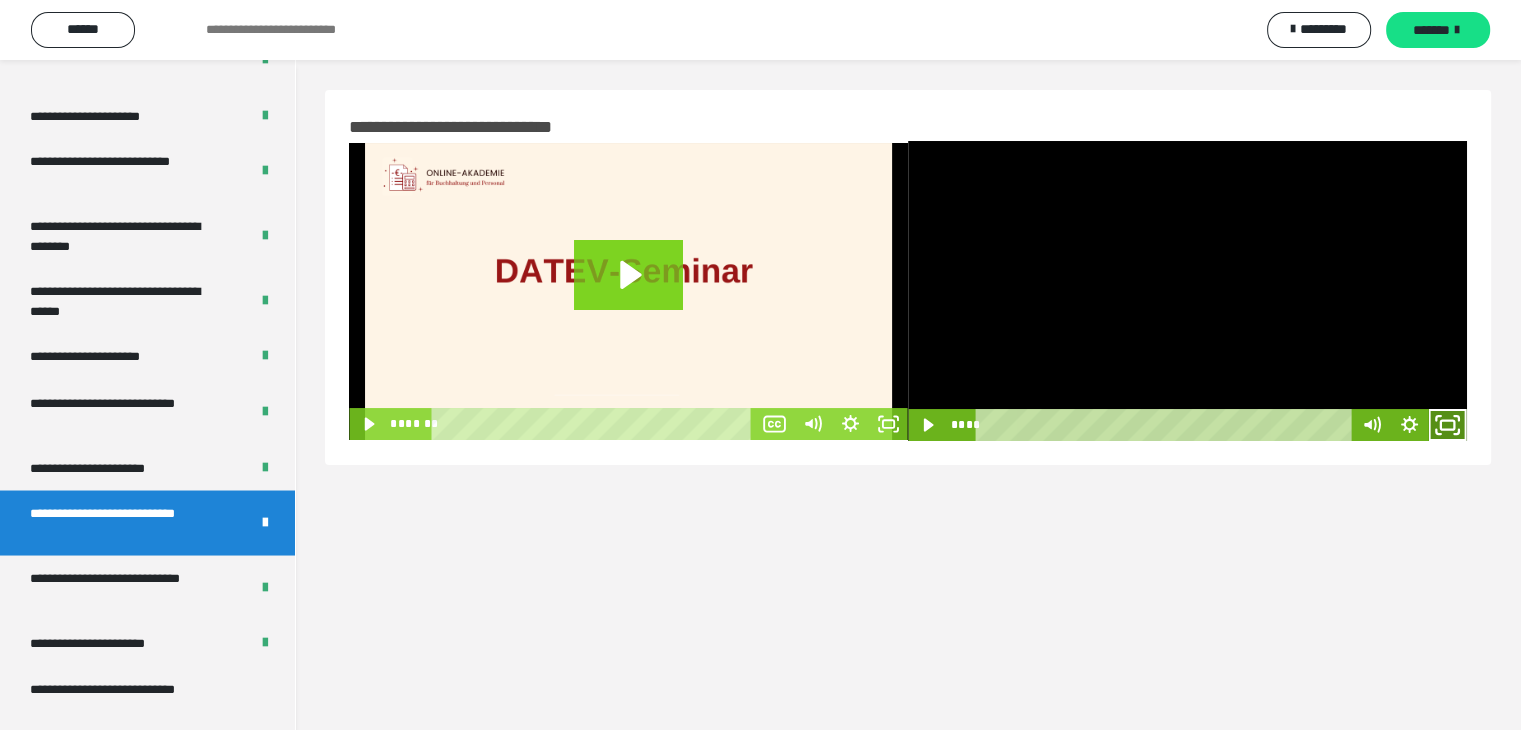 click 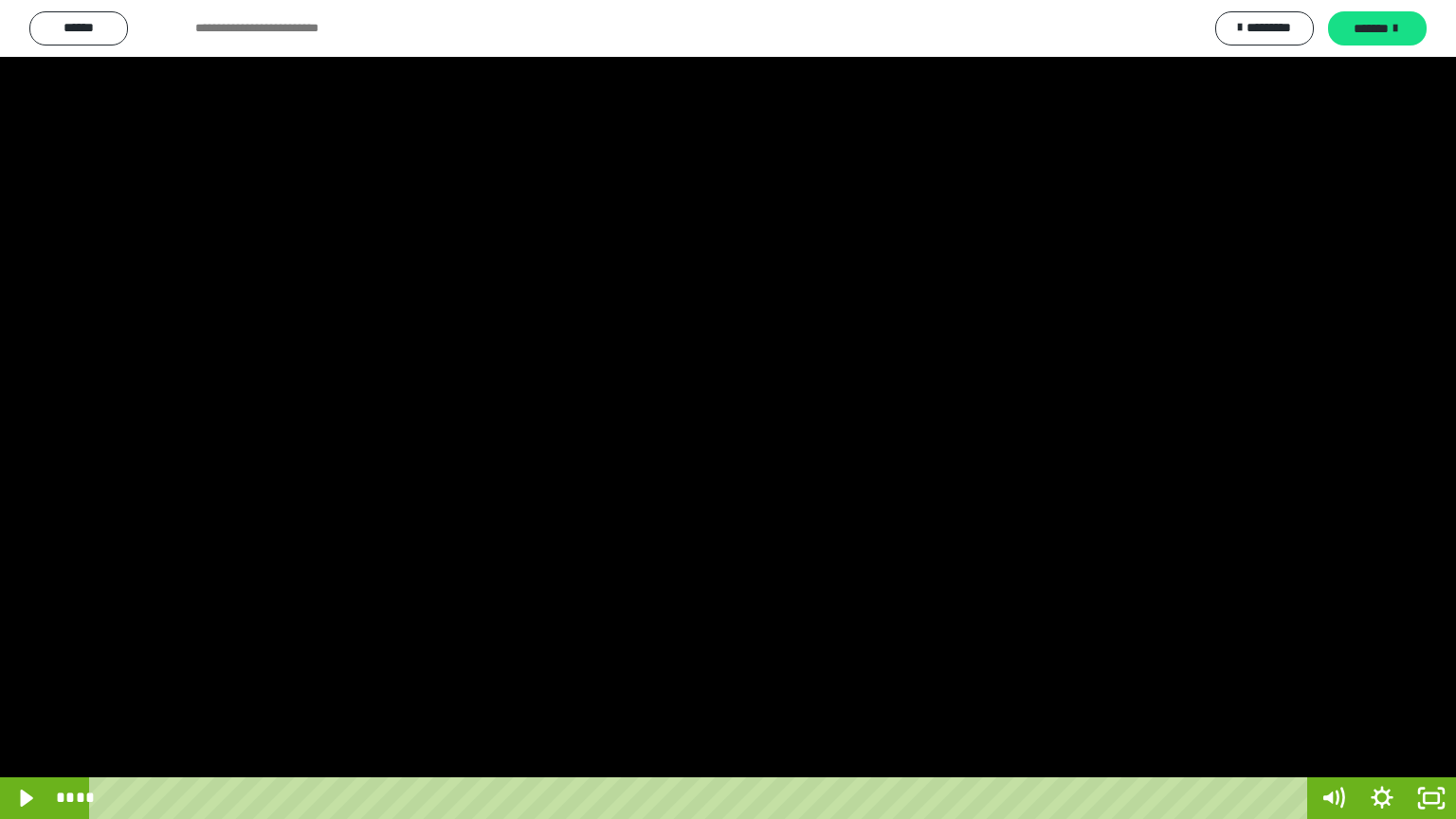 click at bounding box center (728, 410) 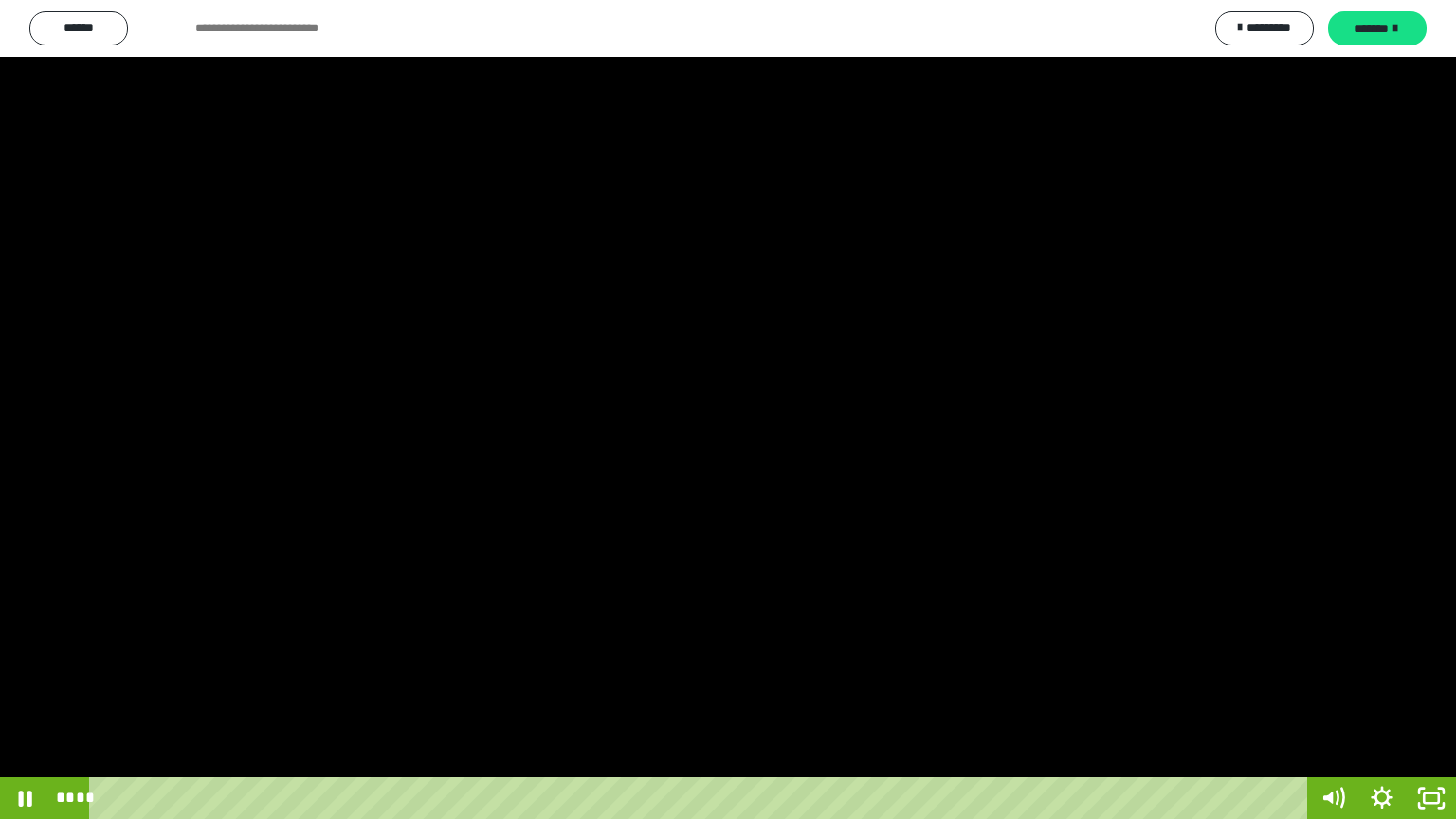 click at bounding box center [728, 410] 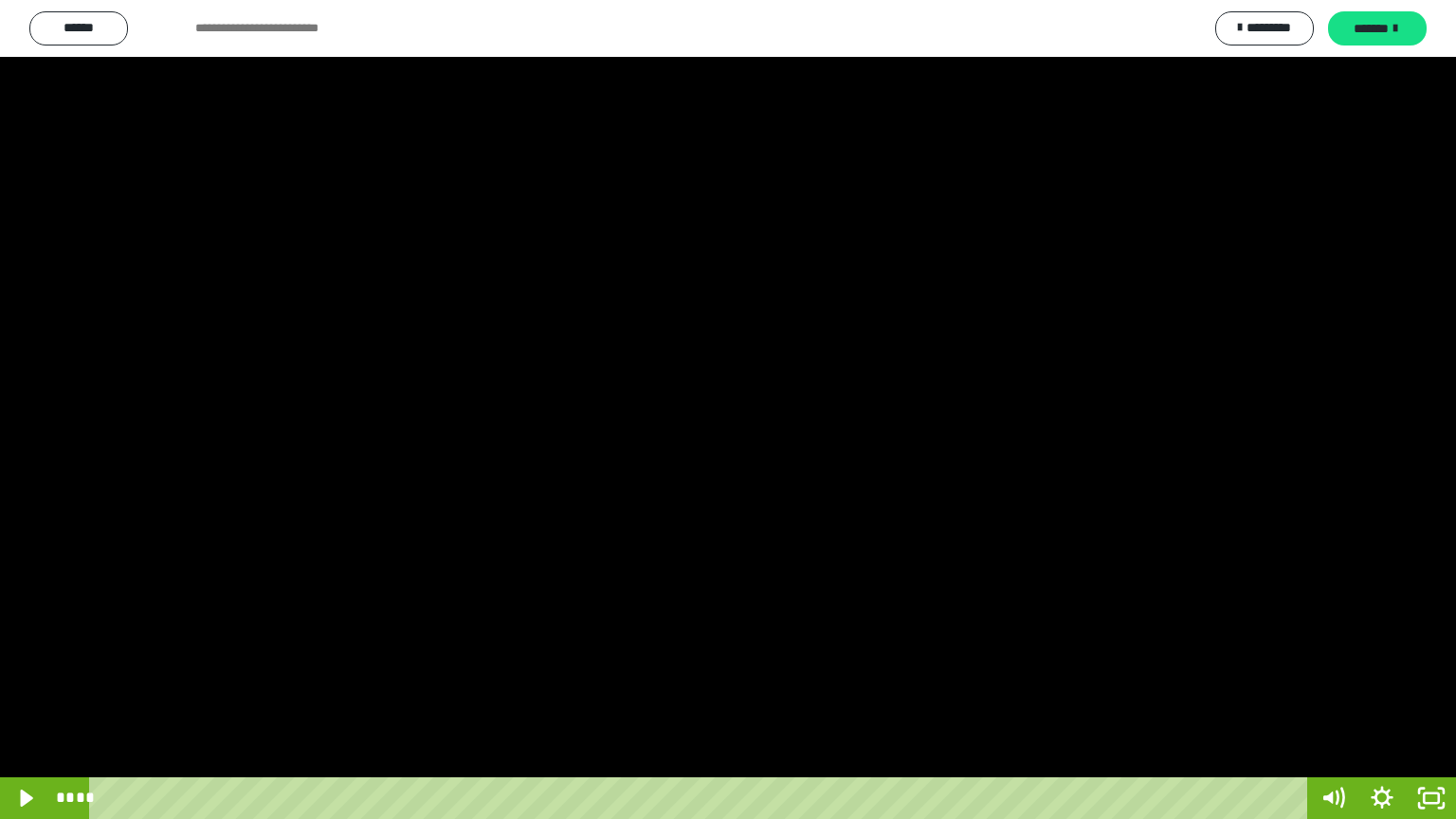 click at bounding box center [728, 410] 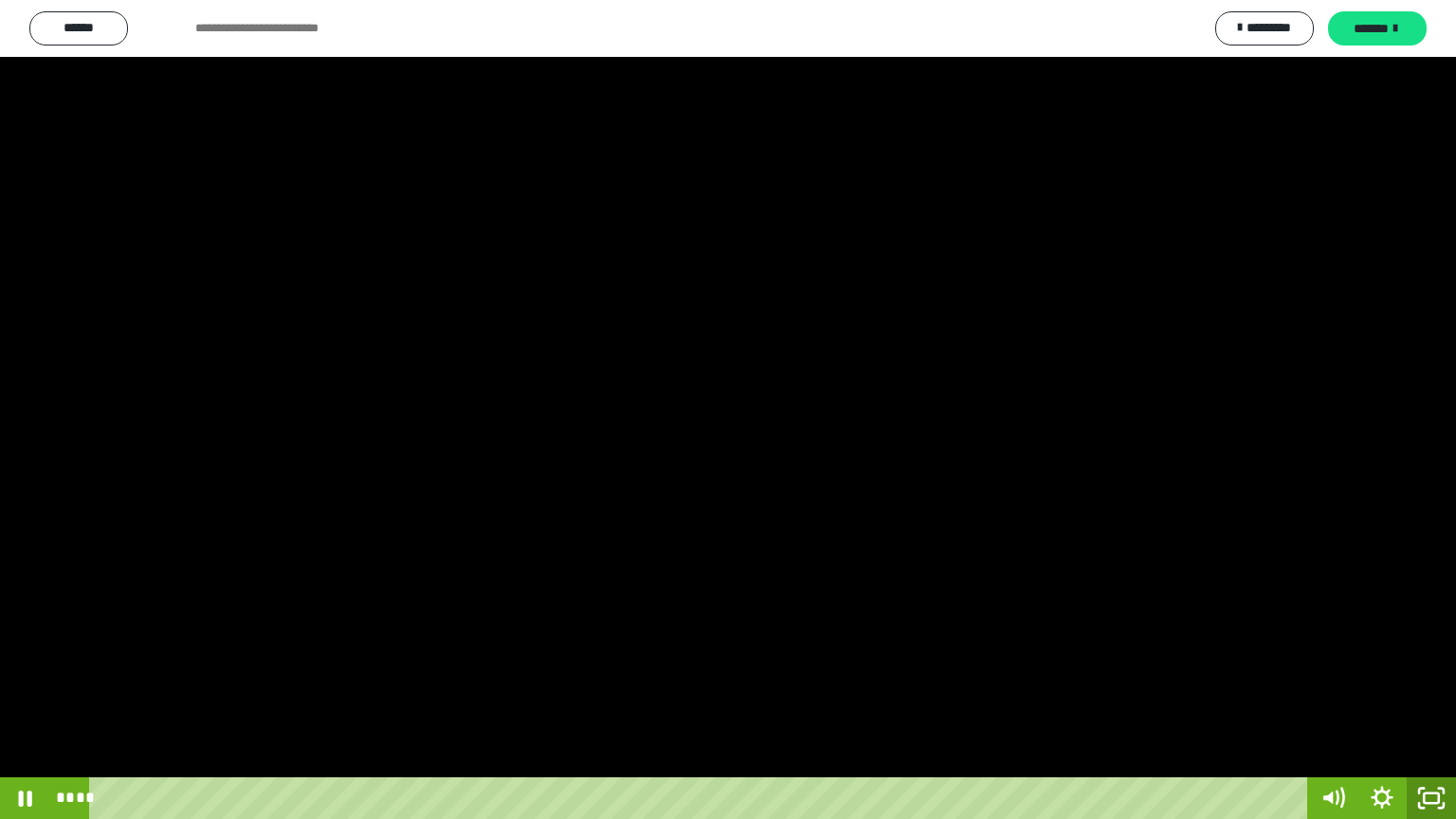 click 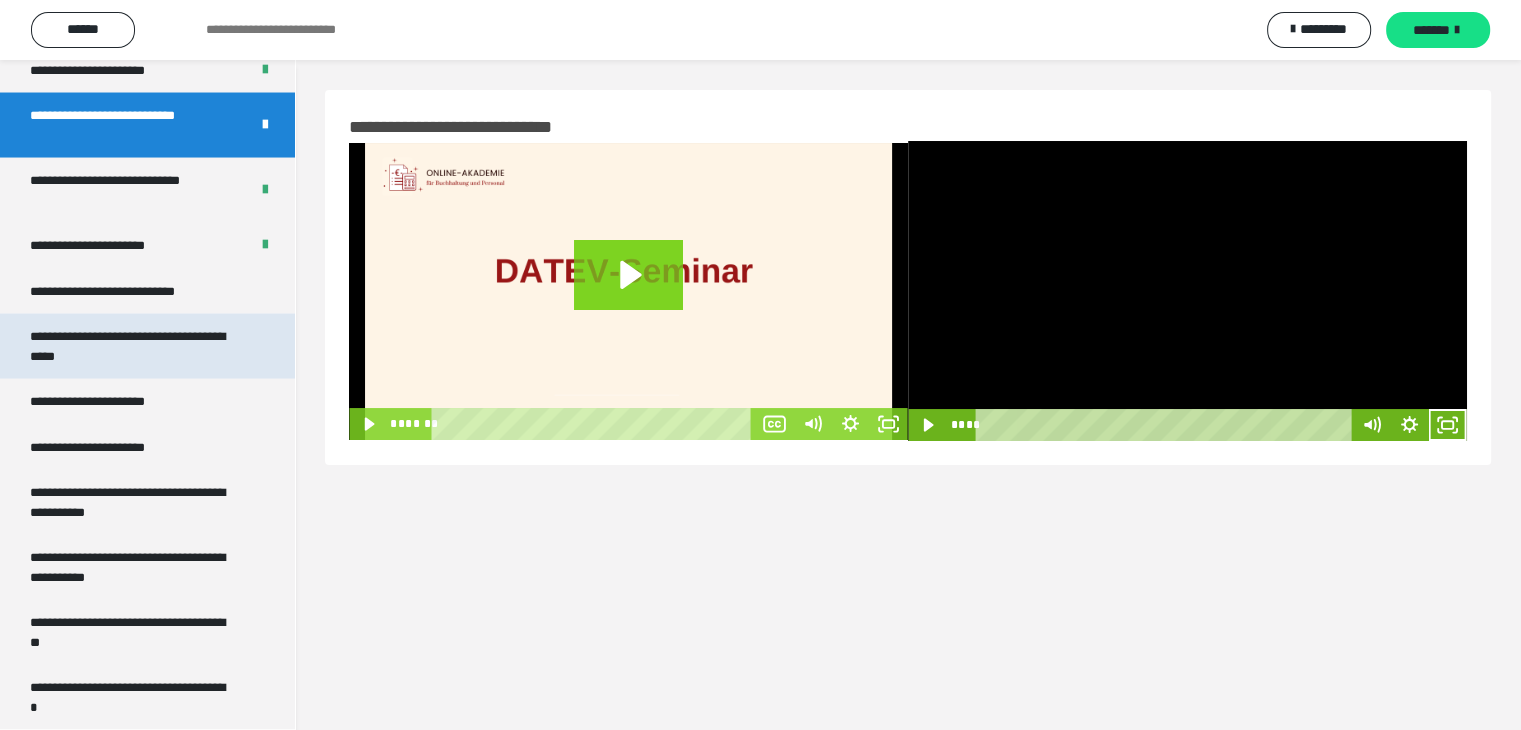 scroll, scrollTop: 3892, scrollLeft: 0, axis: vertical 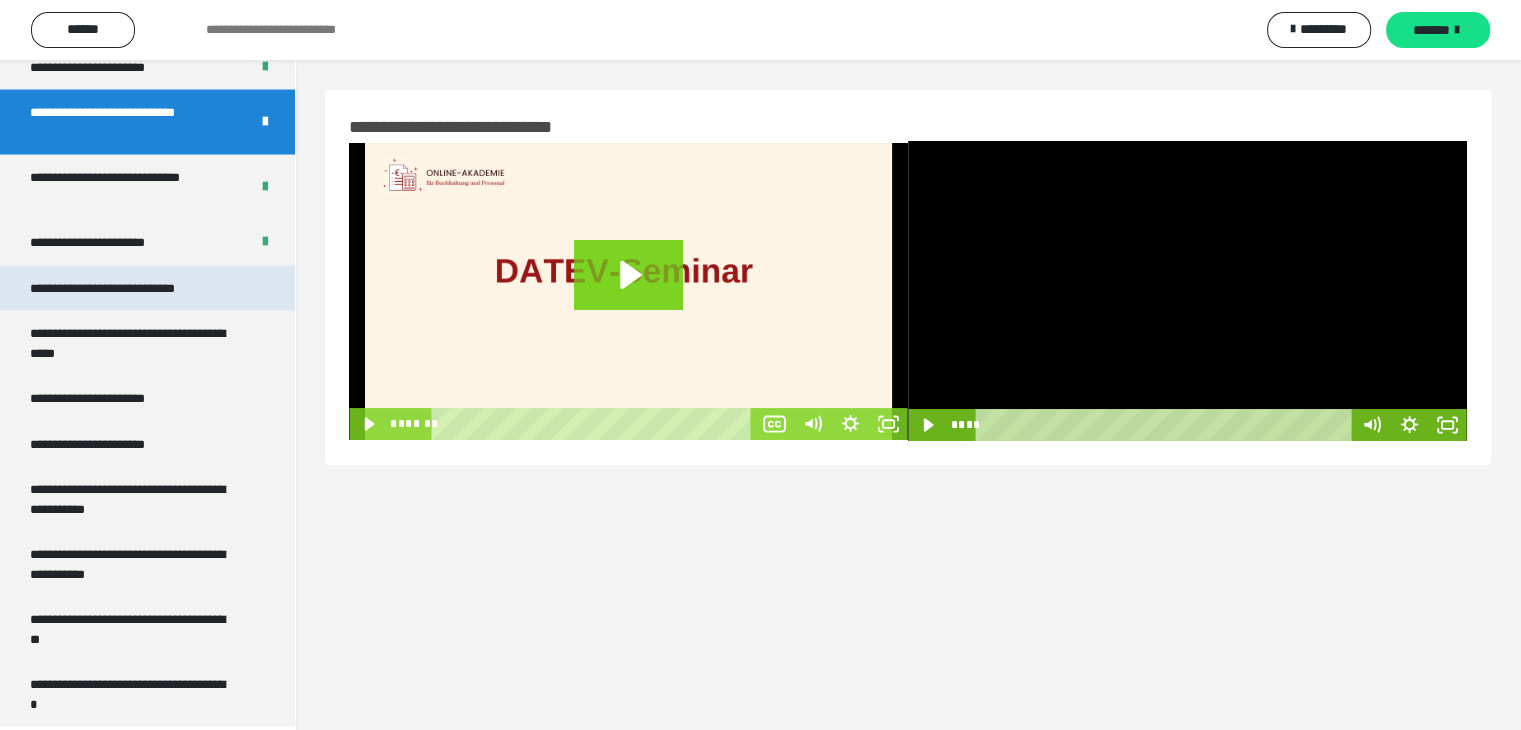 click on "**********" at bounding box center [129, 289] 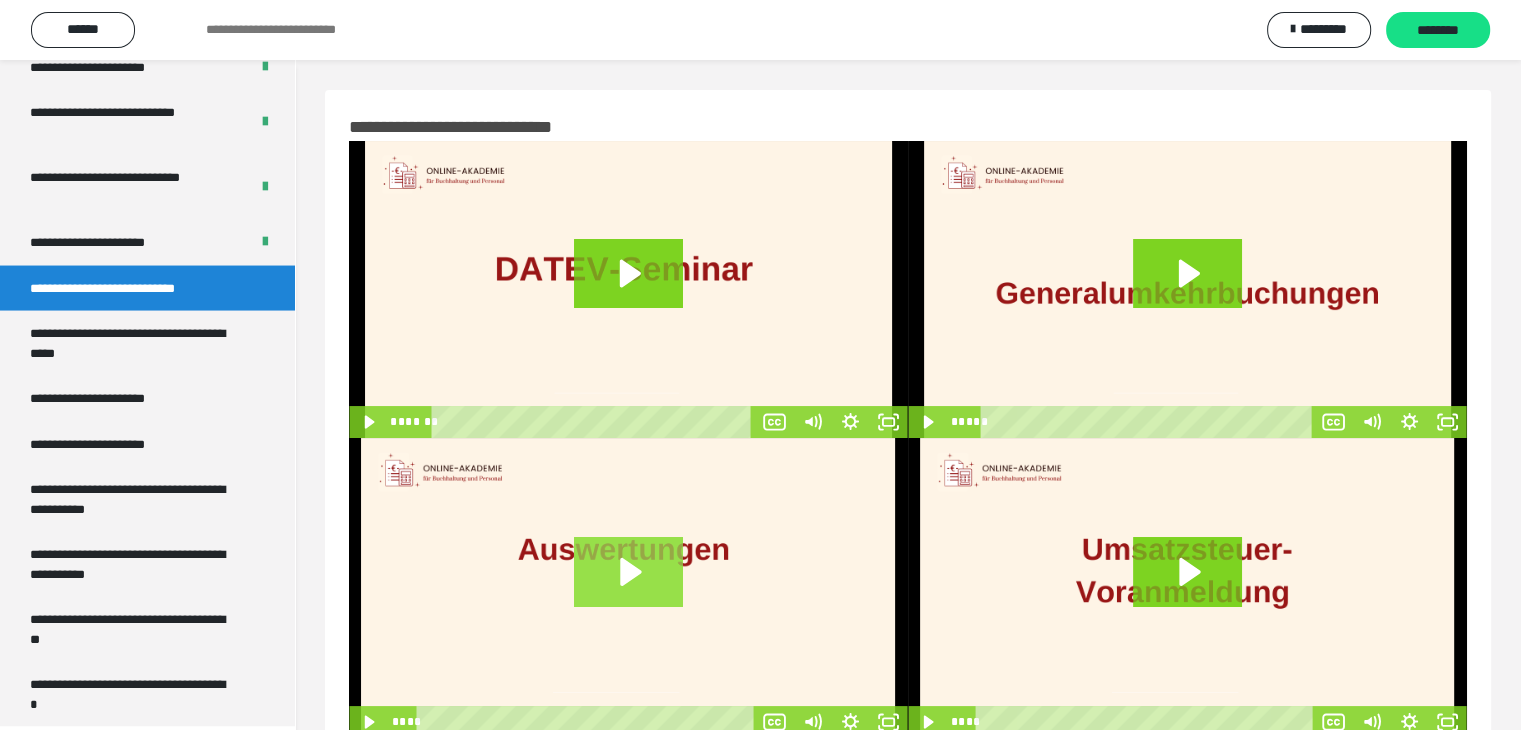 click 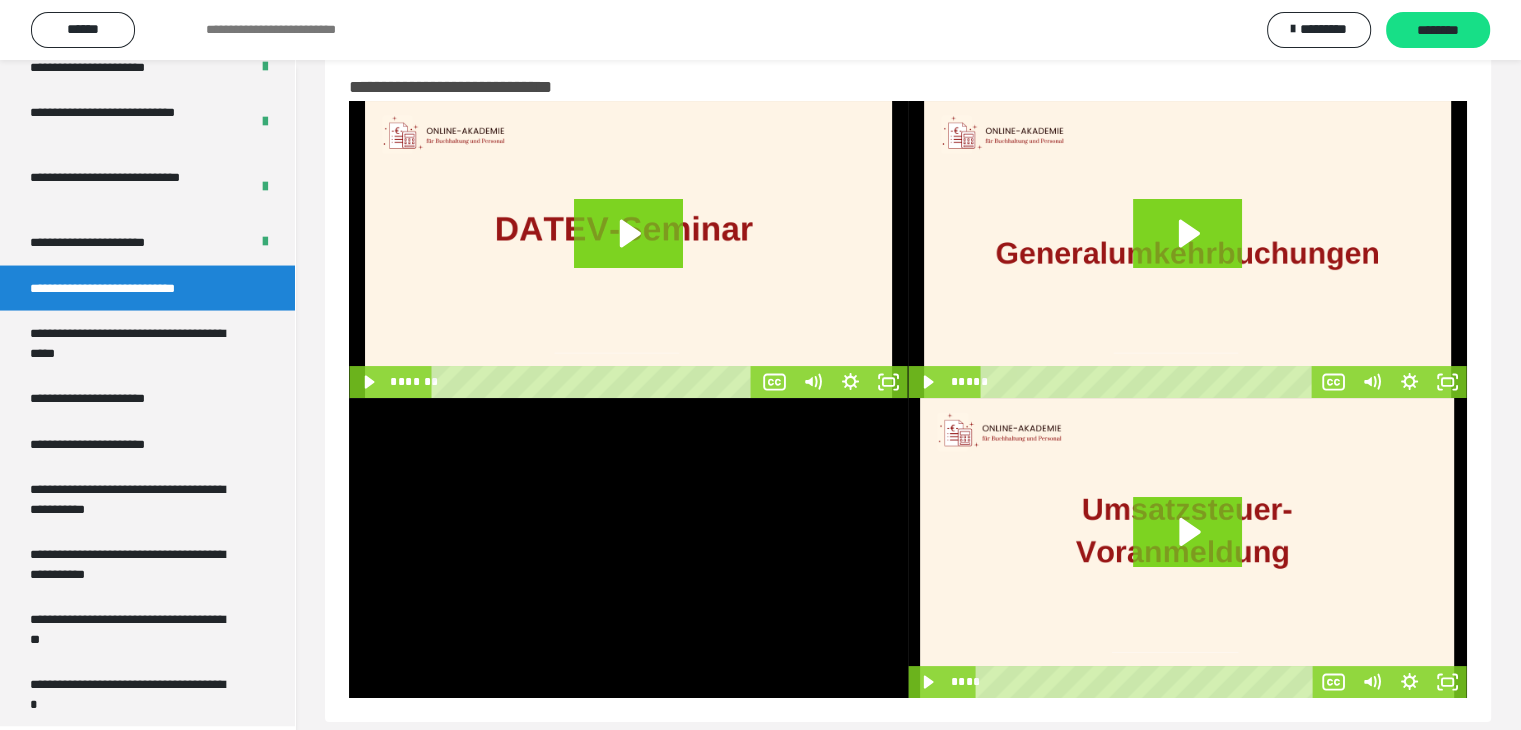 scroll, scrollTop: 62, scrollLeft: 0, axis: vertical 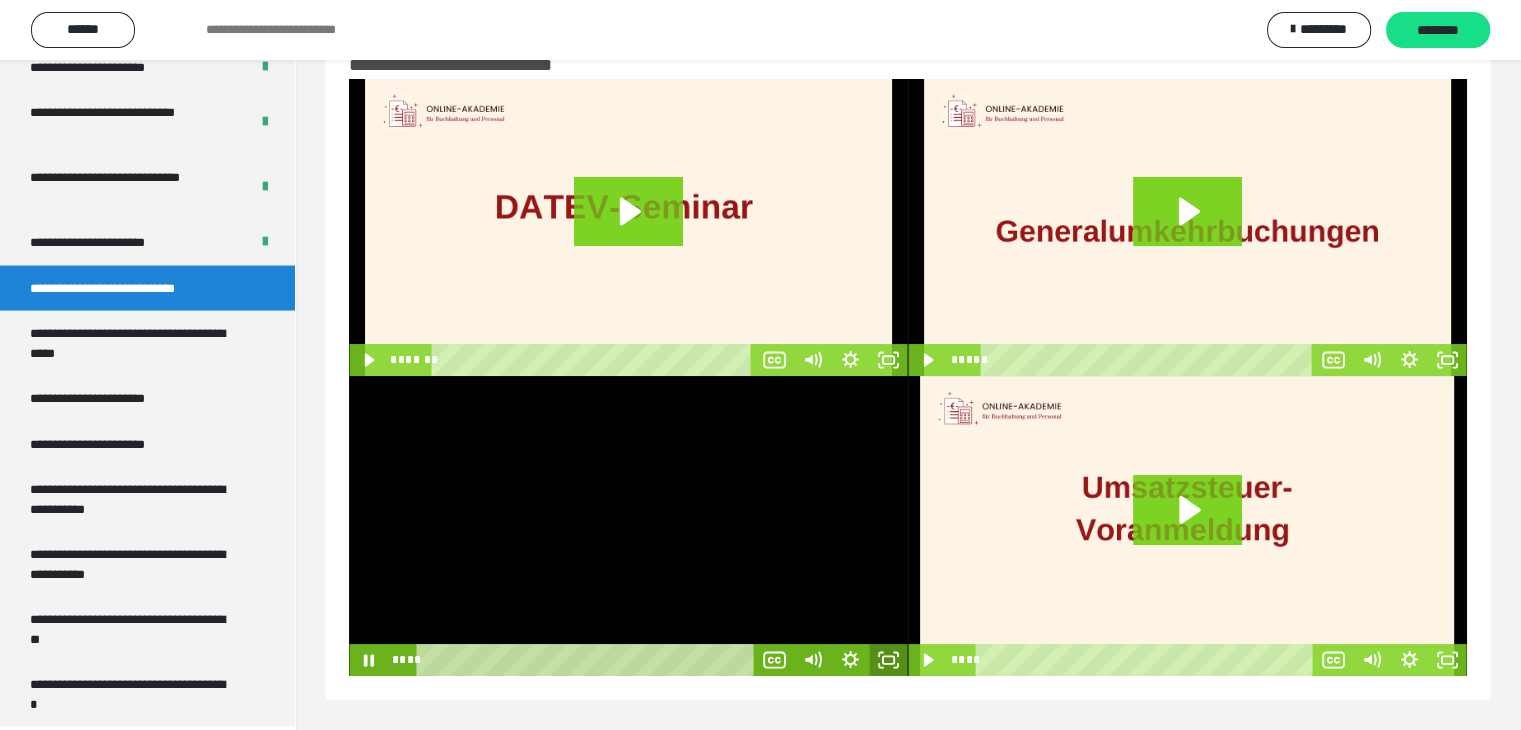 click 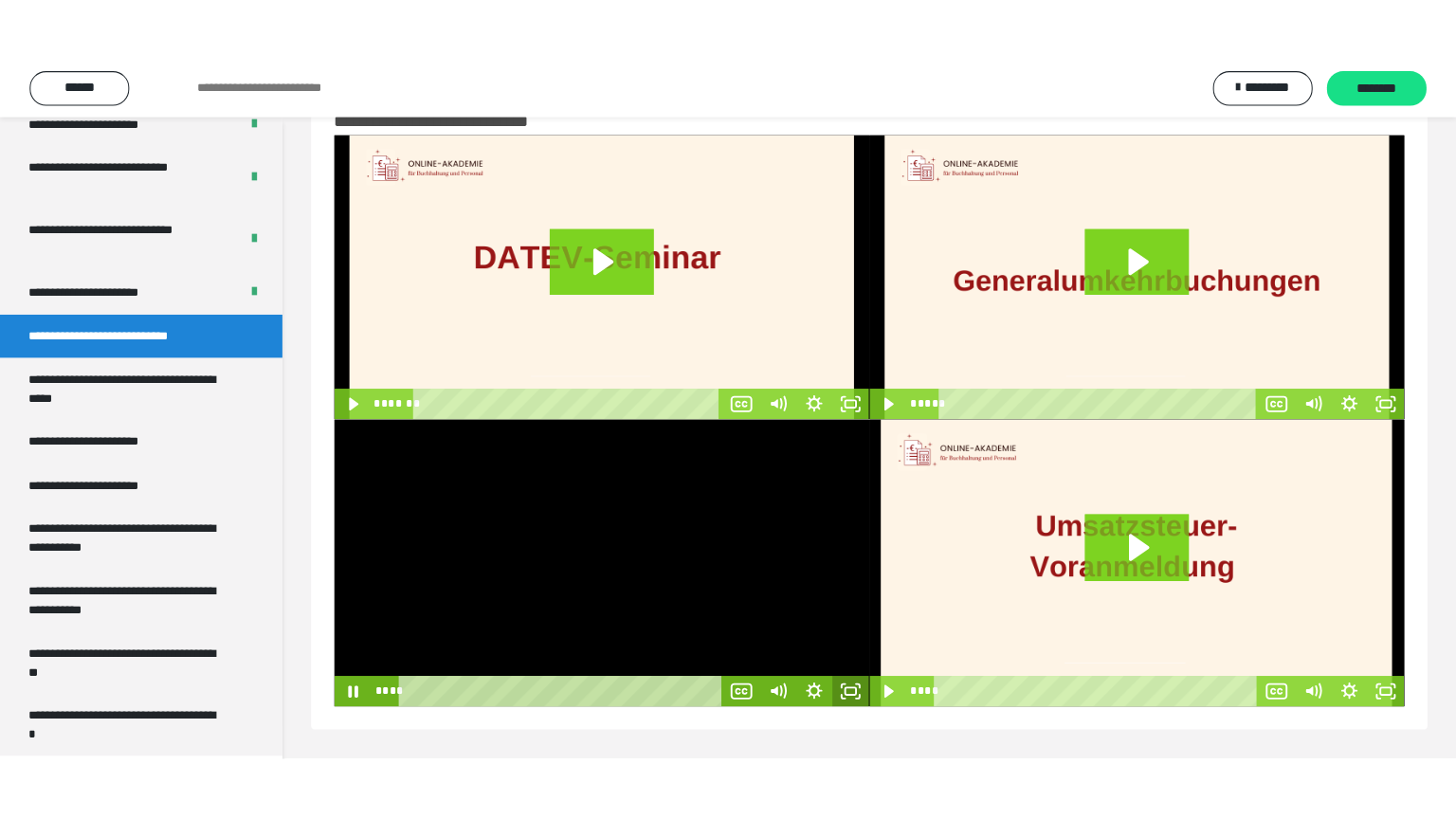 scroll, scrollTop: 57, scrollLeft: 0, axis: vertical 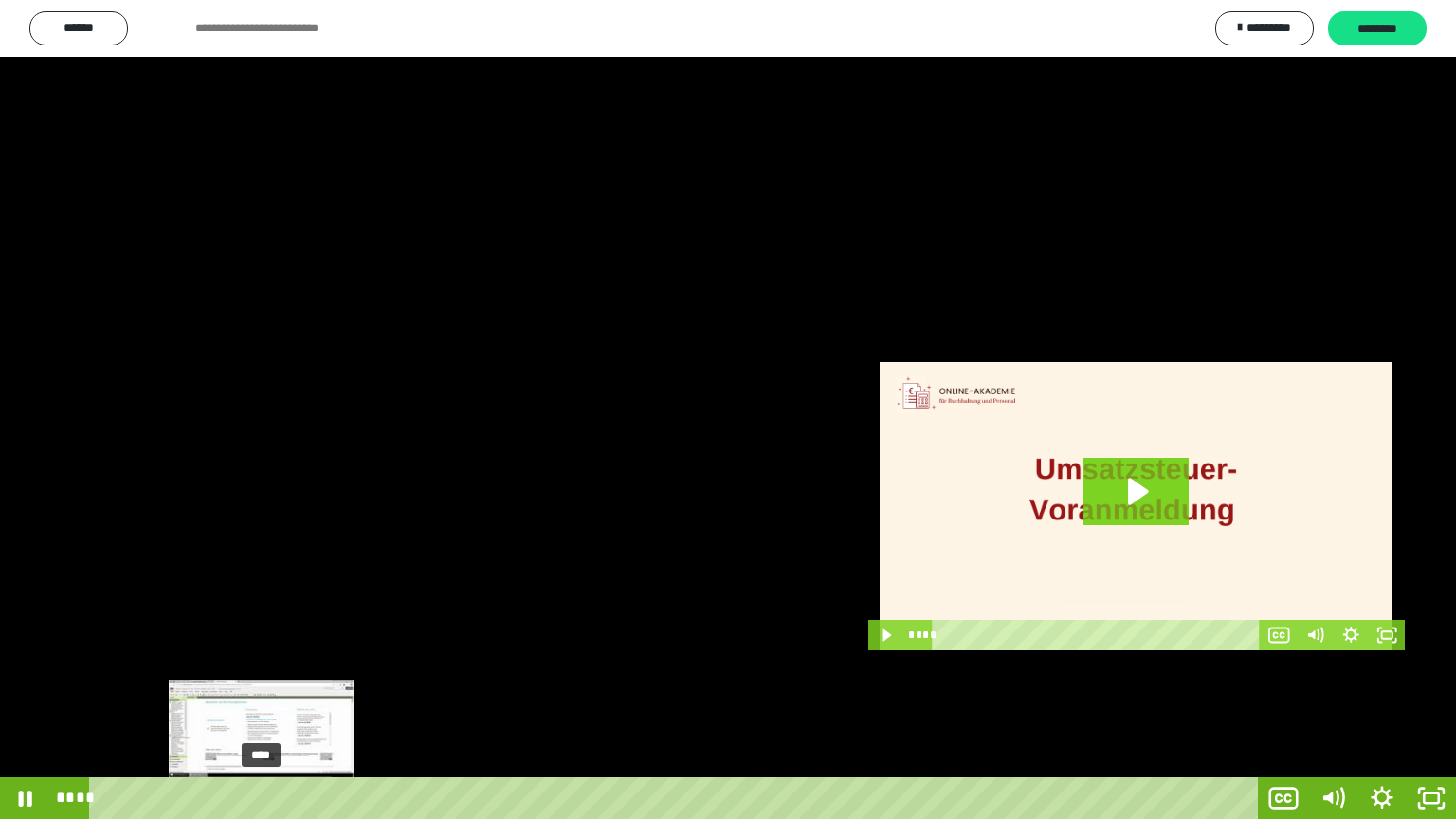 click on "****" at bounding box center [677, 798] 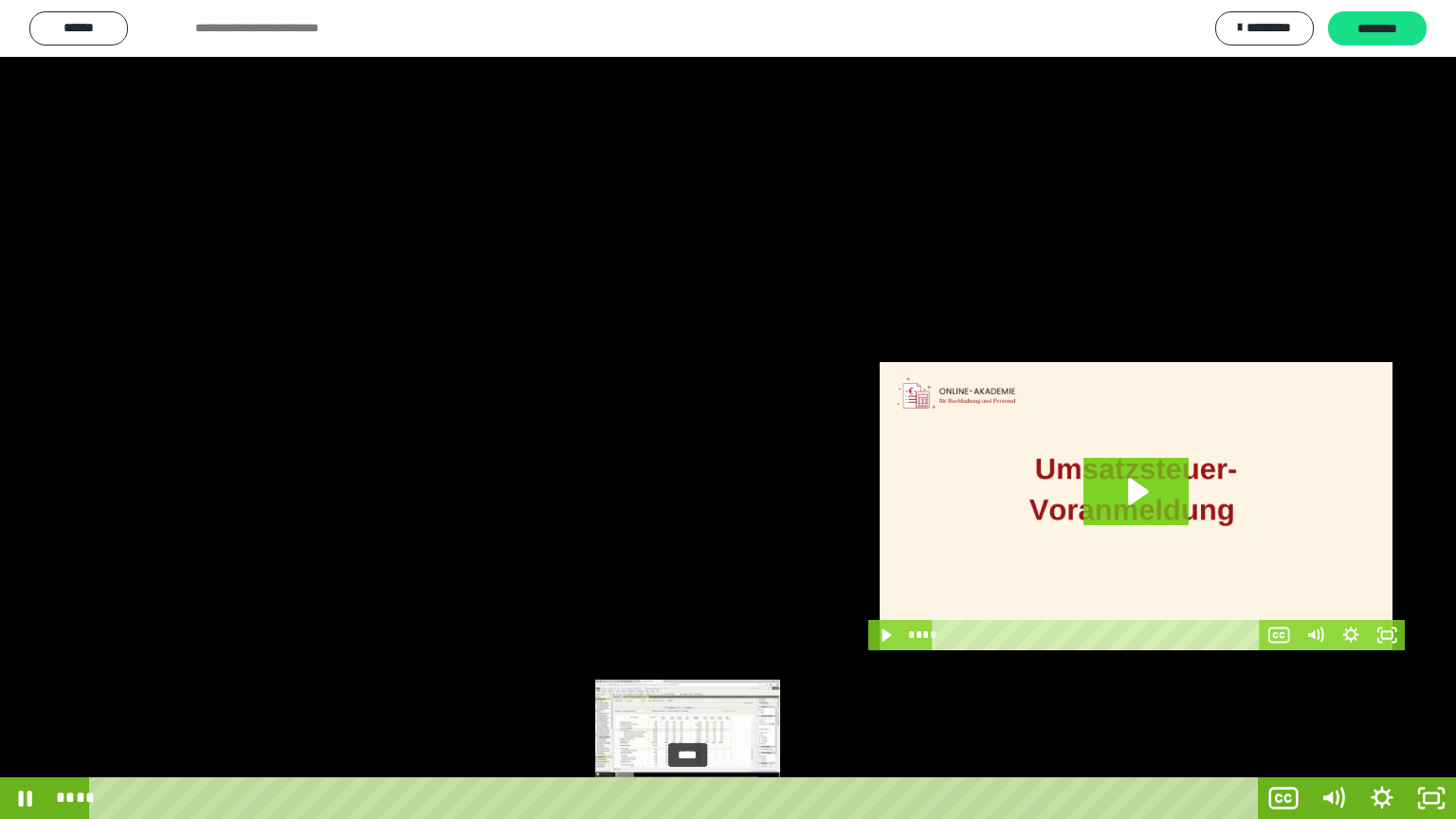 click on "****" at bounding box center [677, 798] 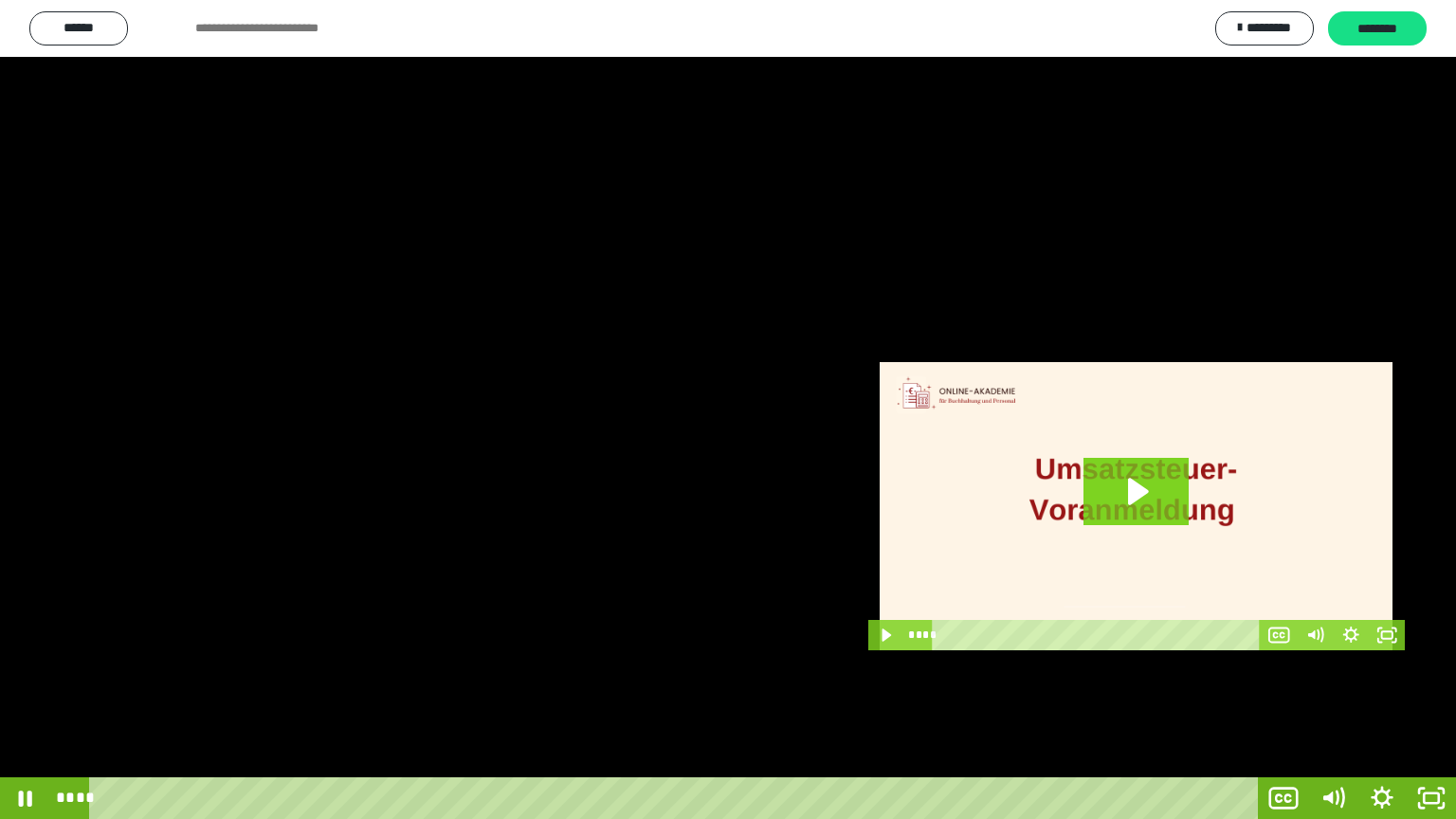 click at bounding box center (728, 410) 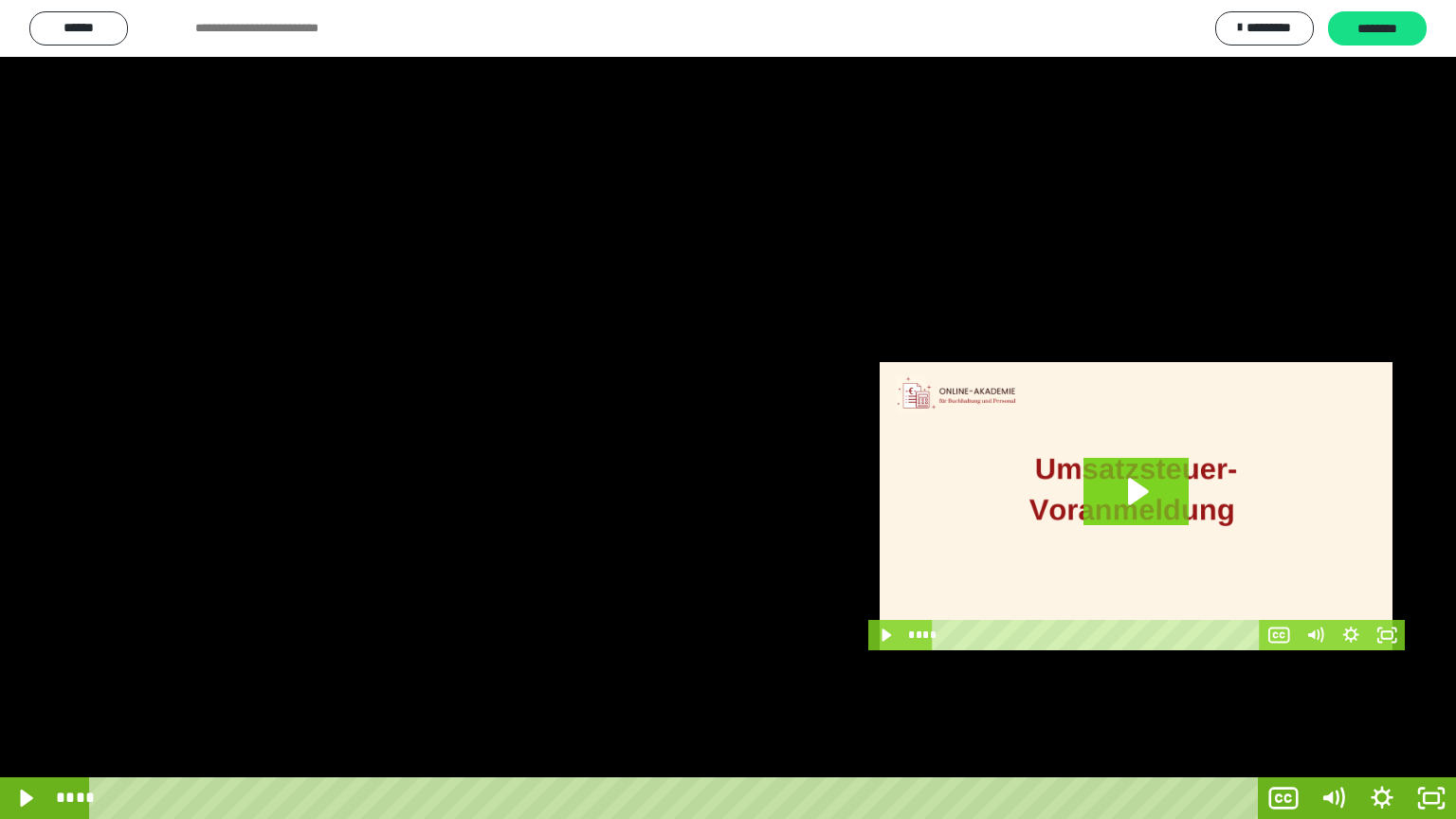 click at bounding box center (728, 410) 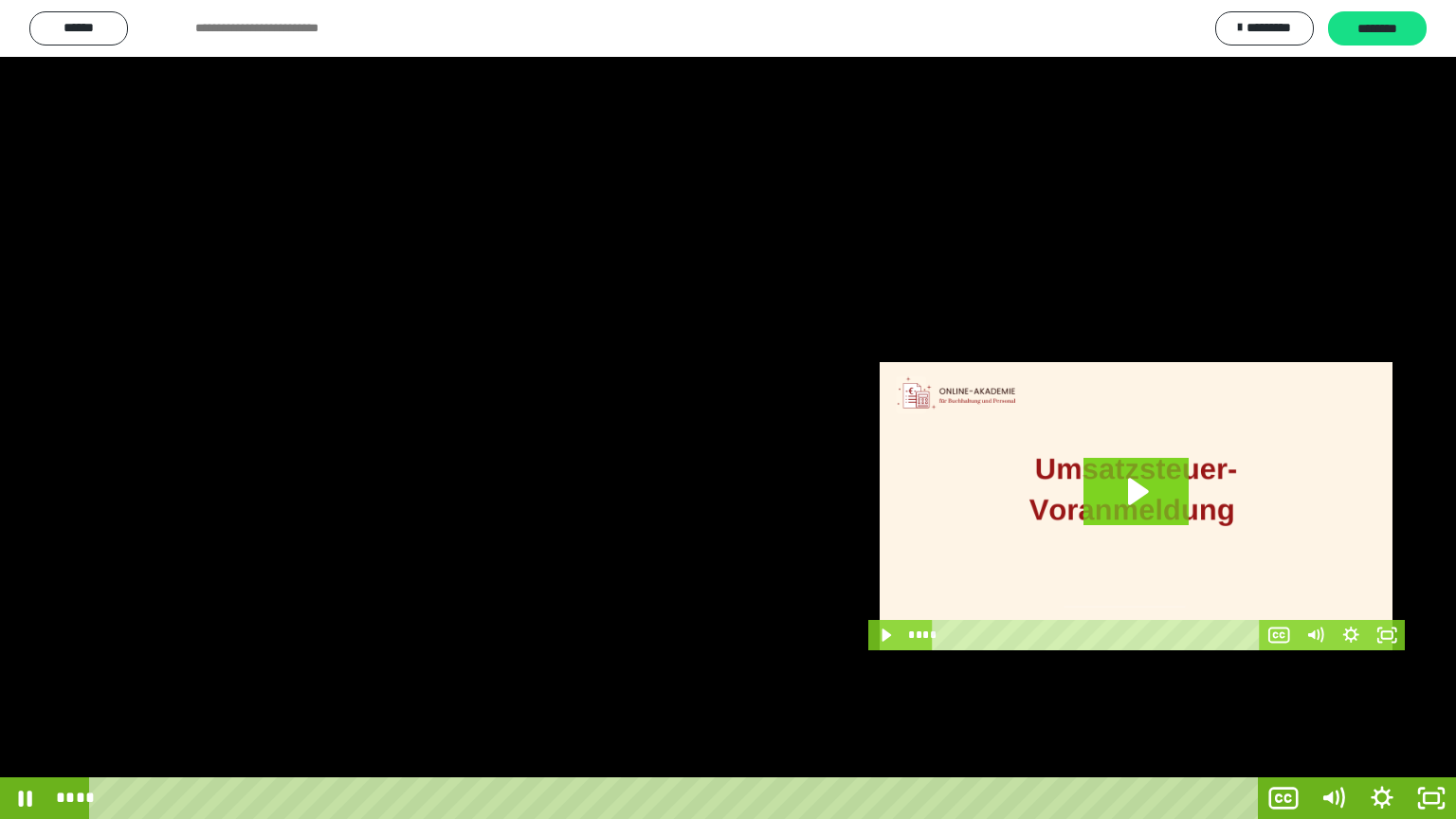 click at bounding box center (728, 410) 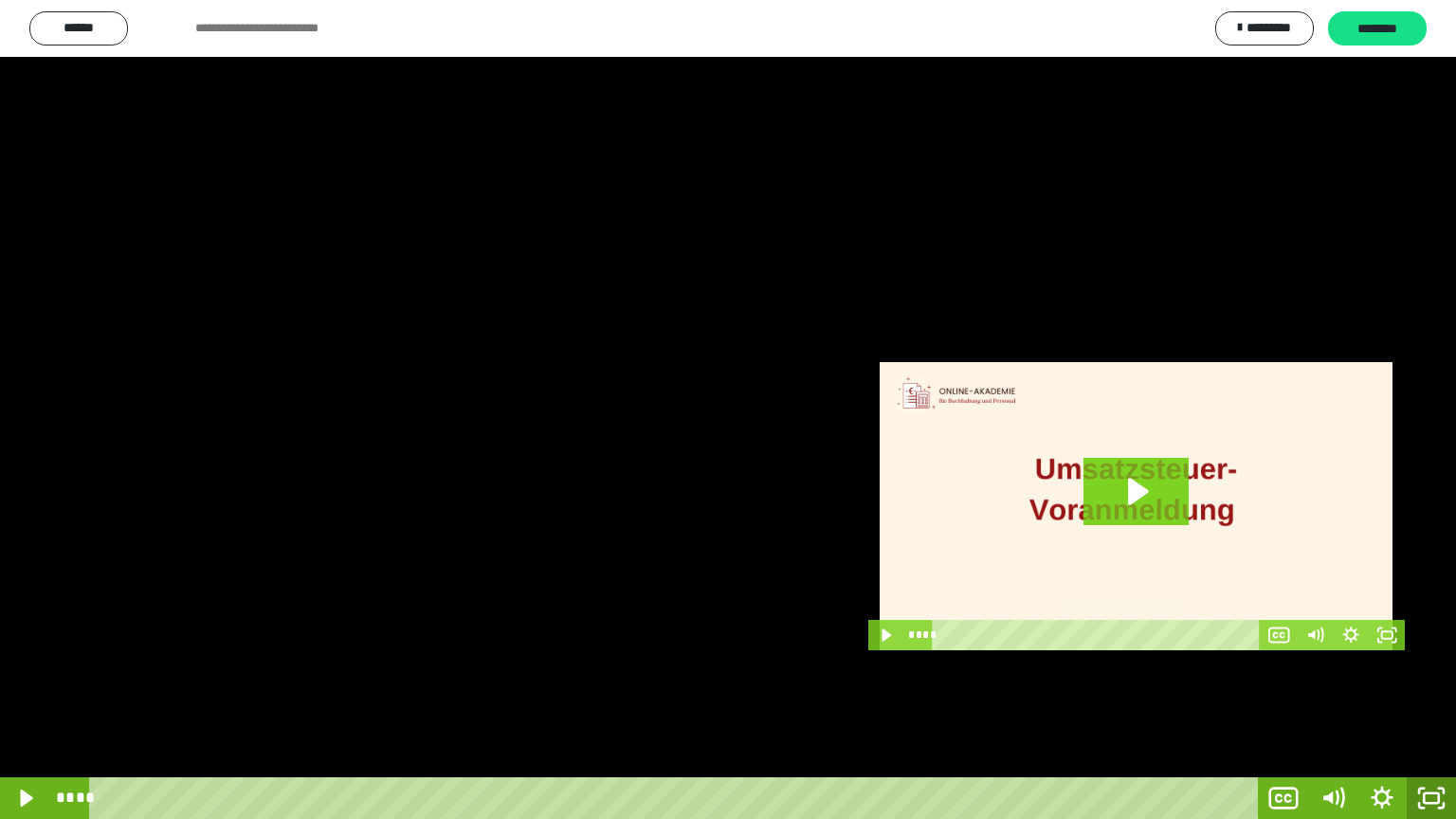 click 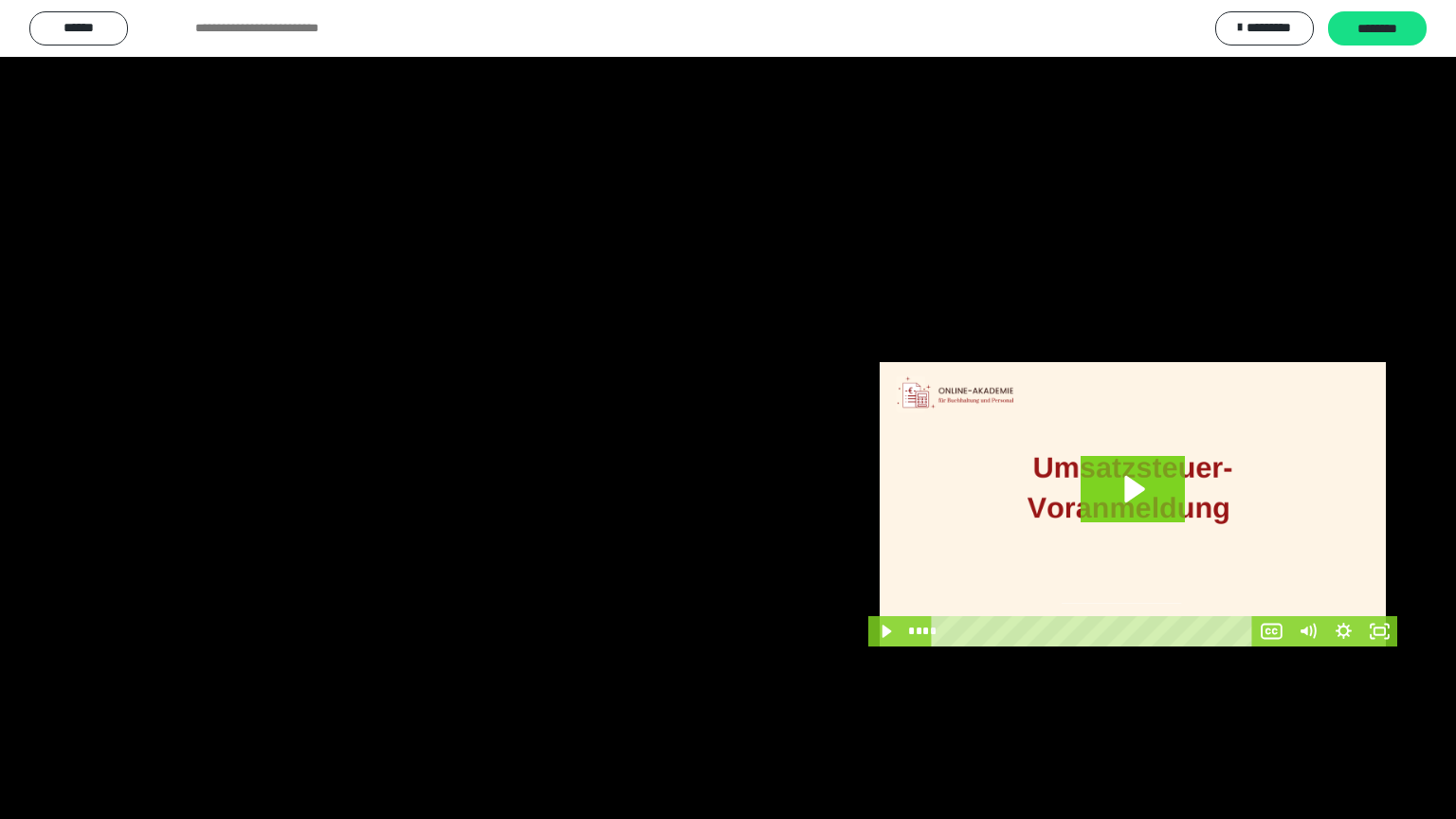 scroll, scrollTop: 3689, scrollLeft: 0, axis: vertical 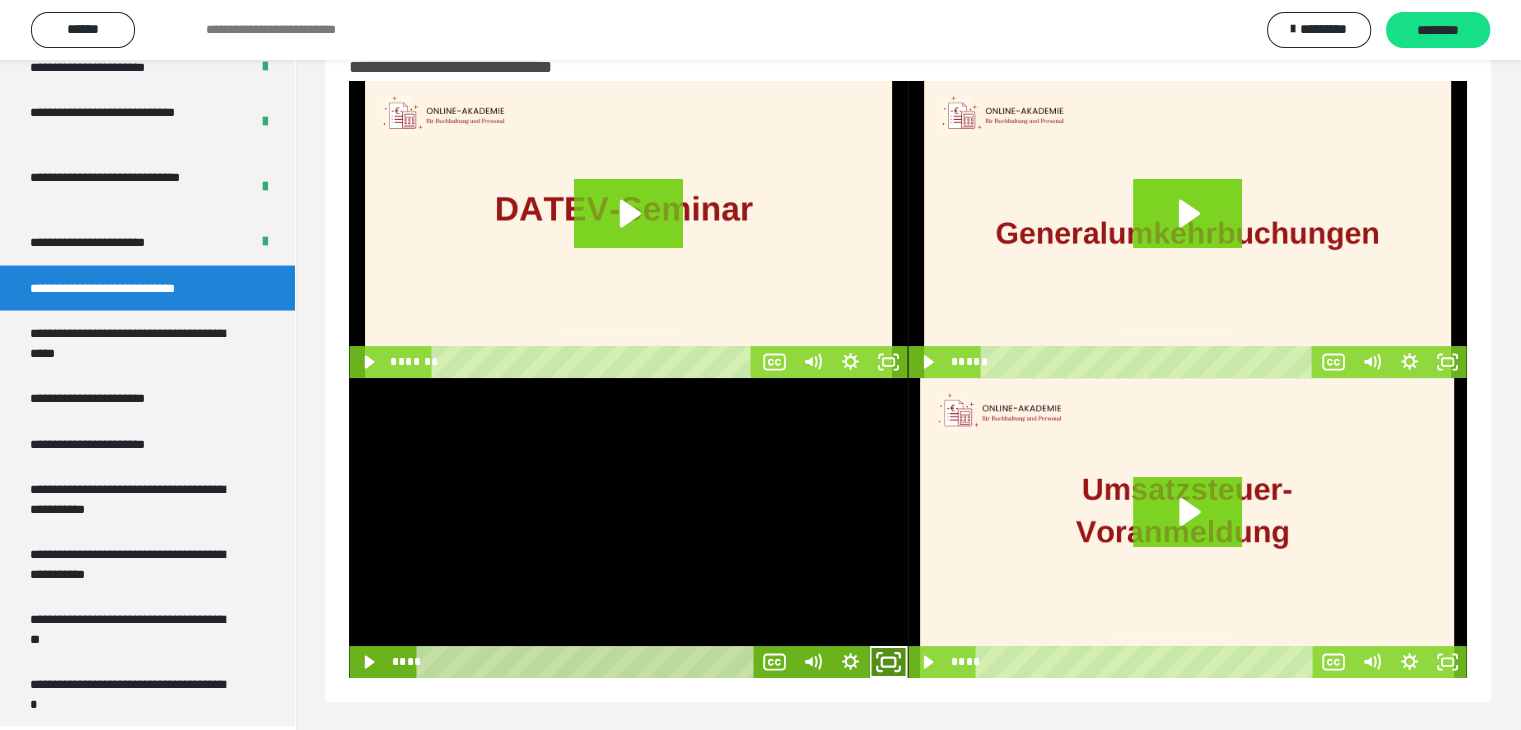 click 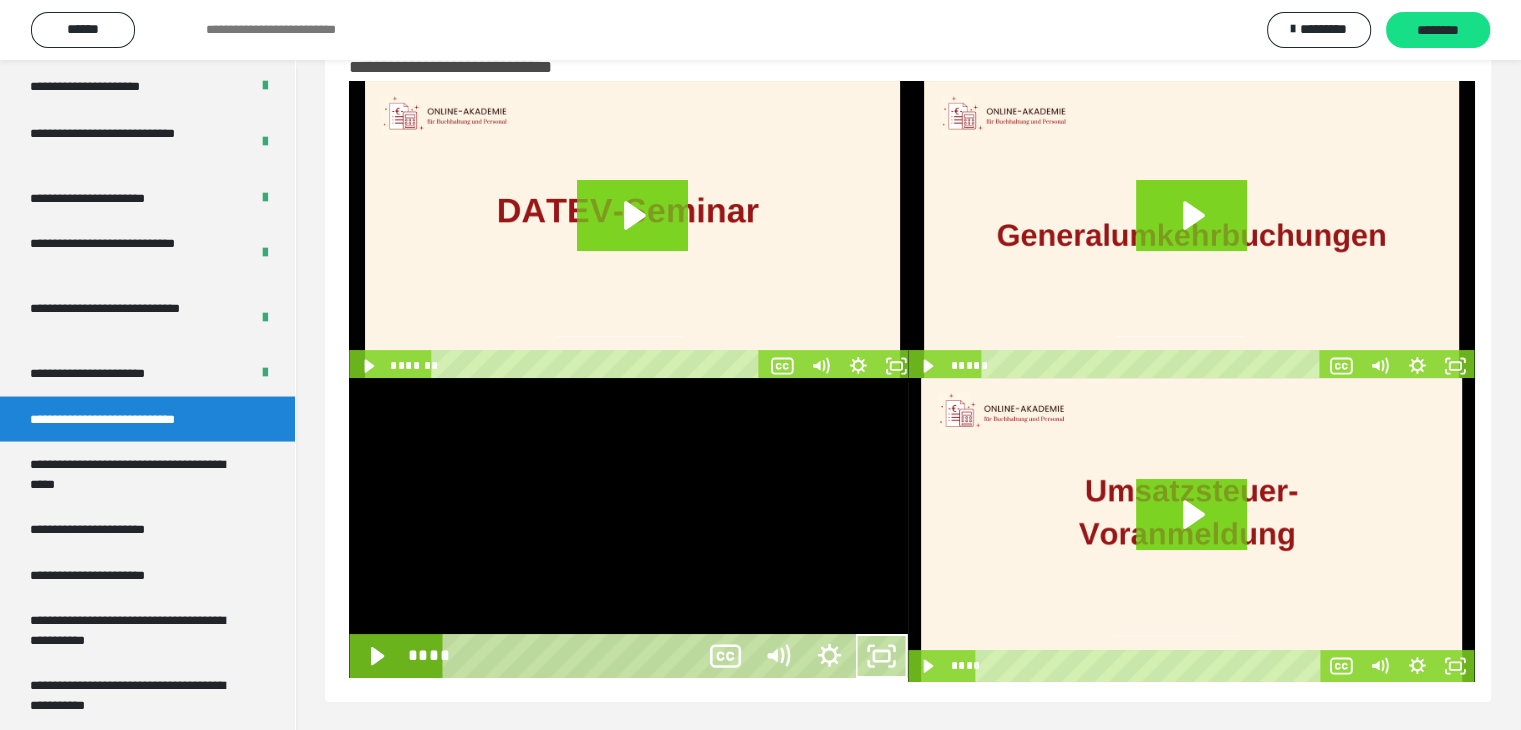 scroll, scrollTop: 3758, scrollLeft: 0, axis: vertical 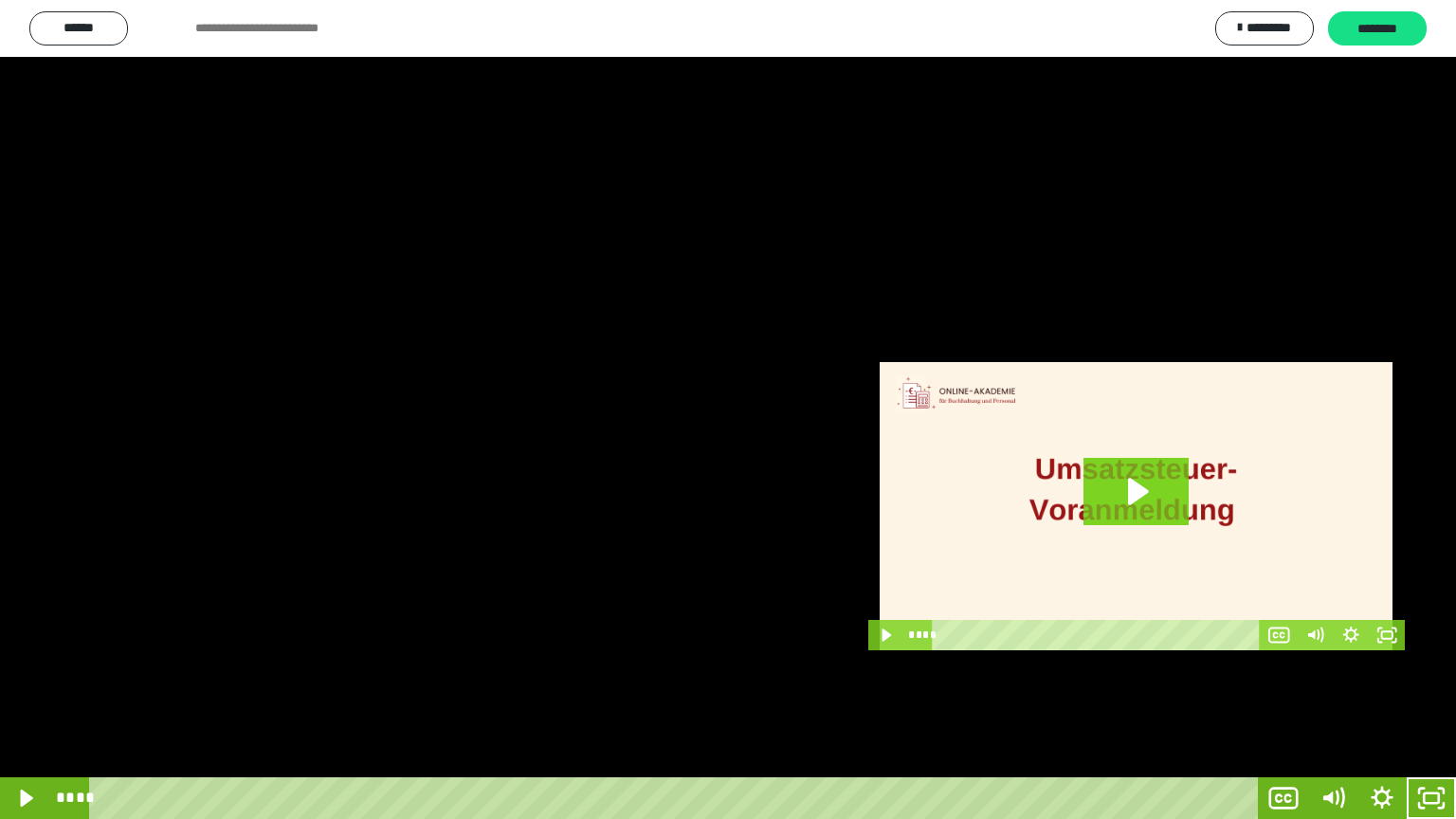 click at bounding box center (728, 410) 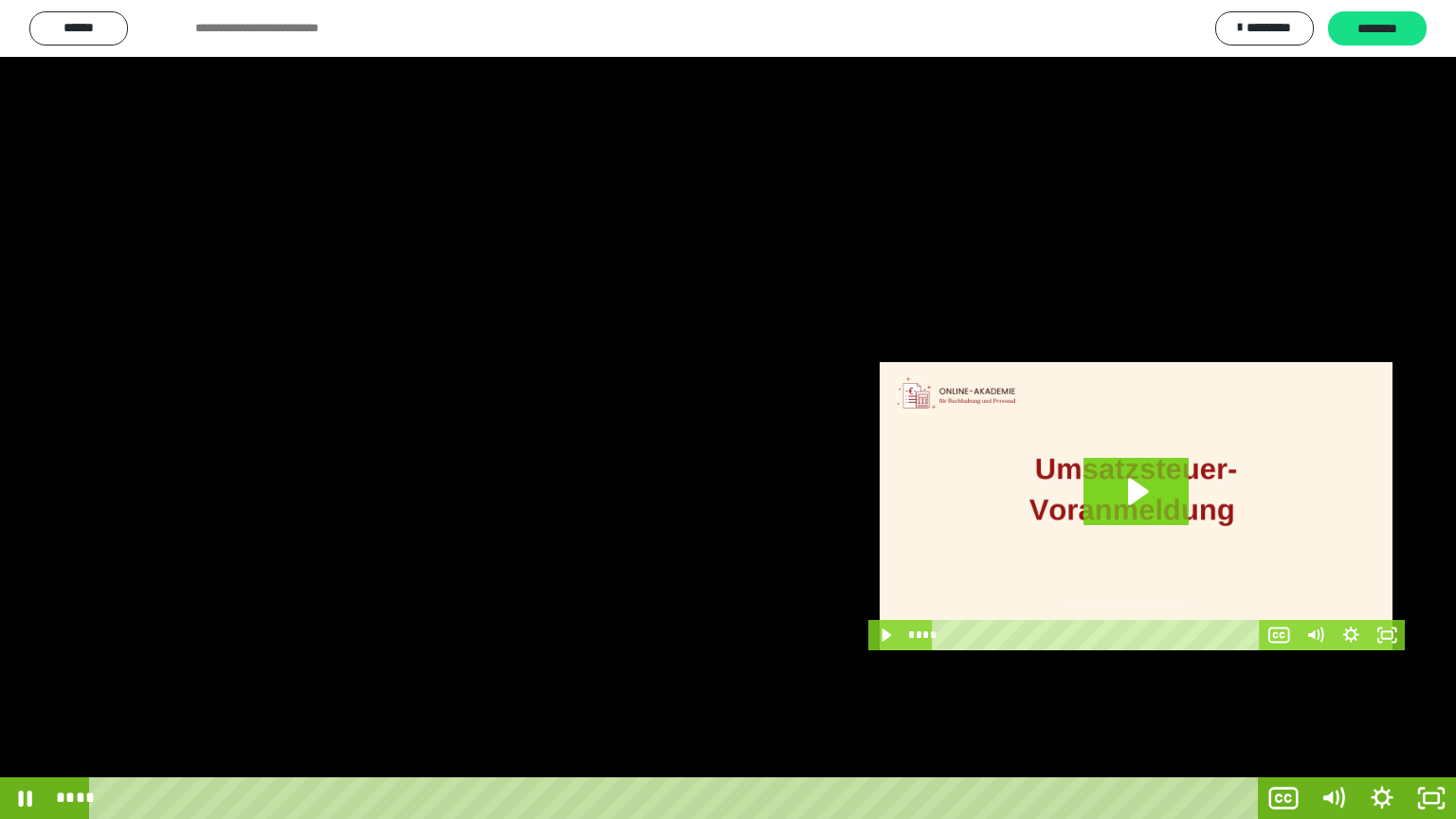 click at bounding box center (728, 410) 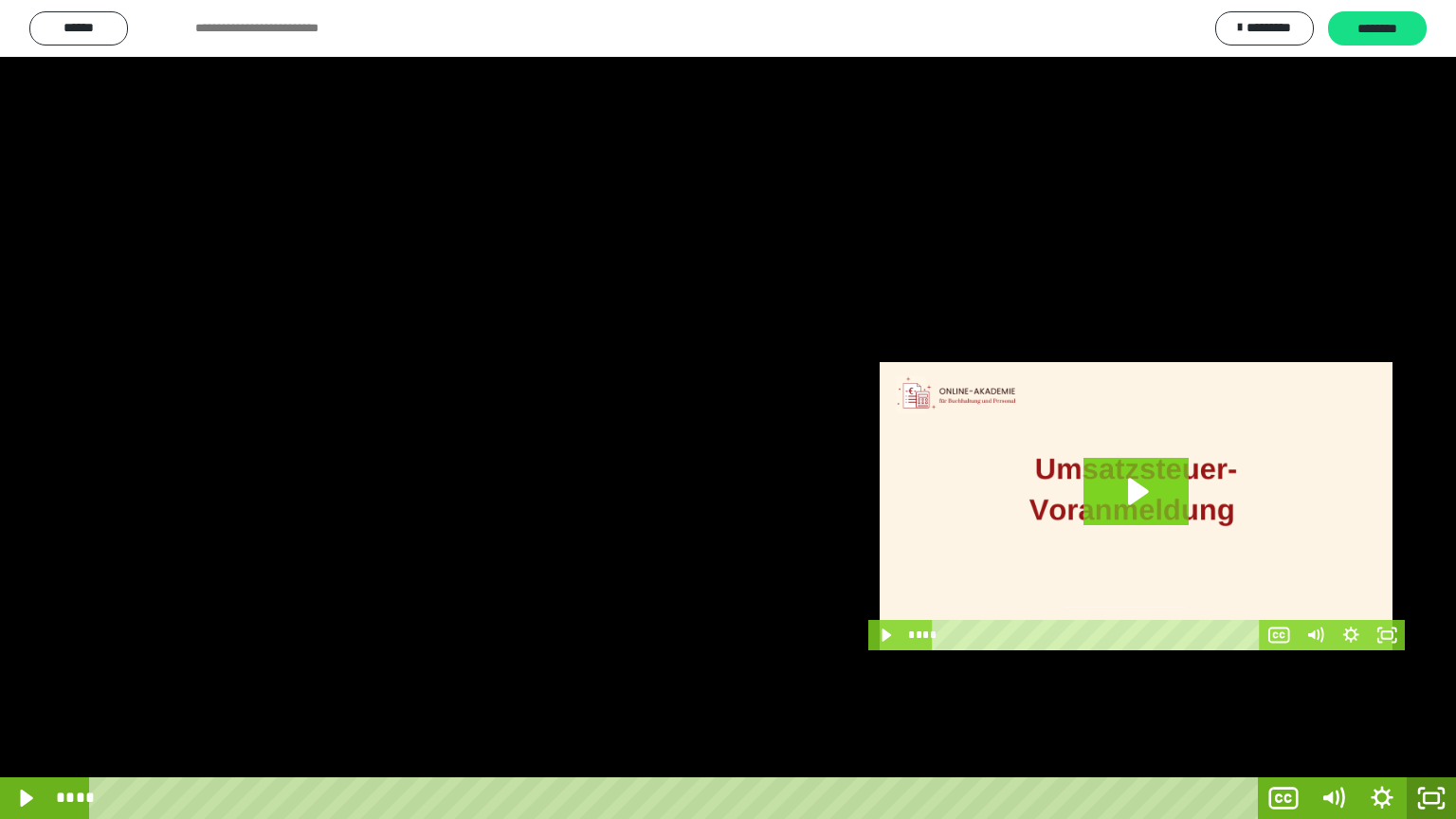 click 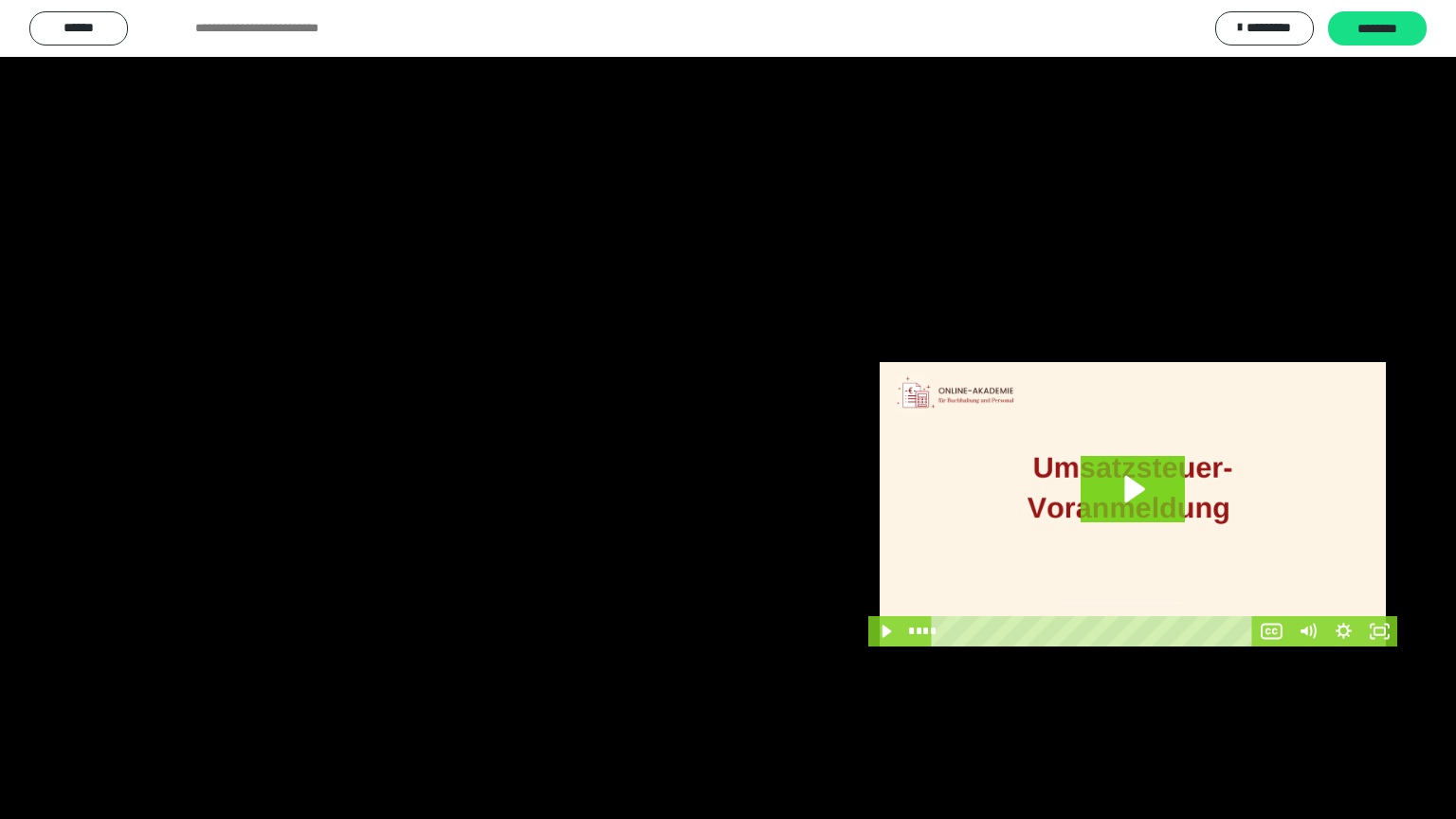scroll, scrollTop: 3689, scrollLeft: 0, axis: vertical 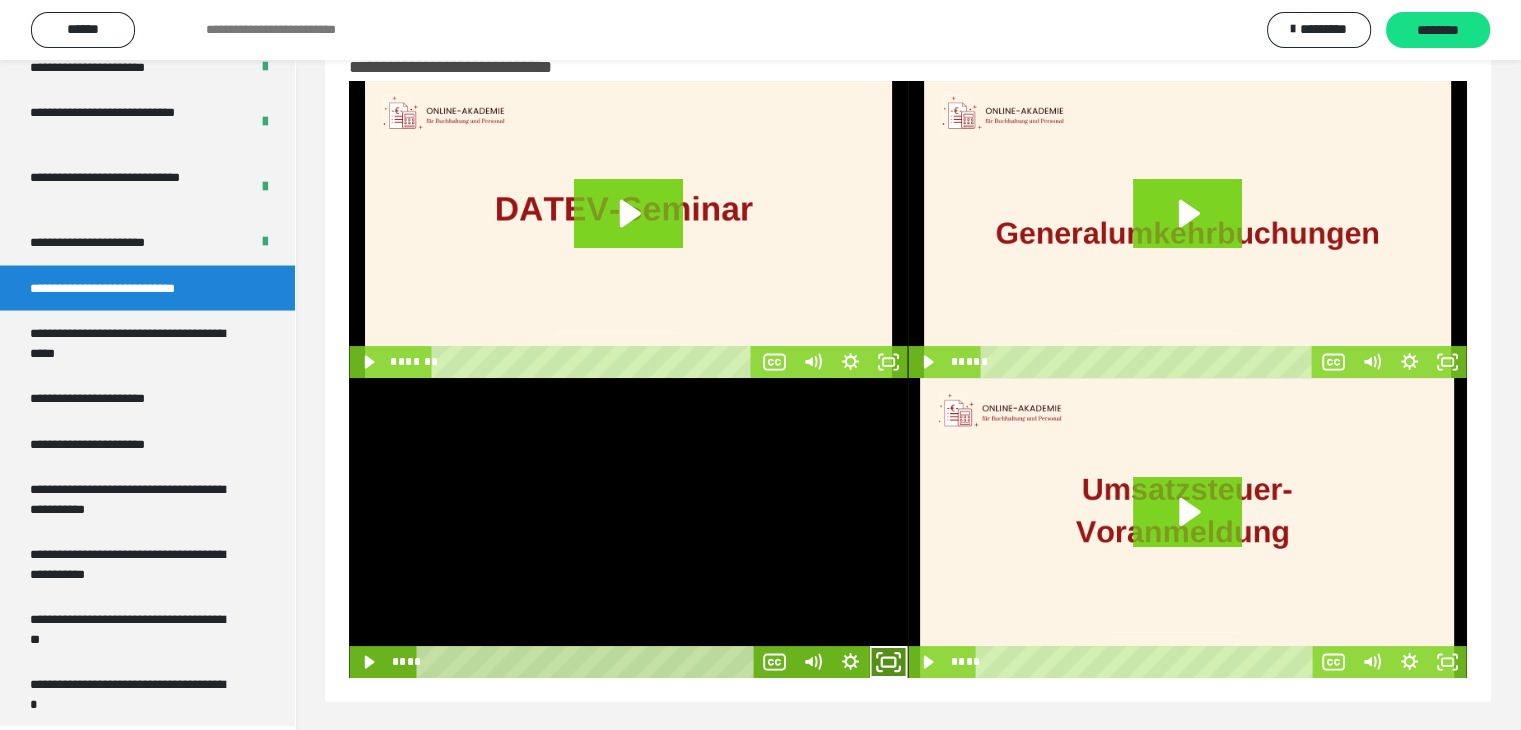 click 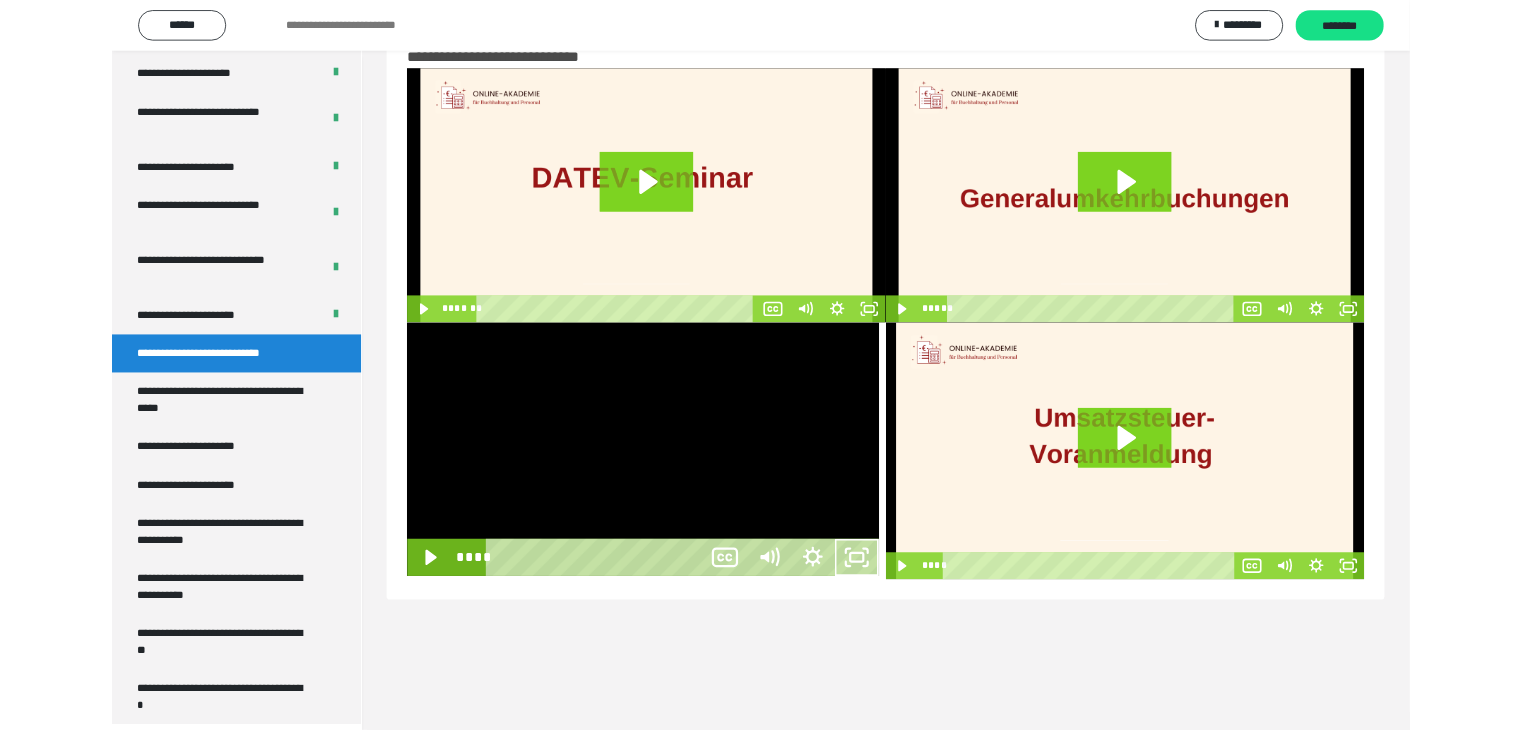 scroll, scrollTop: 3758, scrollLeft: 0, axis: vertical 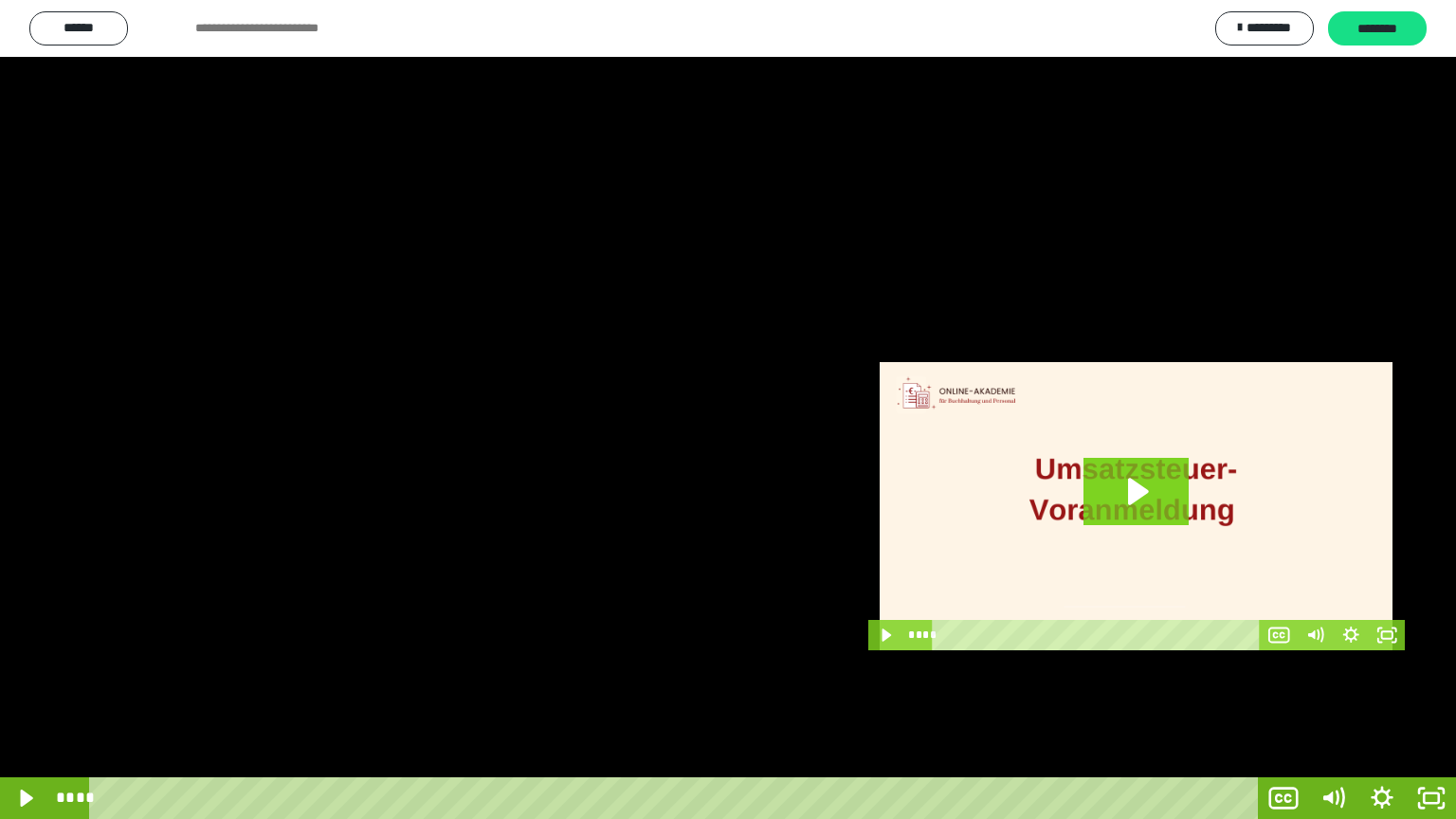 click at bounding box center [728, 410] 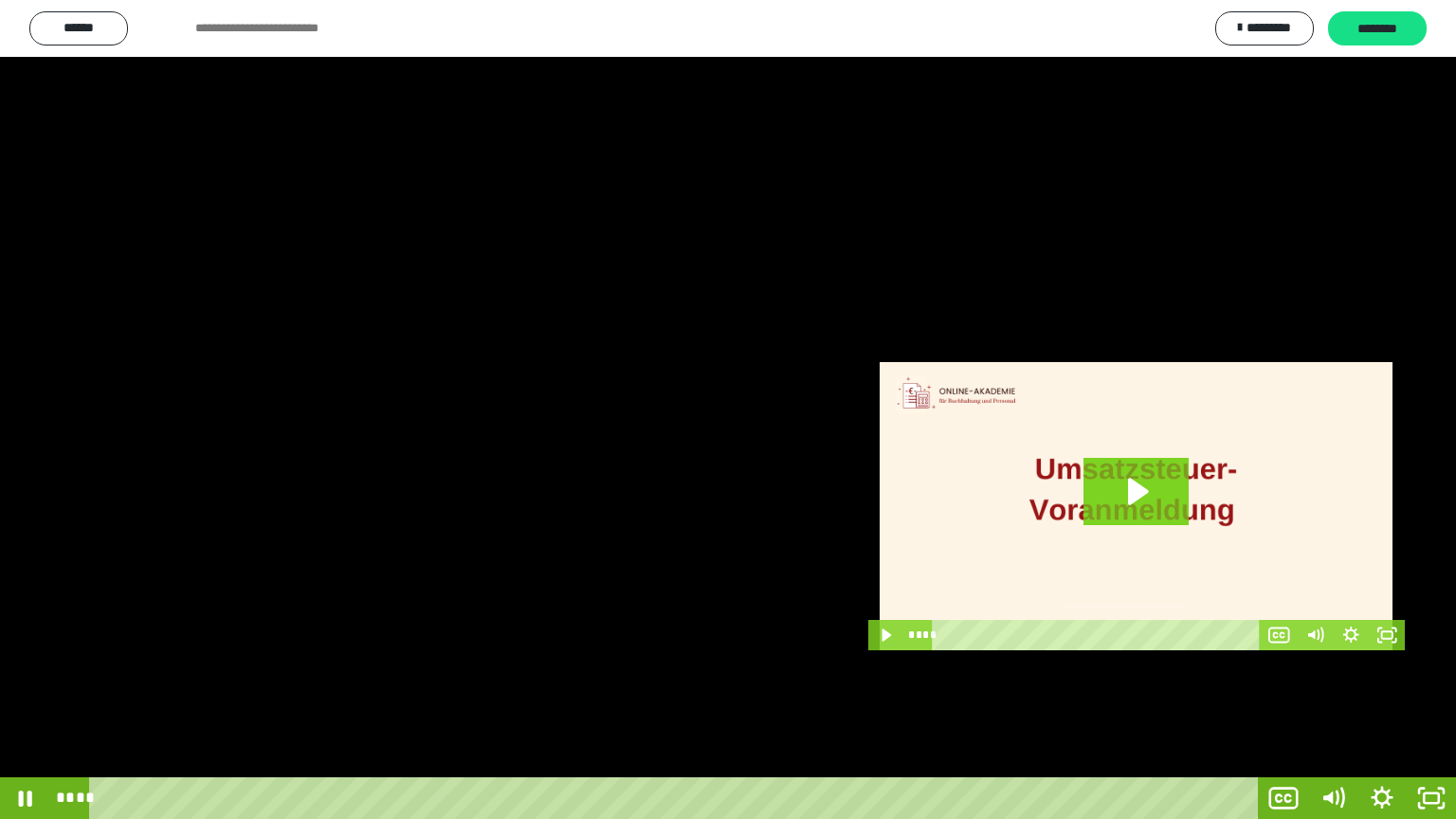 click at bounding box center [728, 410] 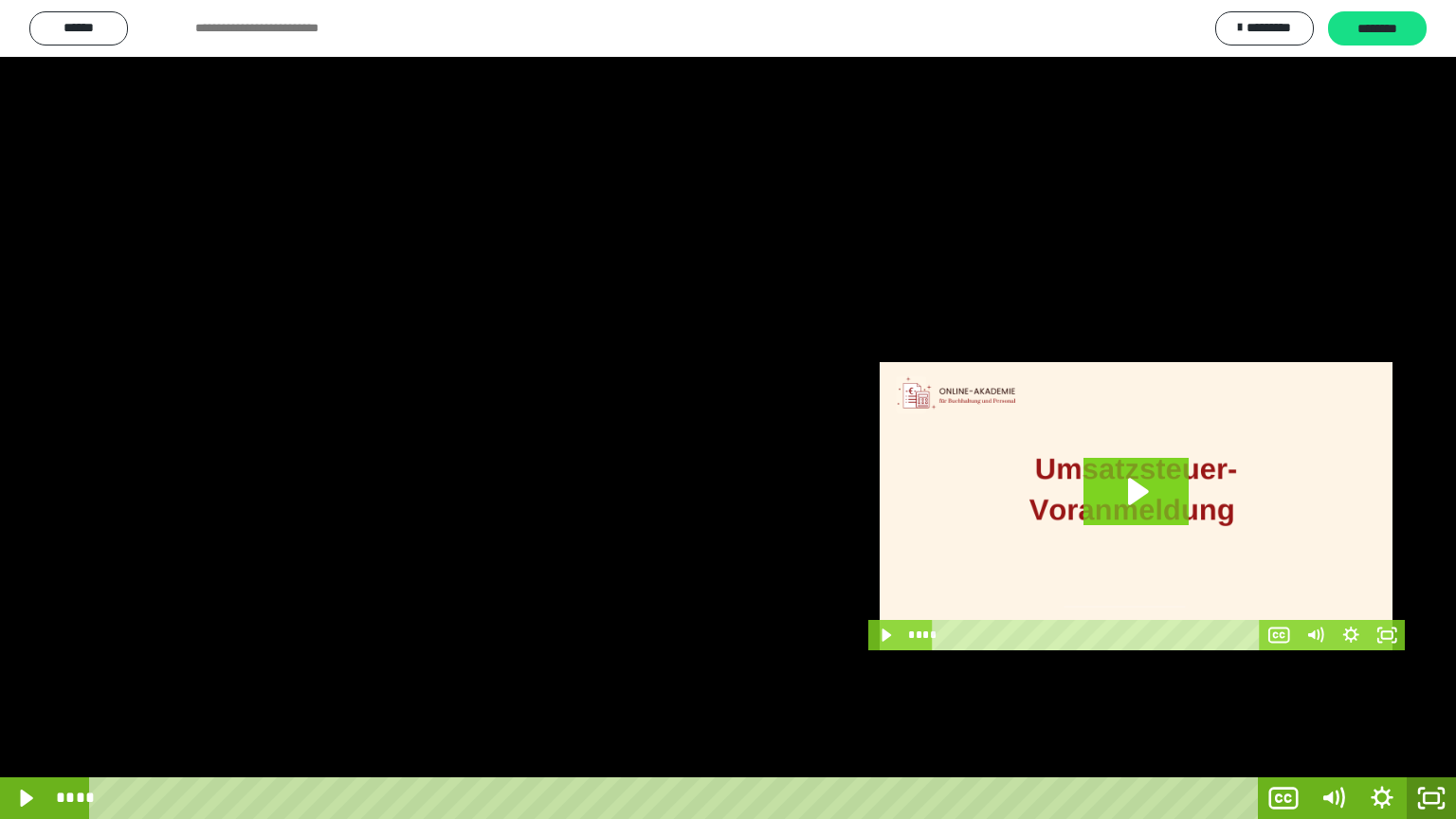 click 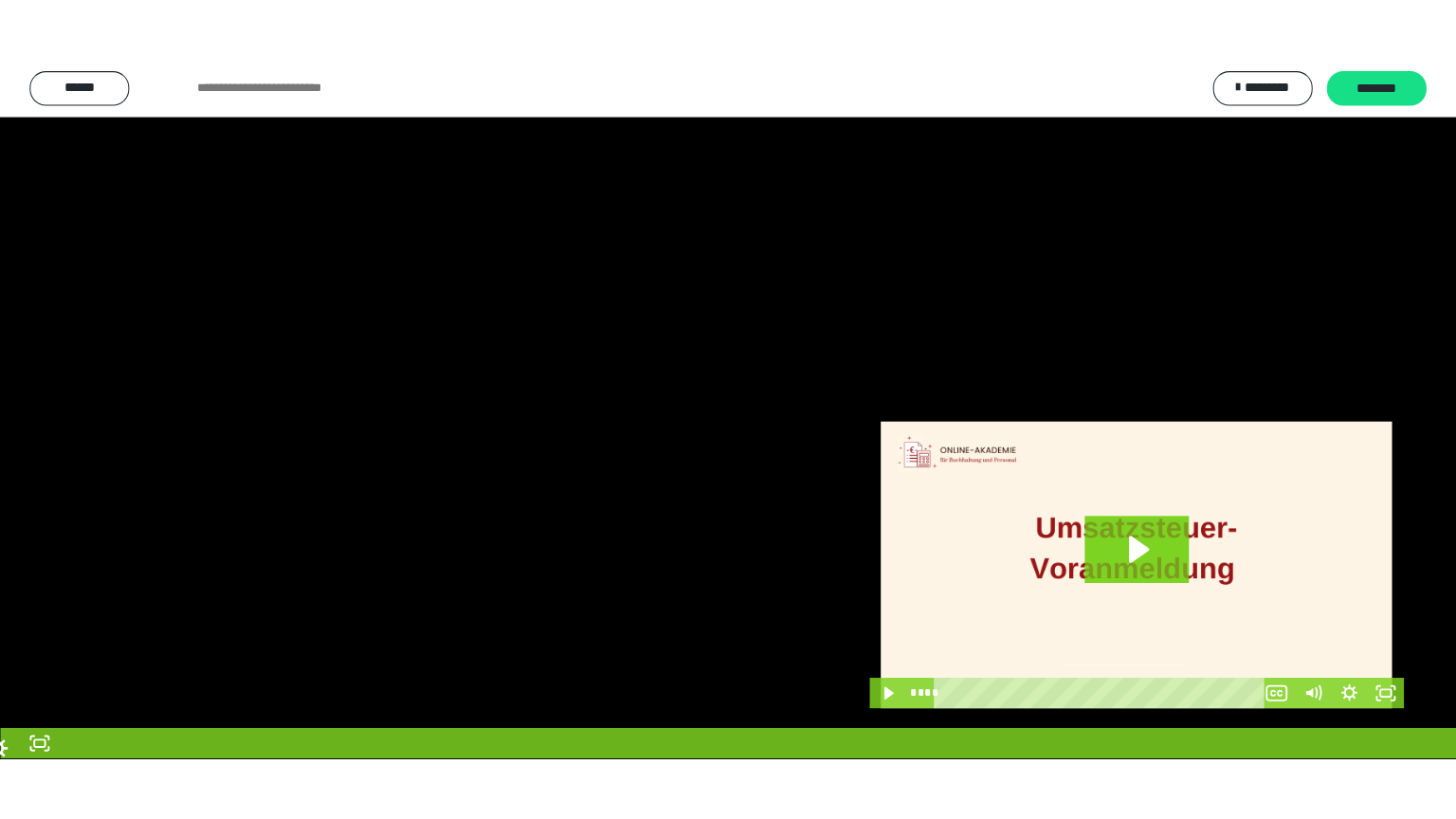 scroll, scrollTop: 3689, scrollLeft: 0, axis: vertical 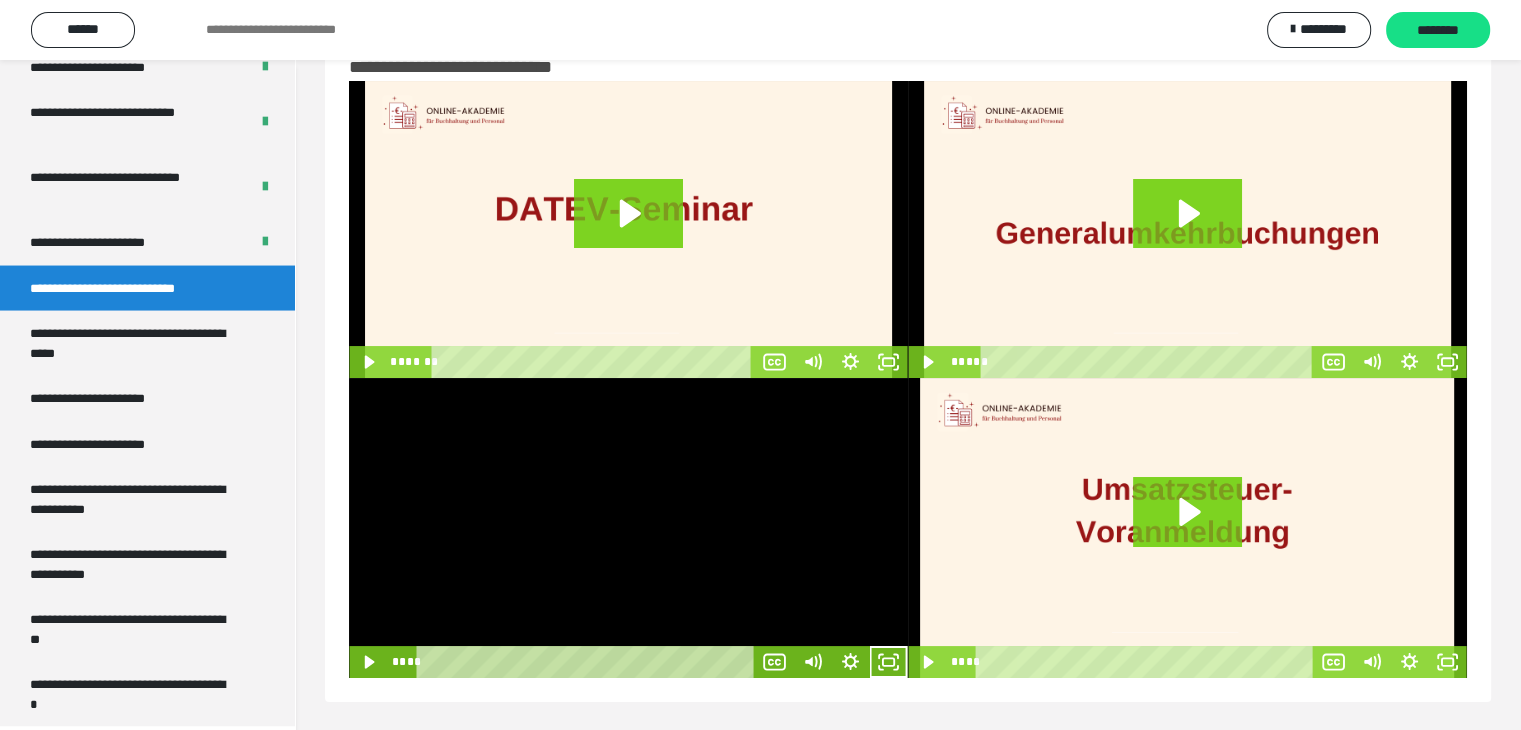 click at bounding box center (628, 528) 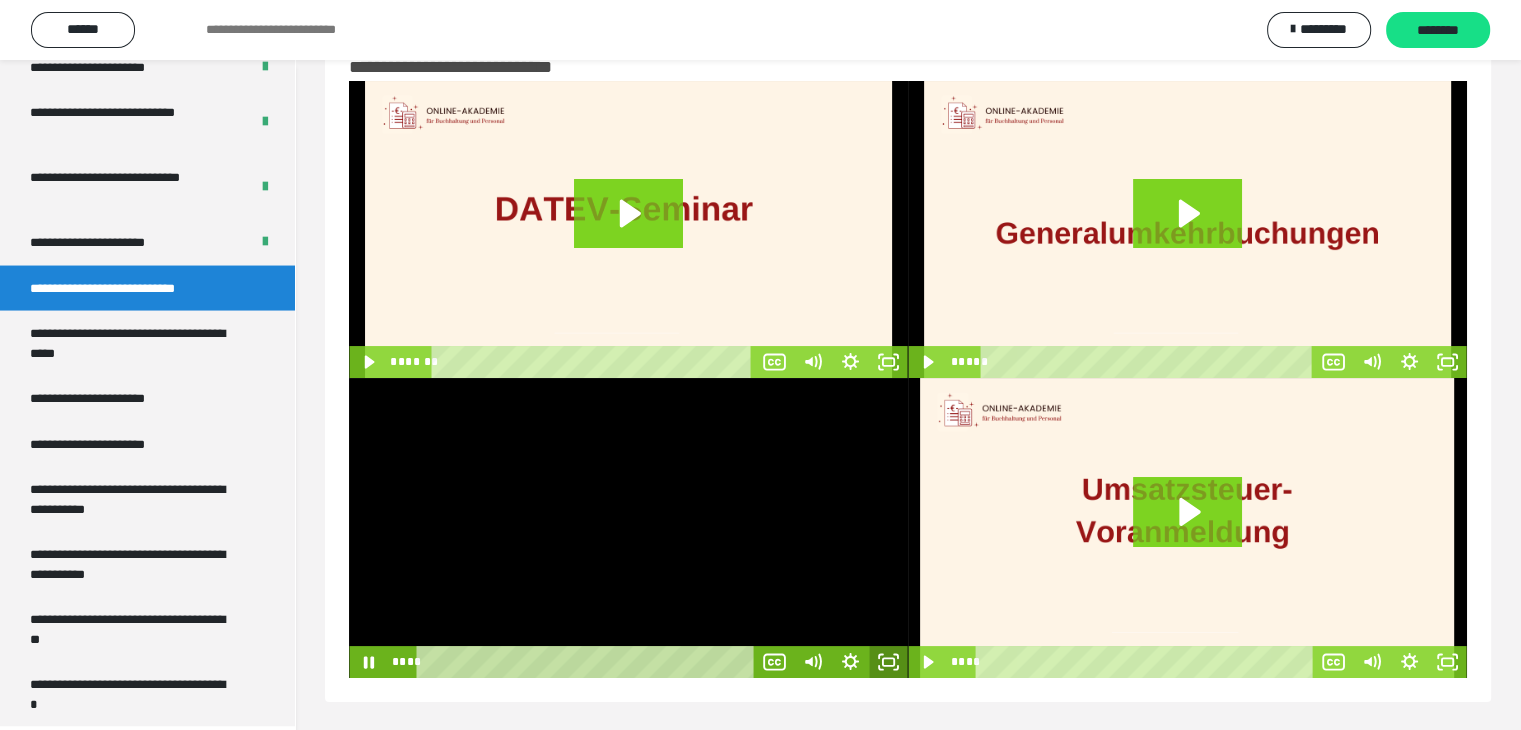 click 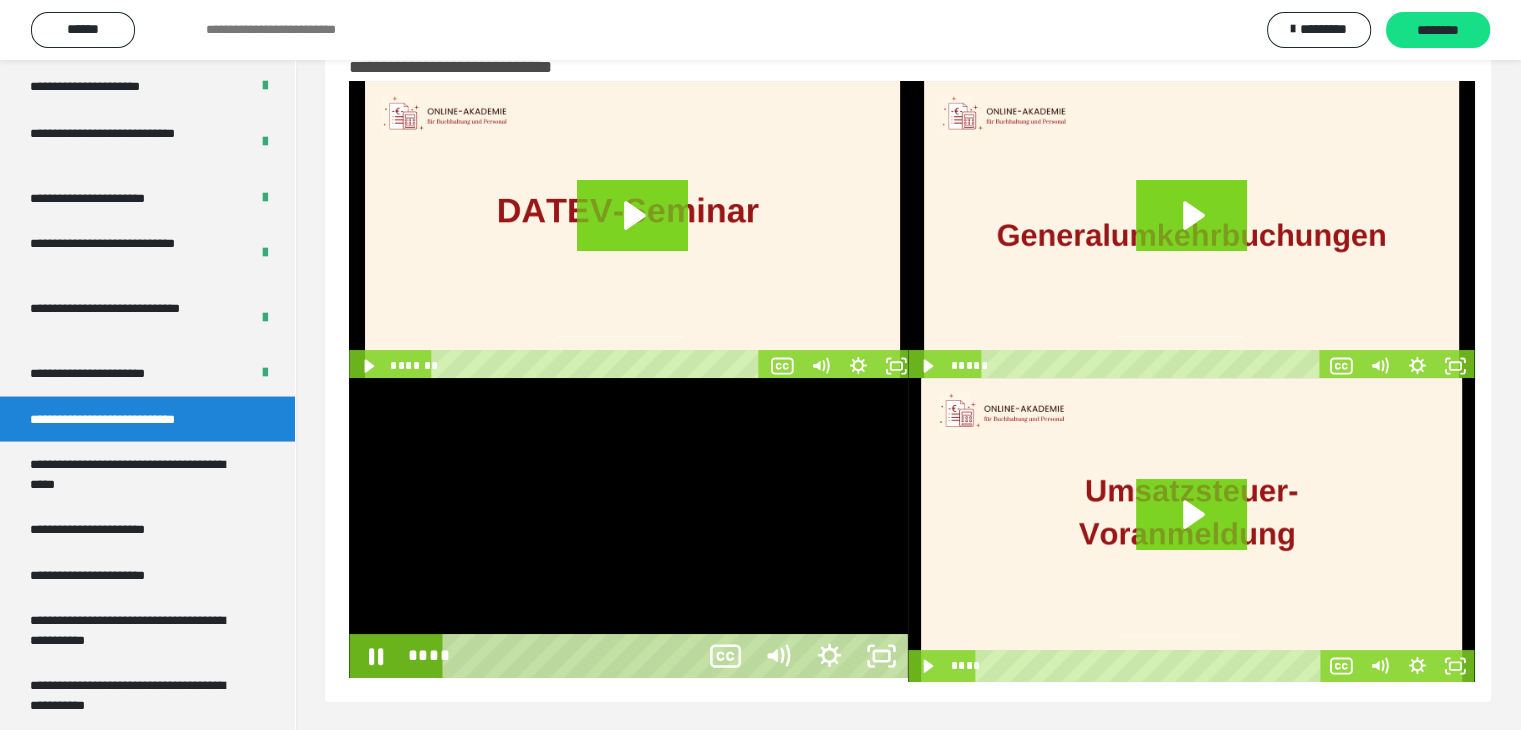 scroll, scrollTop: 3758, scrollLeft: 0, axis: vertical 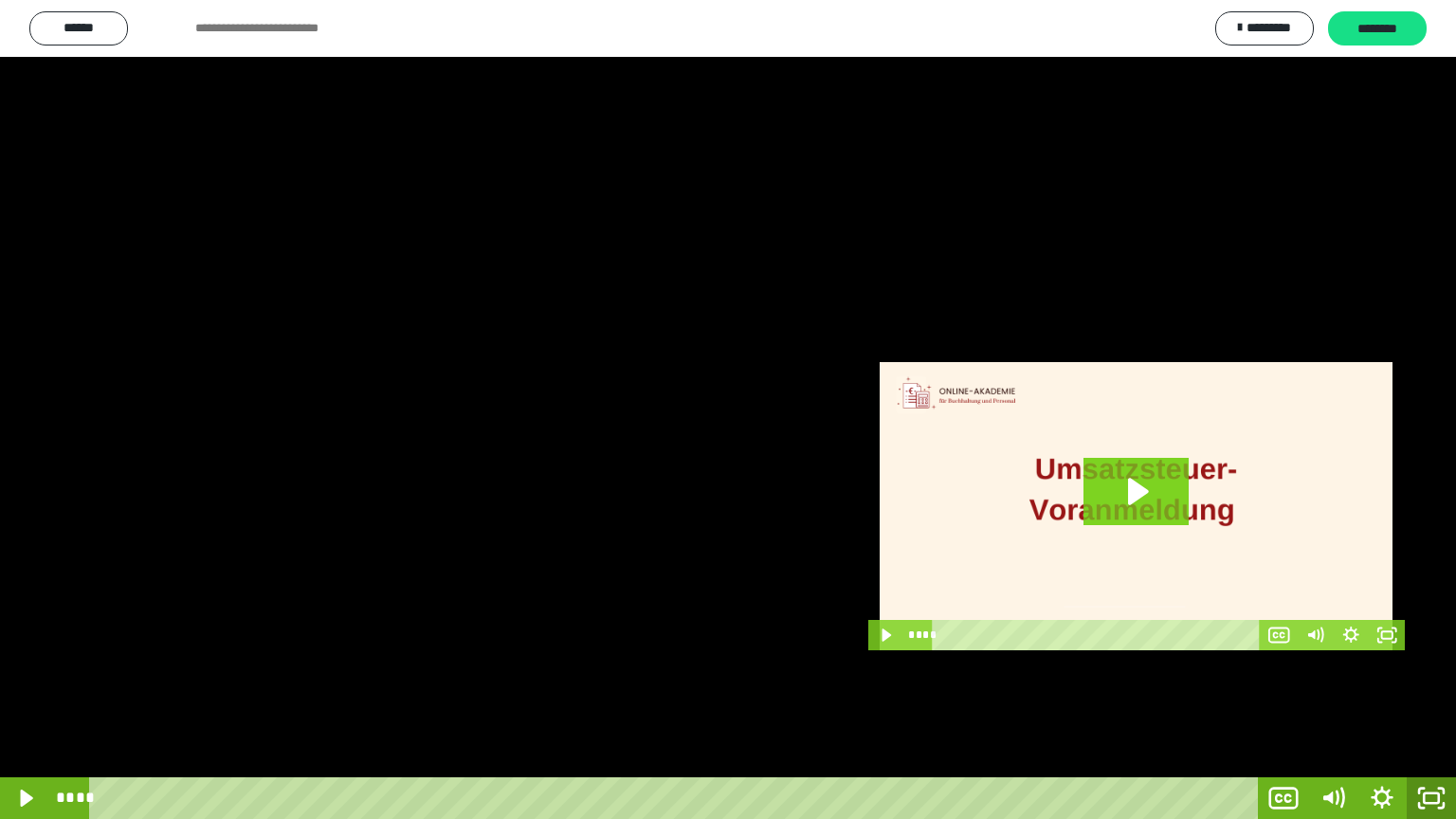 click 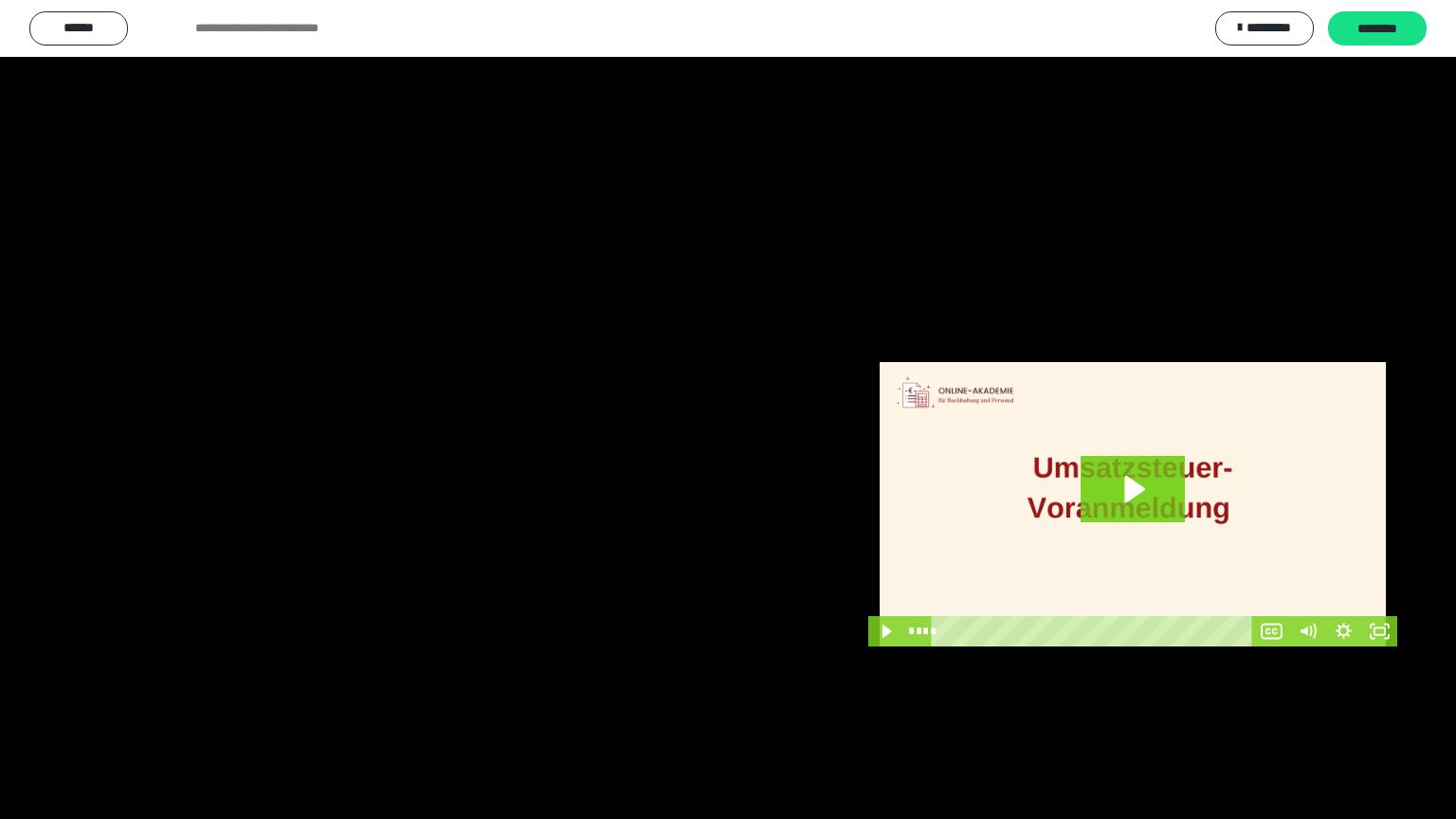 scroll, scrollTop: 3689, scrollLeft: 0, axis: vertical 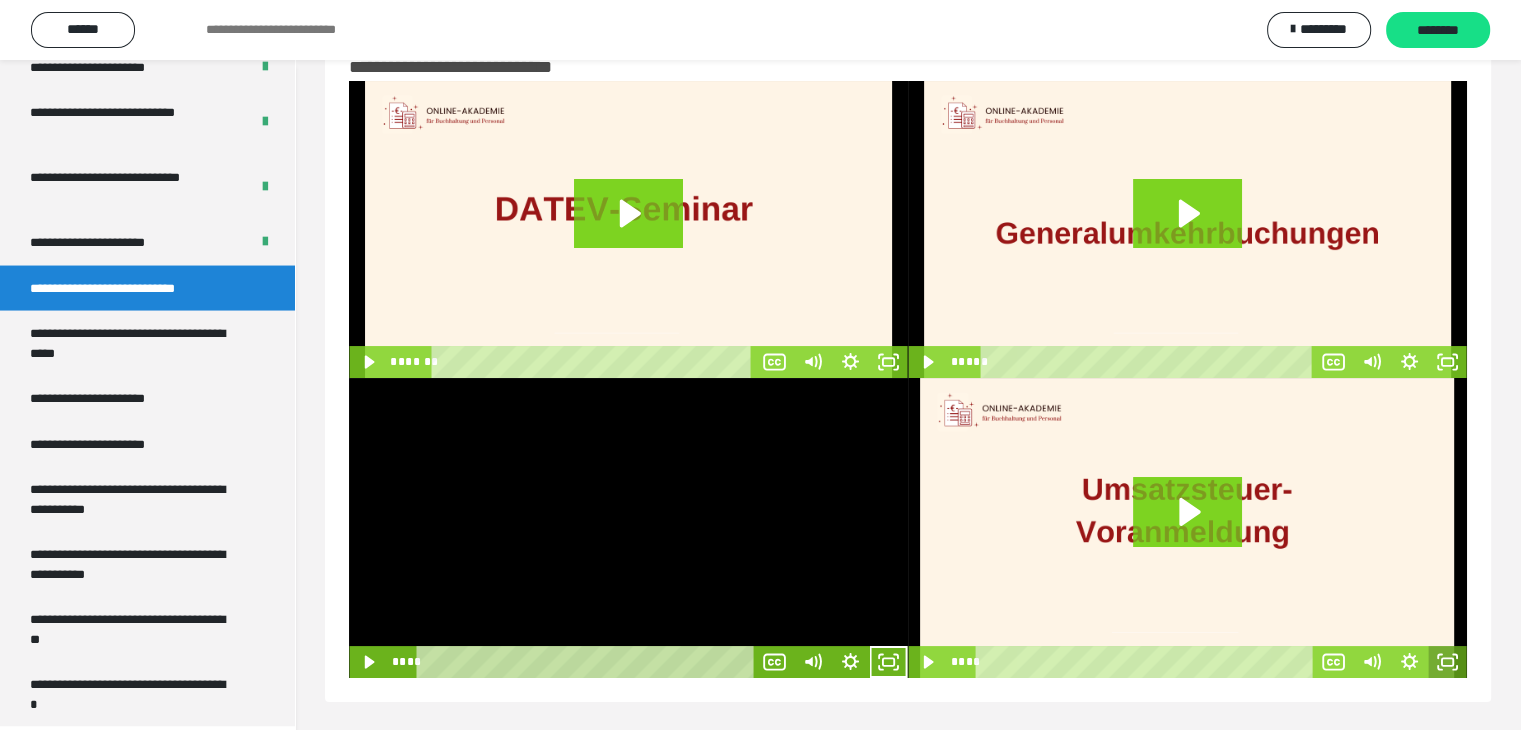 click 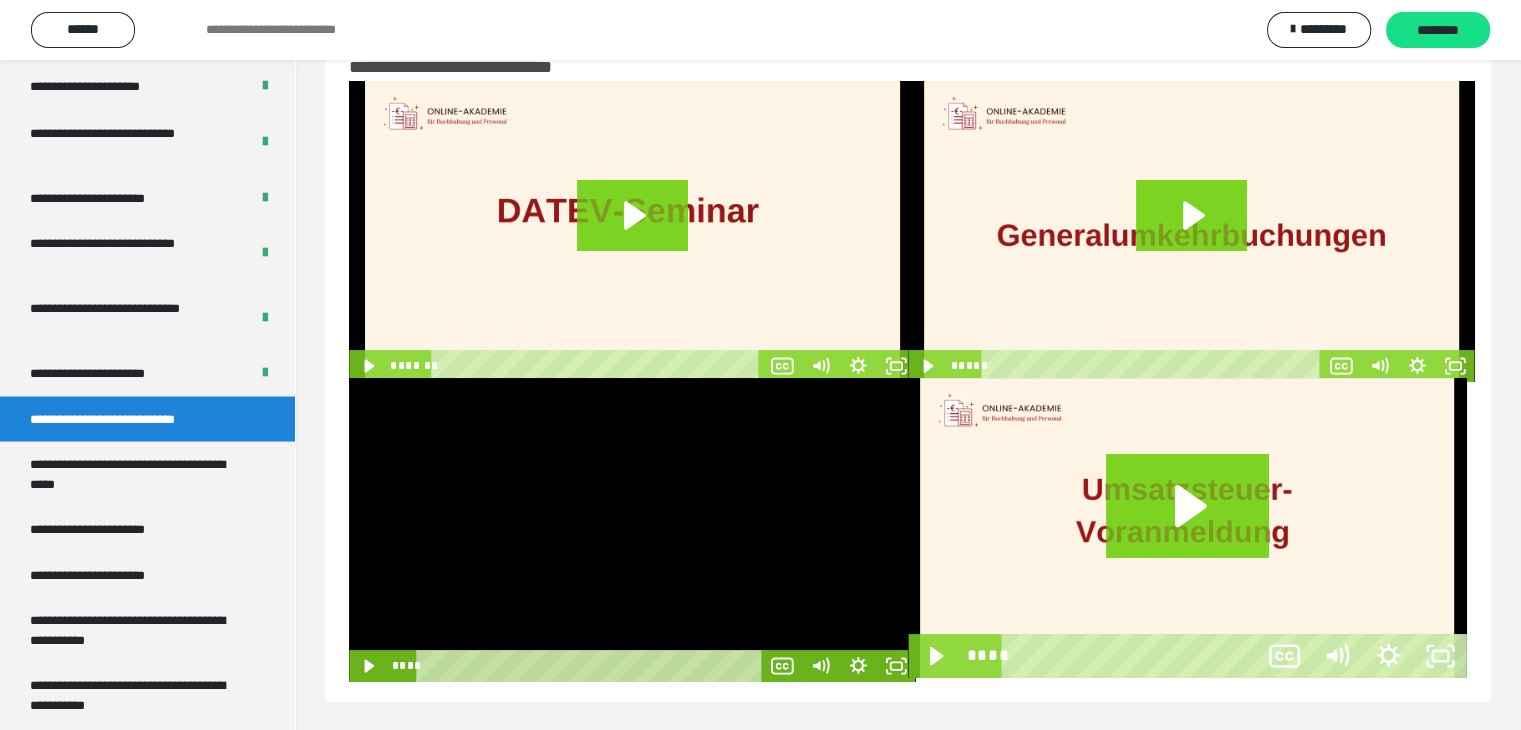 scroll, scrollTop: 3758, scrollLeft: 0, axis: vertical 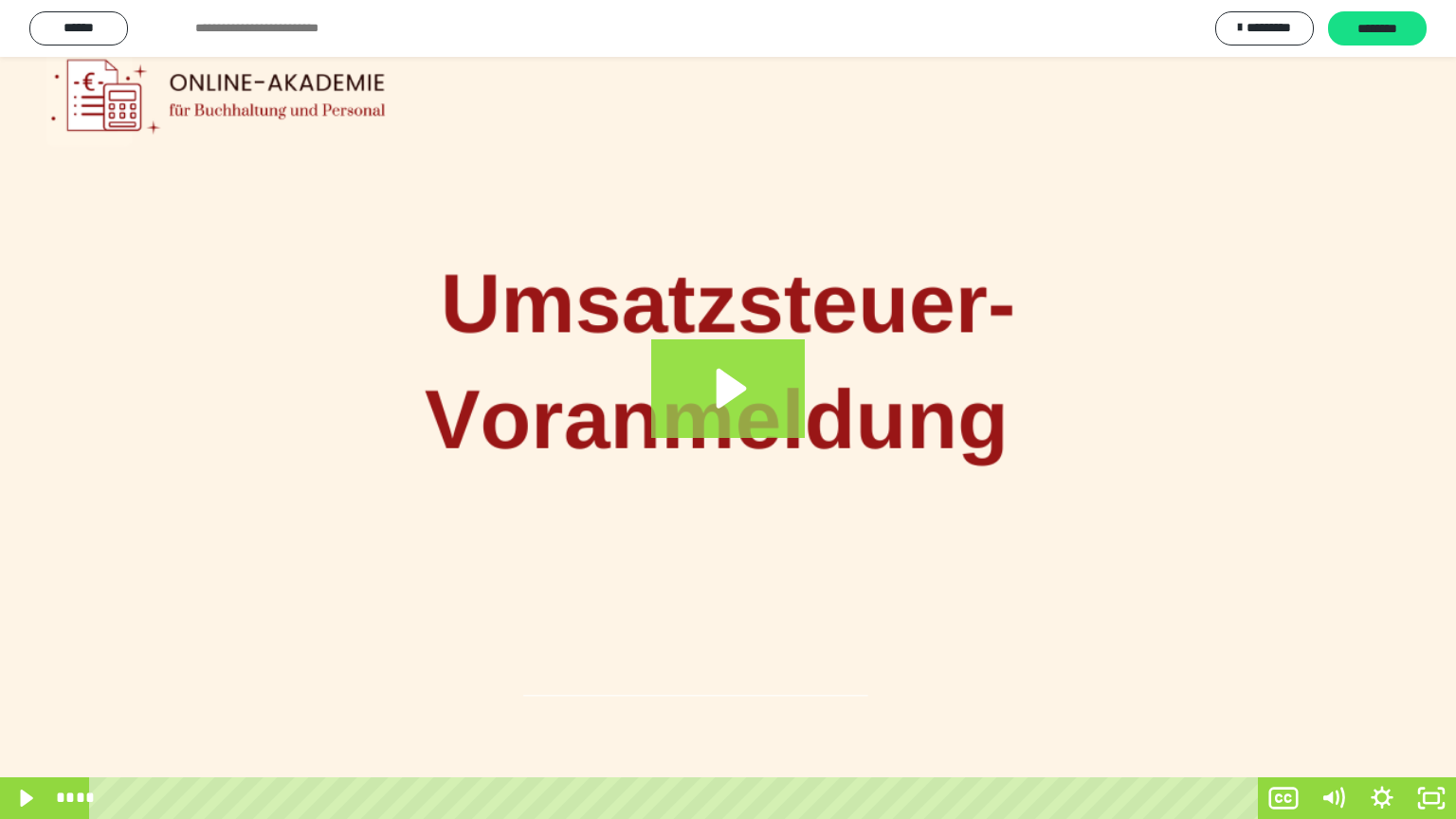 click 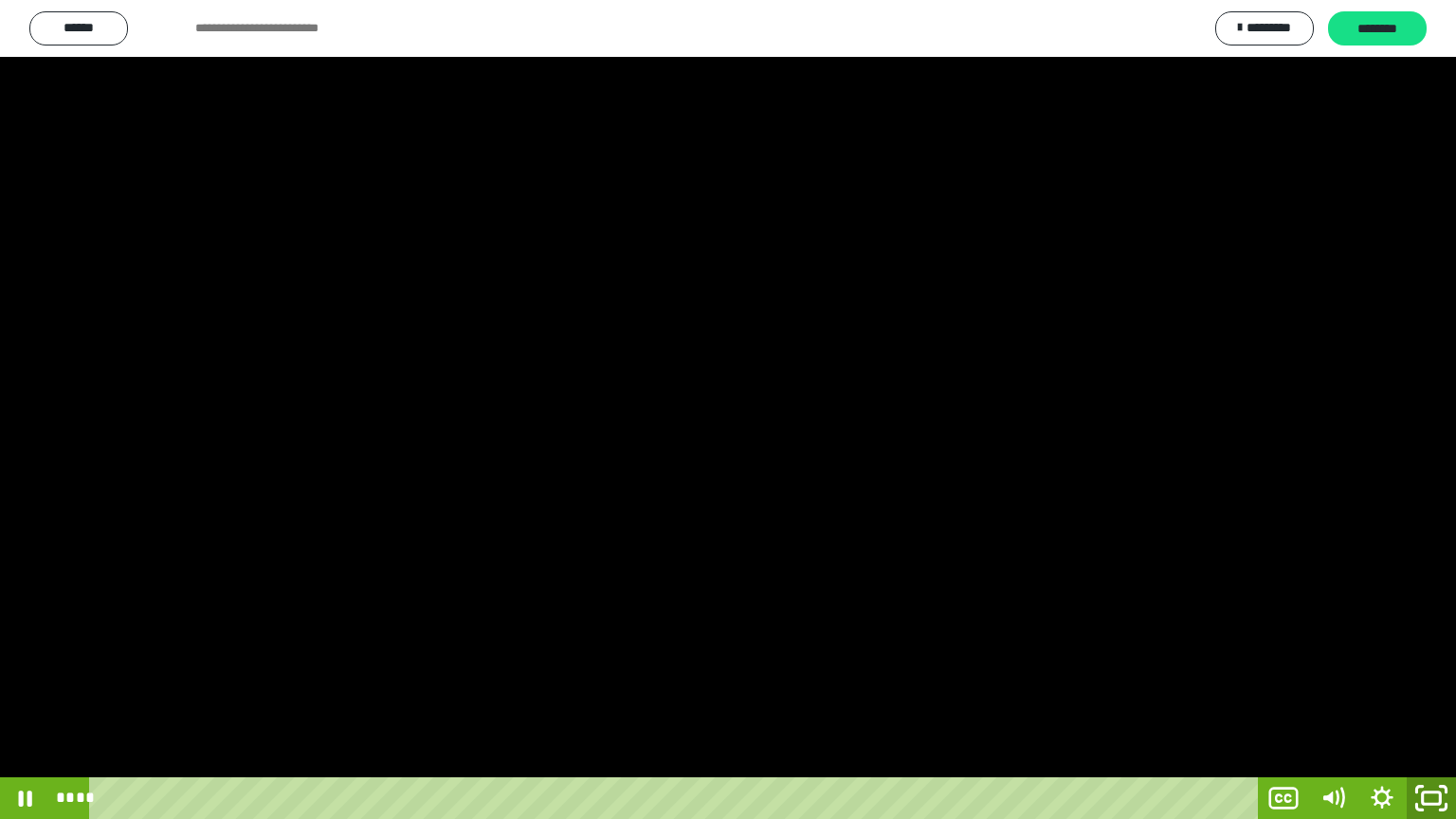 click 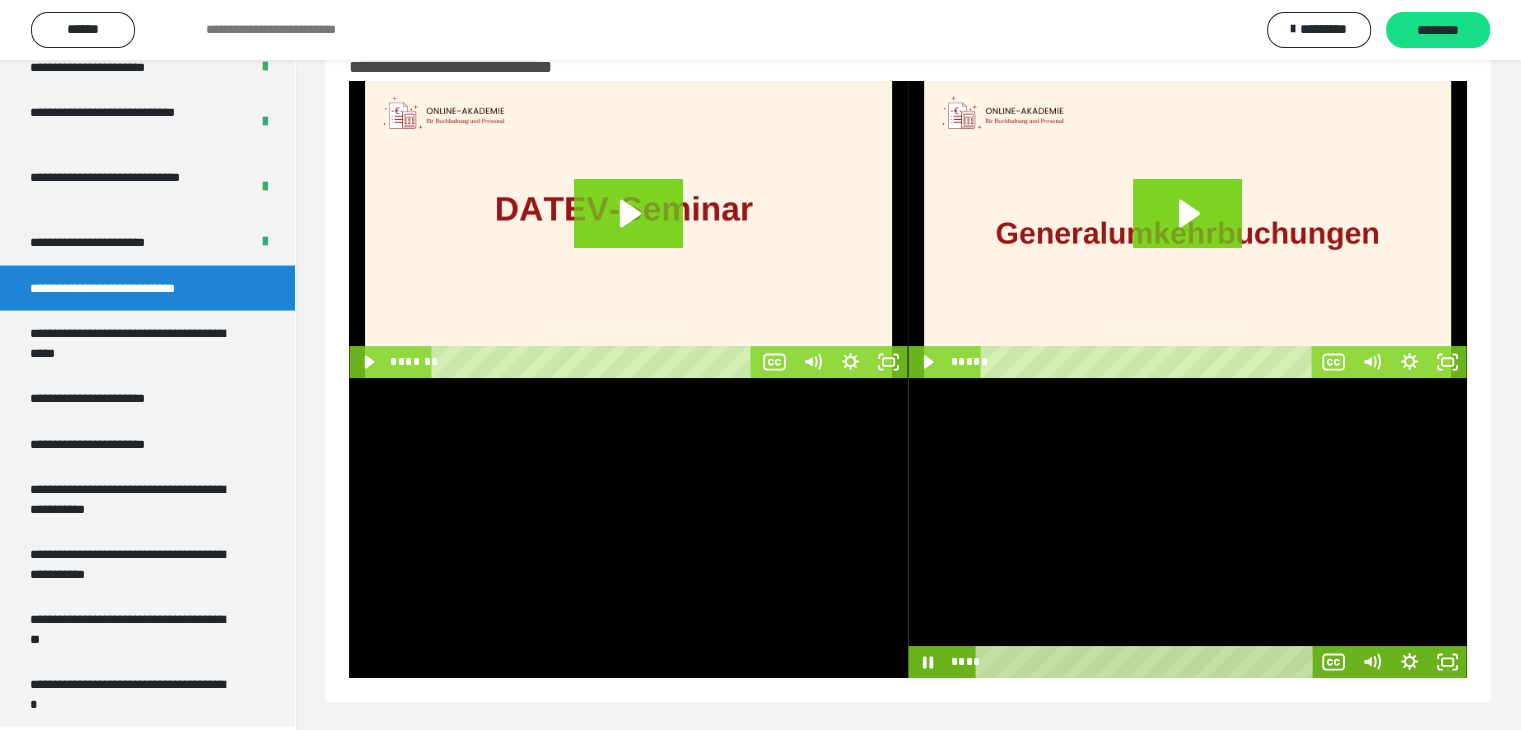 click at bounding box center (1187, 528) 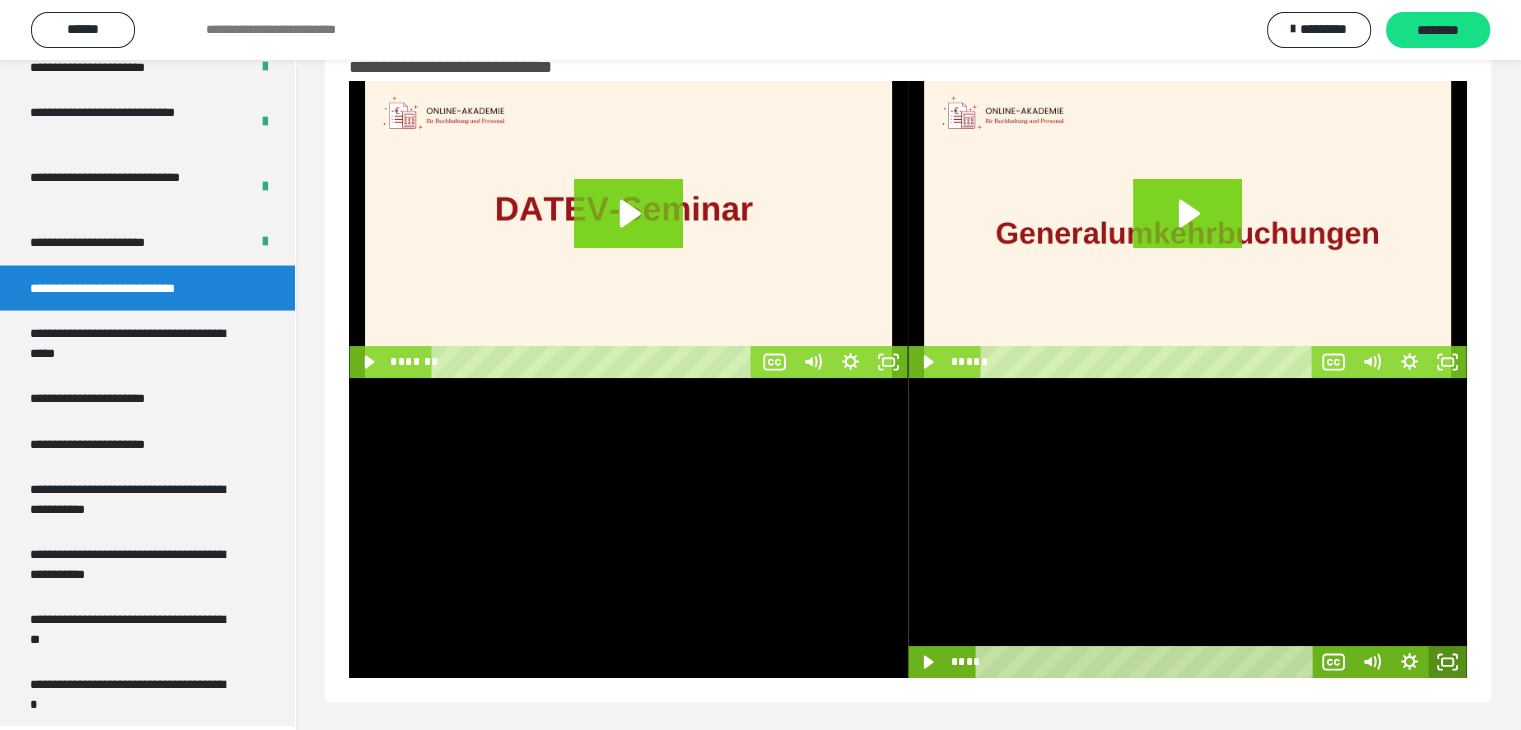 click 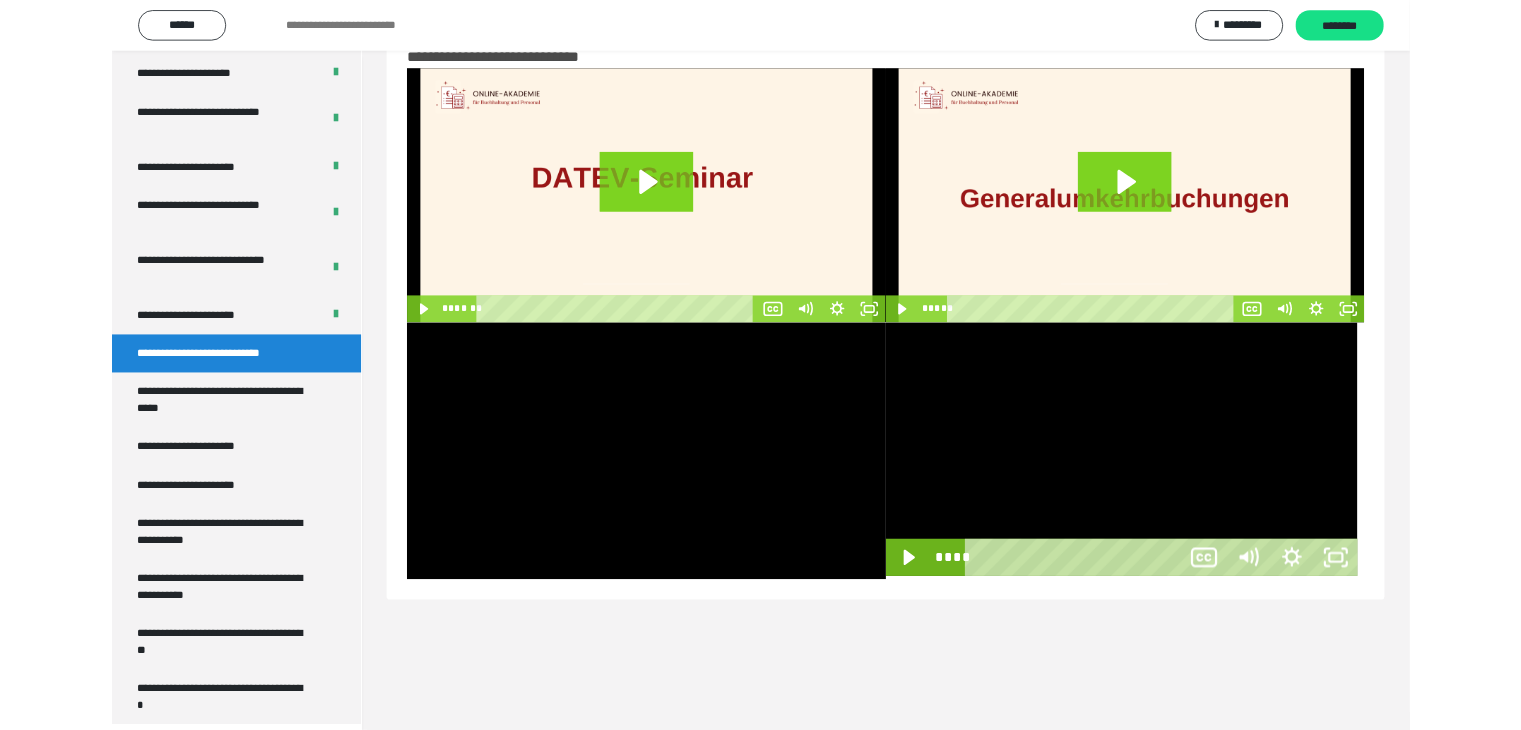 scroll, scrollTop: 3758, scrollLeft: 0, axis: vertical 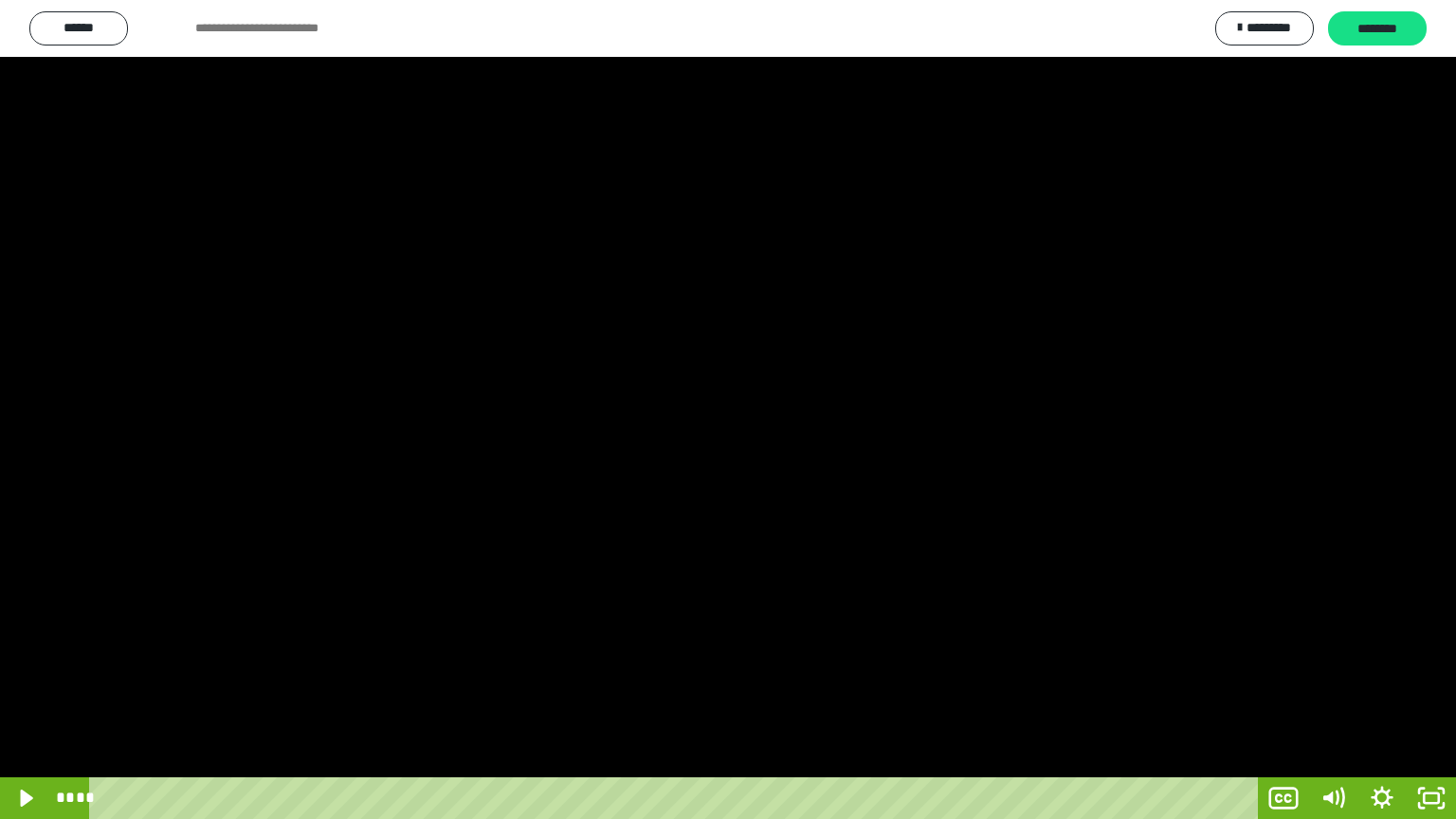 click at bounding box center [728, 410] 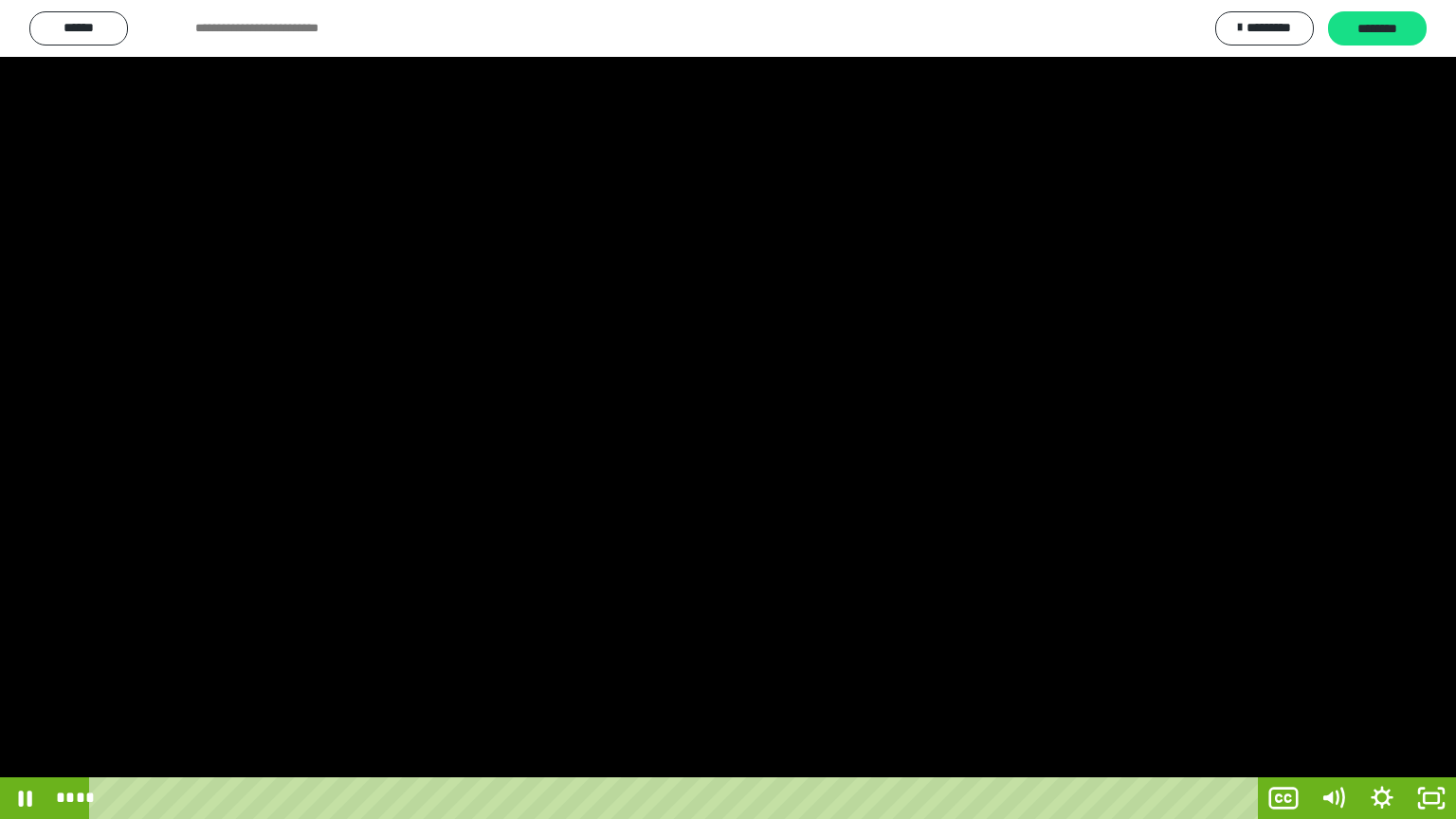 click at bounding box center [728, 410] 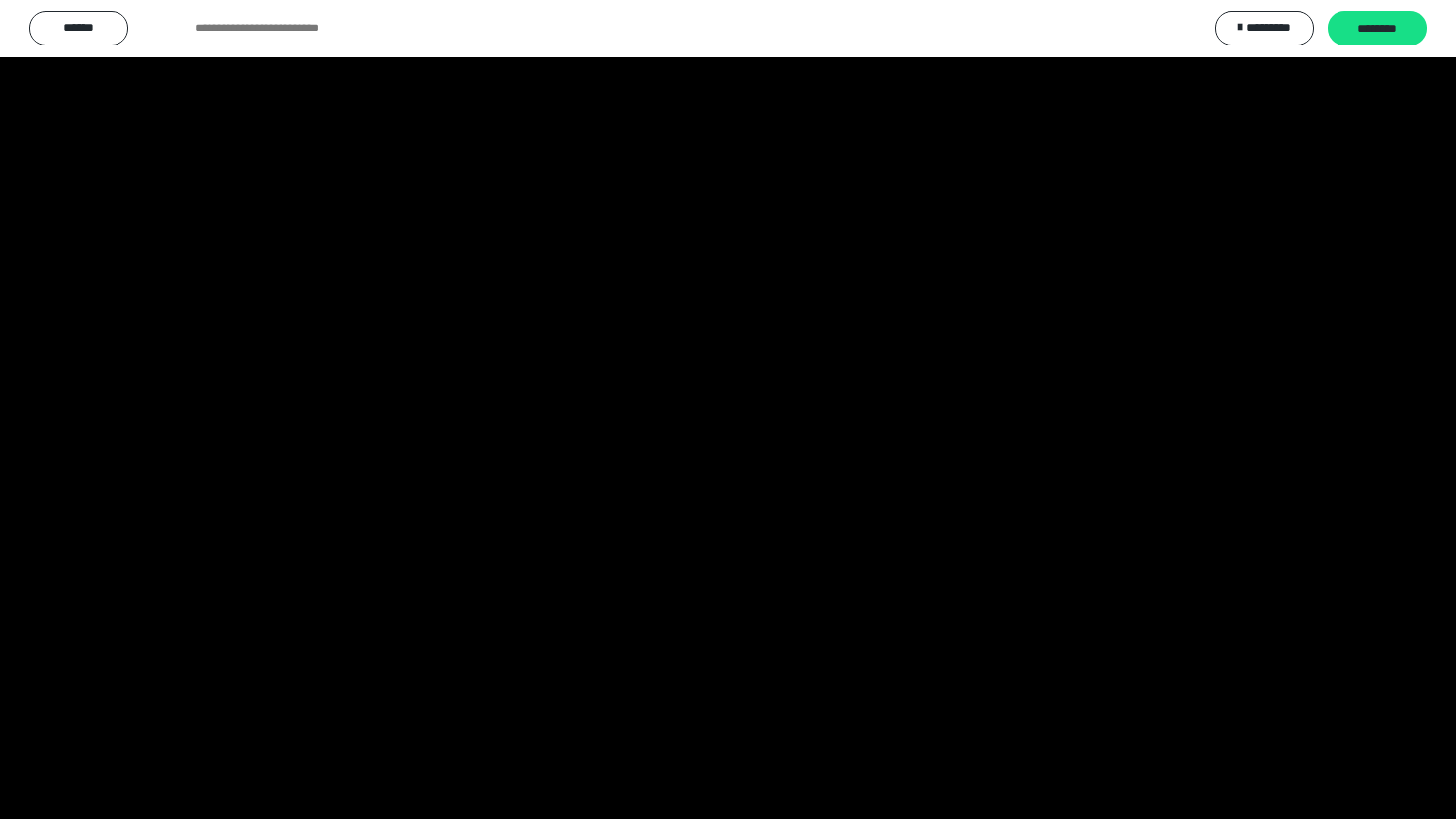 click at bounding box center [728, 410] 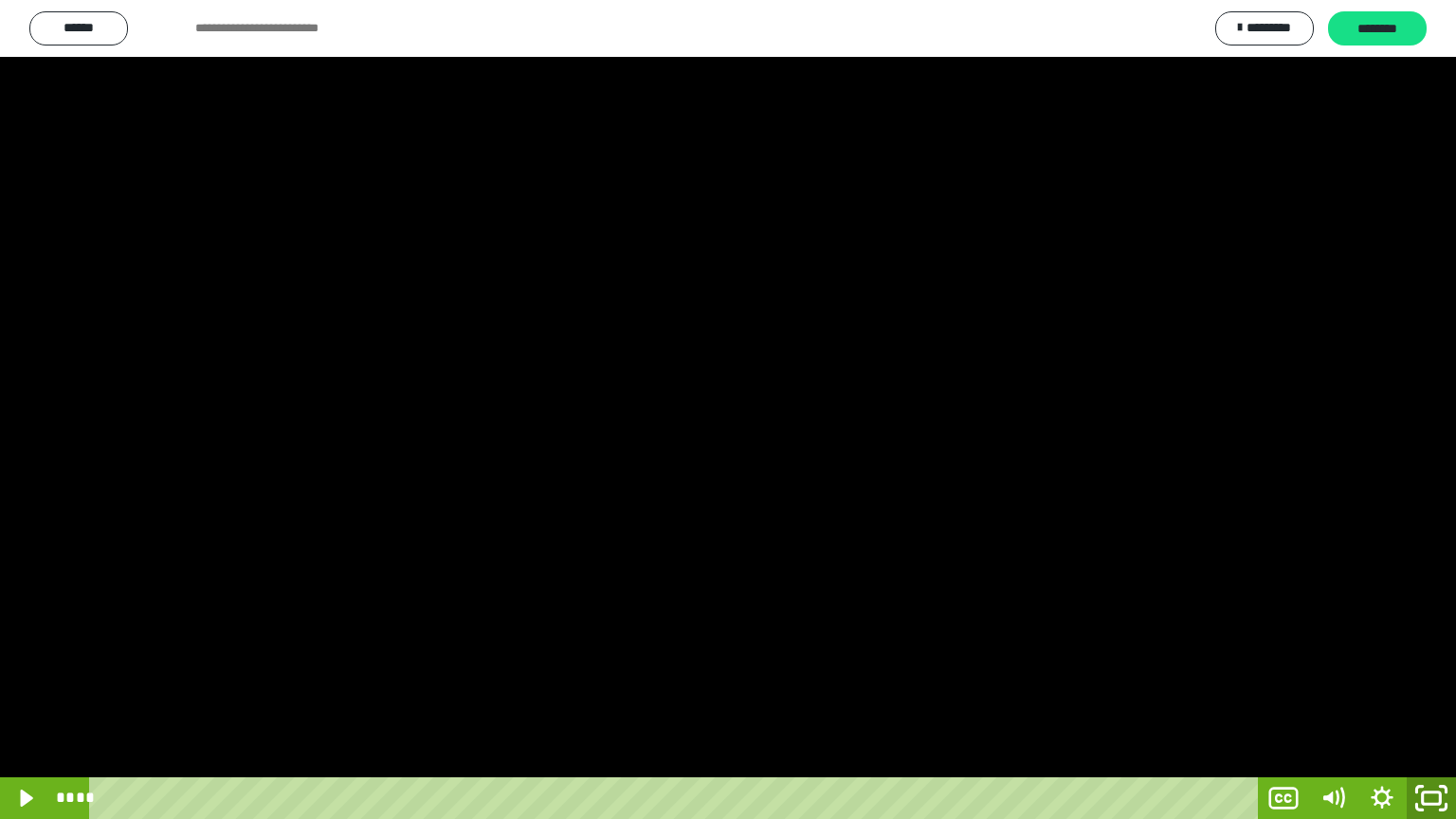 click 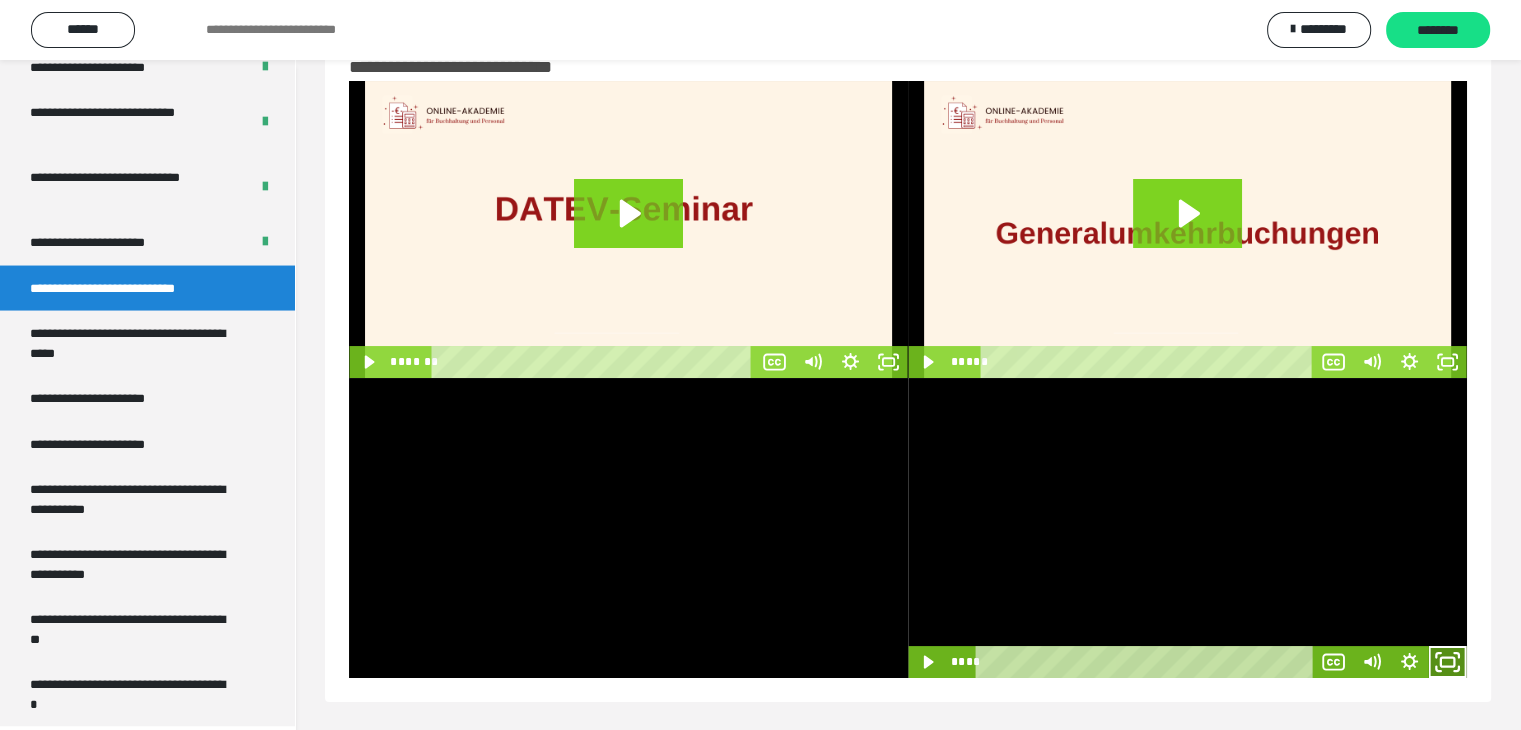 click 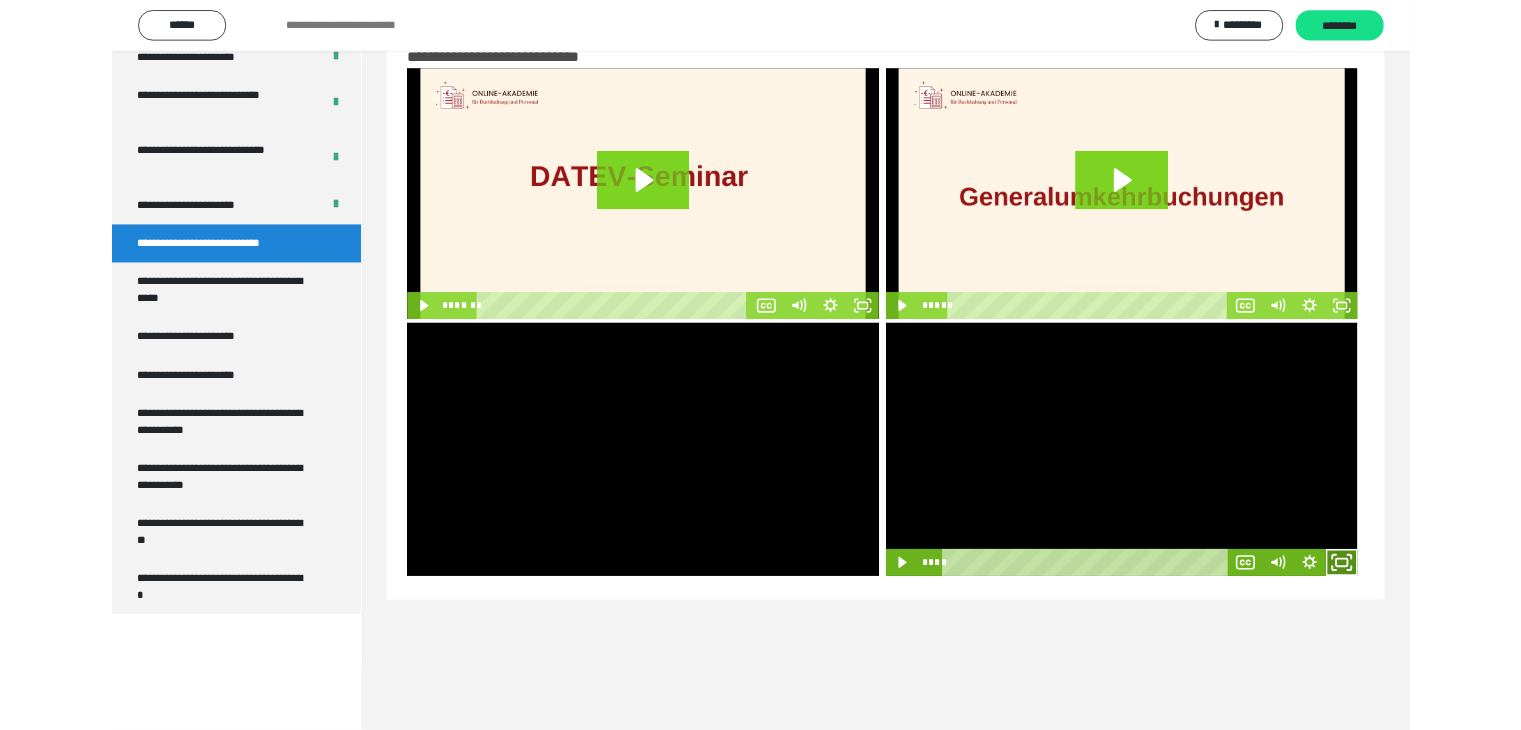 scroll, scrollTop: 3758, scrollLeft: 0, axis: vertical 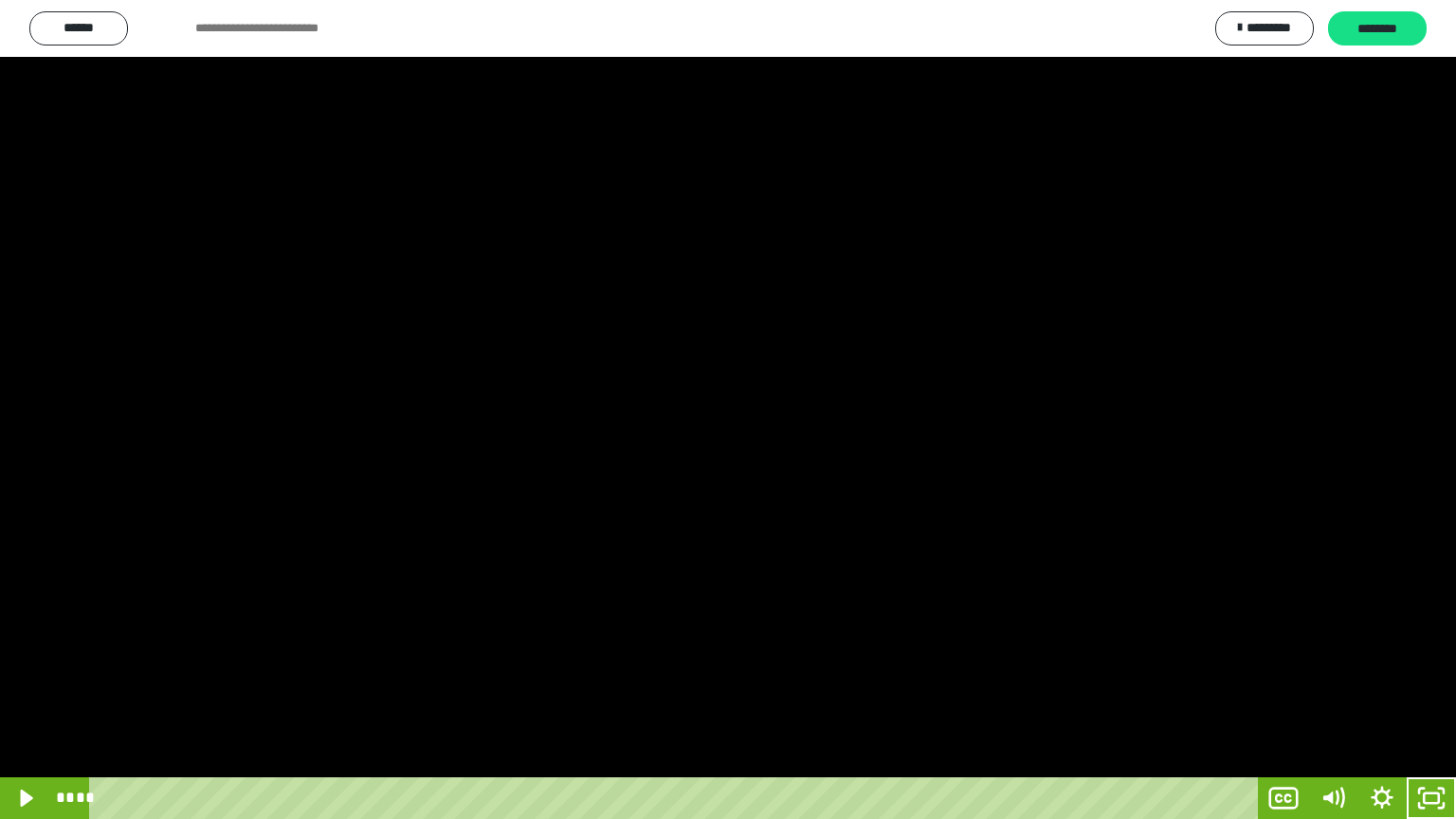click at bounding box center (728, 410) 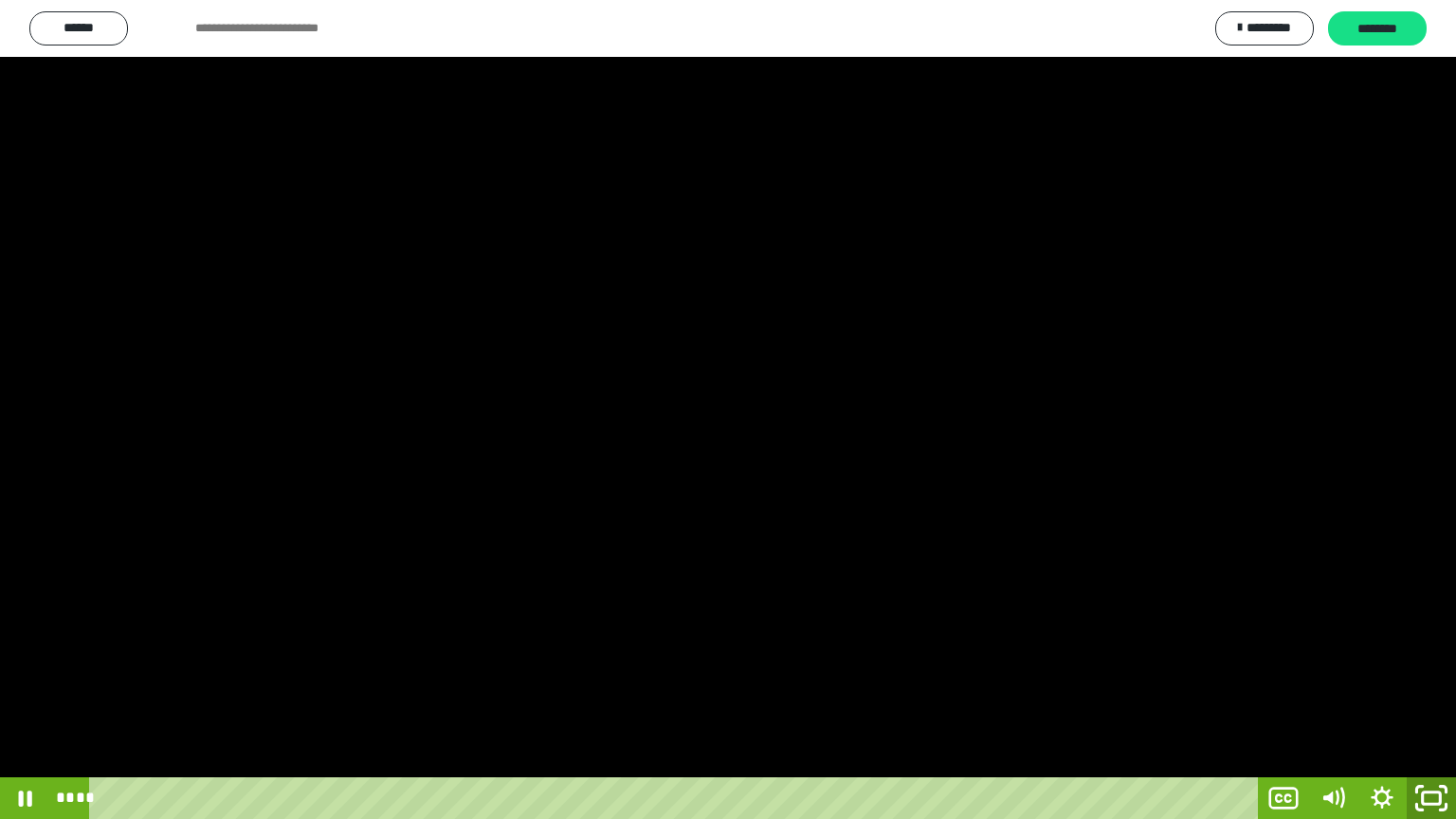 click 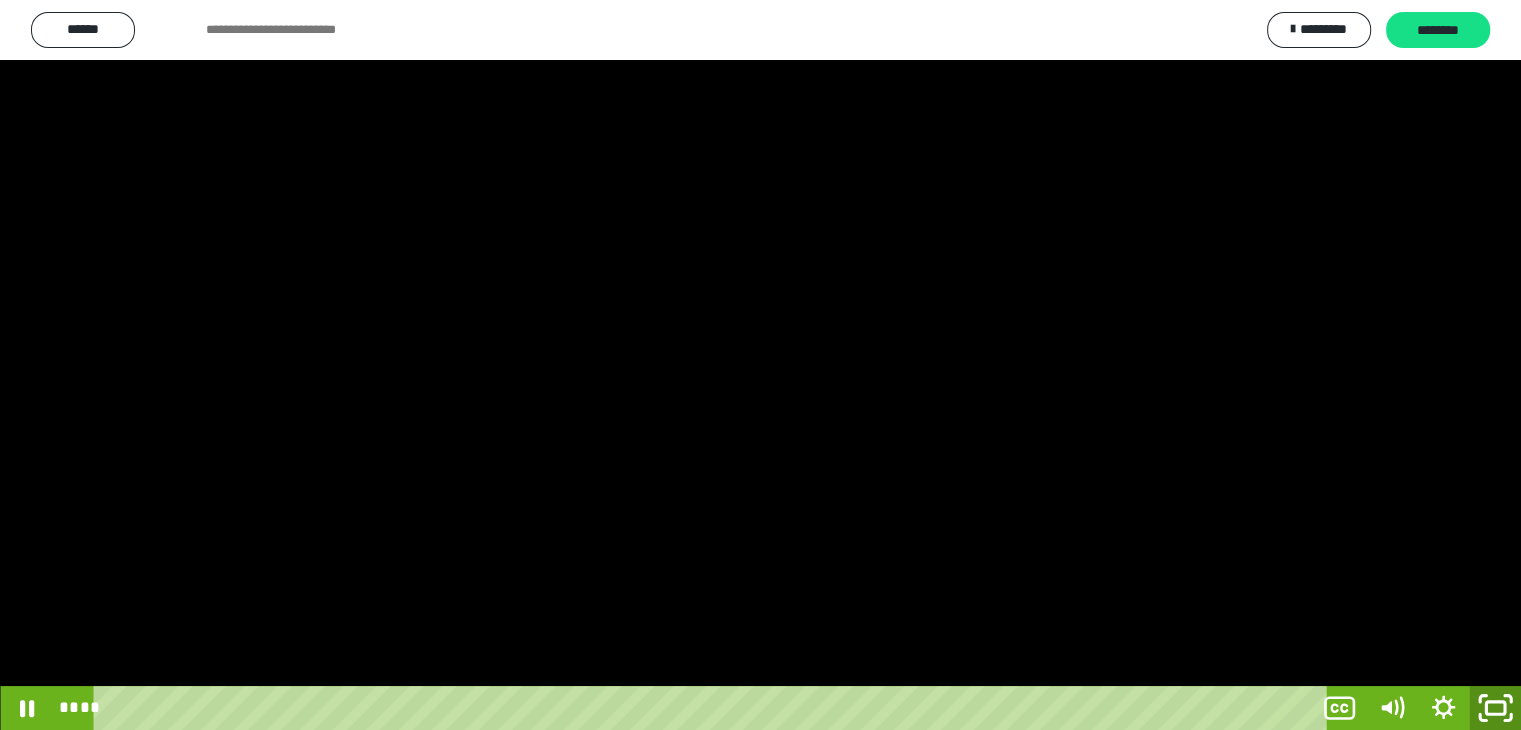scroll, scrollTop: 3892, scrollLeft: 0, axis: vertical 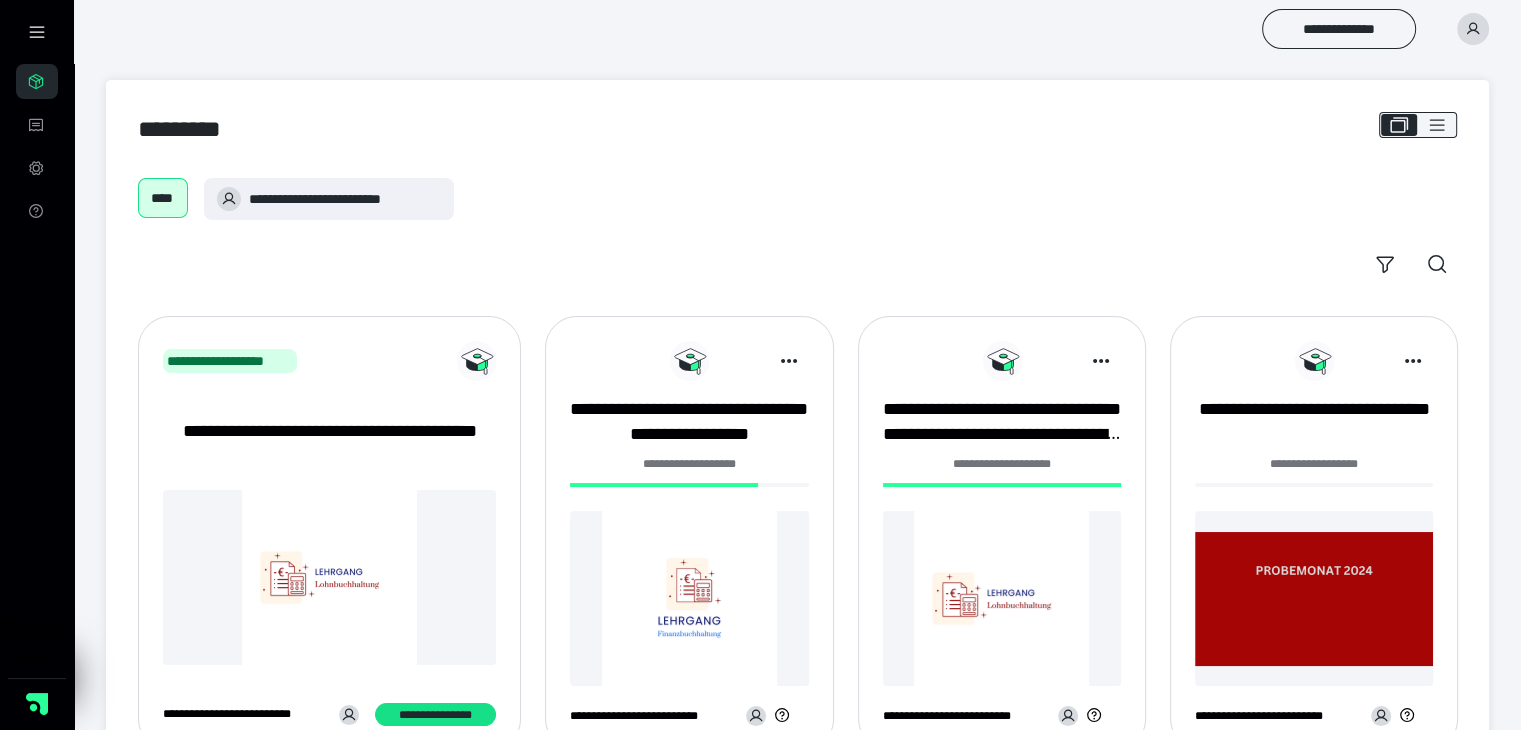 click at bounding box center [689, 598] 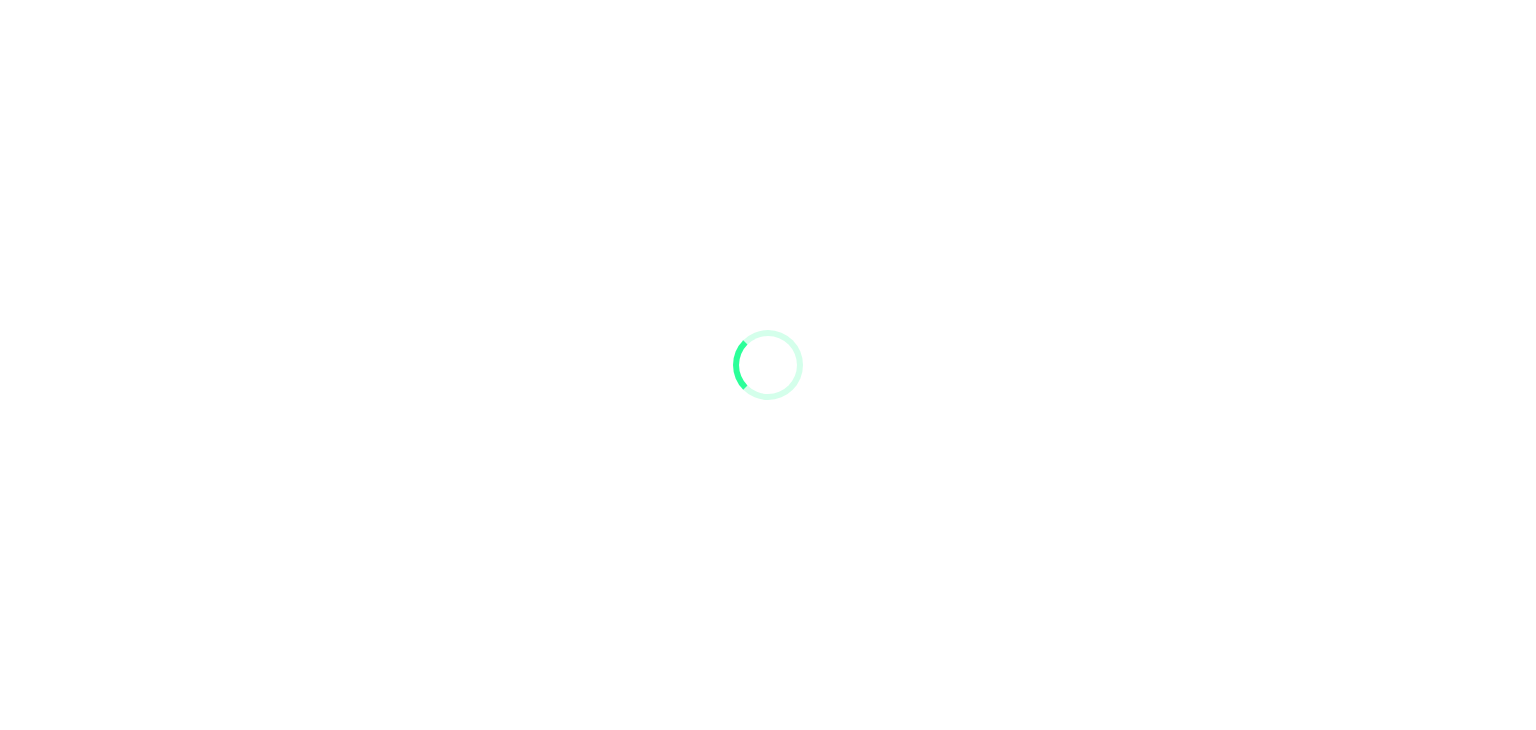 scroll, scrollTop: 0, scrollLeft: 0, axis: both 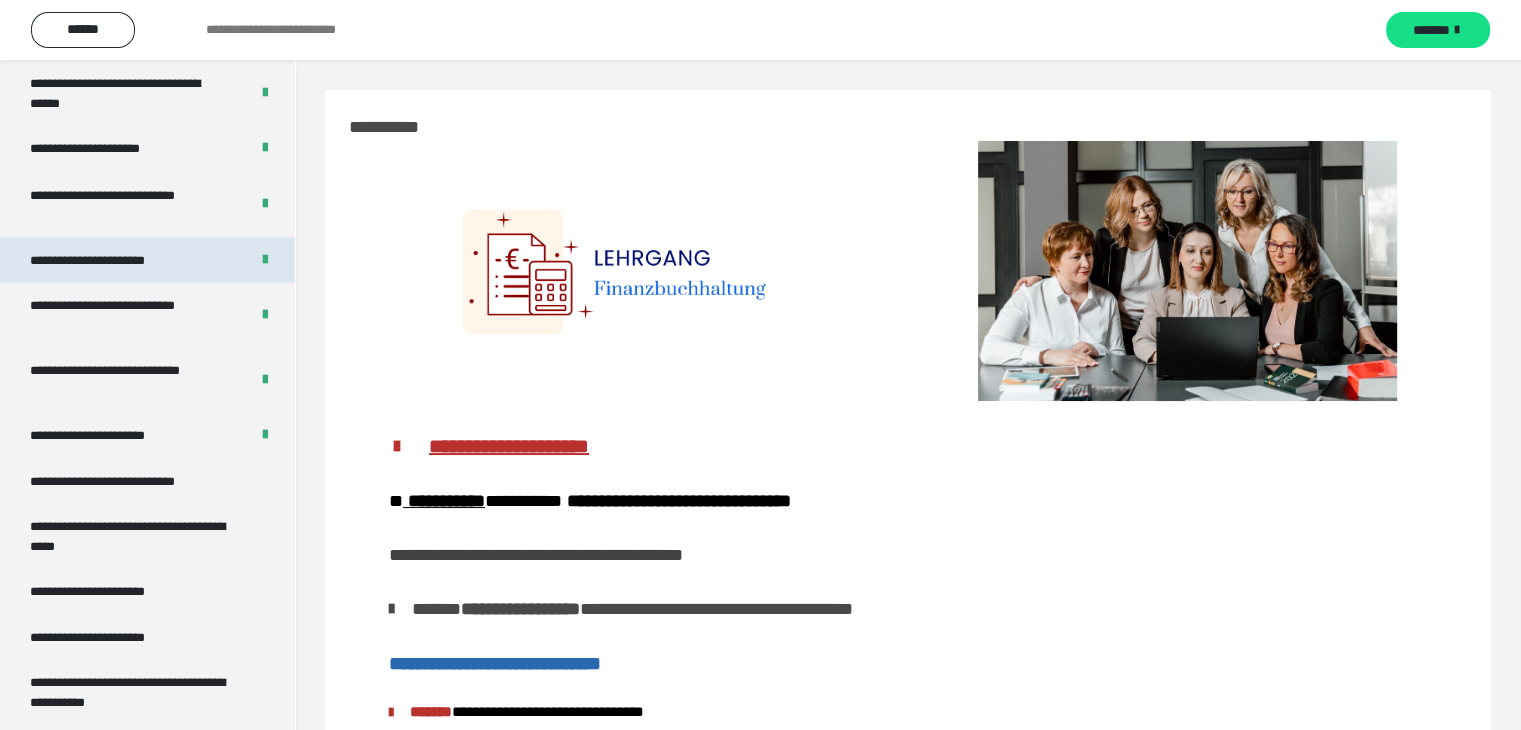 click on "**********" at bounding box center [111, 260] 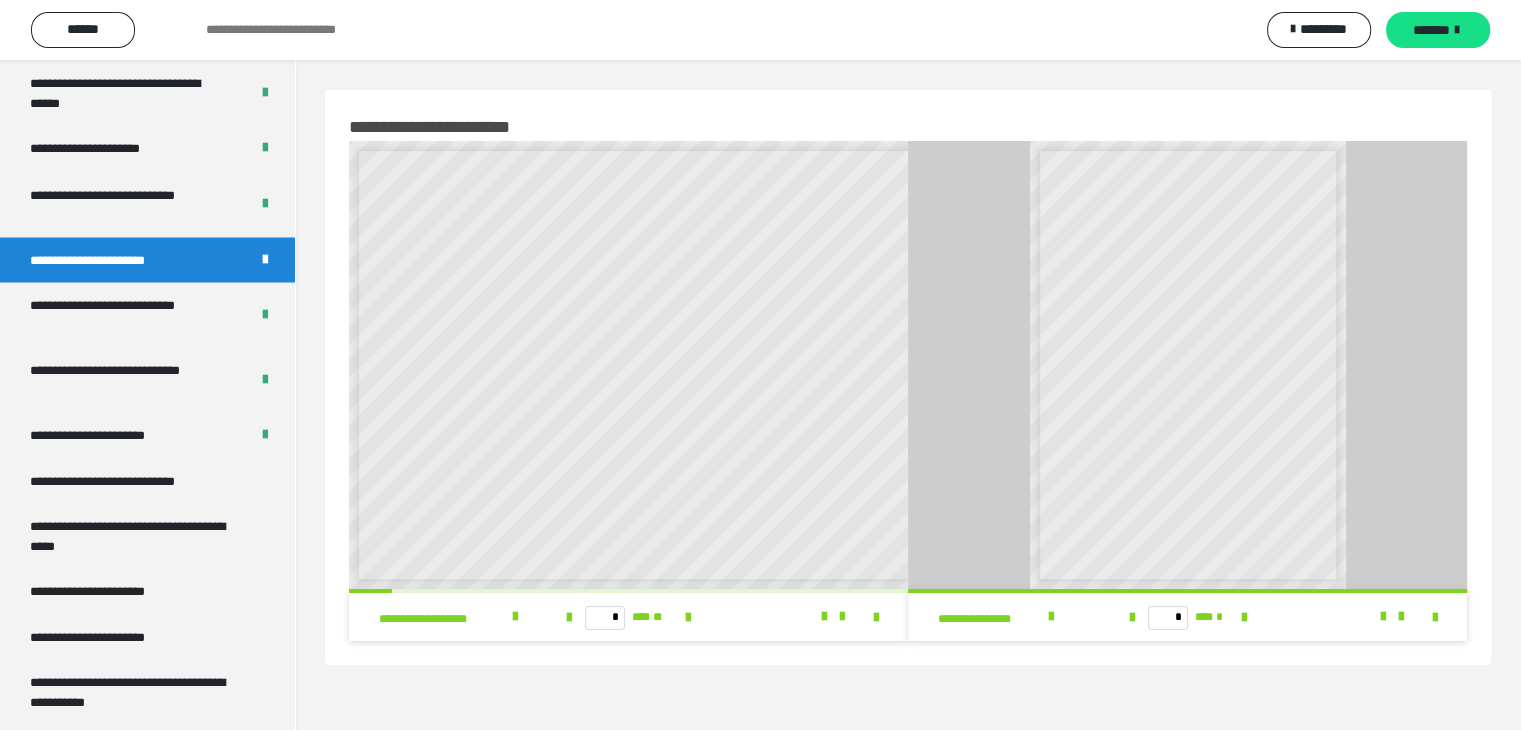 scroll, scrollTop: 8, scrollLeft: 0, axis: vertical 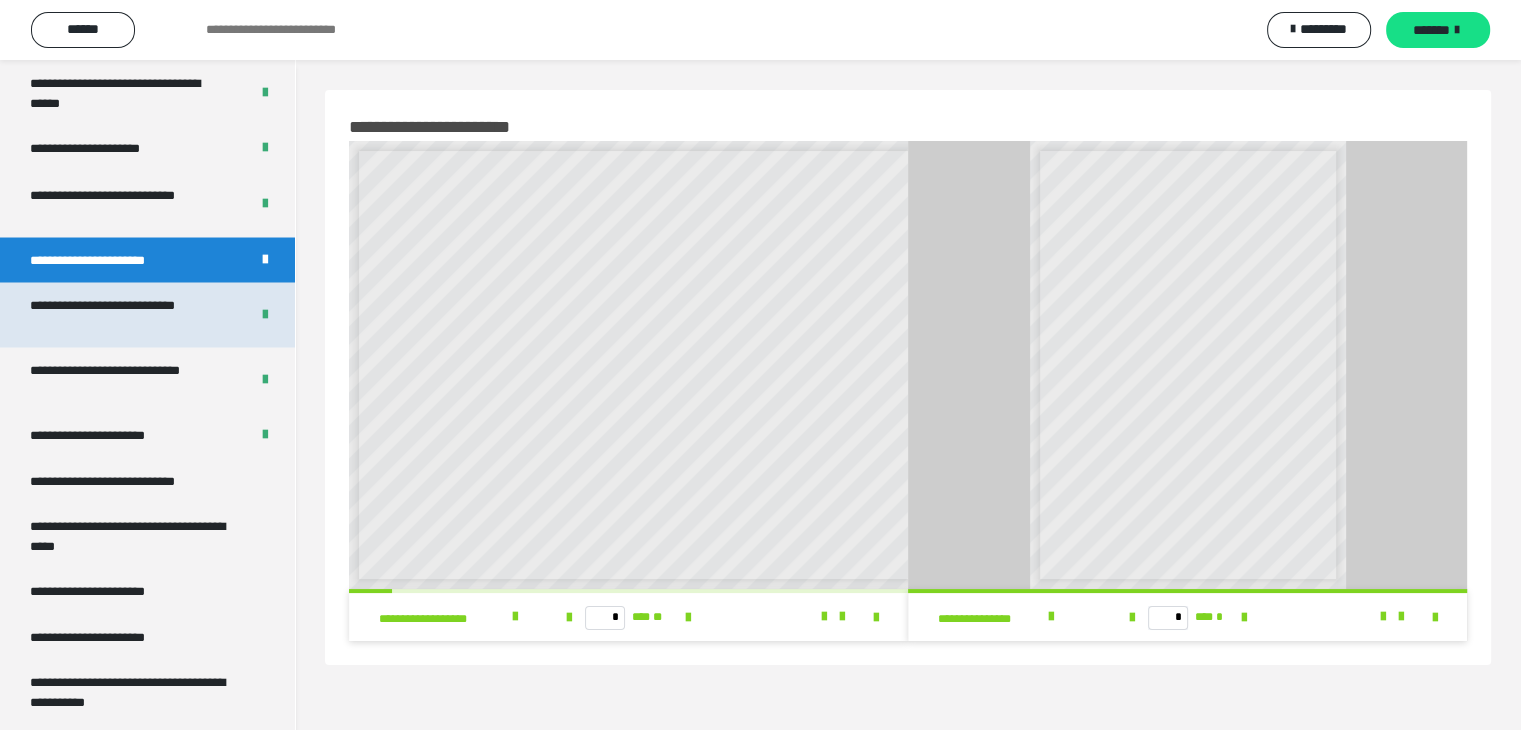 click on "**********" at bounding box center [124, 314] 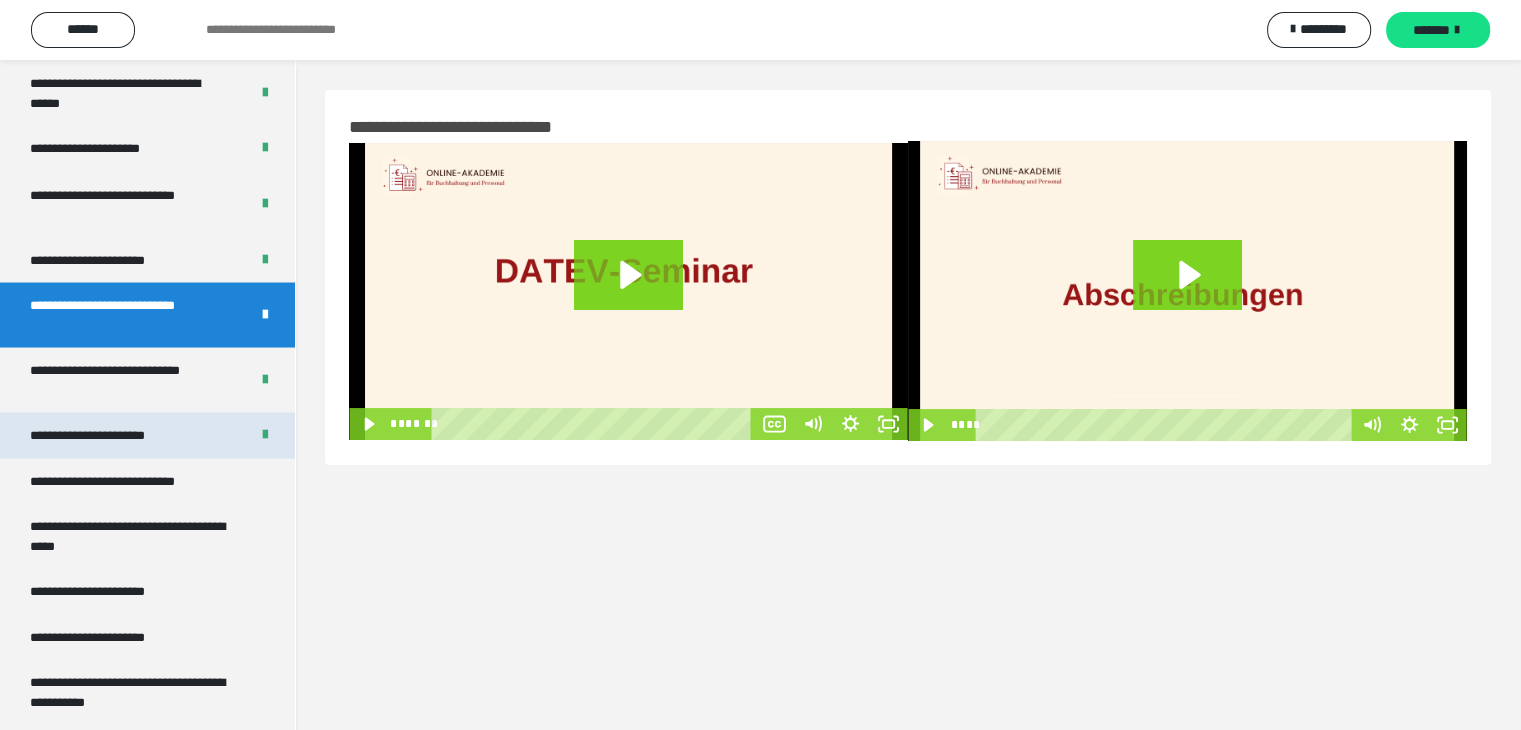 click on "**********" at bounding box center (109, 435) 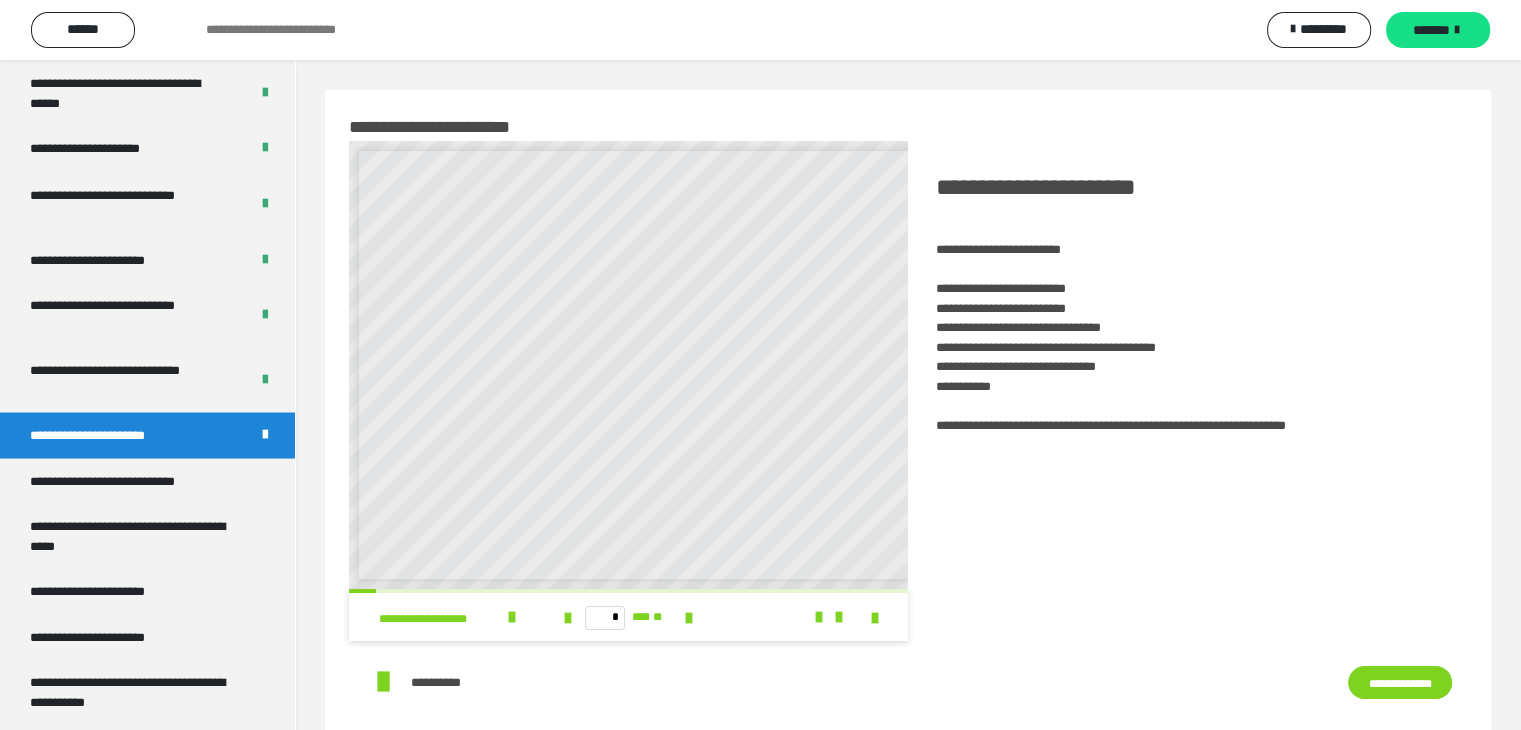 scroll, scrollTop: 8, scrollLeft: 0, axis: vertical 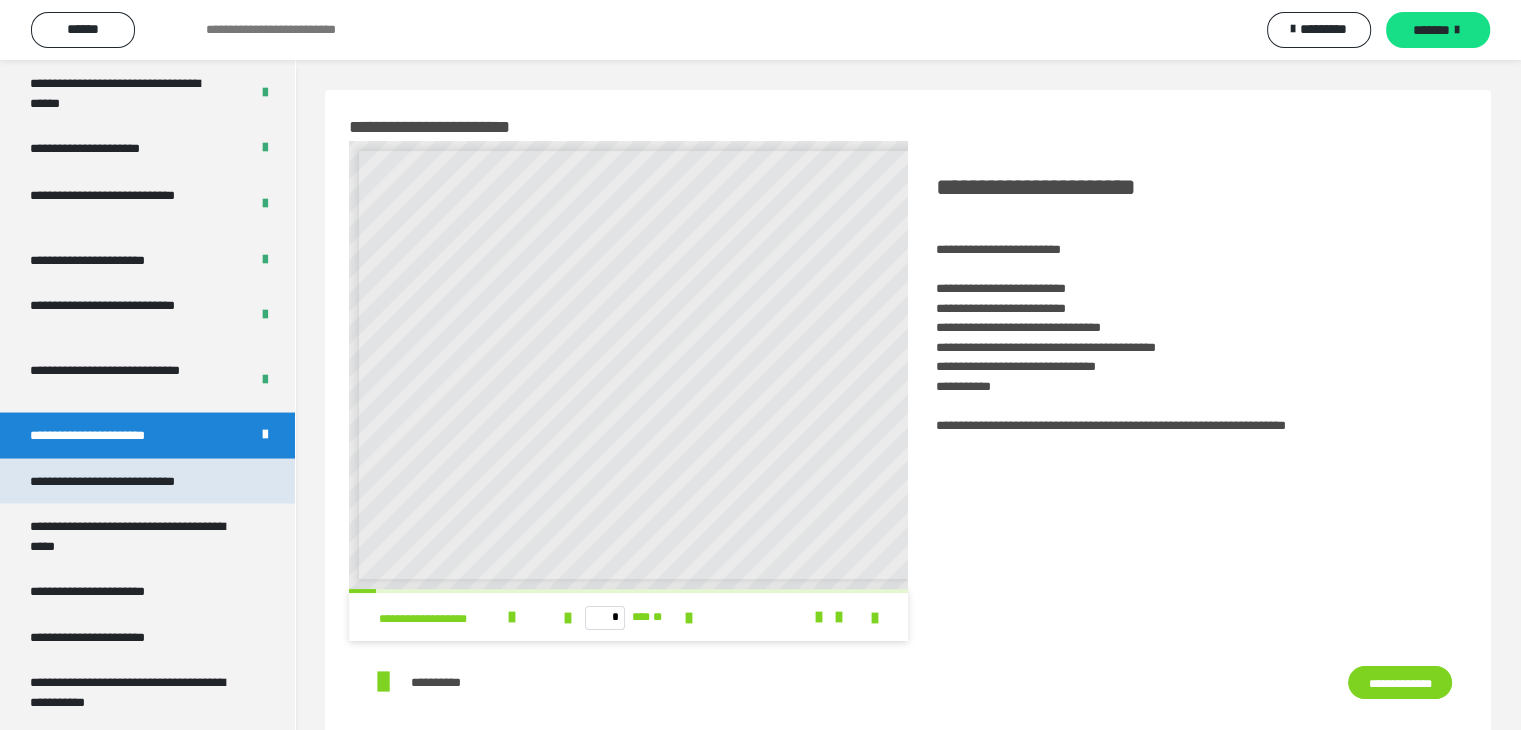 click on "**********" at bounding box center (129, 481) 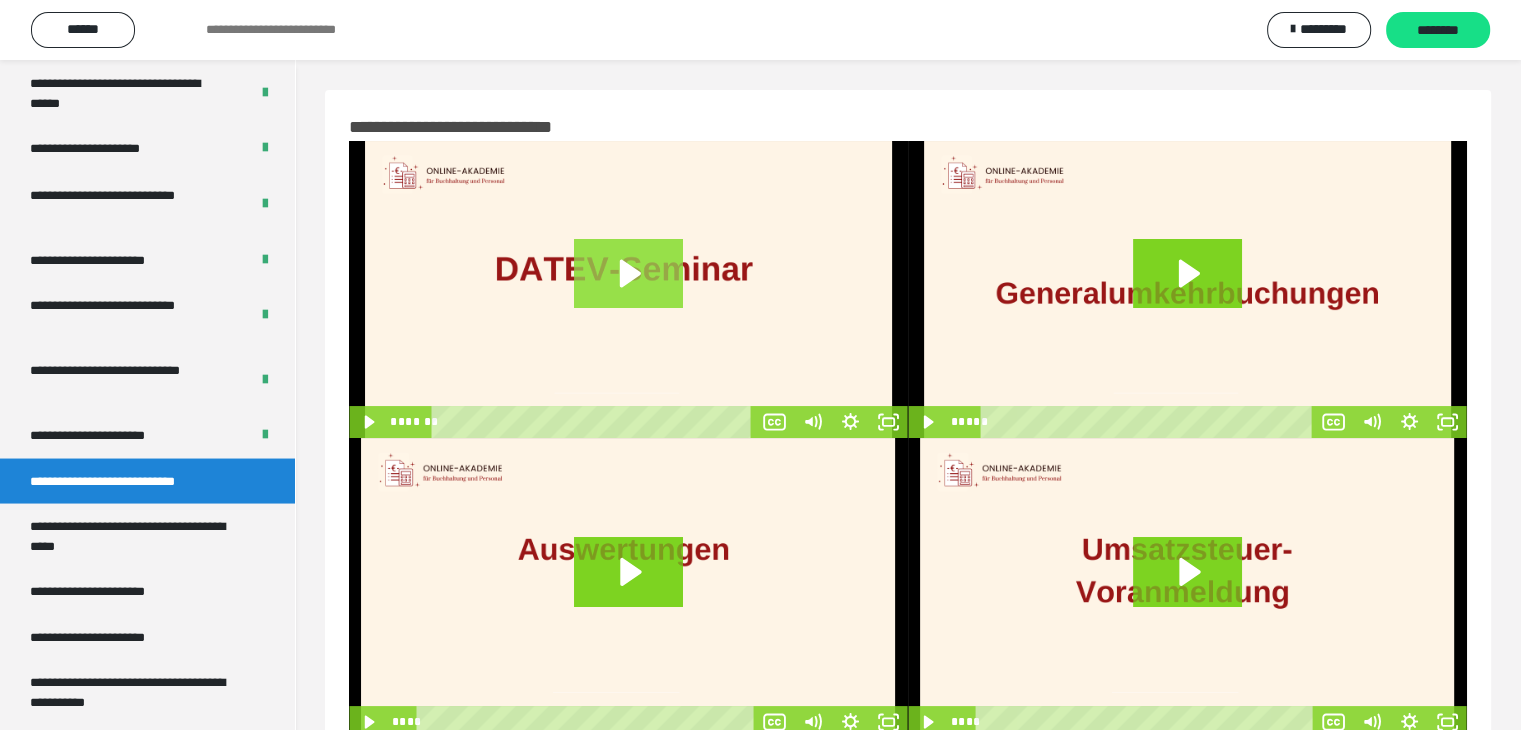 click 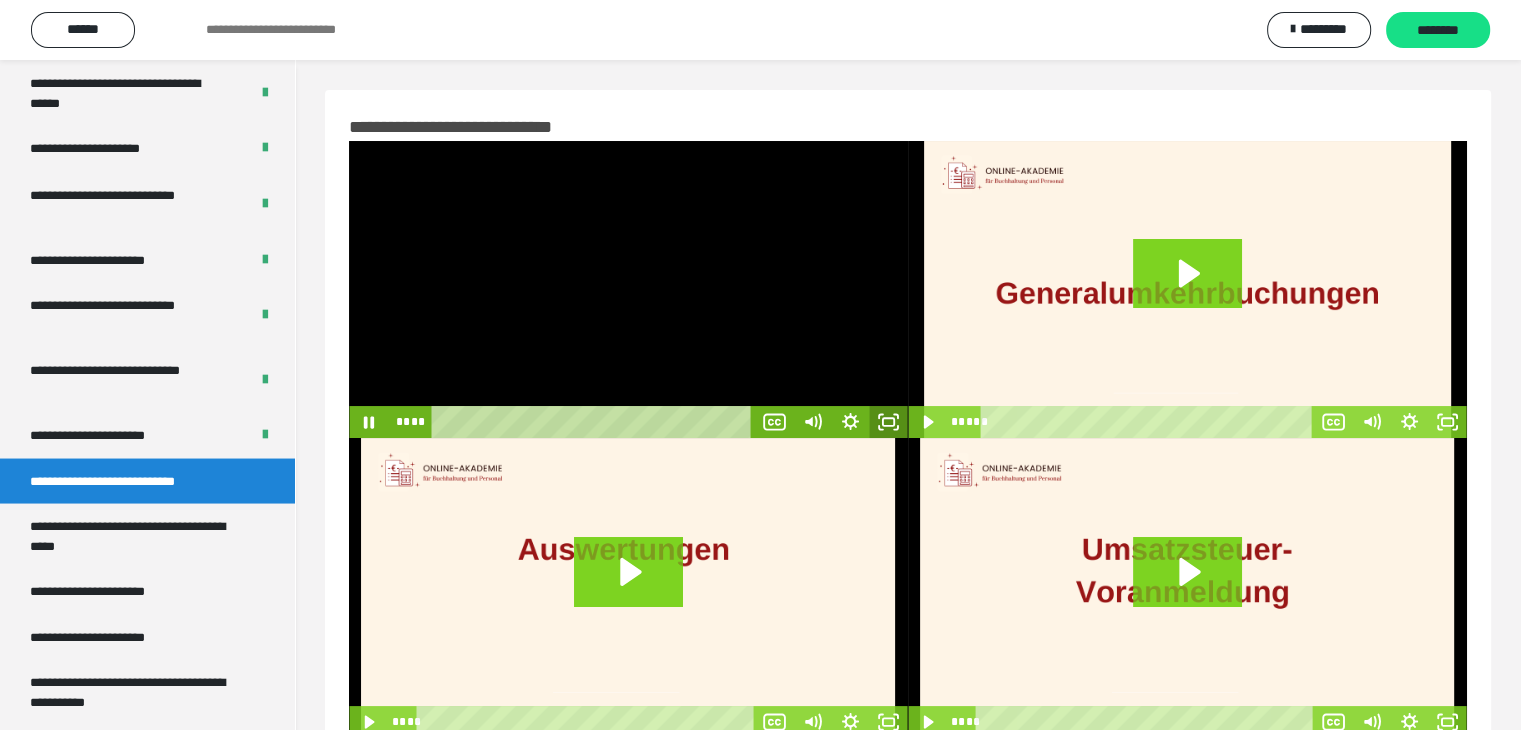 click 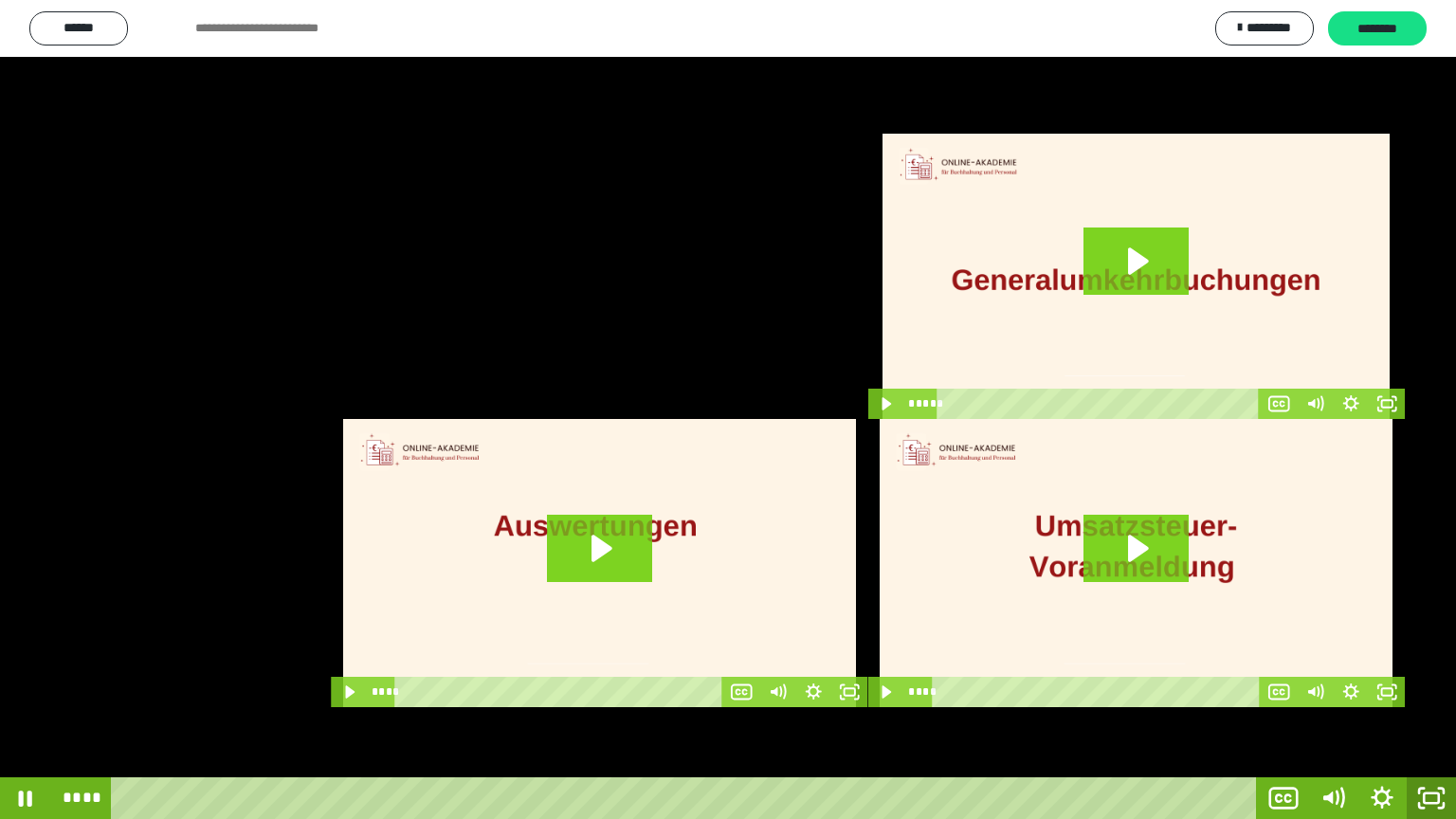 click 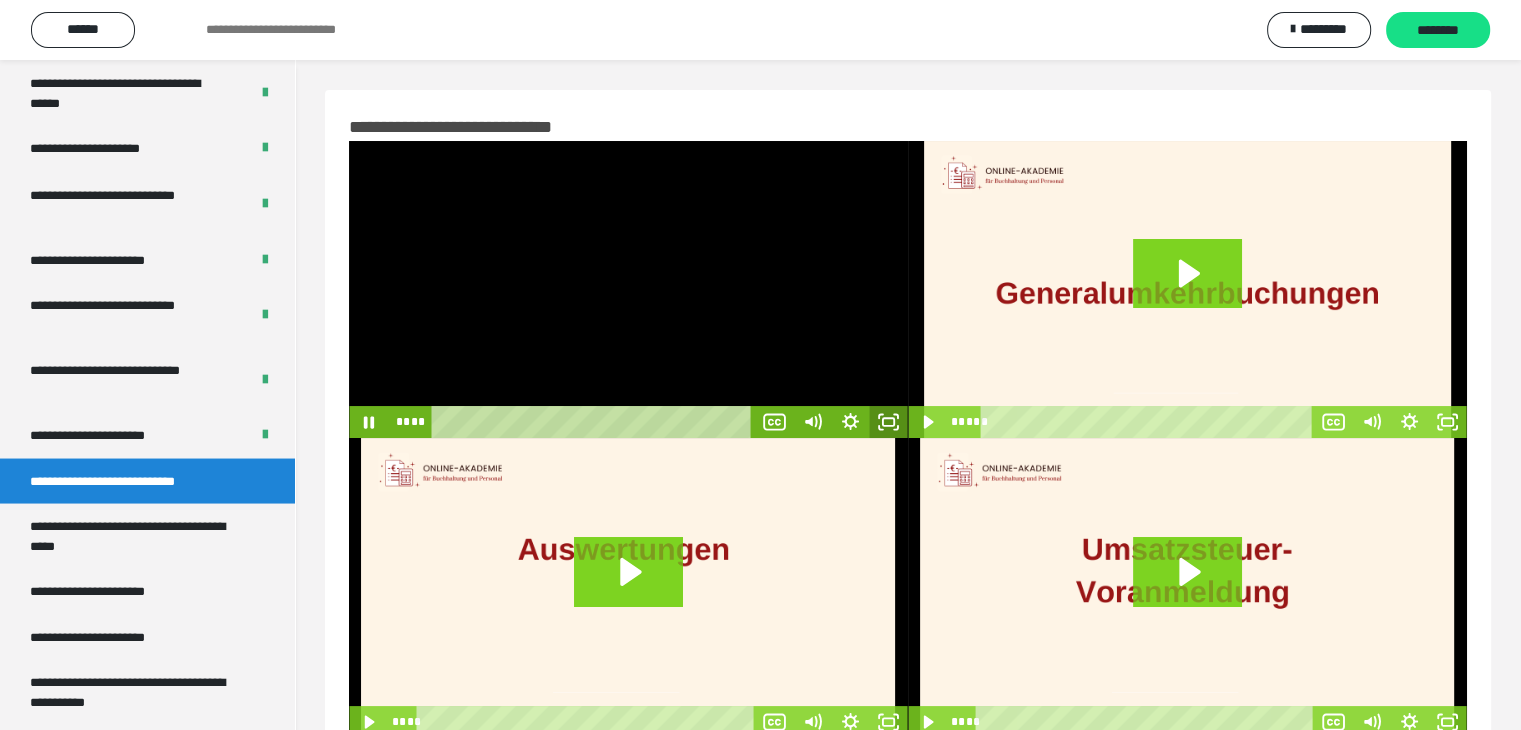 click 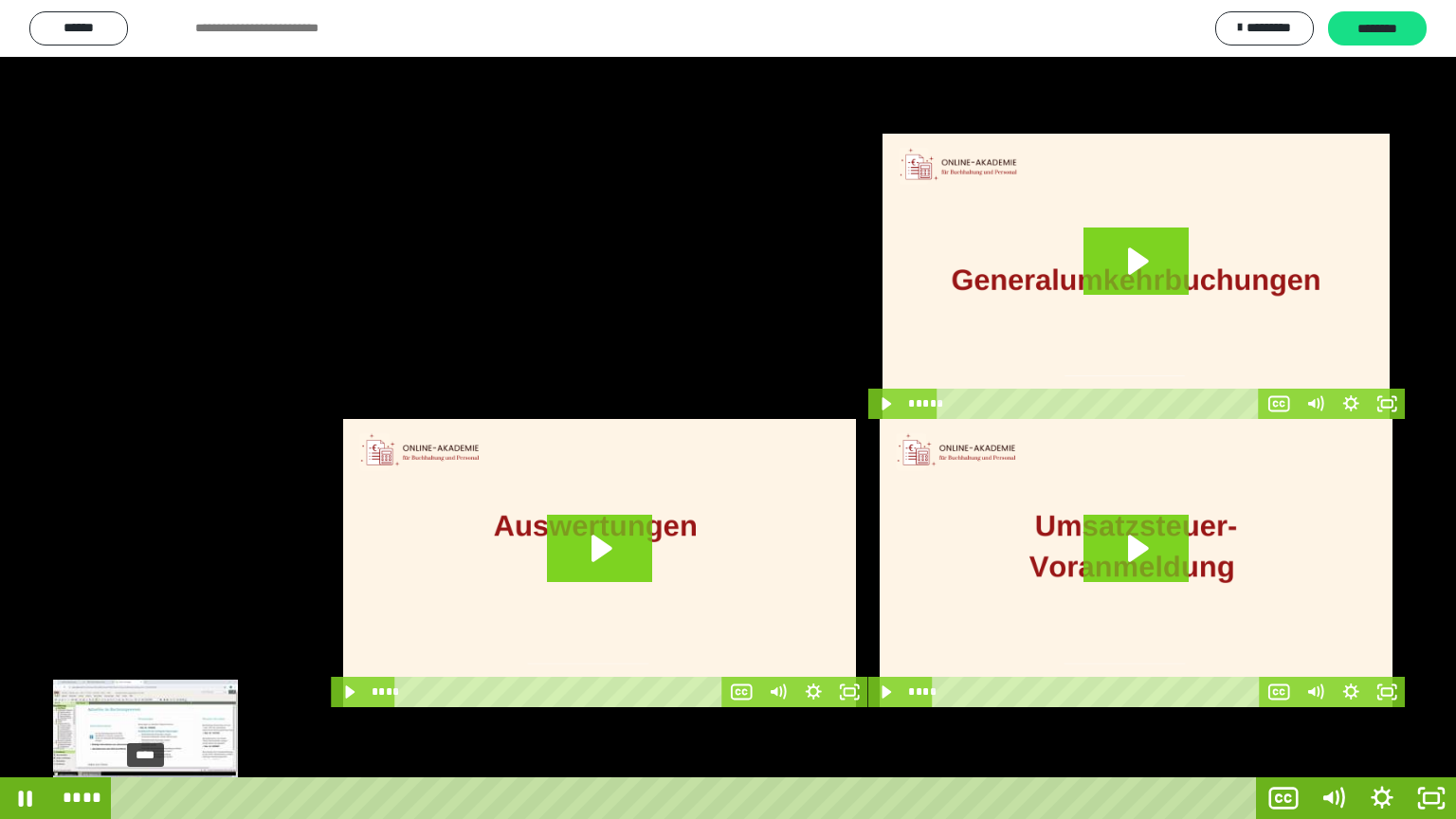 click on "****" at bounding box center [687, 798] 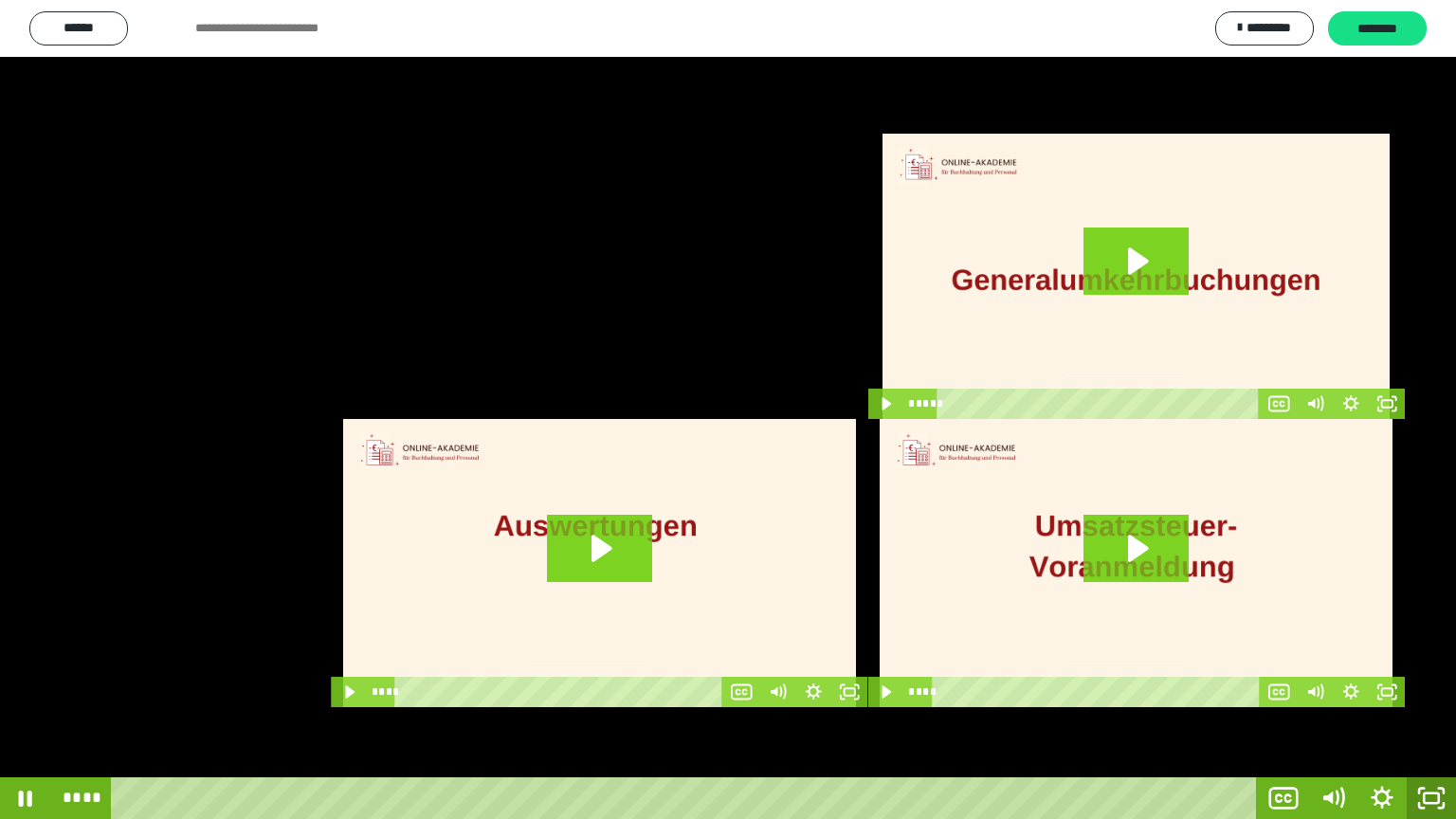 click 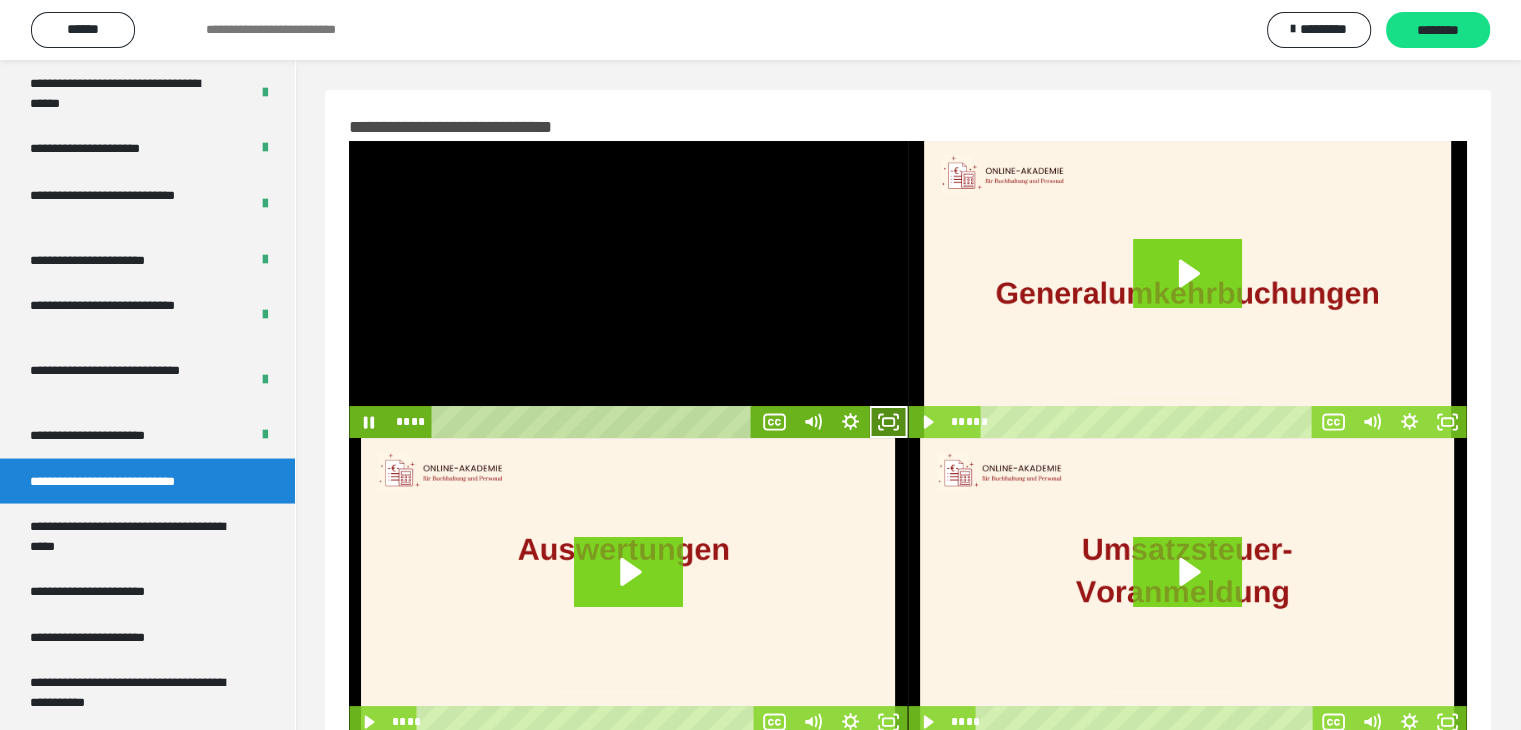 click 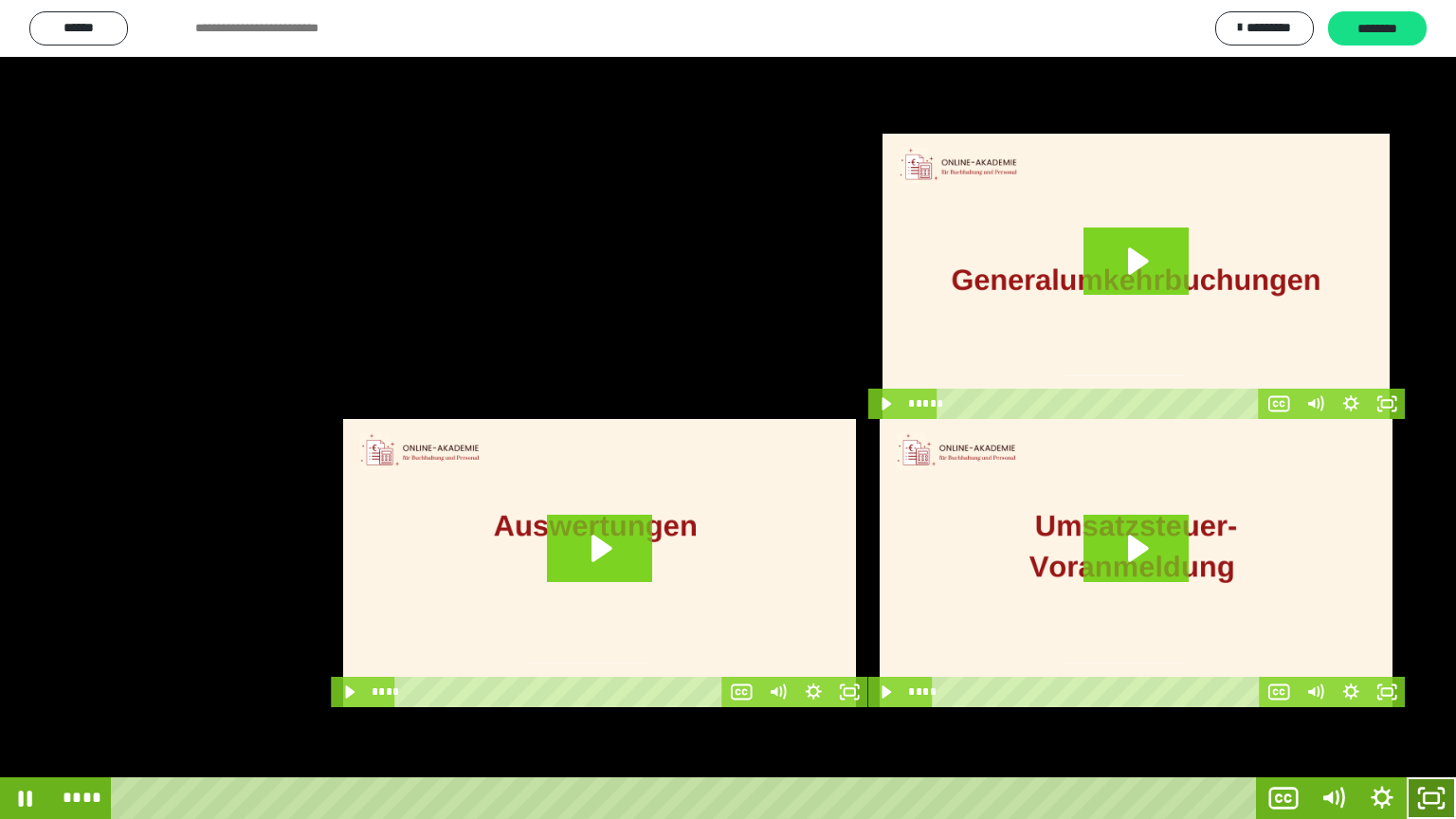 click 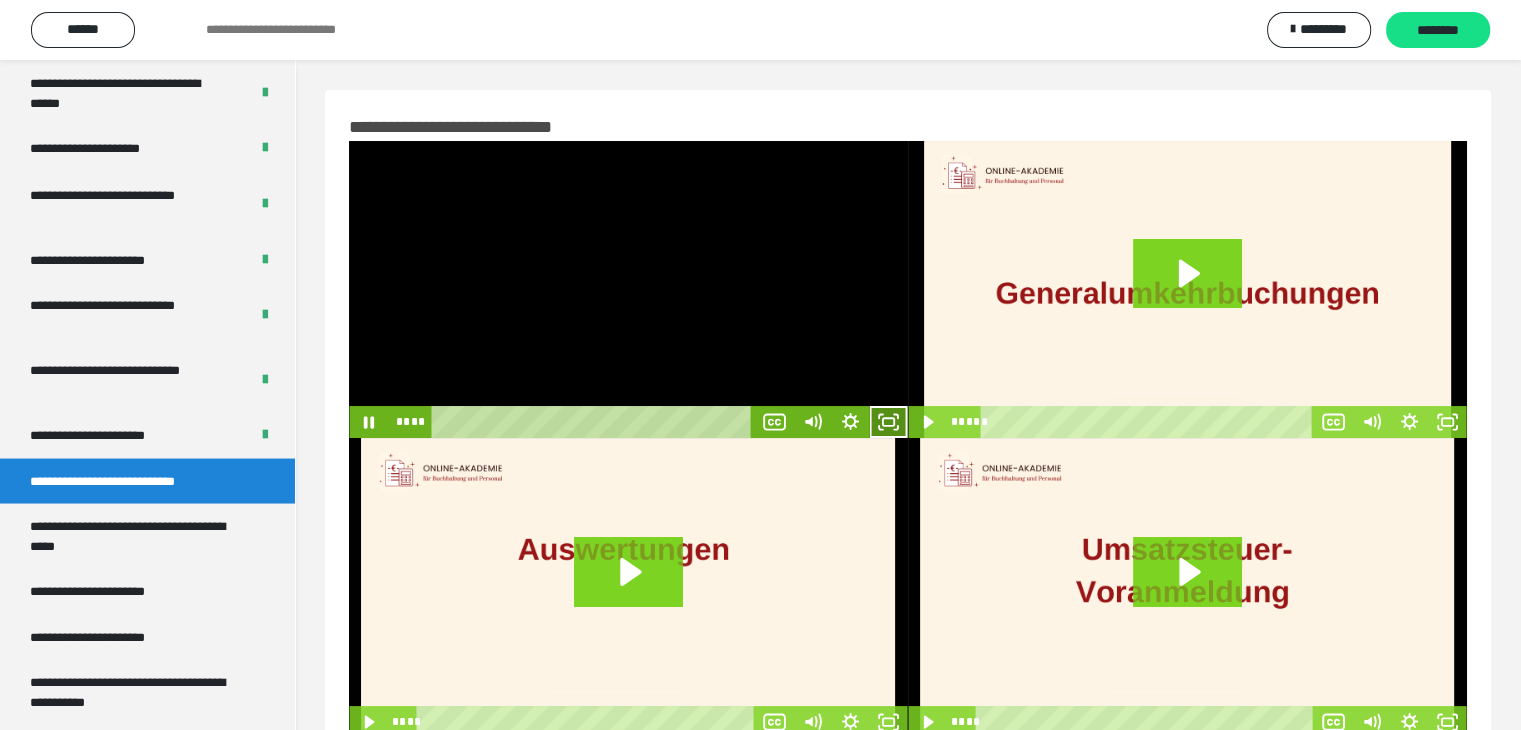 click 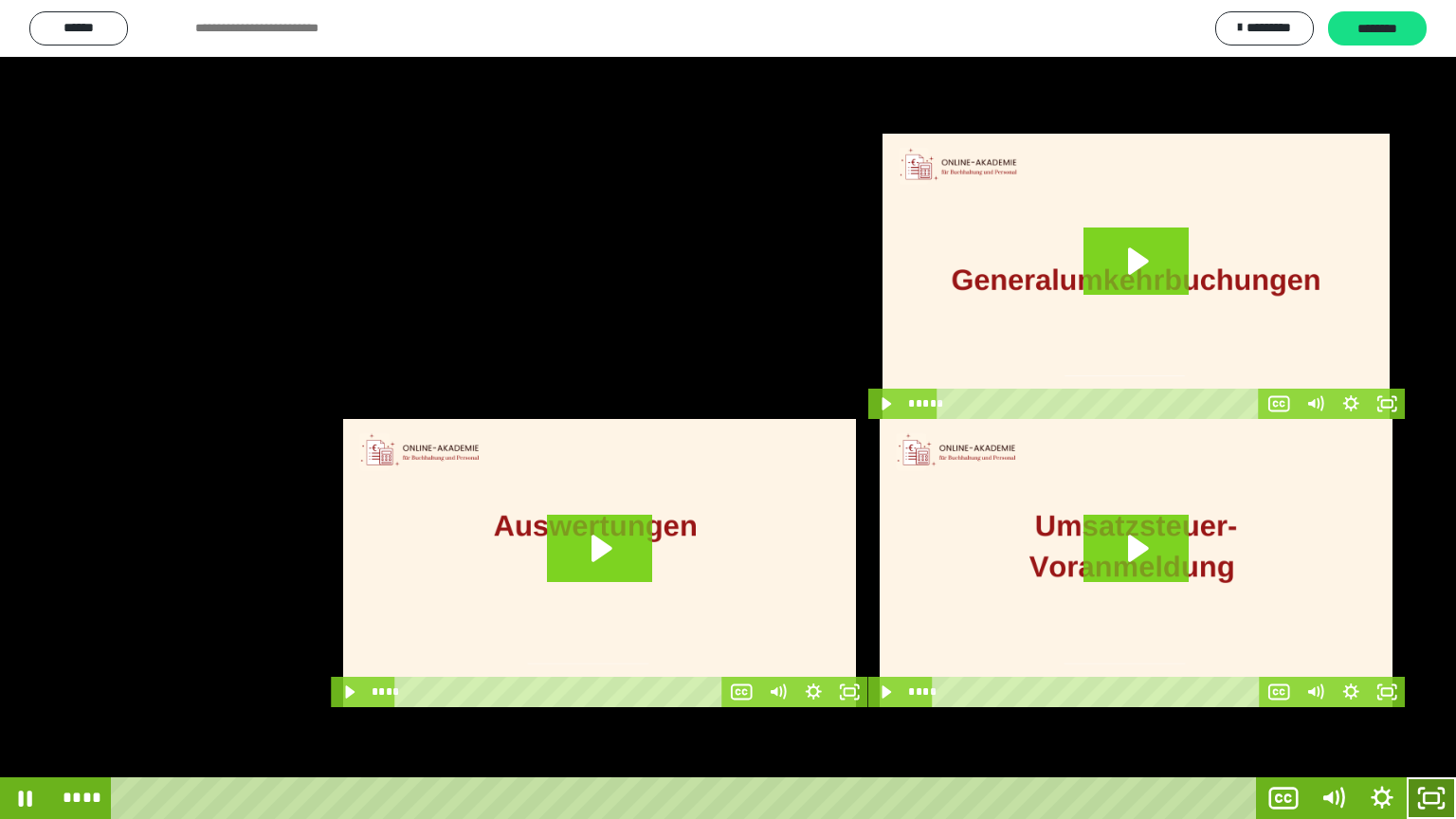 click 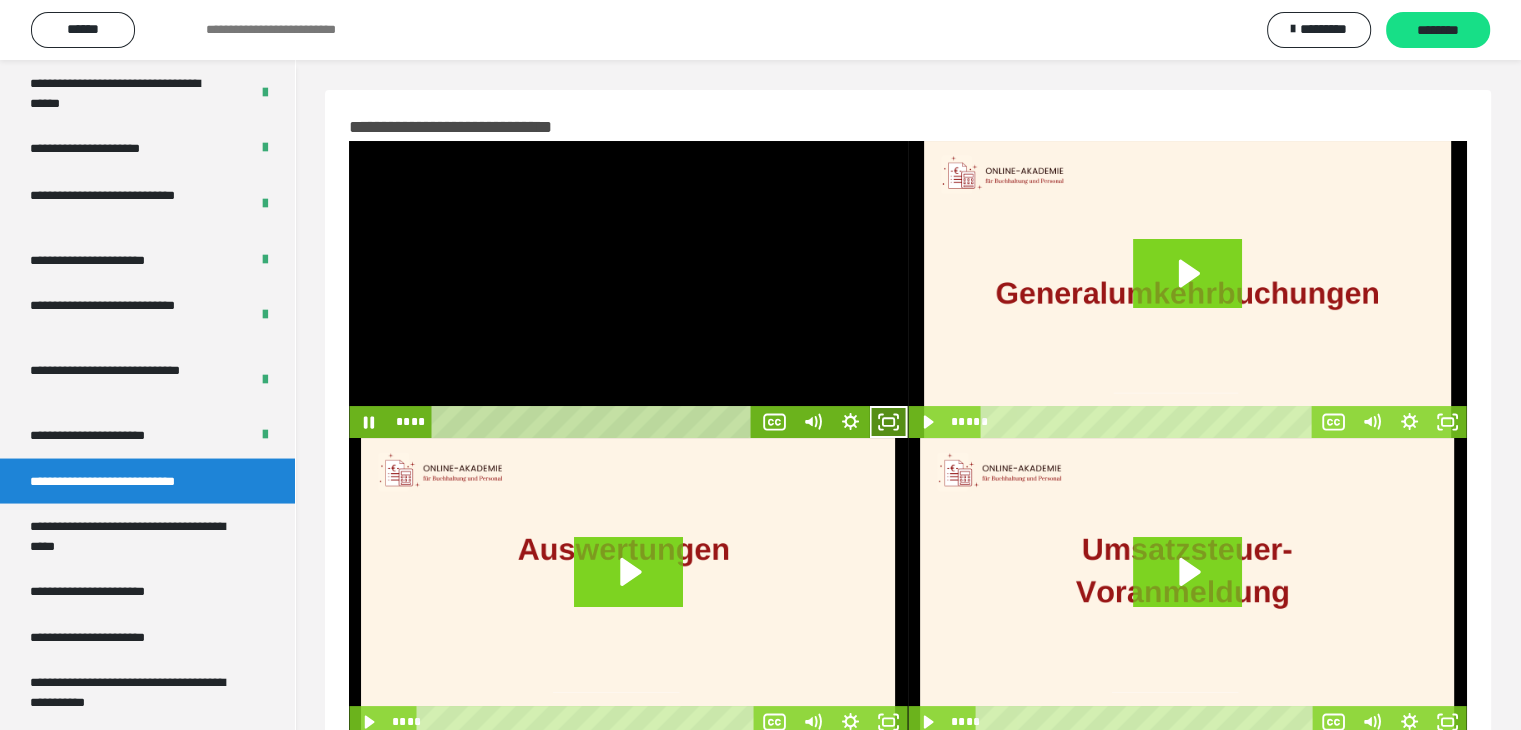 click 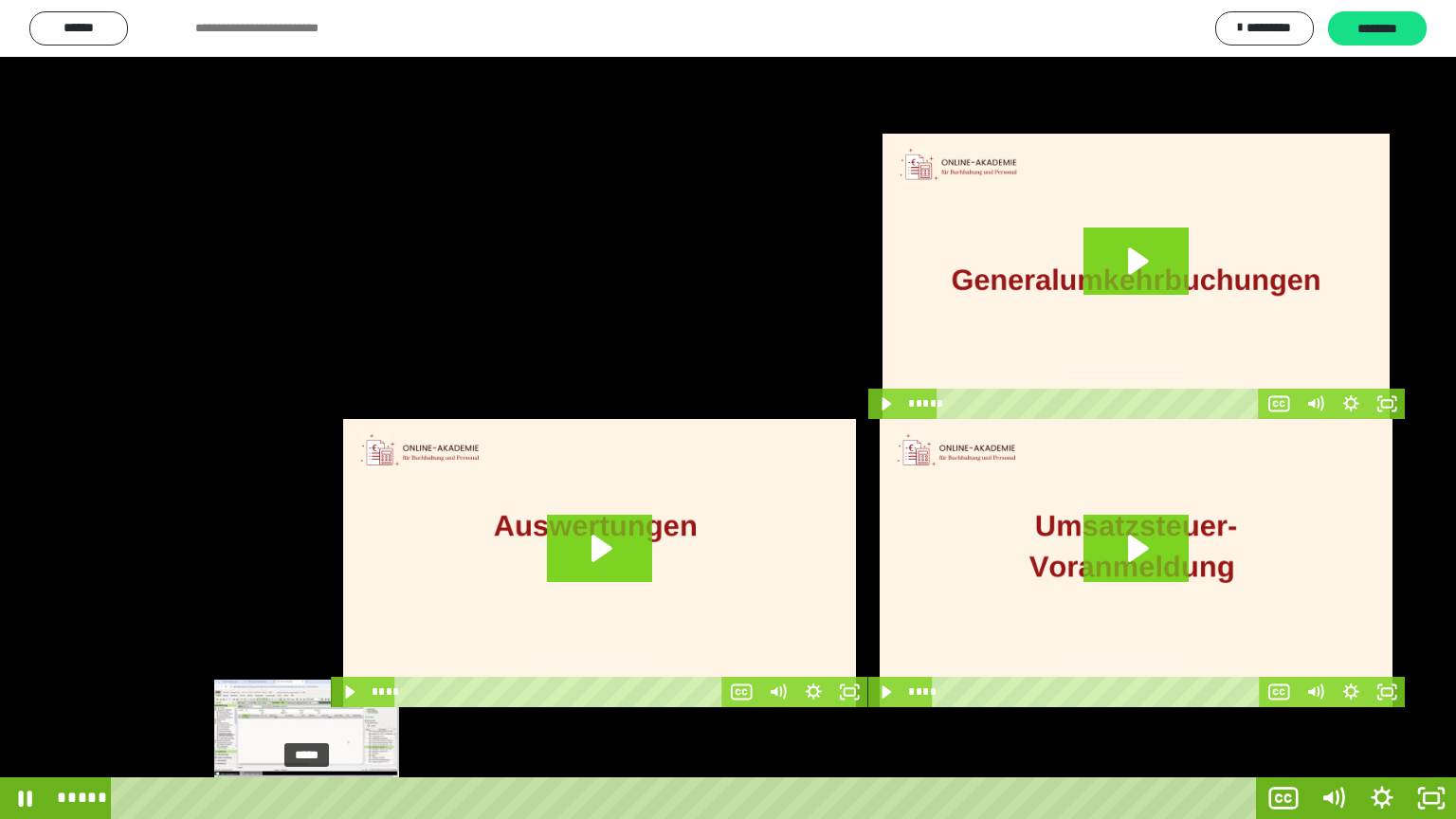 click on "*****" at bounding box center [687, 798] 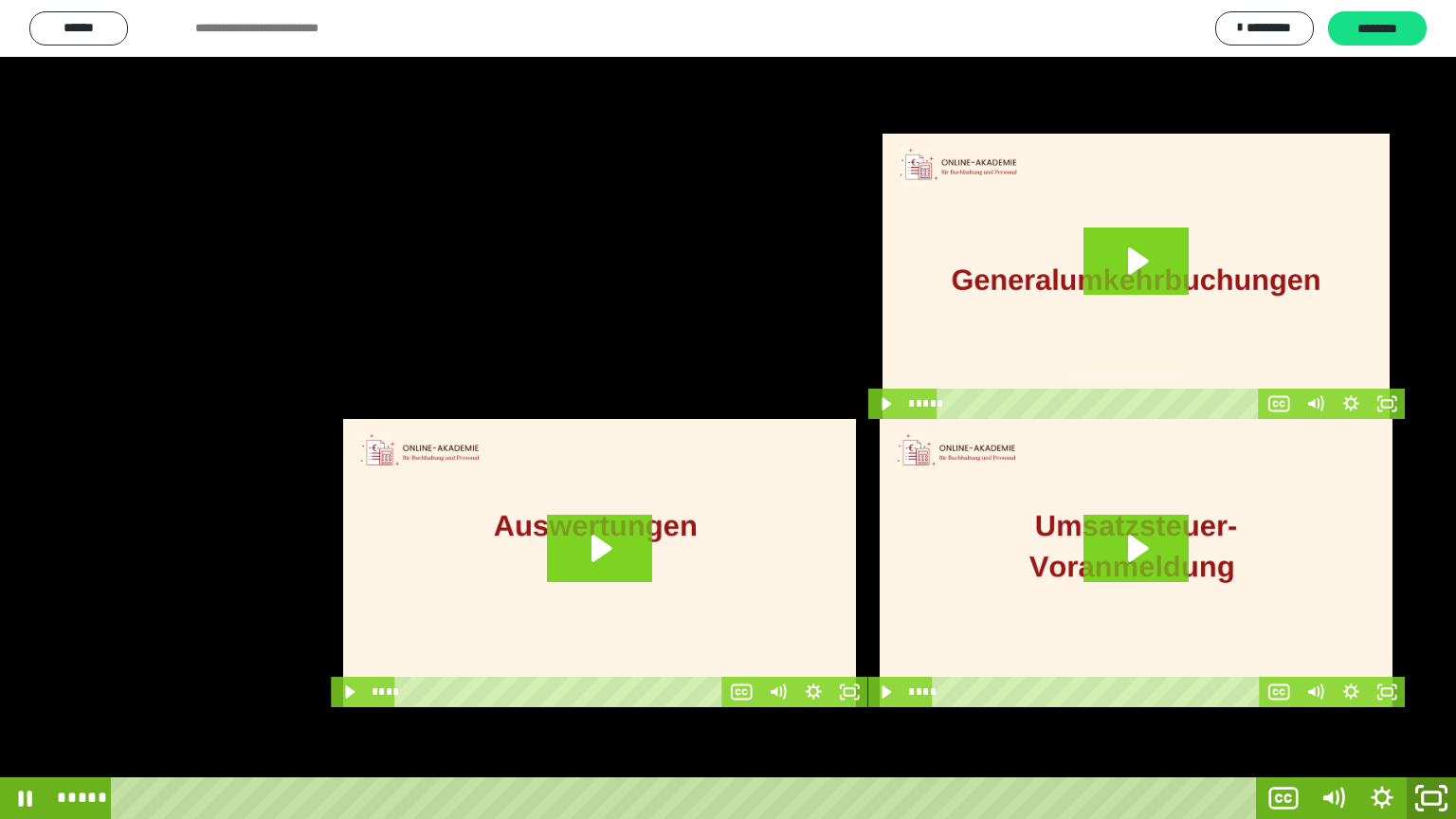 click 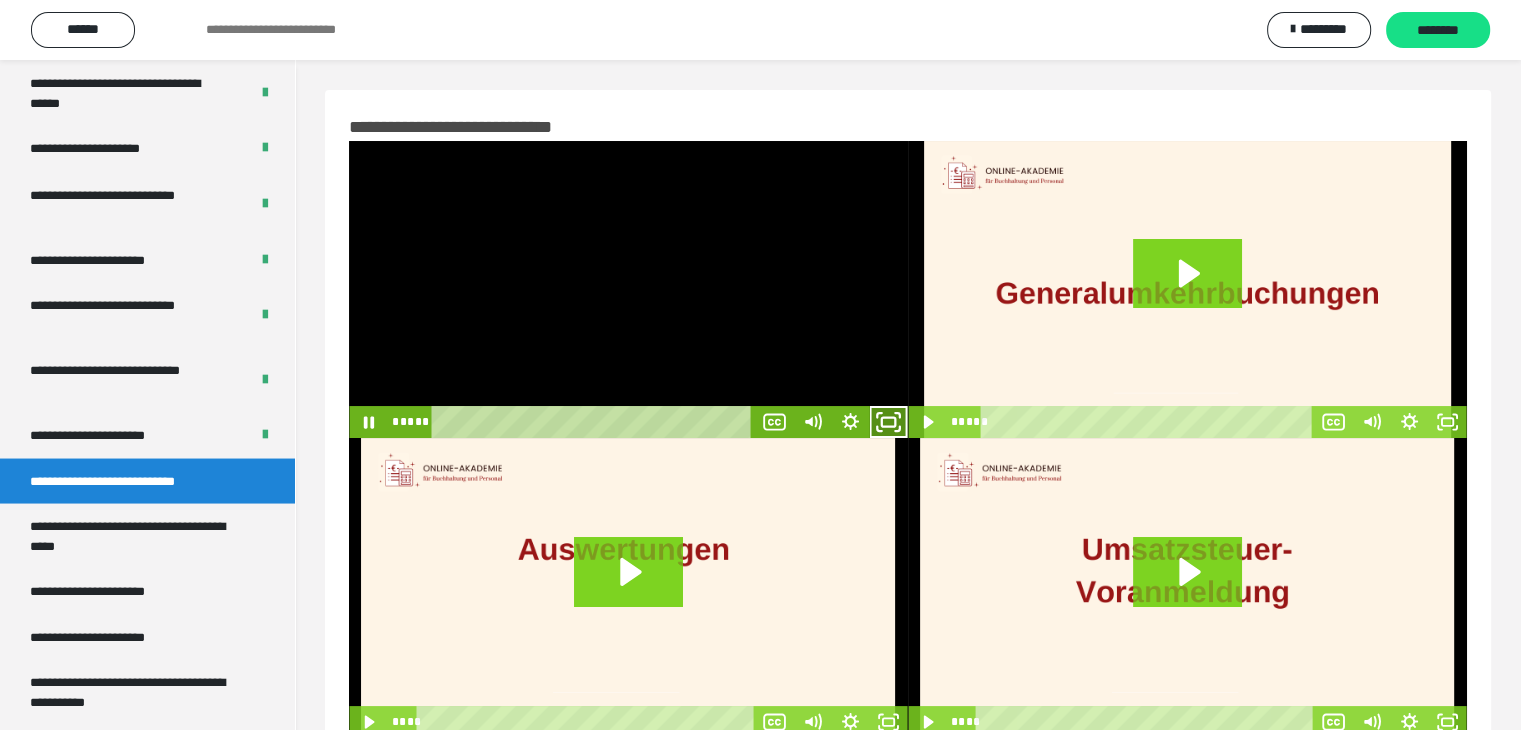 click 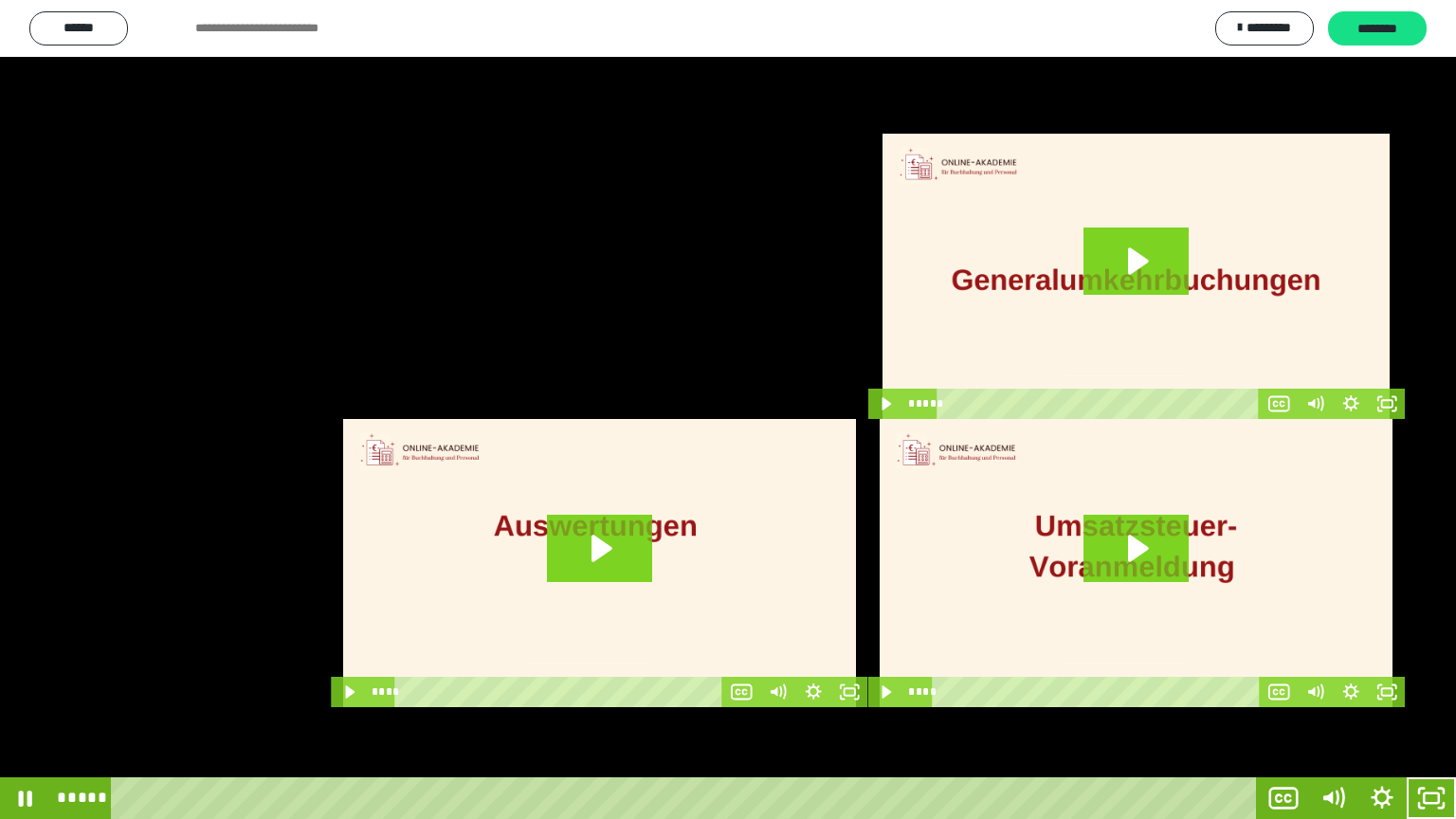 click at bounding box center (728, 410) 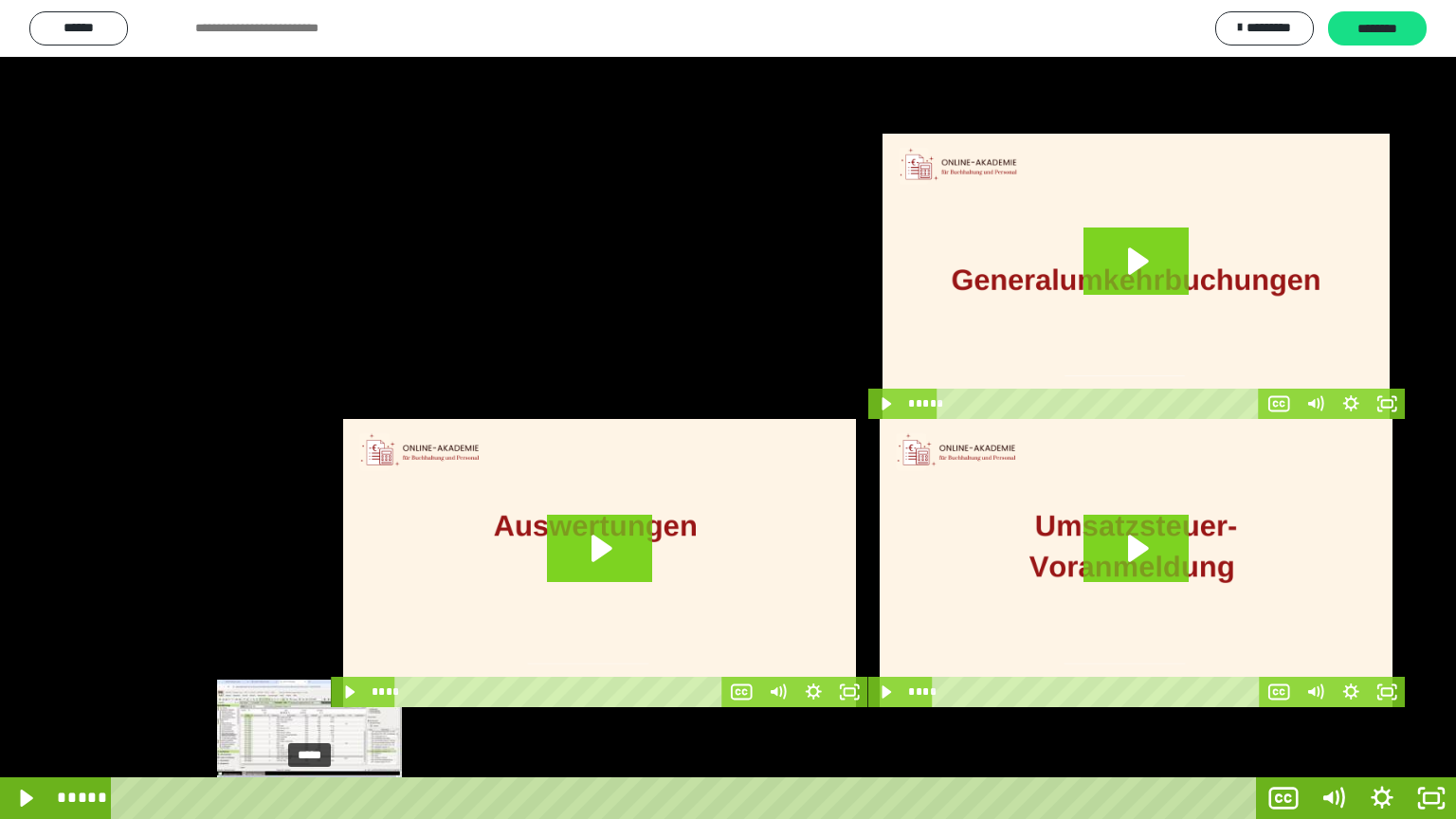 click on "*****" at bounding box center (687, 798) 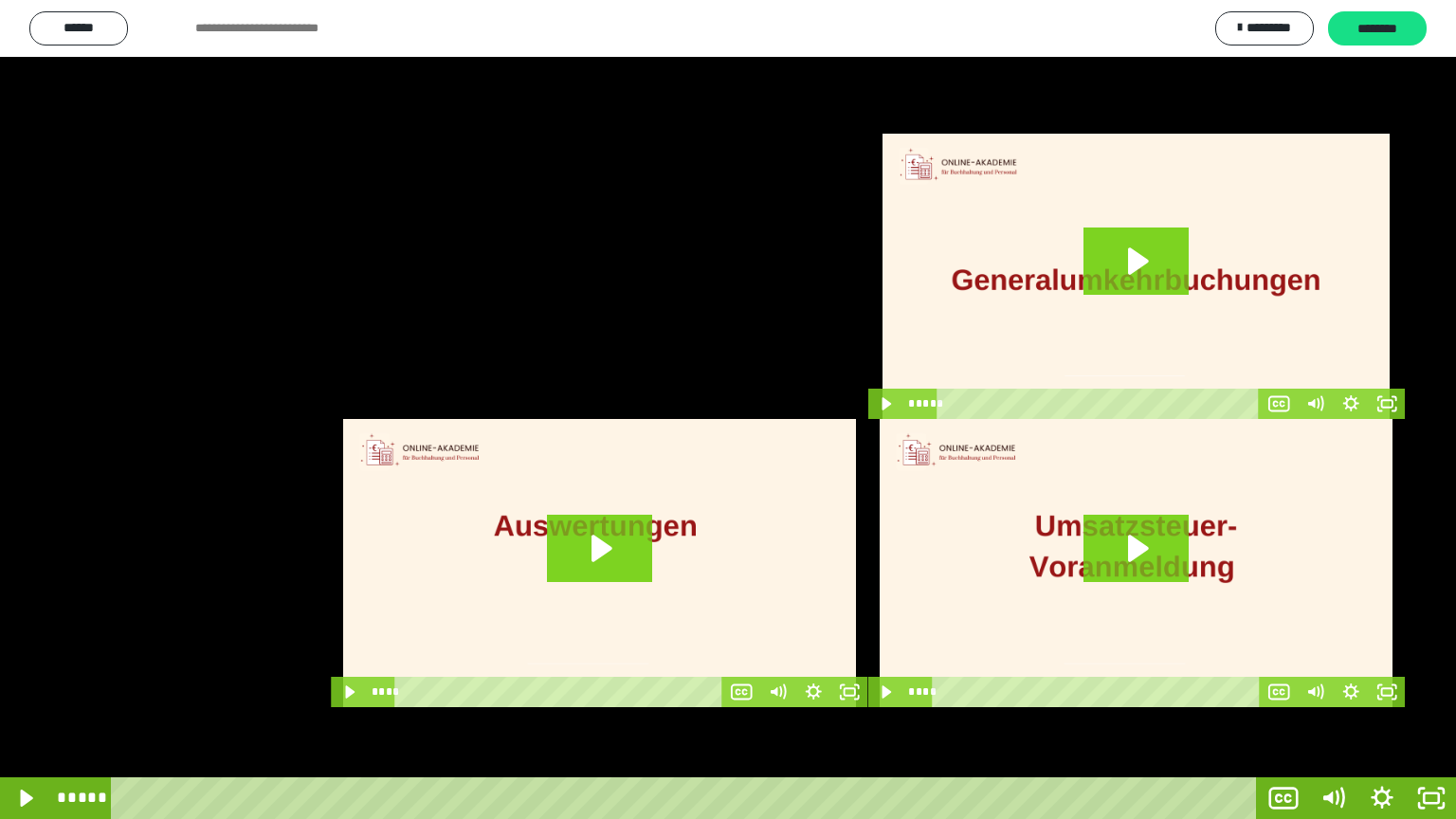 click at bounding box center (728, 410) 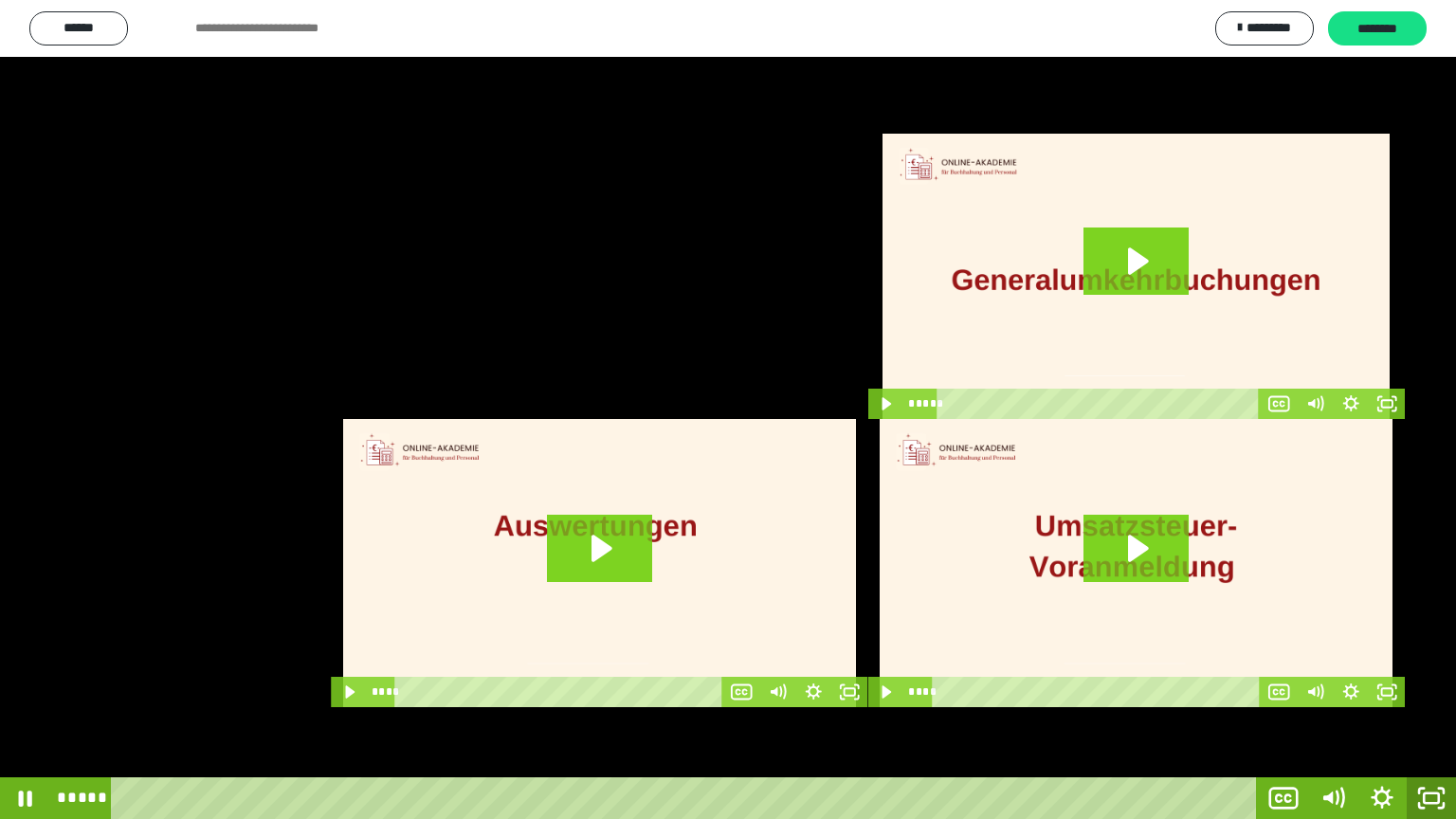 click 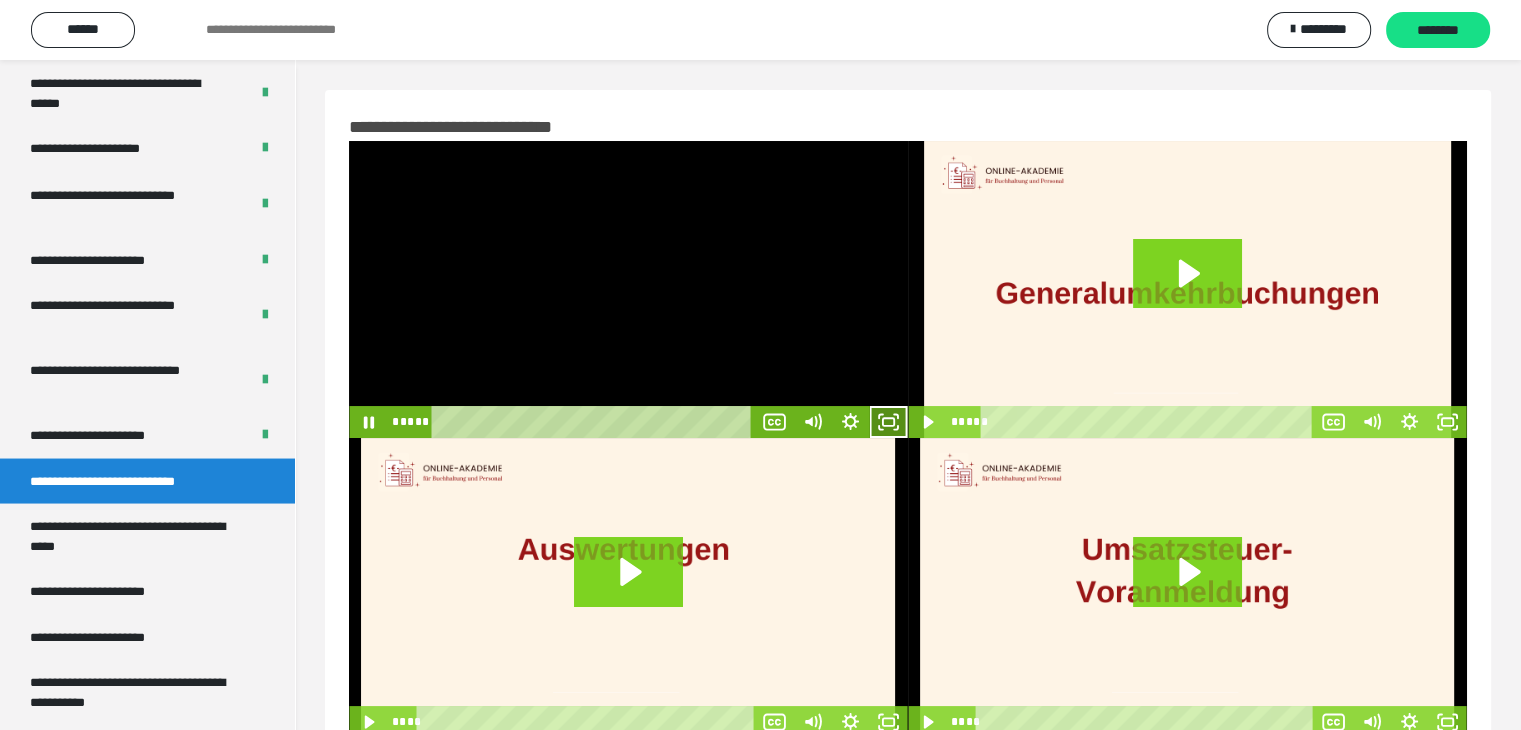 click 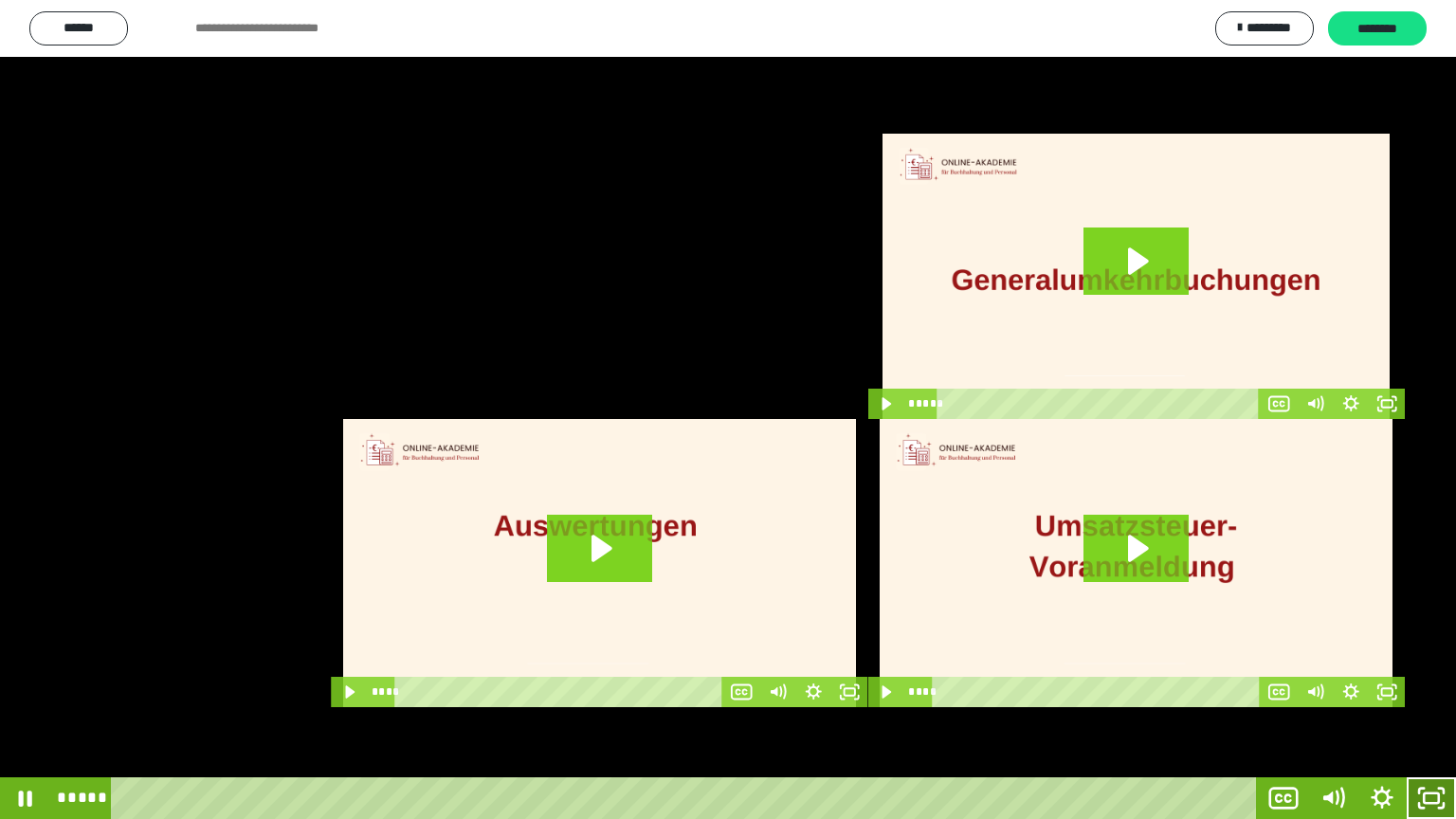 click 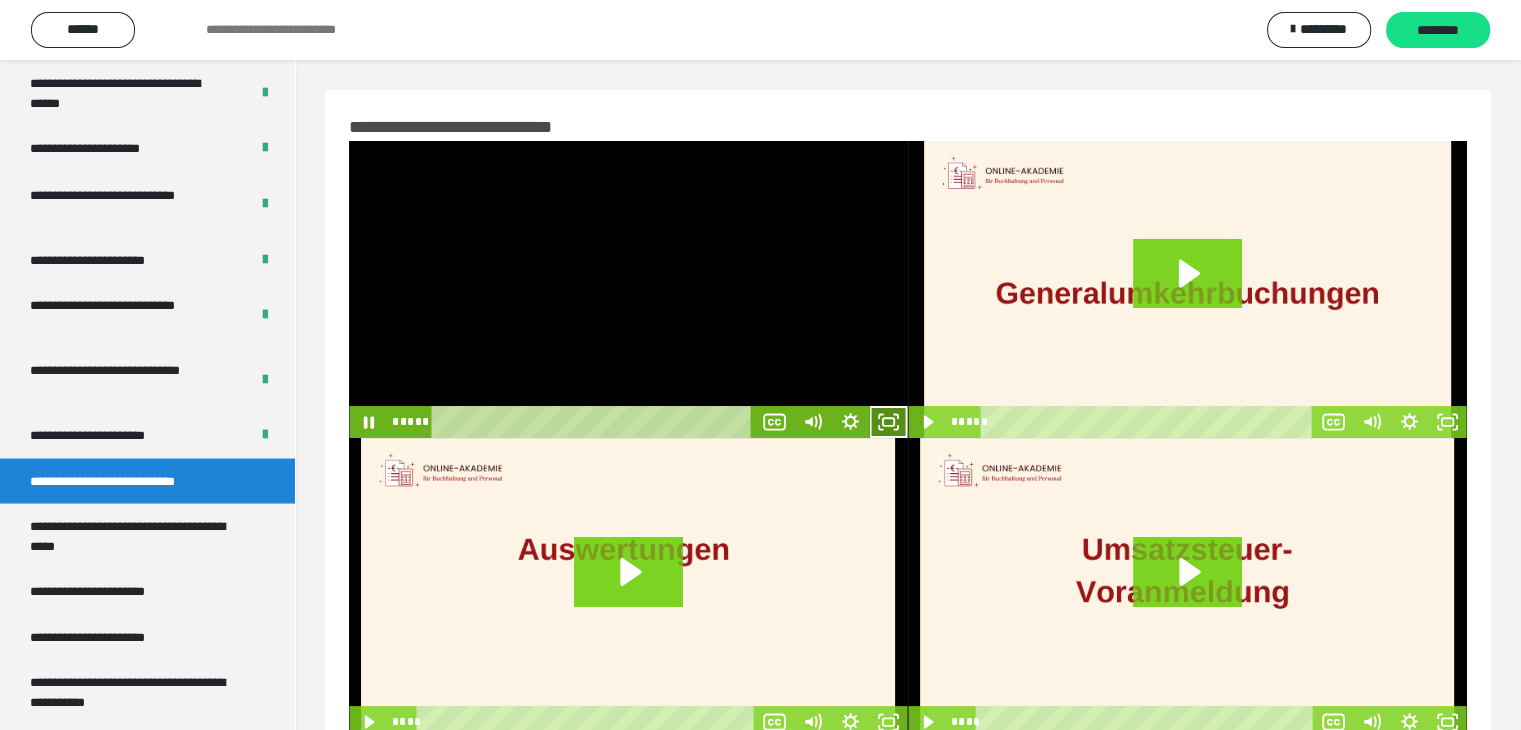 click 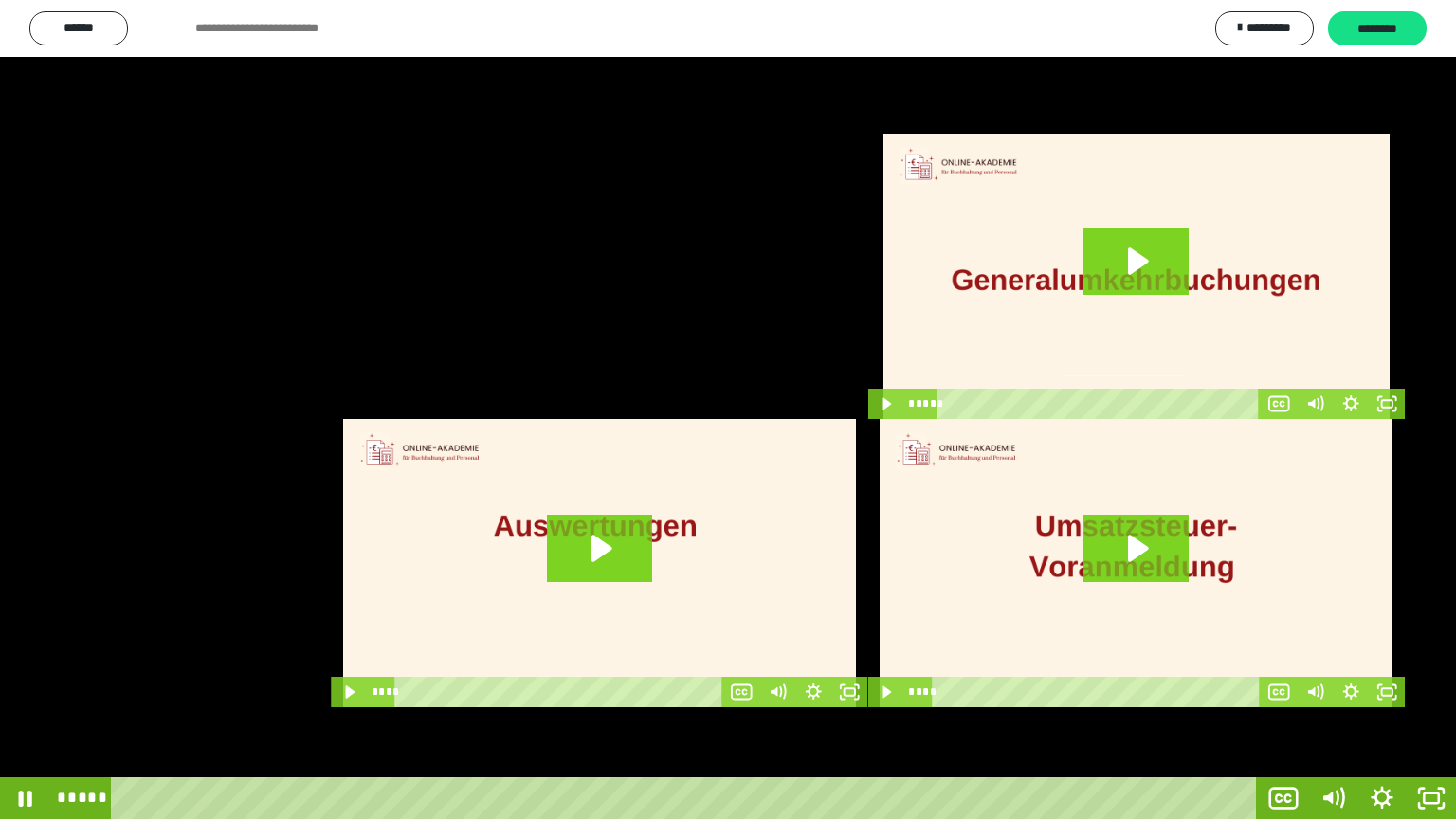 click at bounding box center [728, 410] 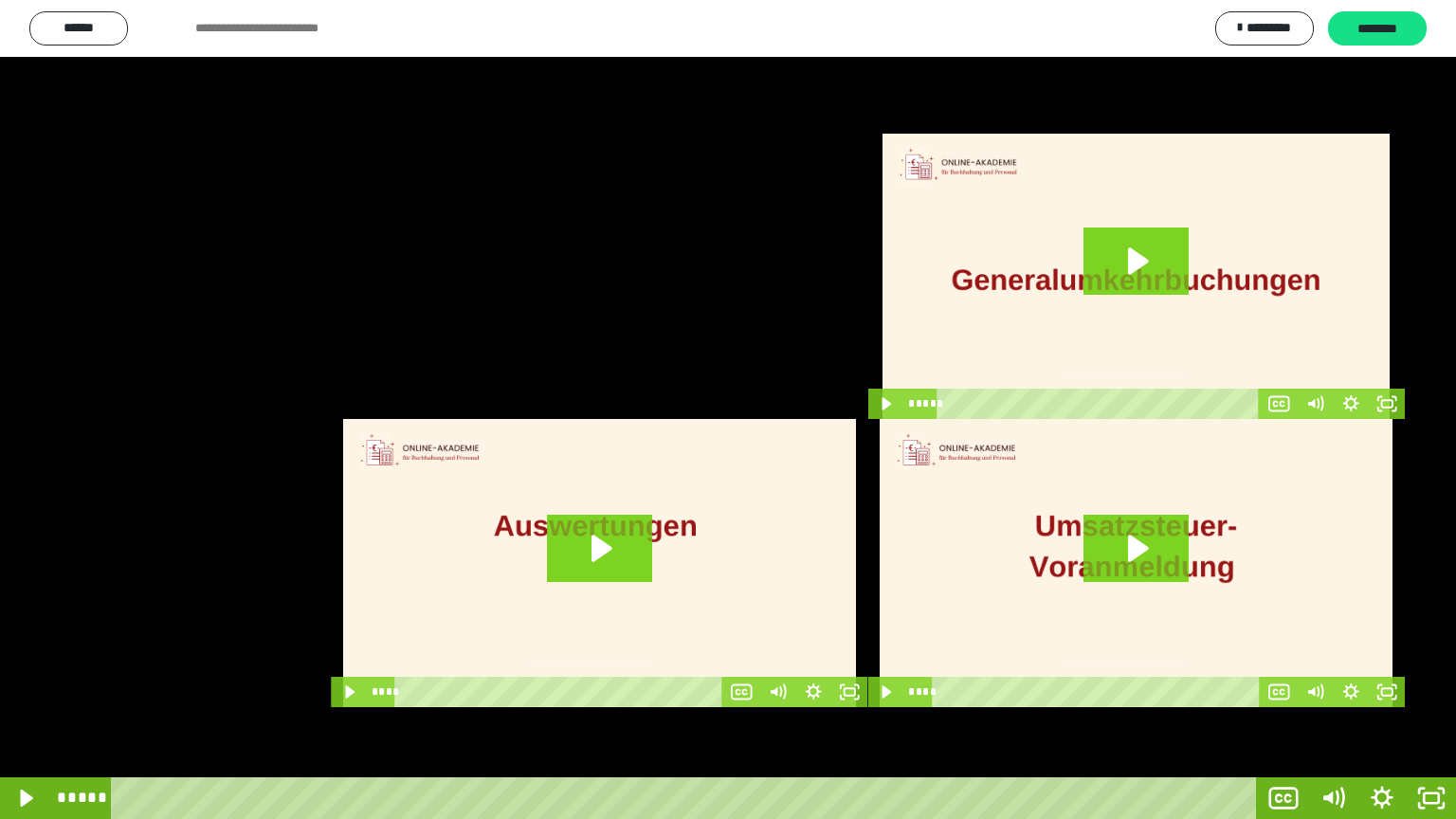 click at bounding box center (728, 410) 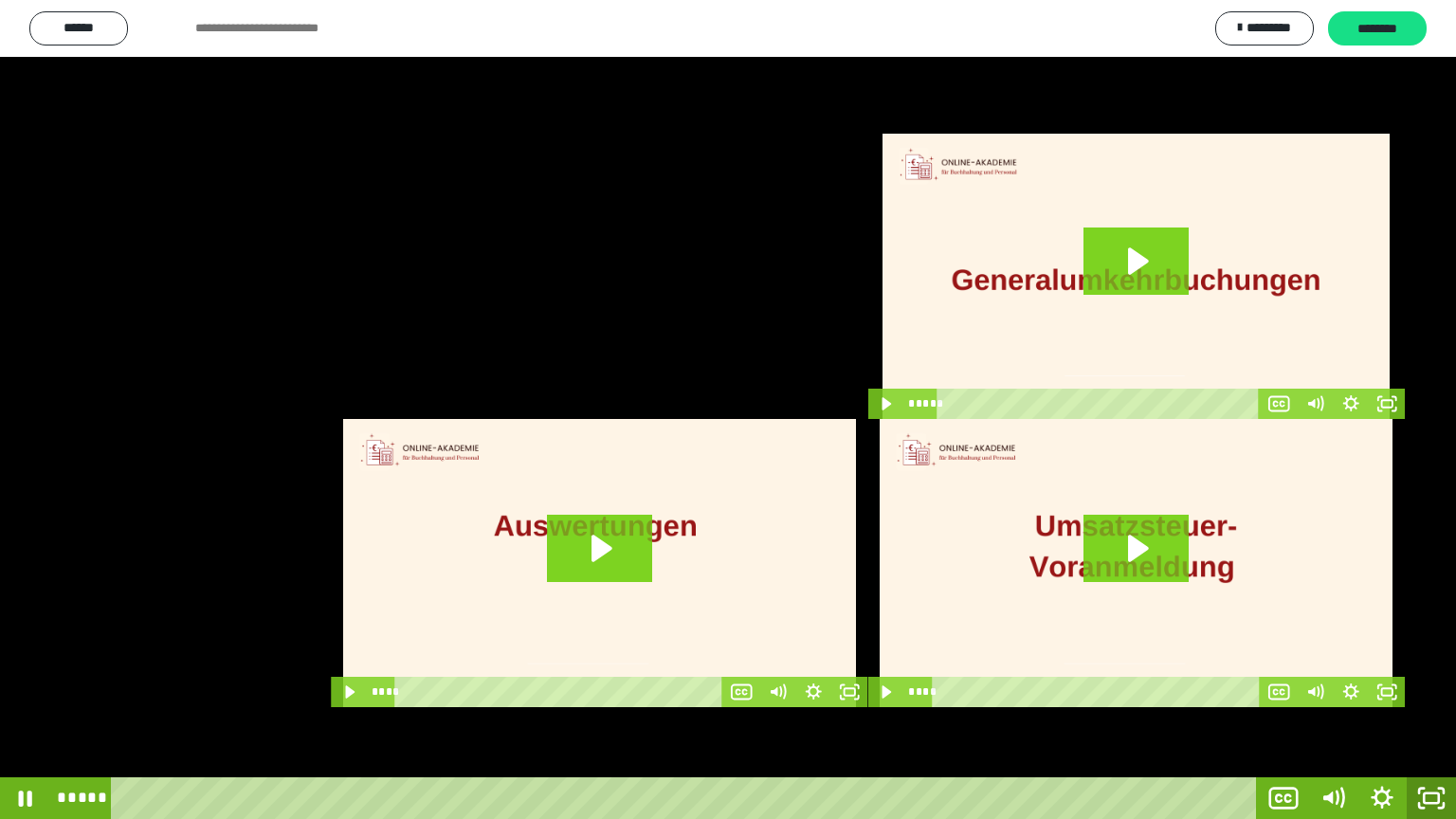 click 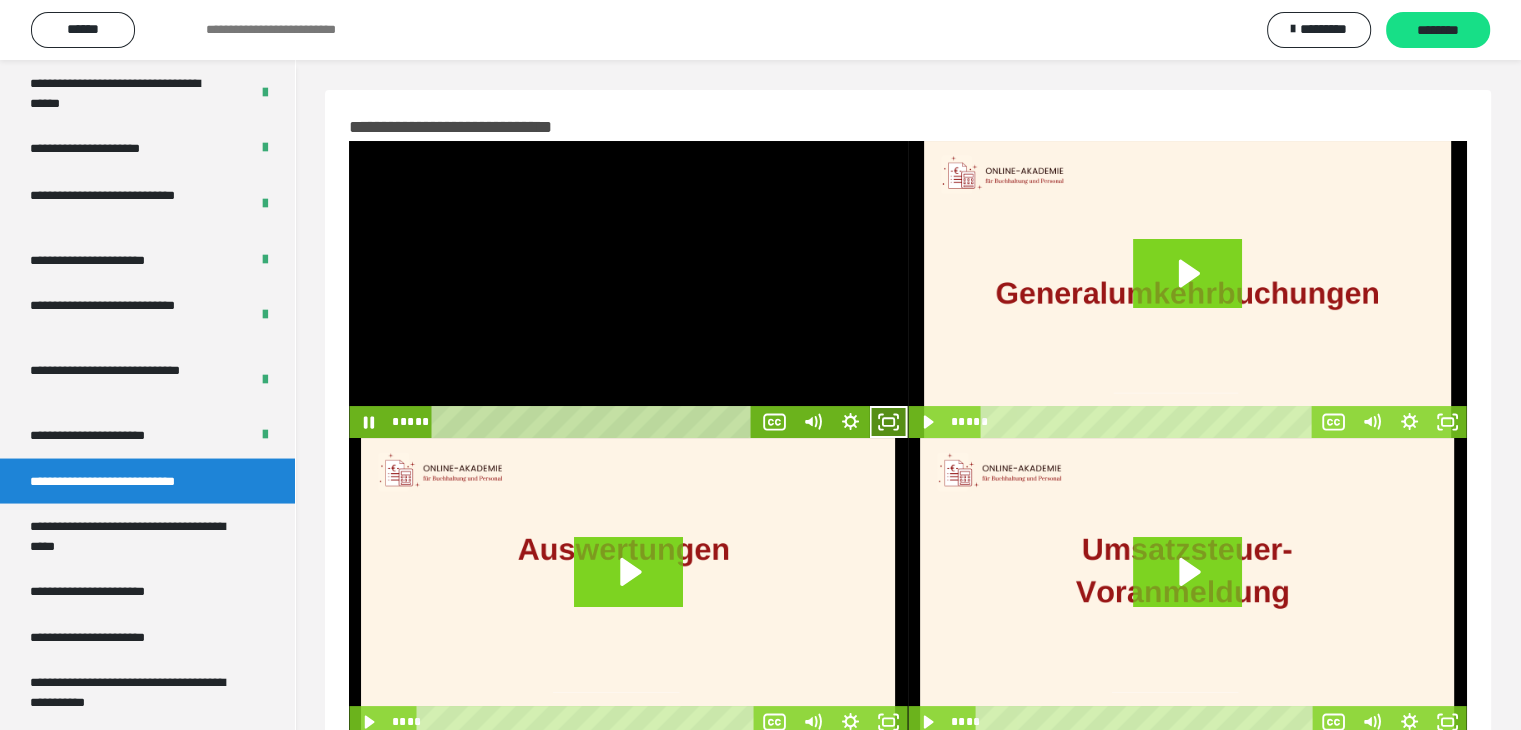 click 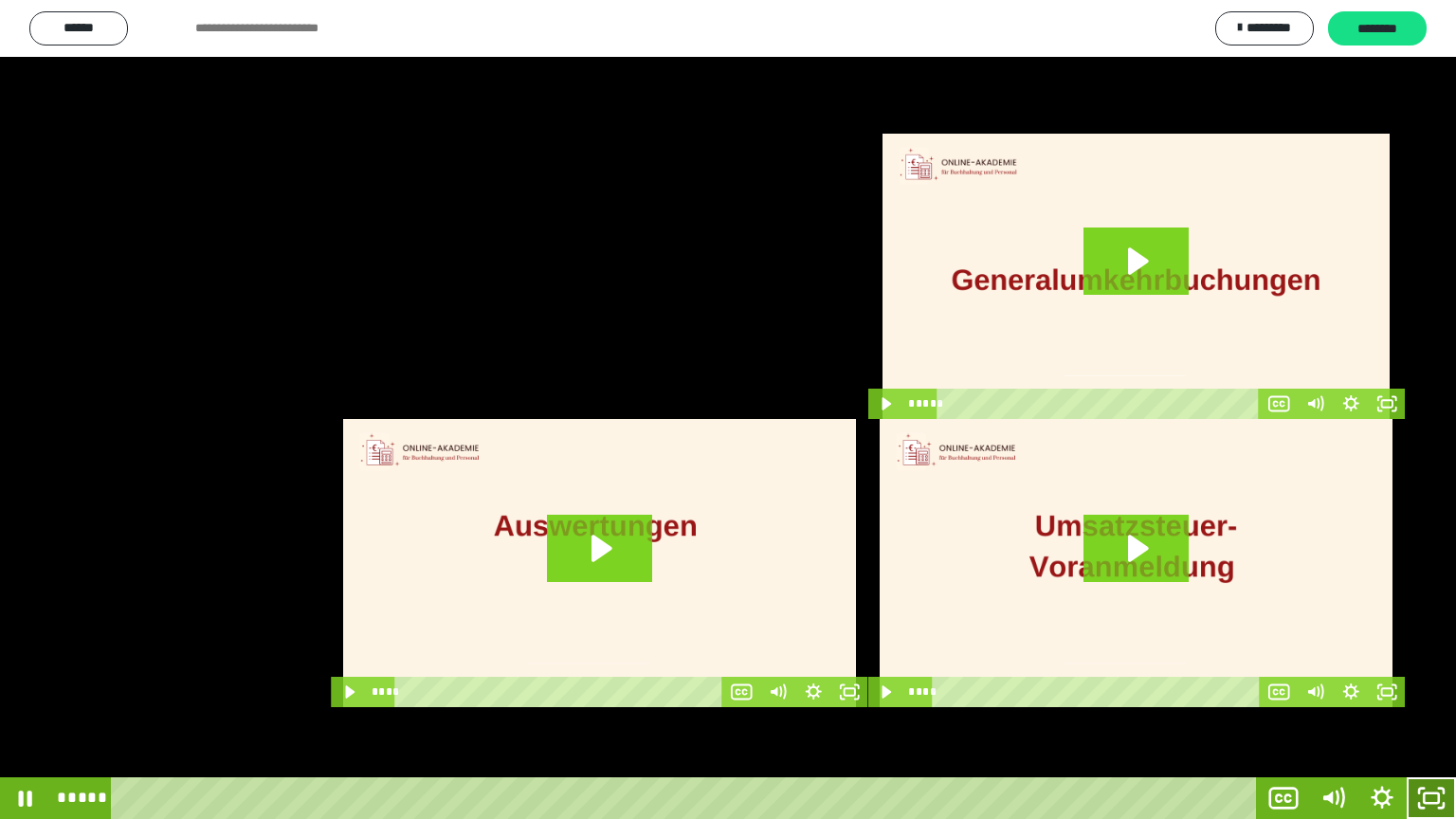 click 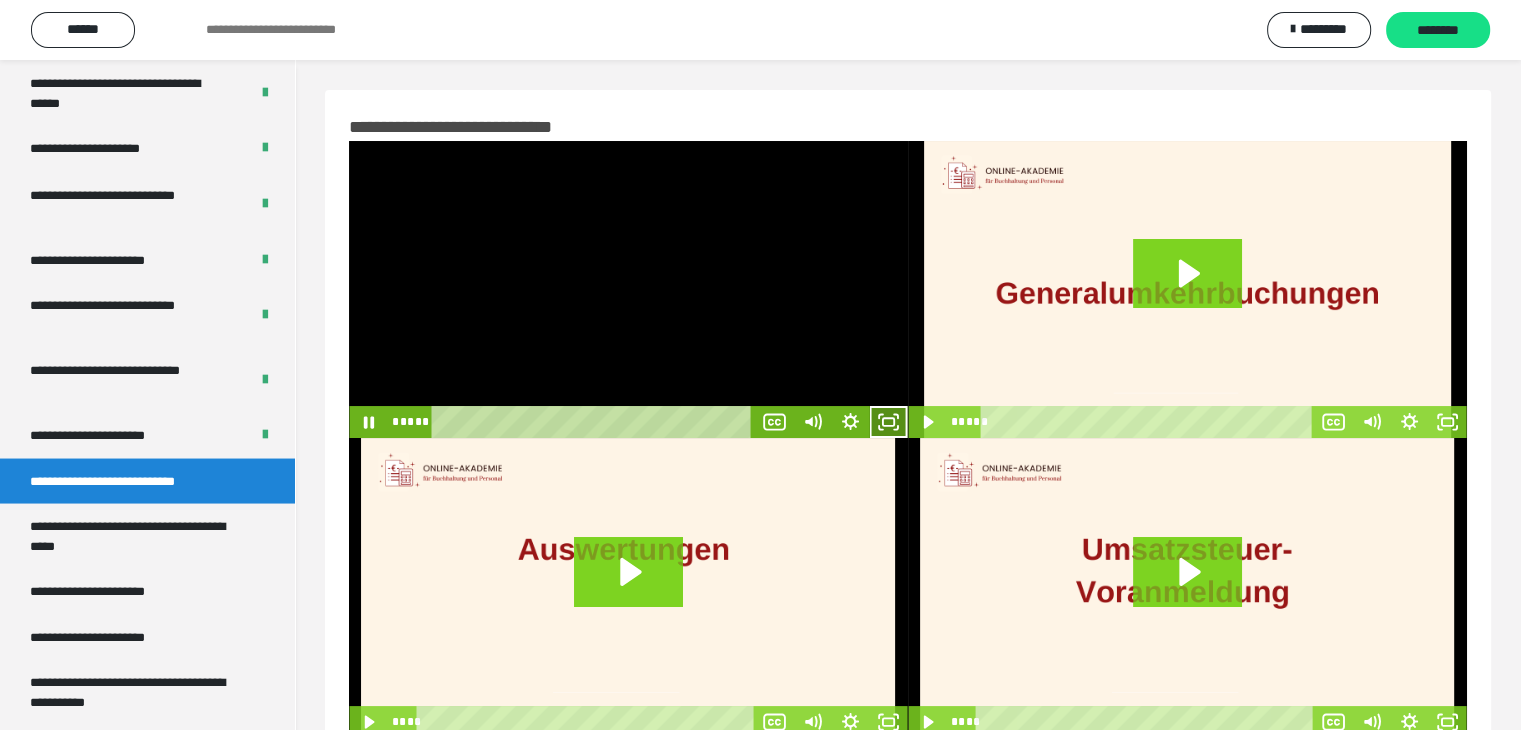 click 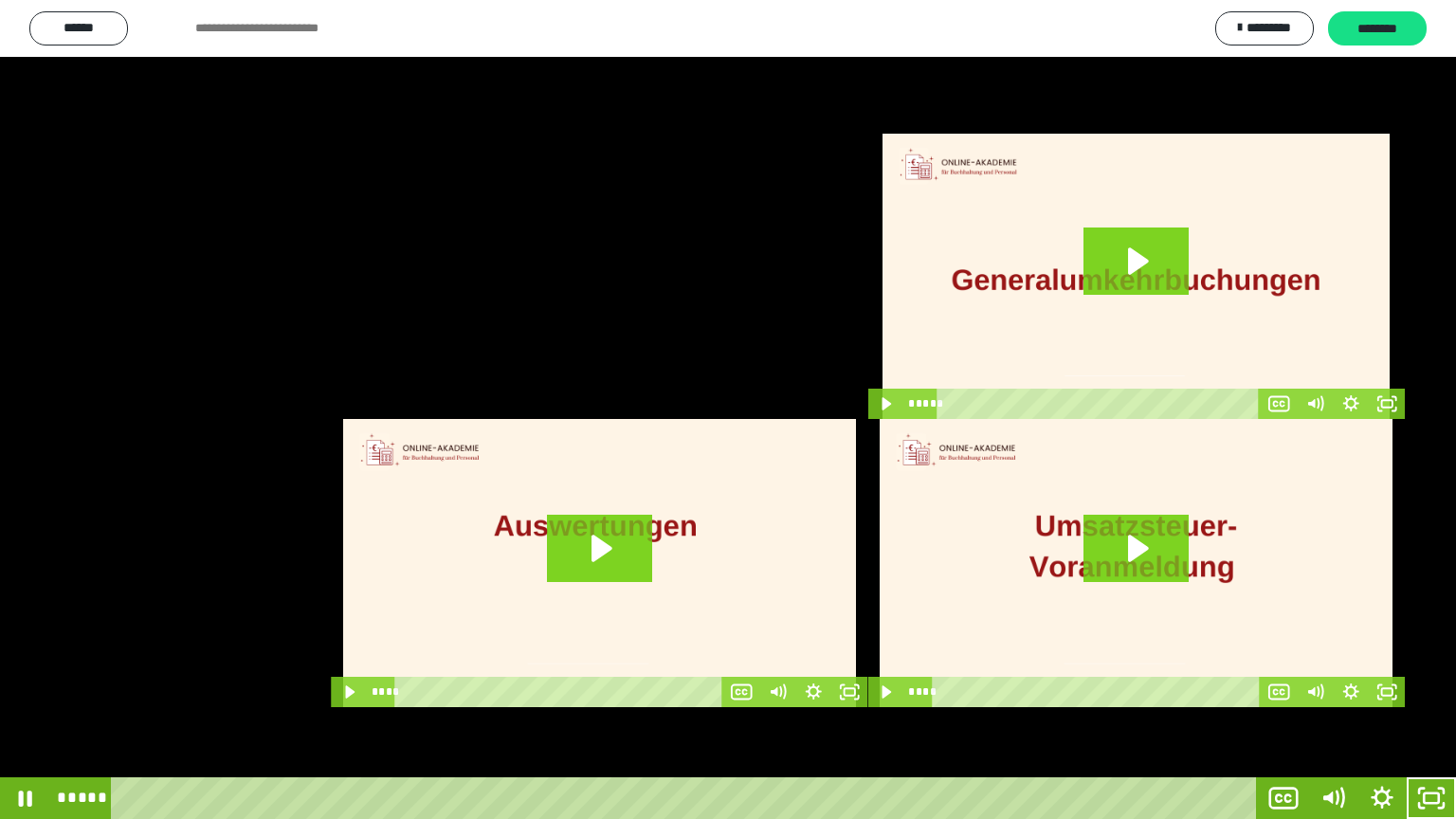 click at bounding box center [728, 410] 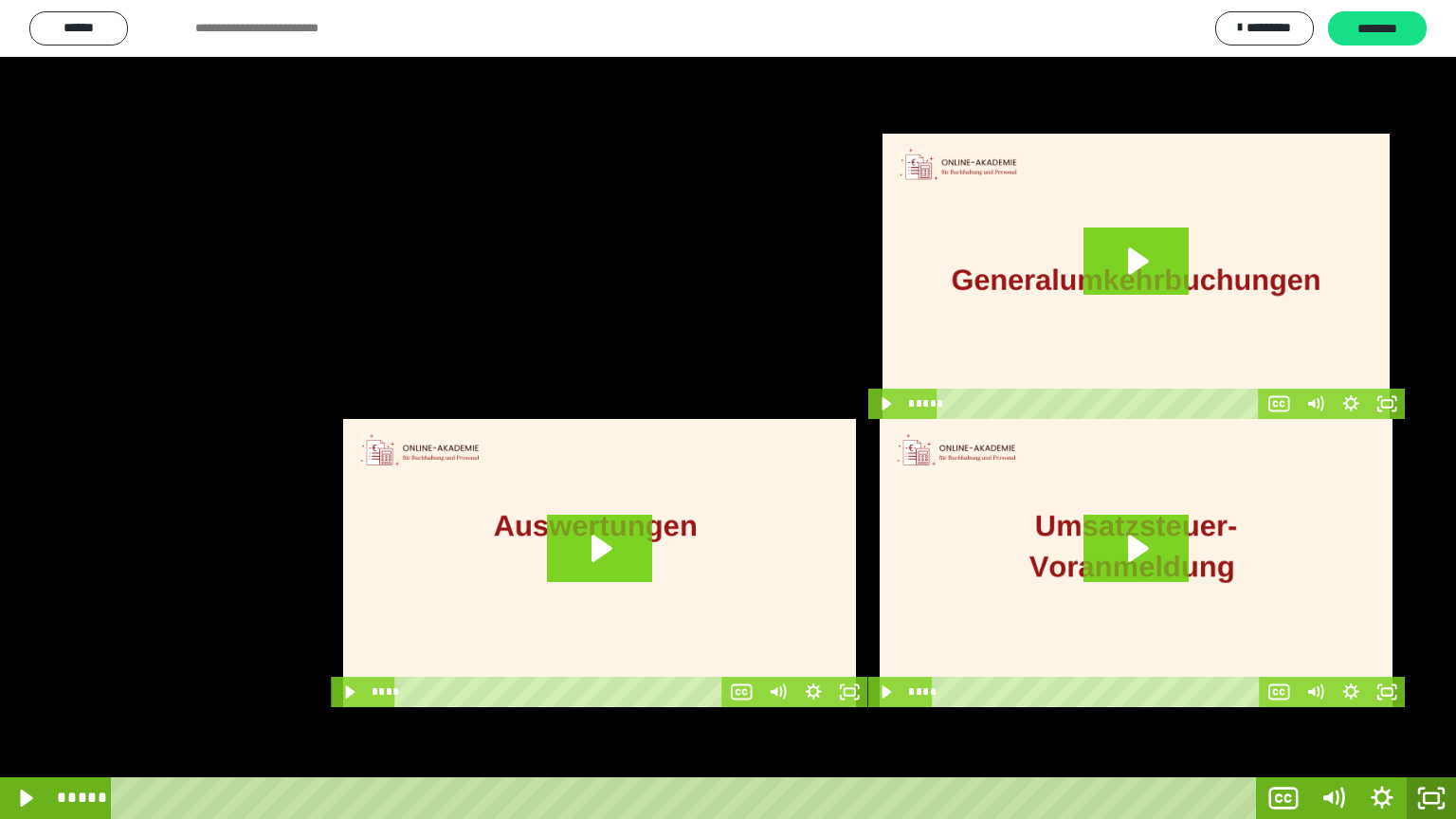 click 